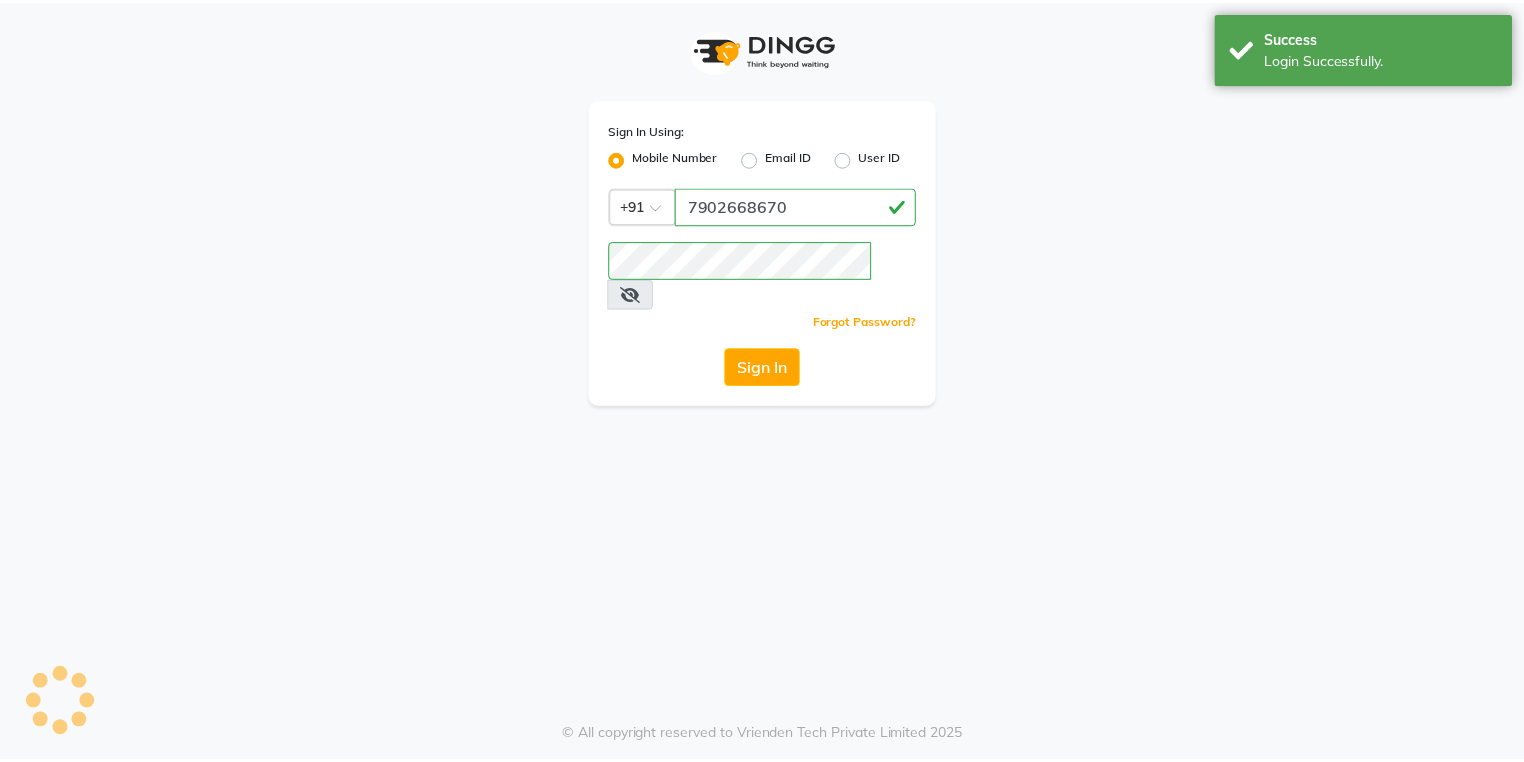 scroll, scrollTop: 0, scrollLeft: 0, axis: both 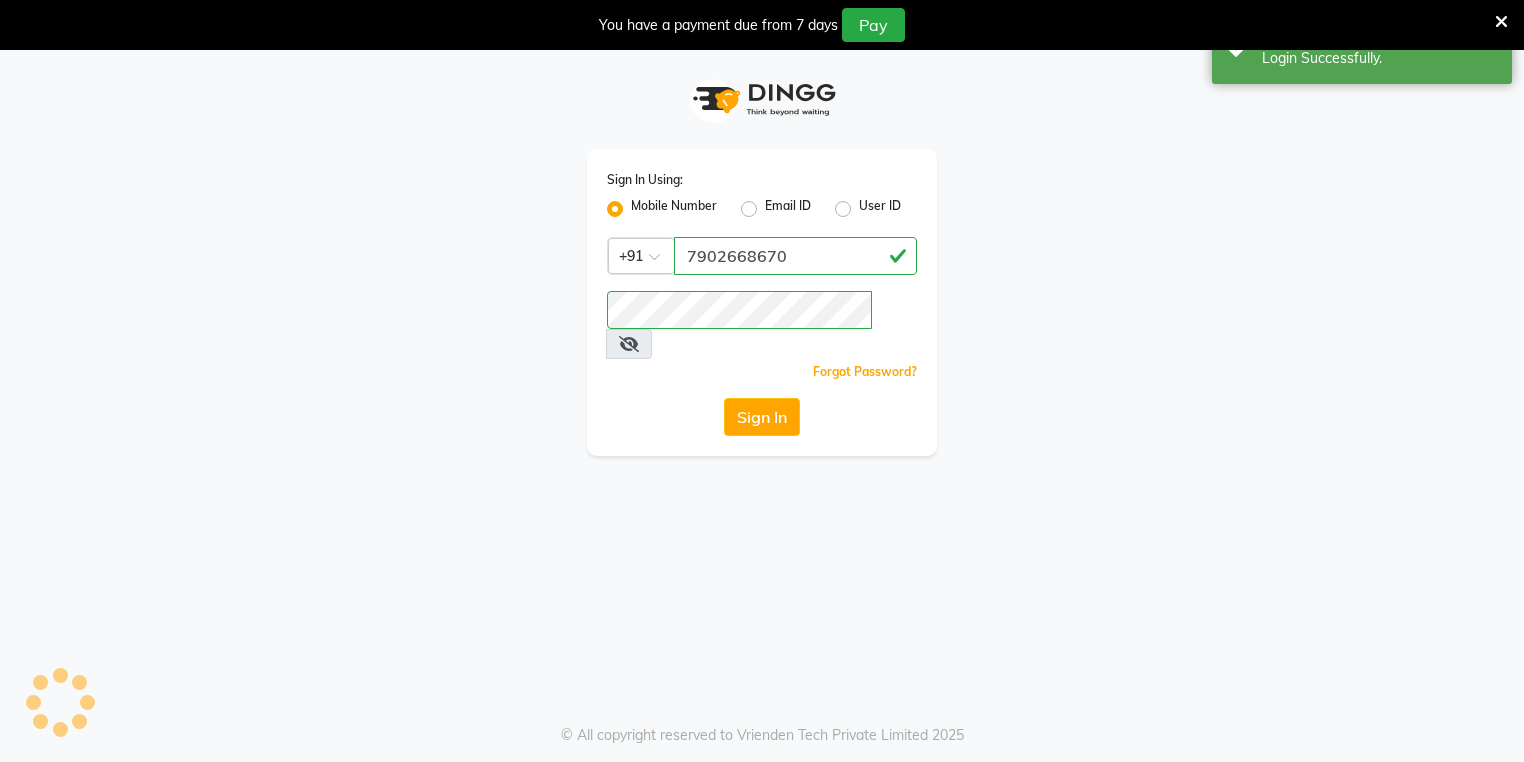 select on "4674" 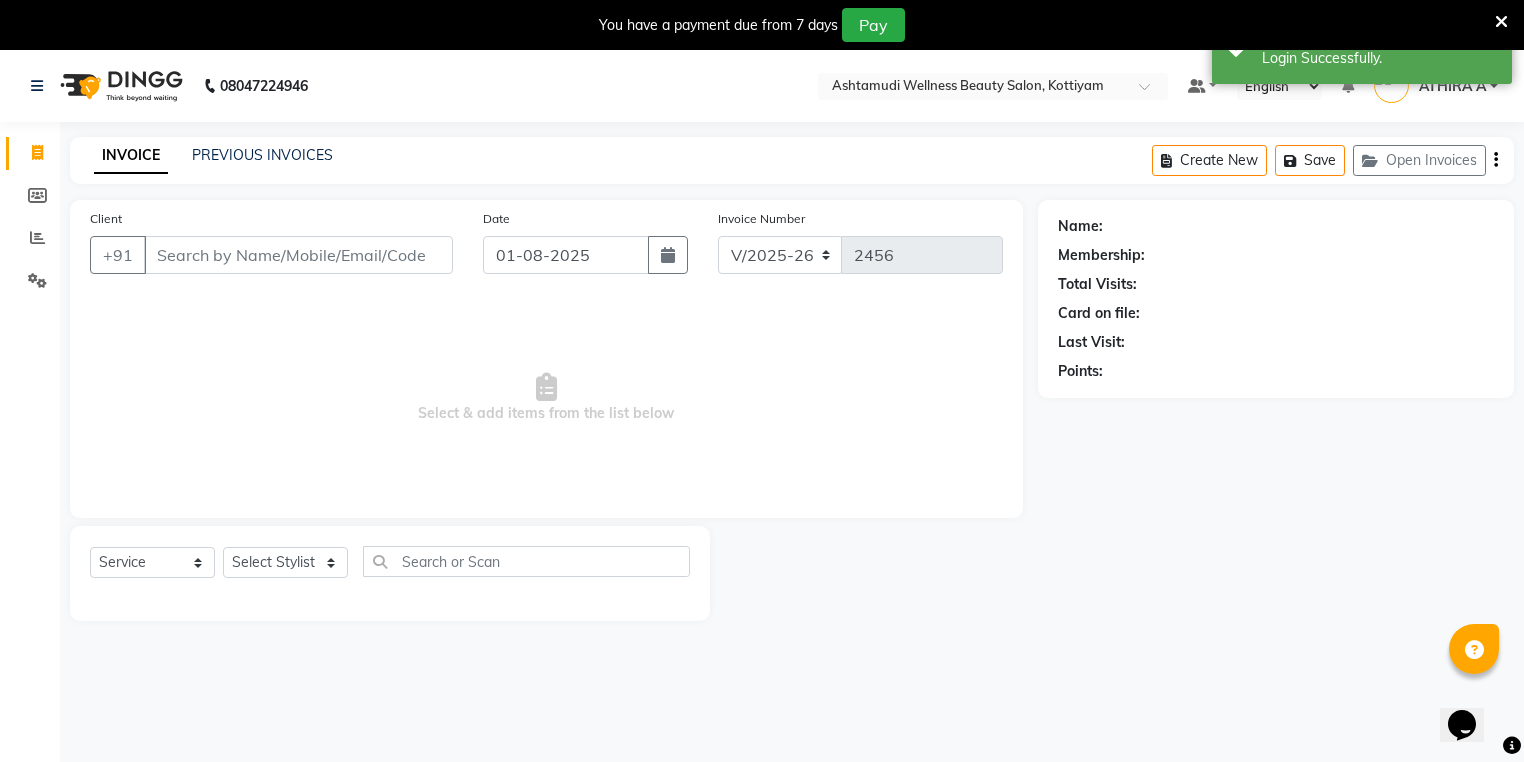 scroll, scrollTop: 0, scrollLeft: 0, axis: both 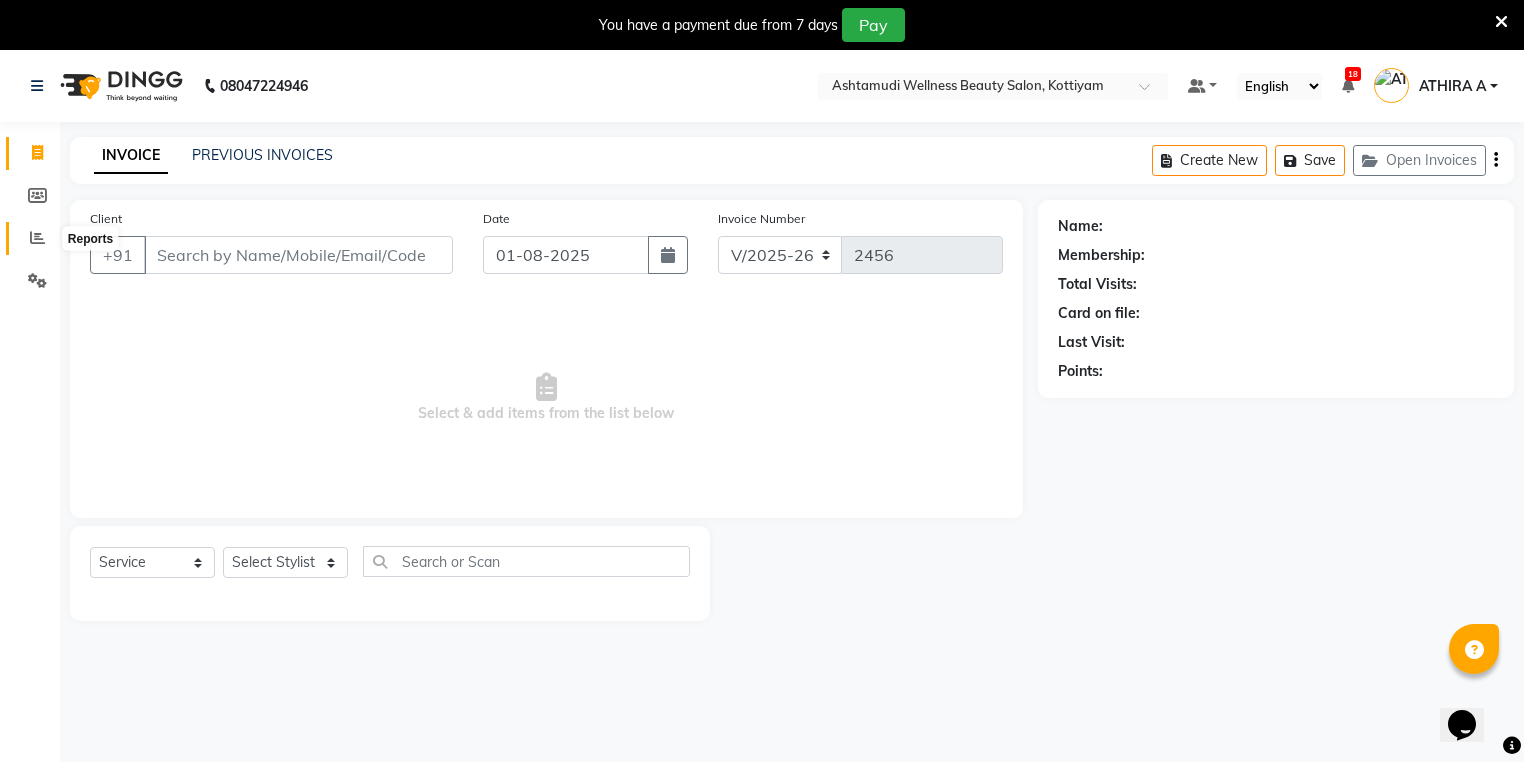 click 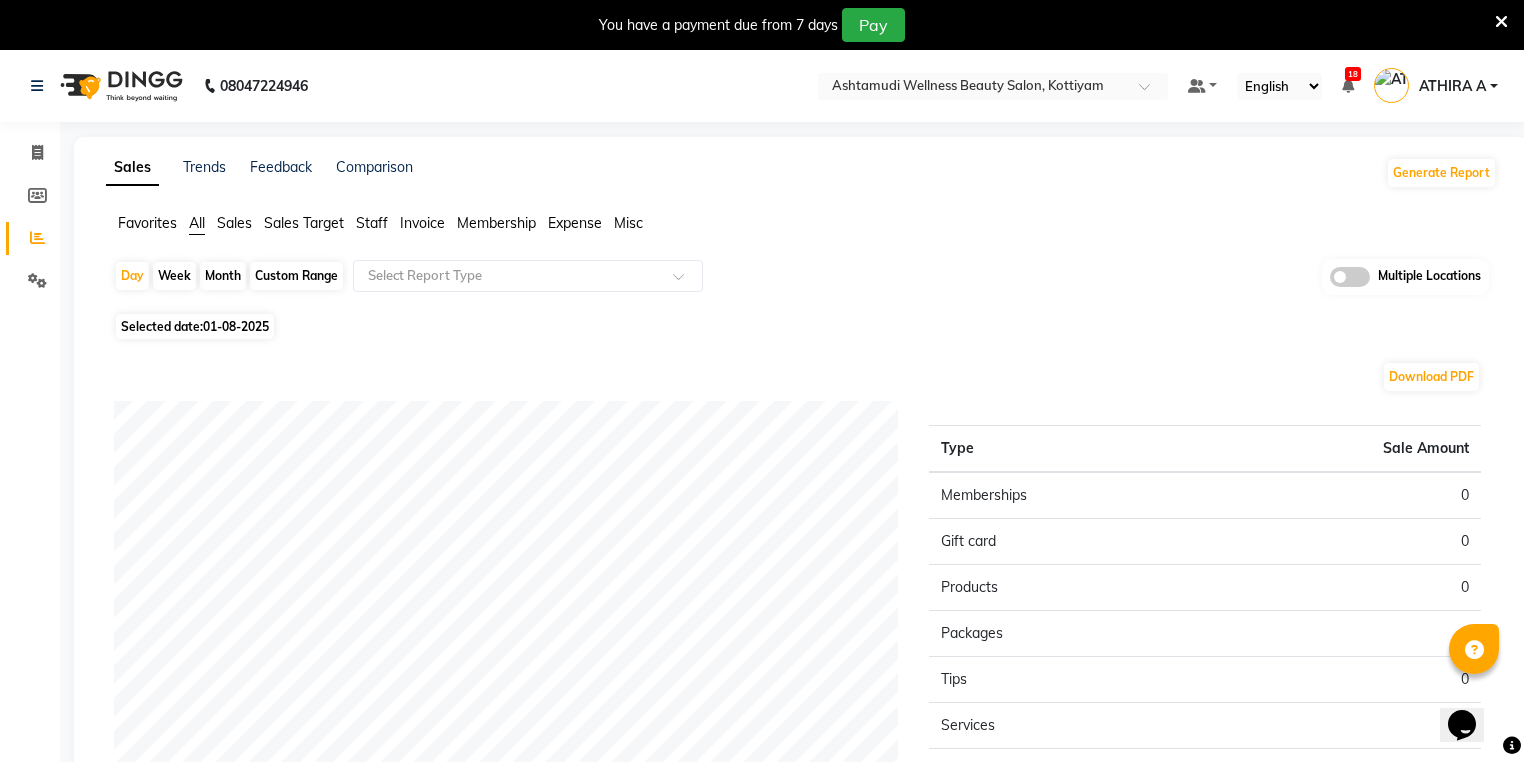 click on "You have a payment due from 7 days   Pay" at bounding box center [751, 25] 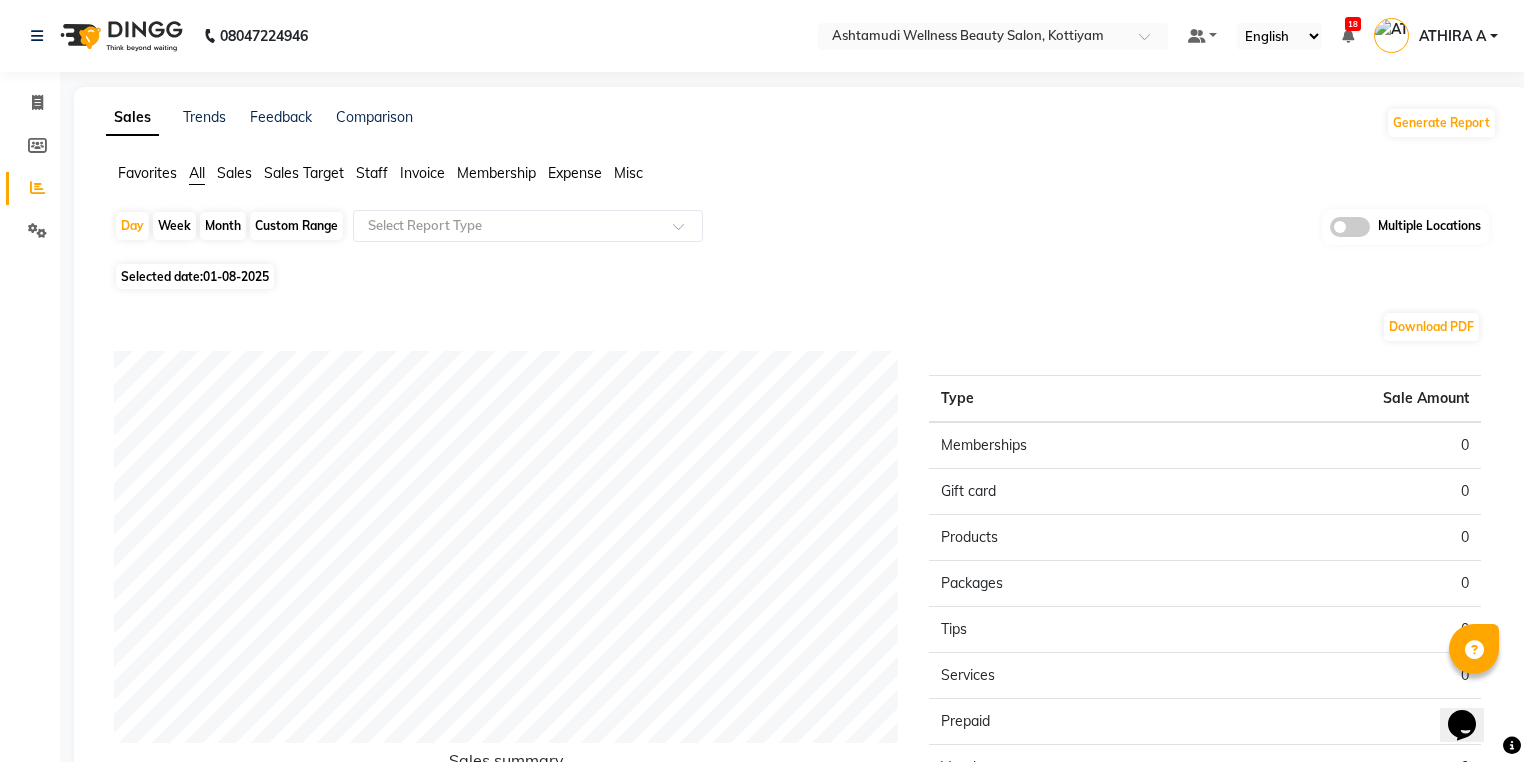 click 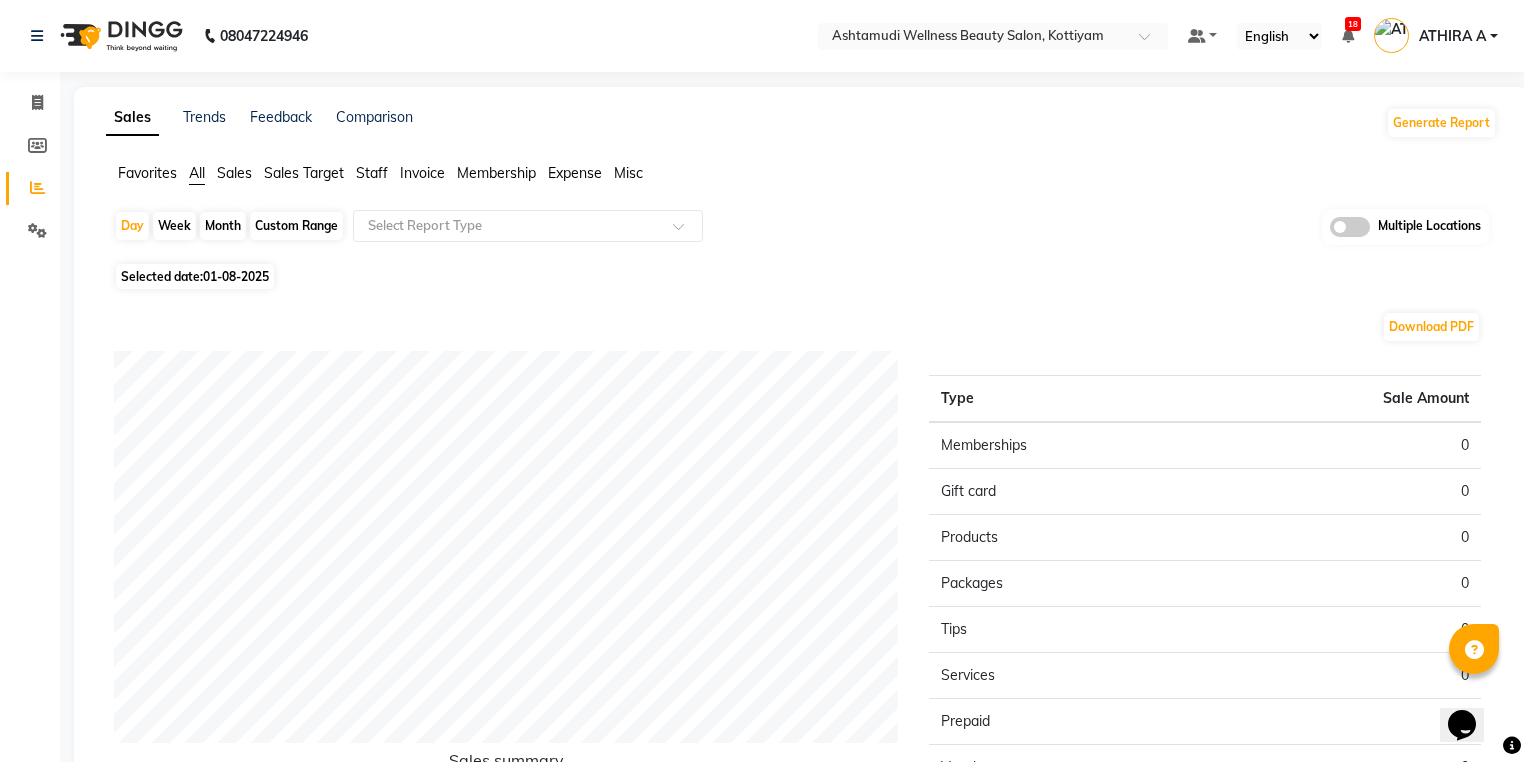 click 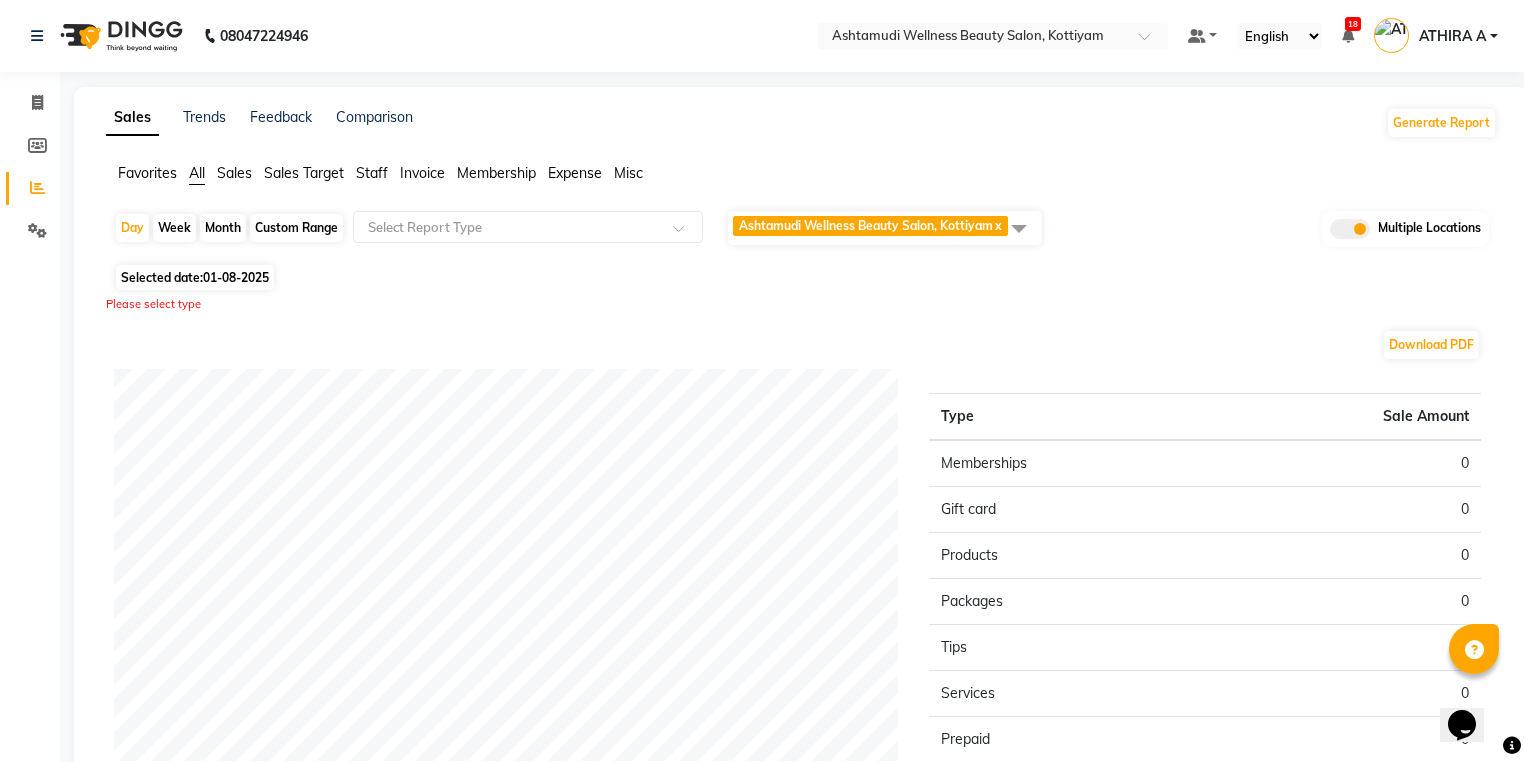 click on "Ashtamudi Wellness Beauty Salon, Kottiyam" 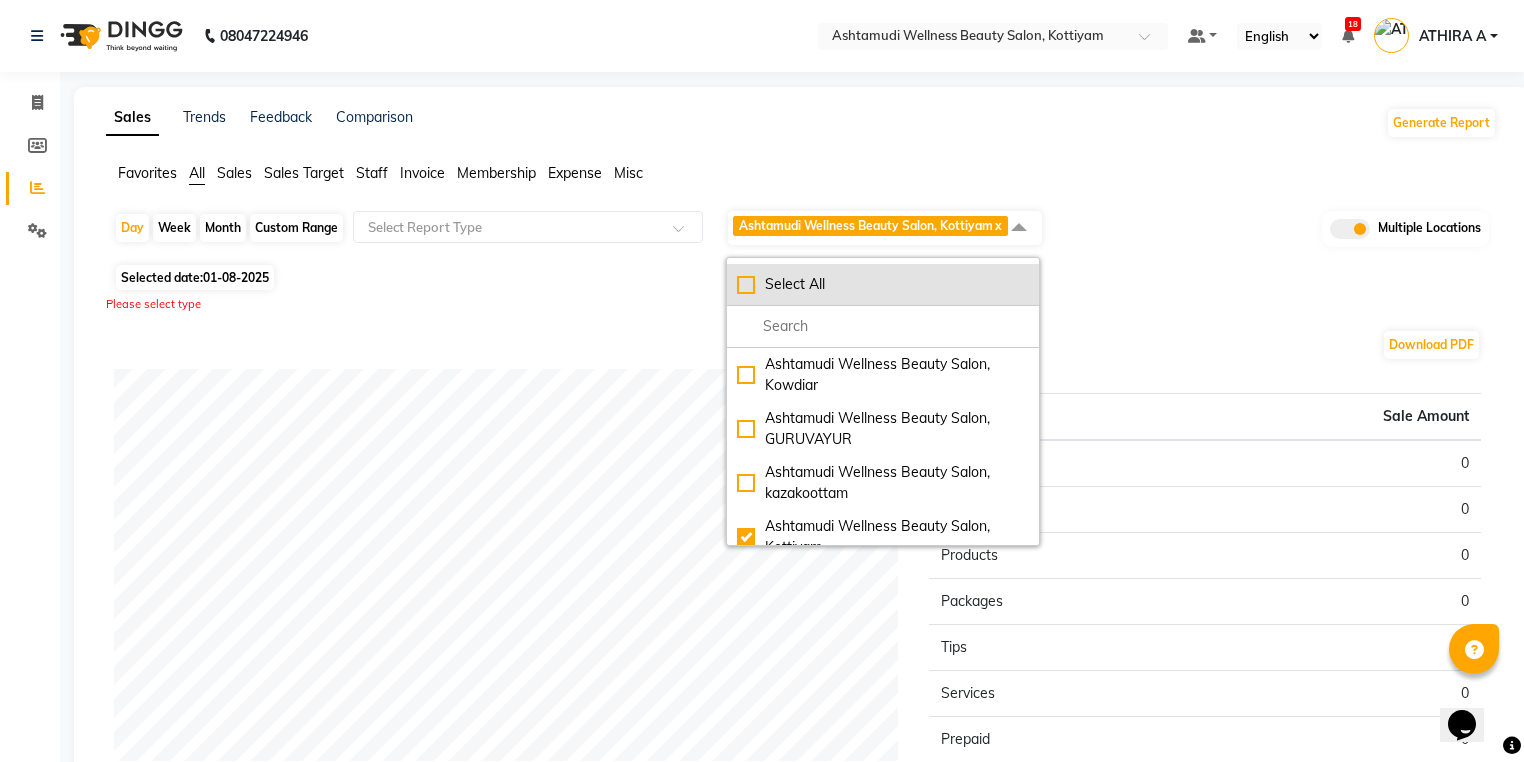 click on "Select All" 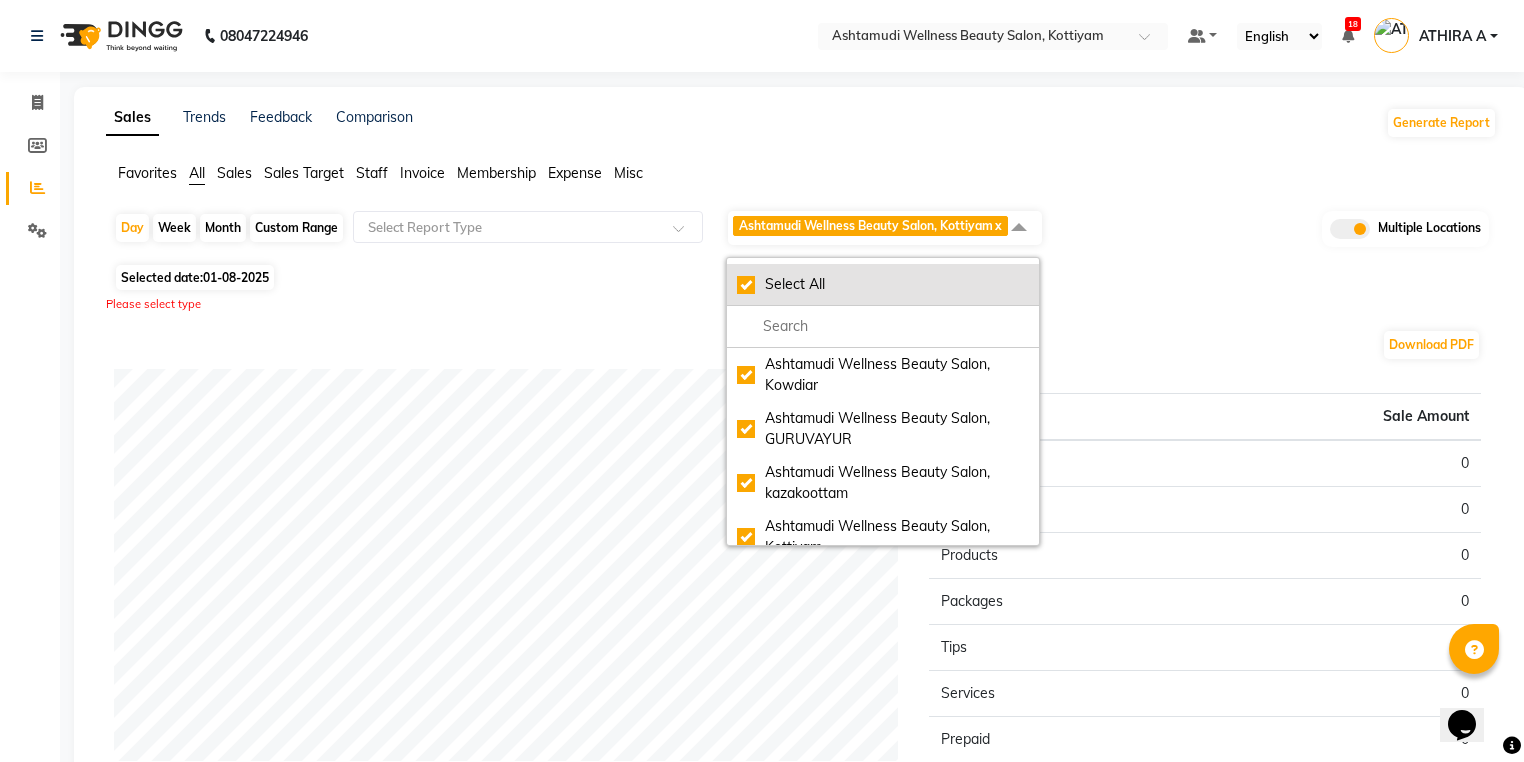 checkbox on "true" 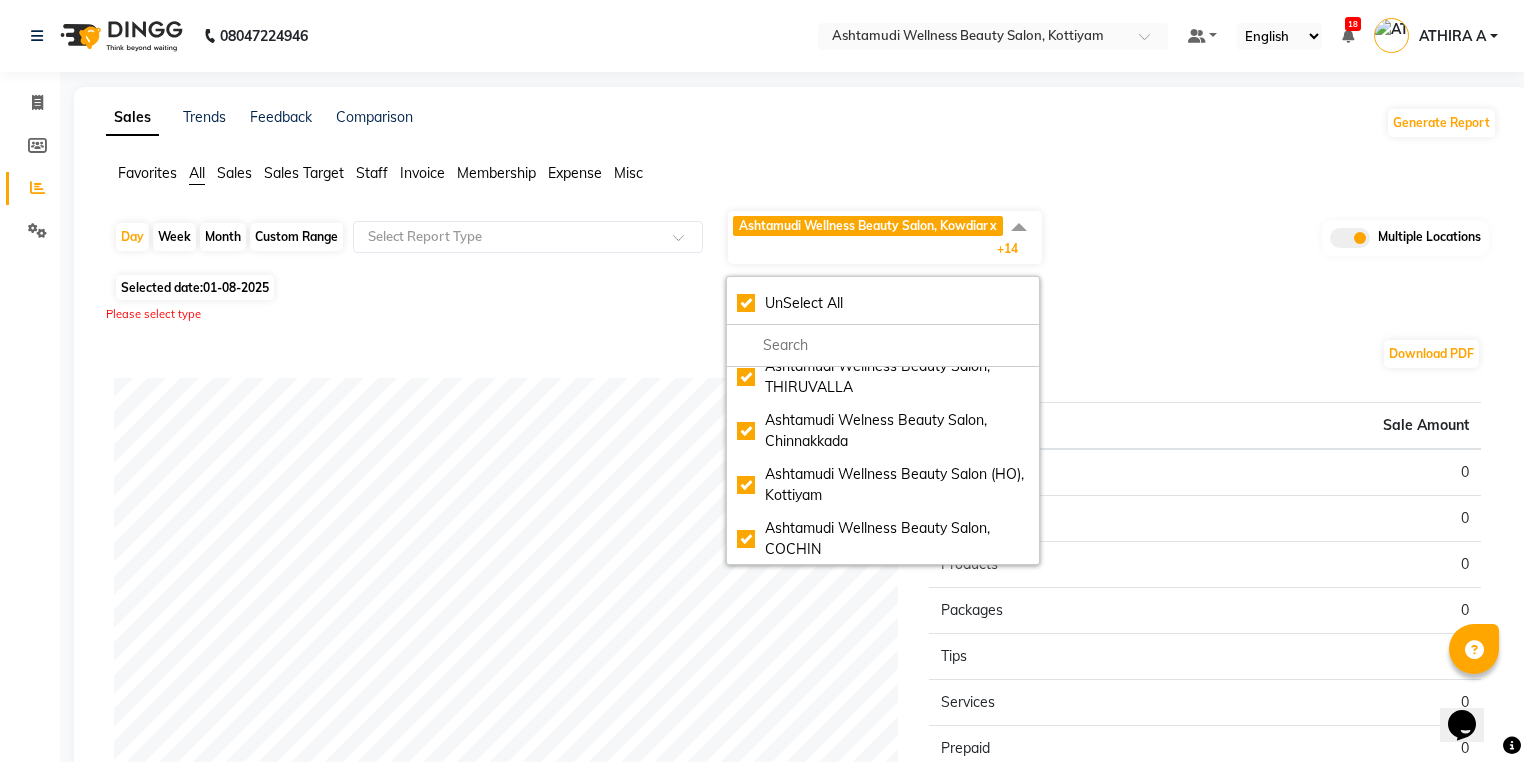 scroll, scrollTop: 400, scrollLeft: 0, axis: vertical 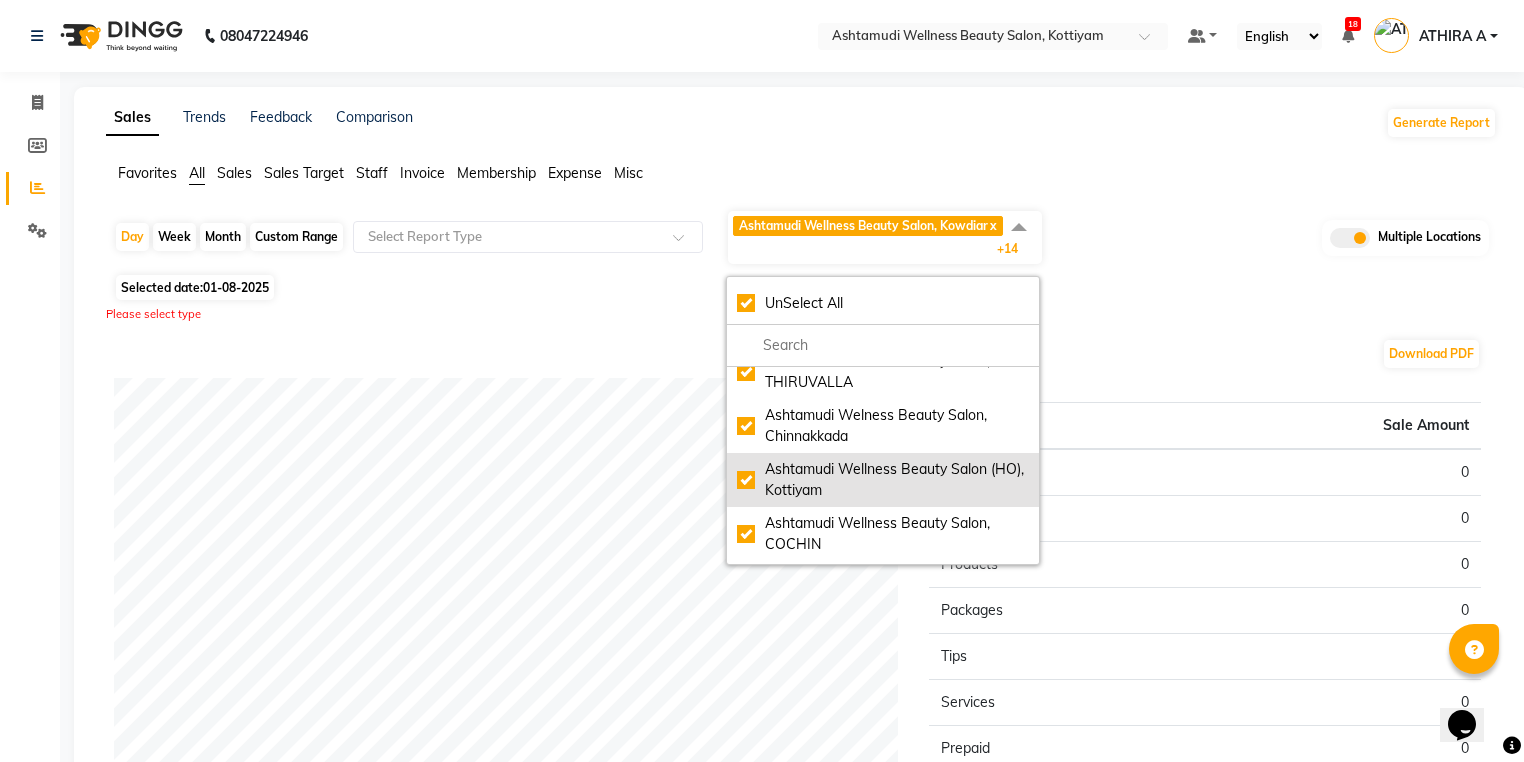 click on "Ashtamudi Wellness Beauty Salon (HO), Kottiyam" 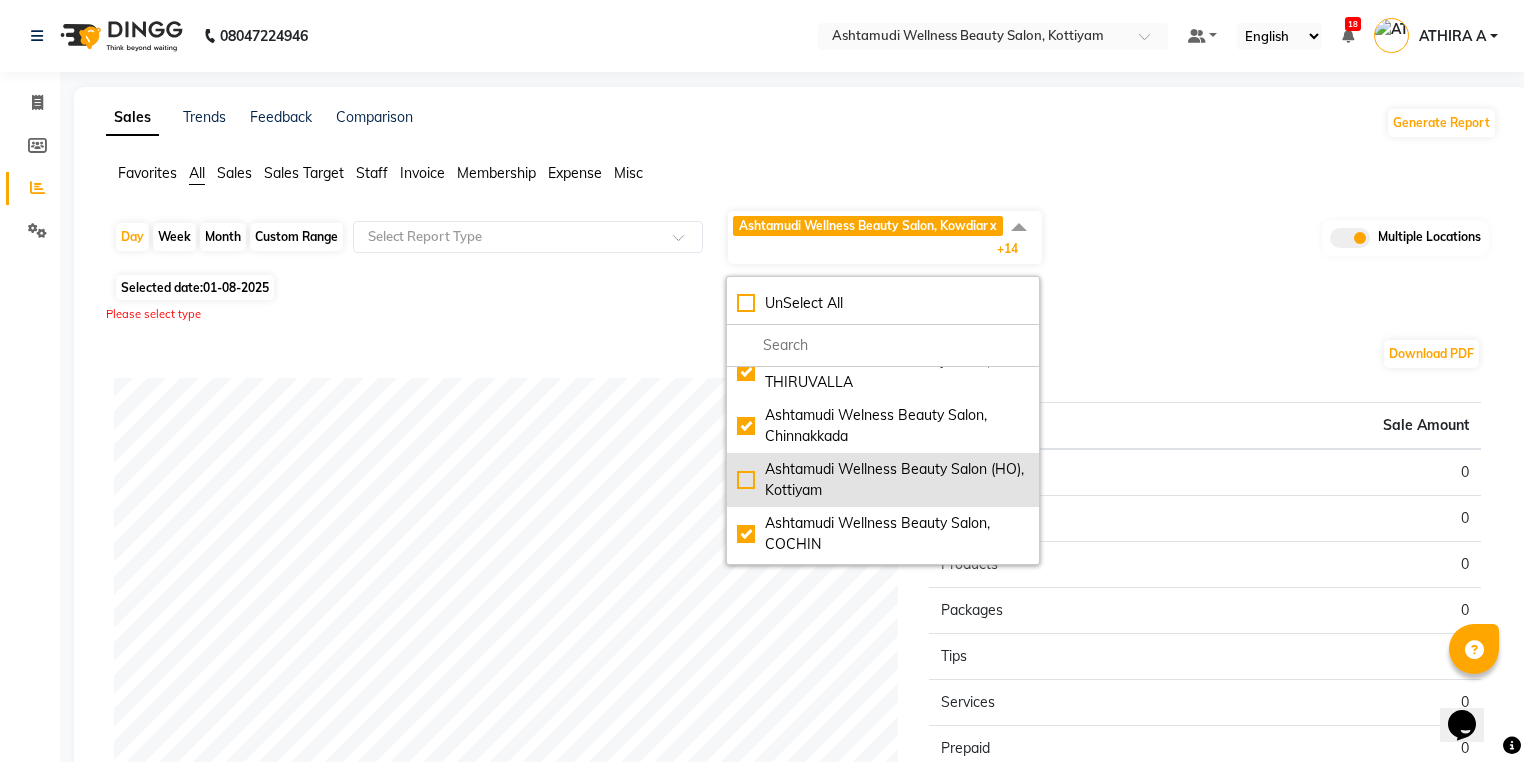 checkbox on "false" 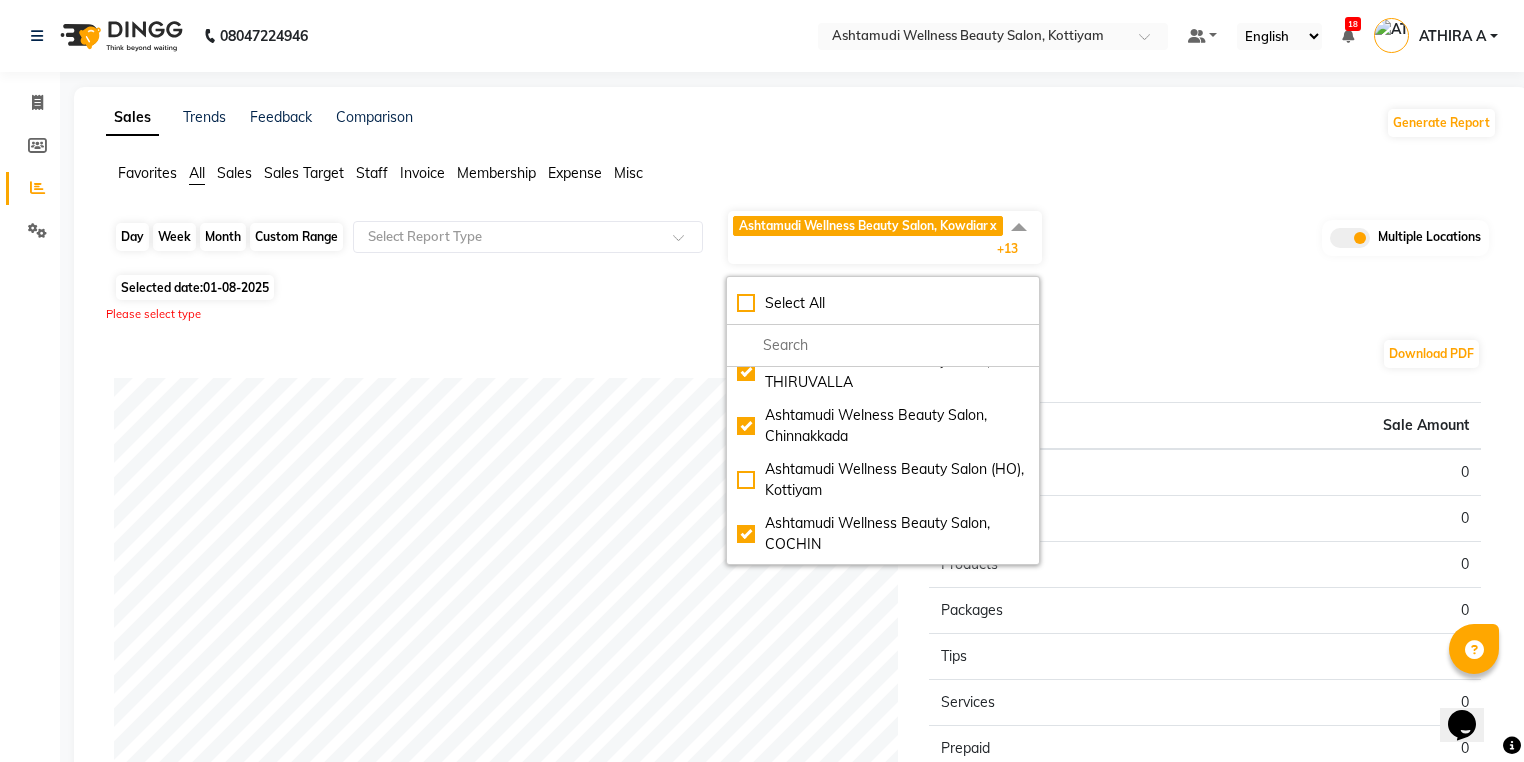 click on "Day" 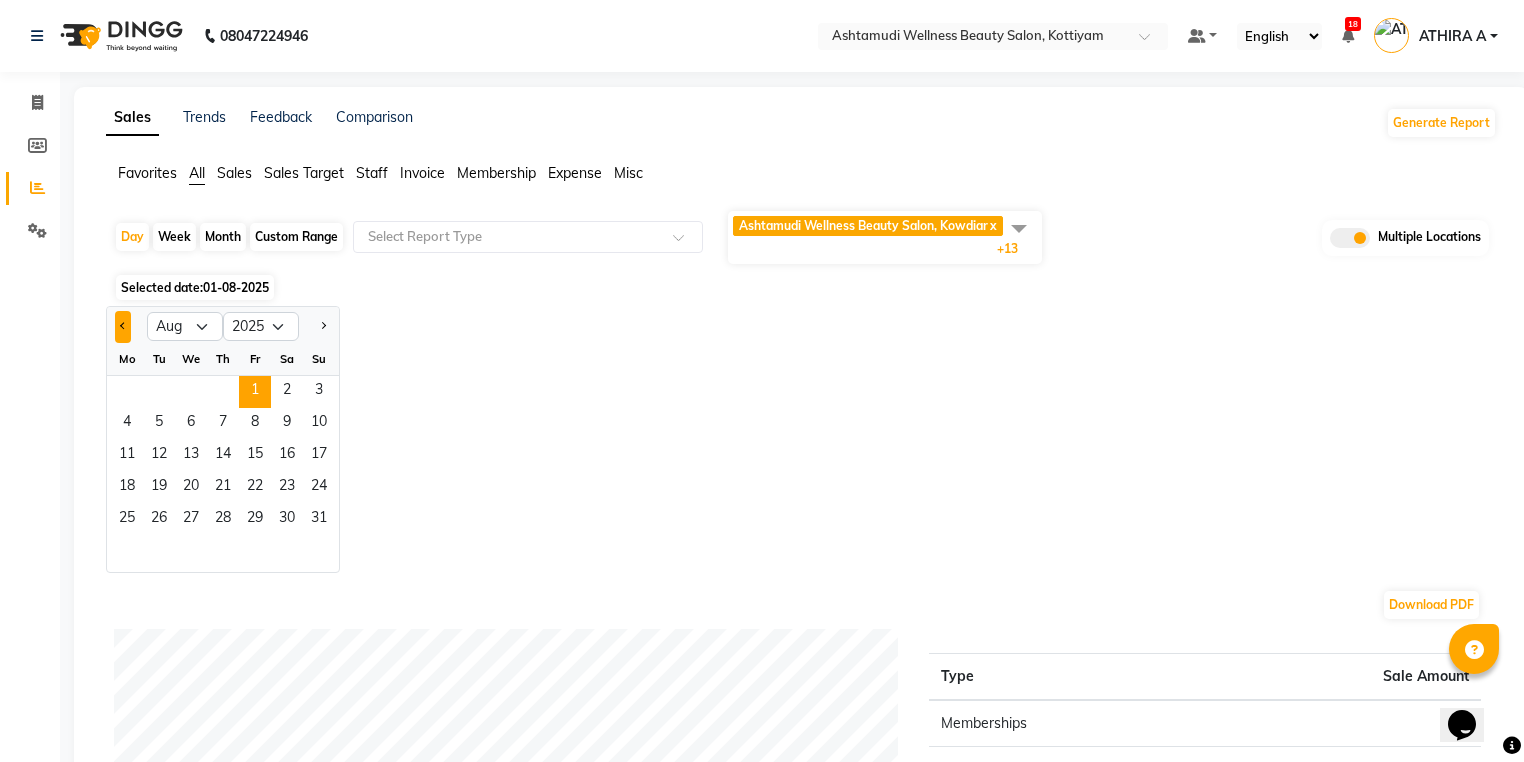 click 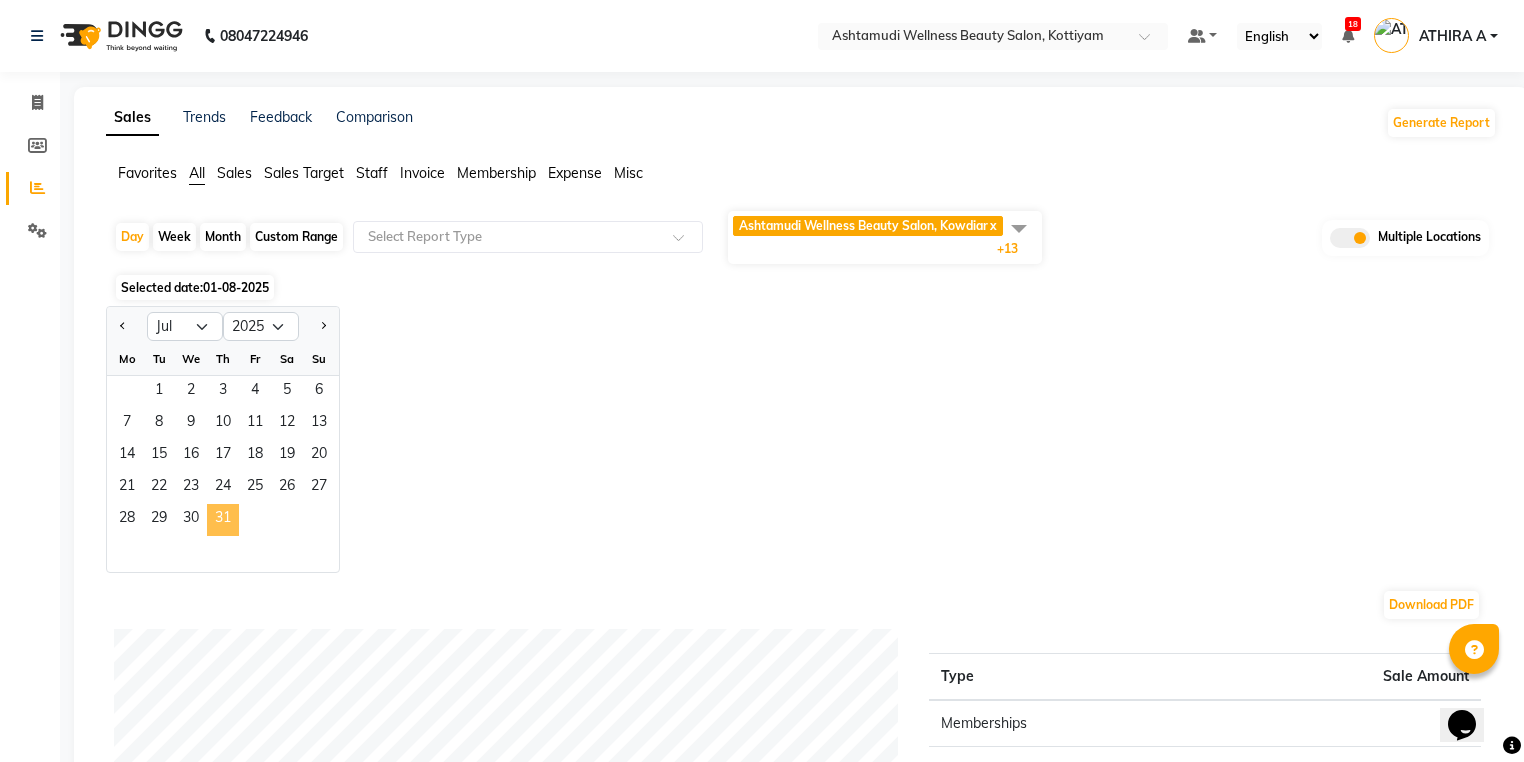 click on "31" 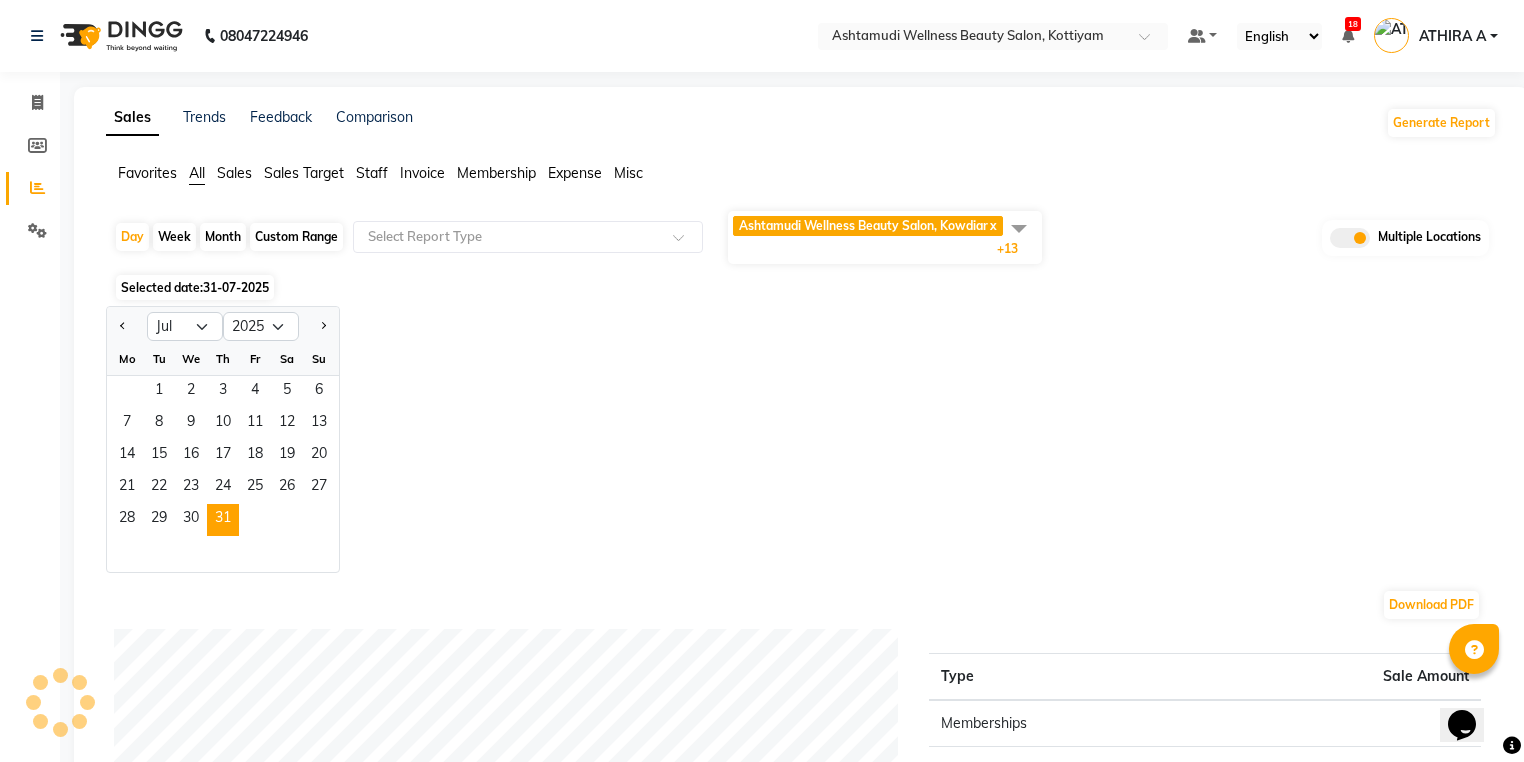 click on "Invoice" 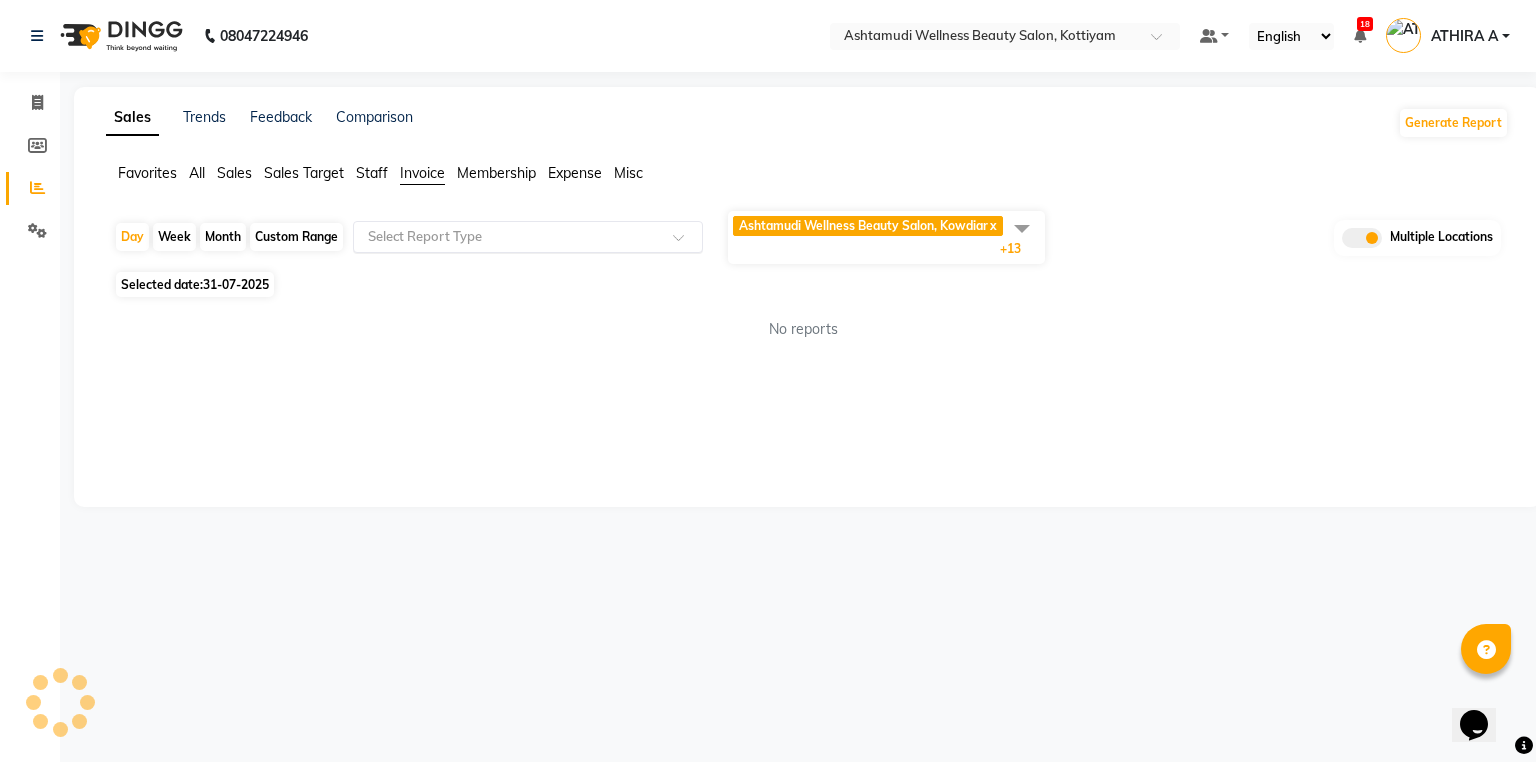 click 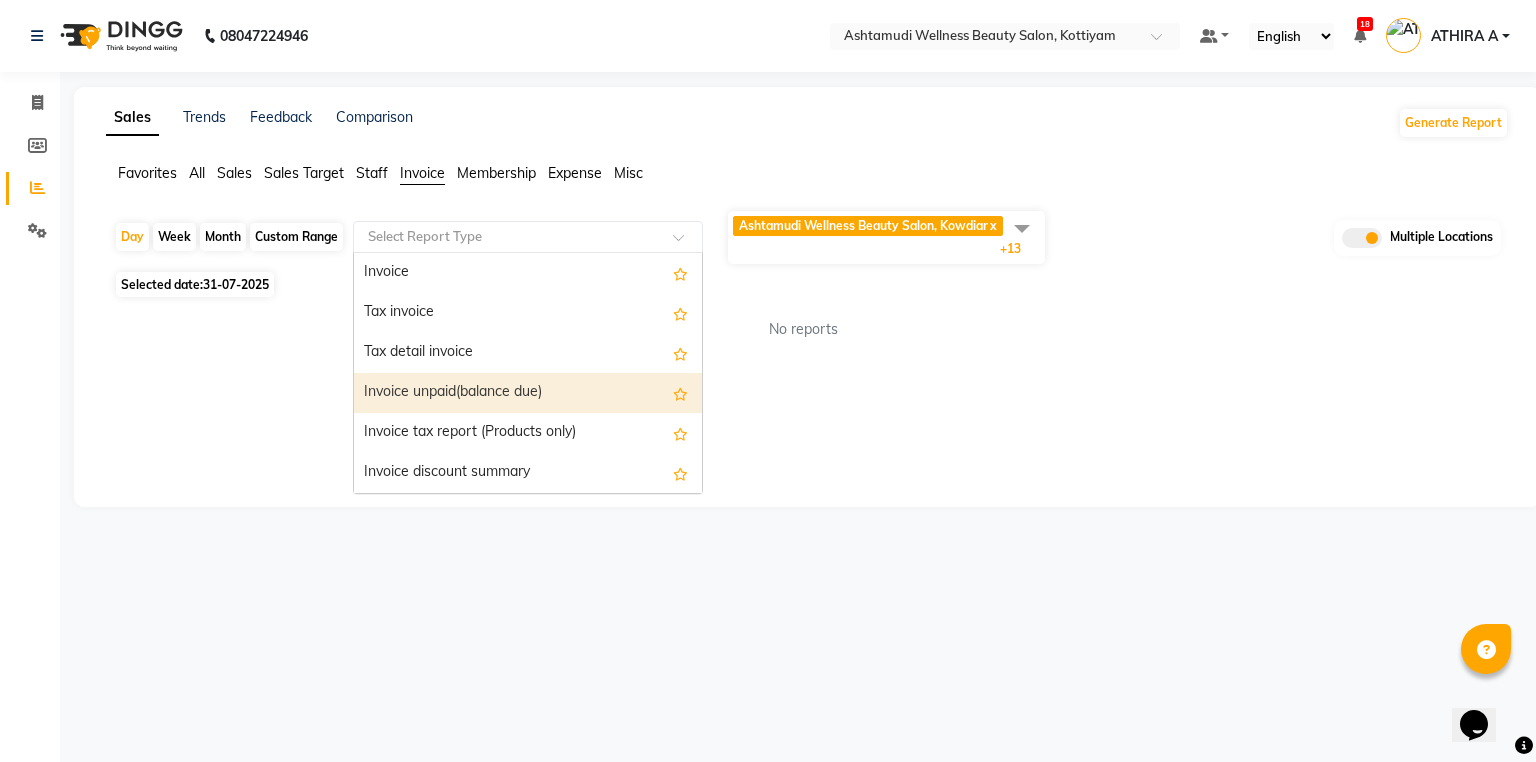 click on "Invoice unpaid(balance due)" at bounding box center [528, 393] 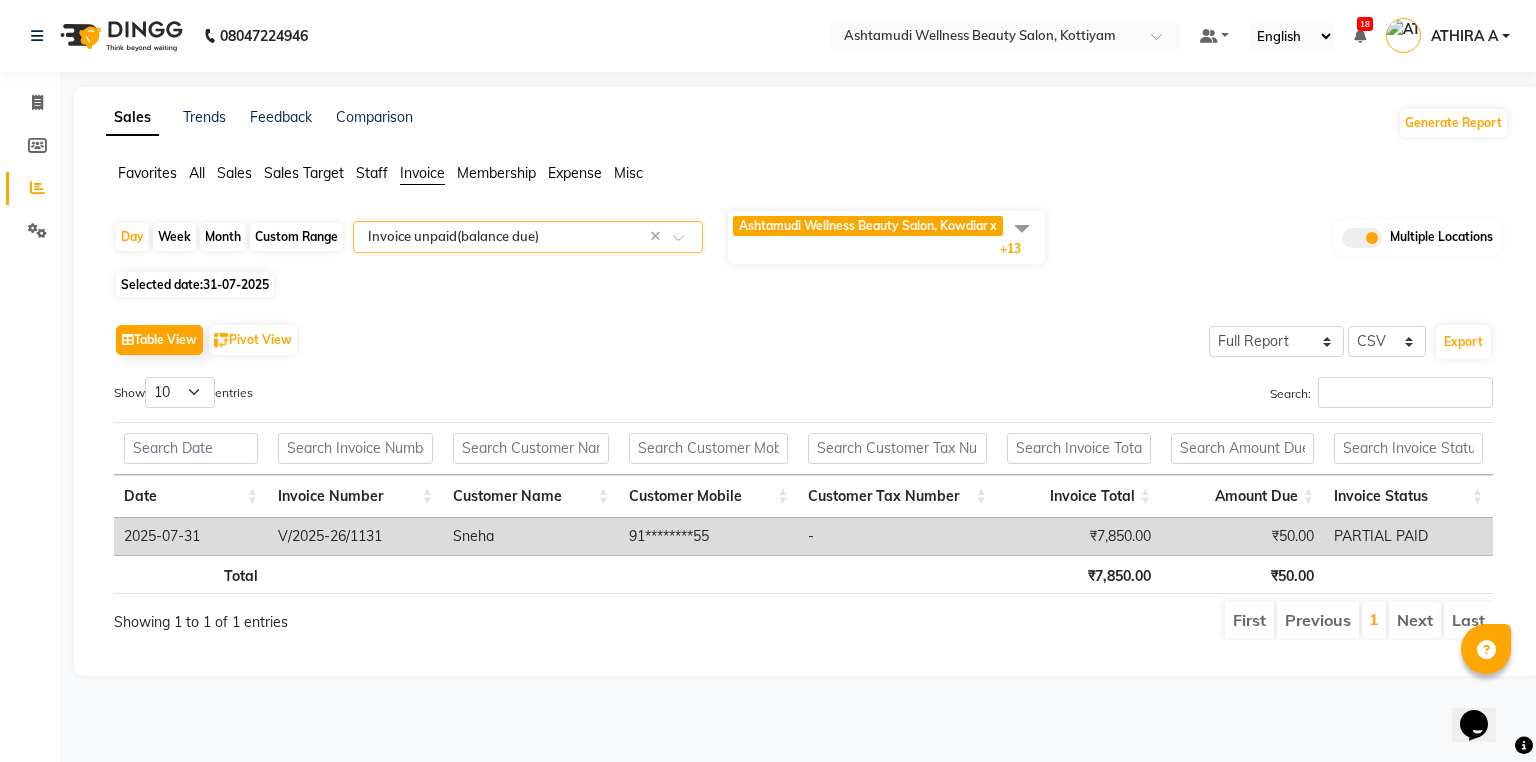 click 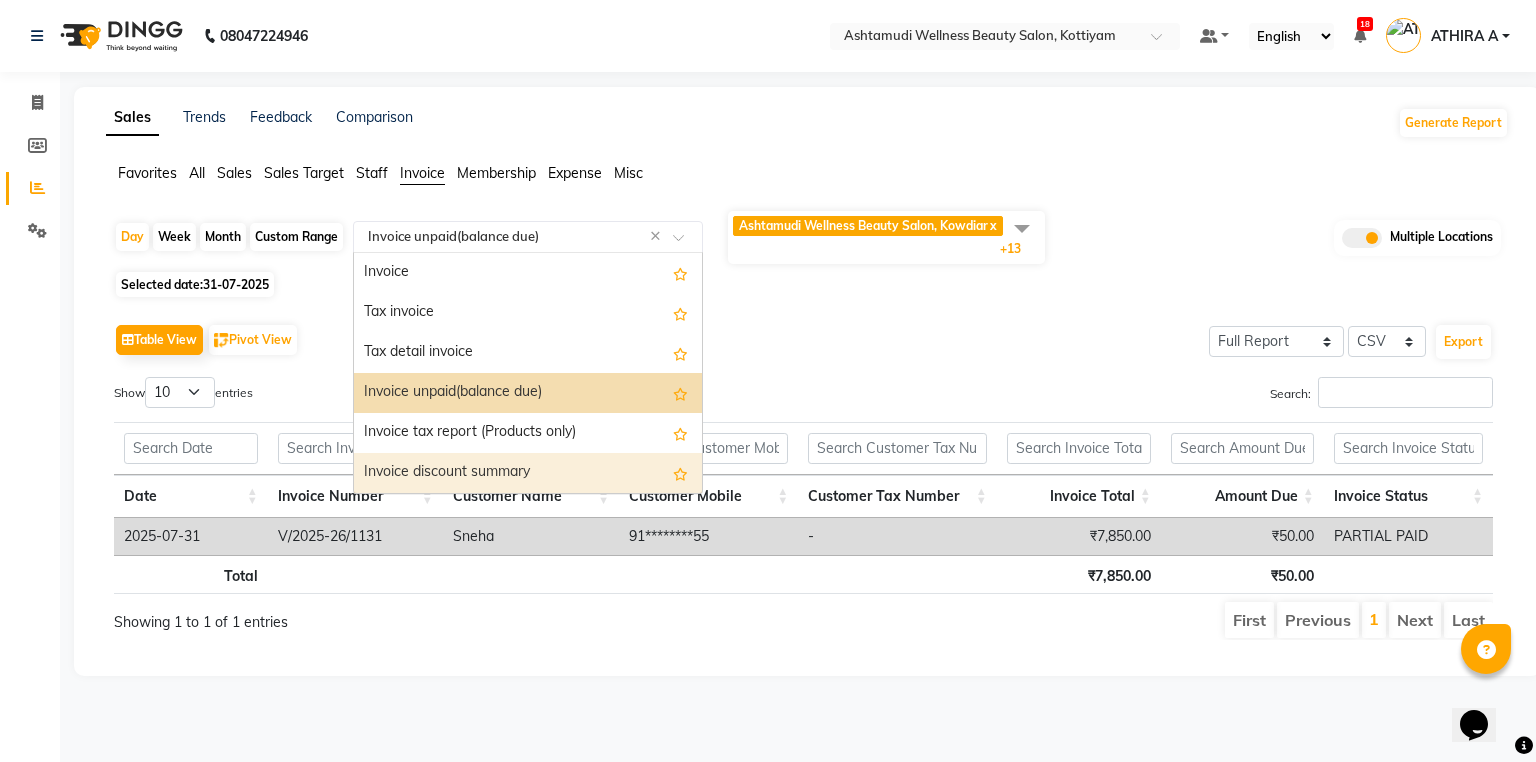 click on "Invoice discount summary" at bounding box center (528, 473) 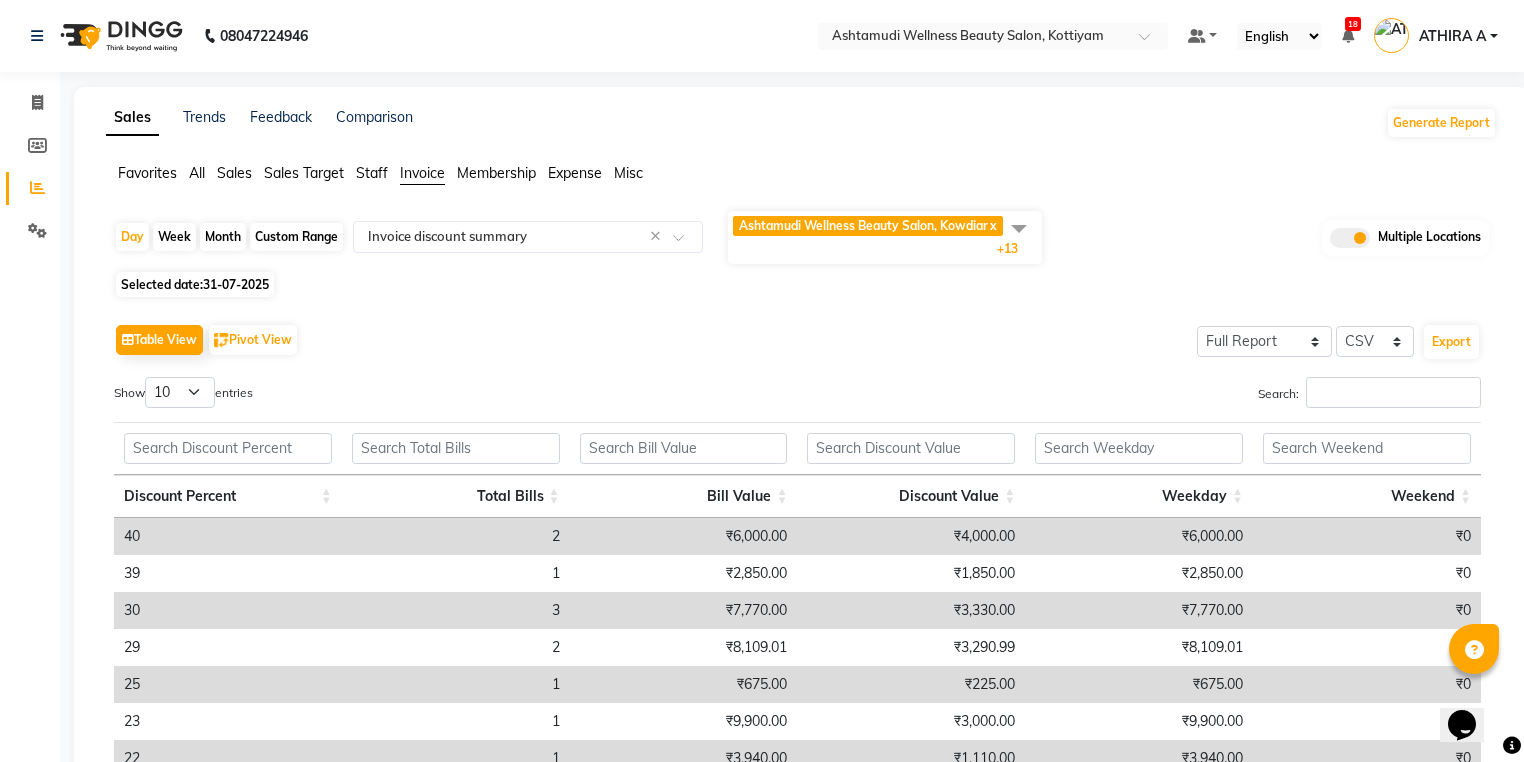 click on "Sales" 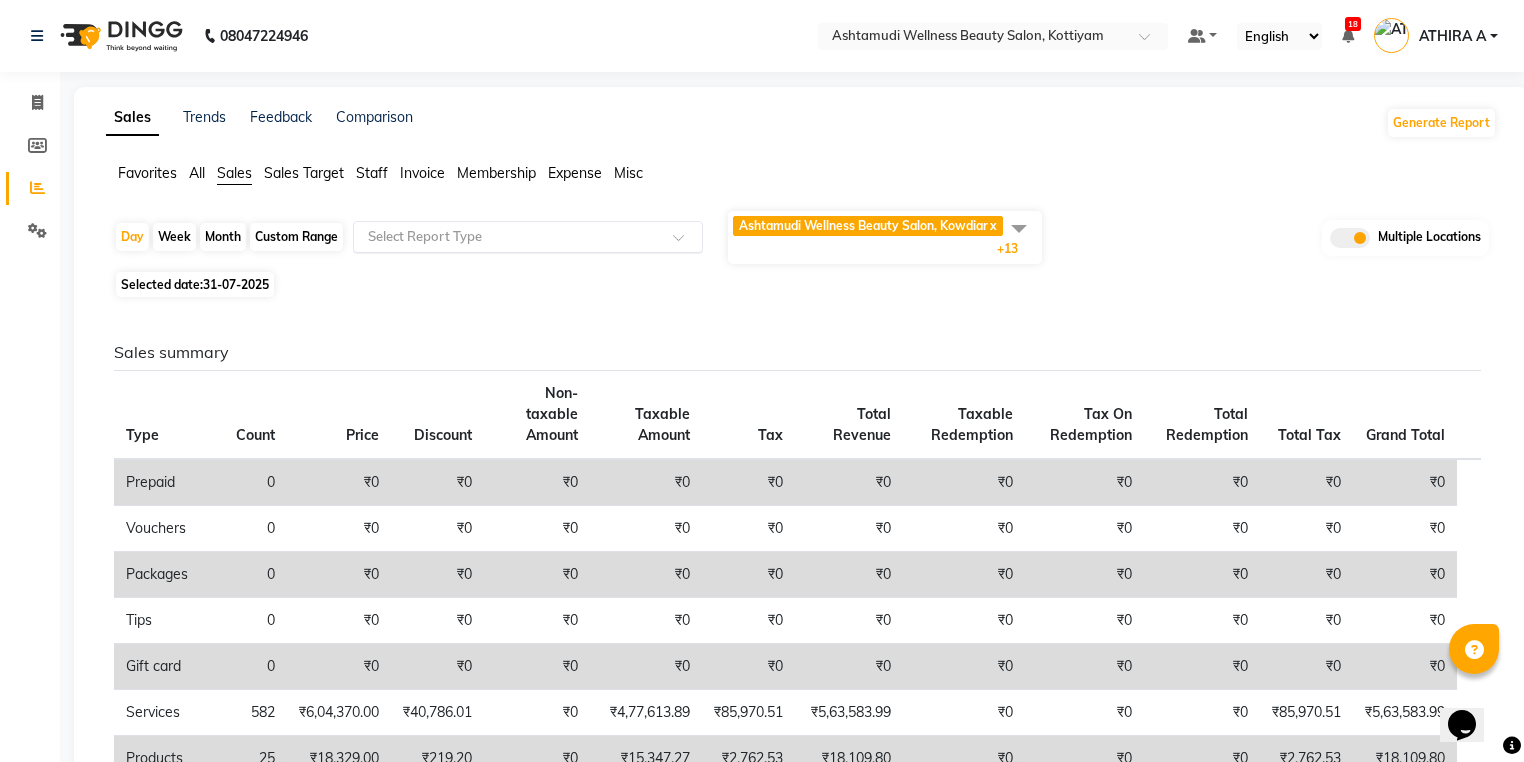 click 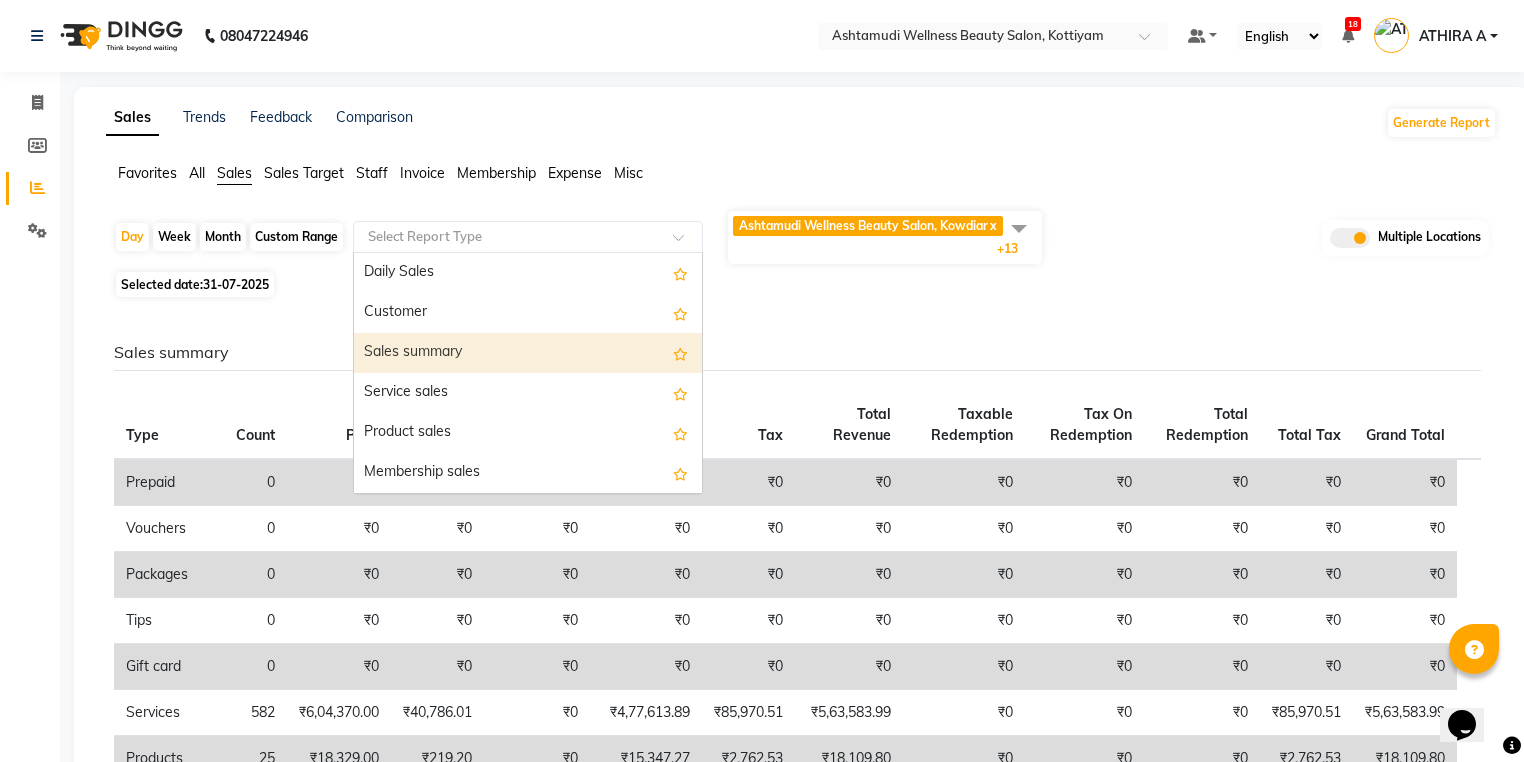 click on "Sales summary" at bounding box center (528, 353) 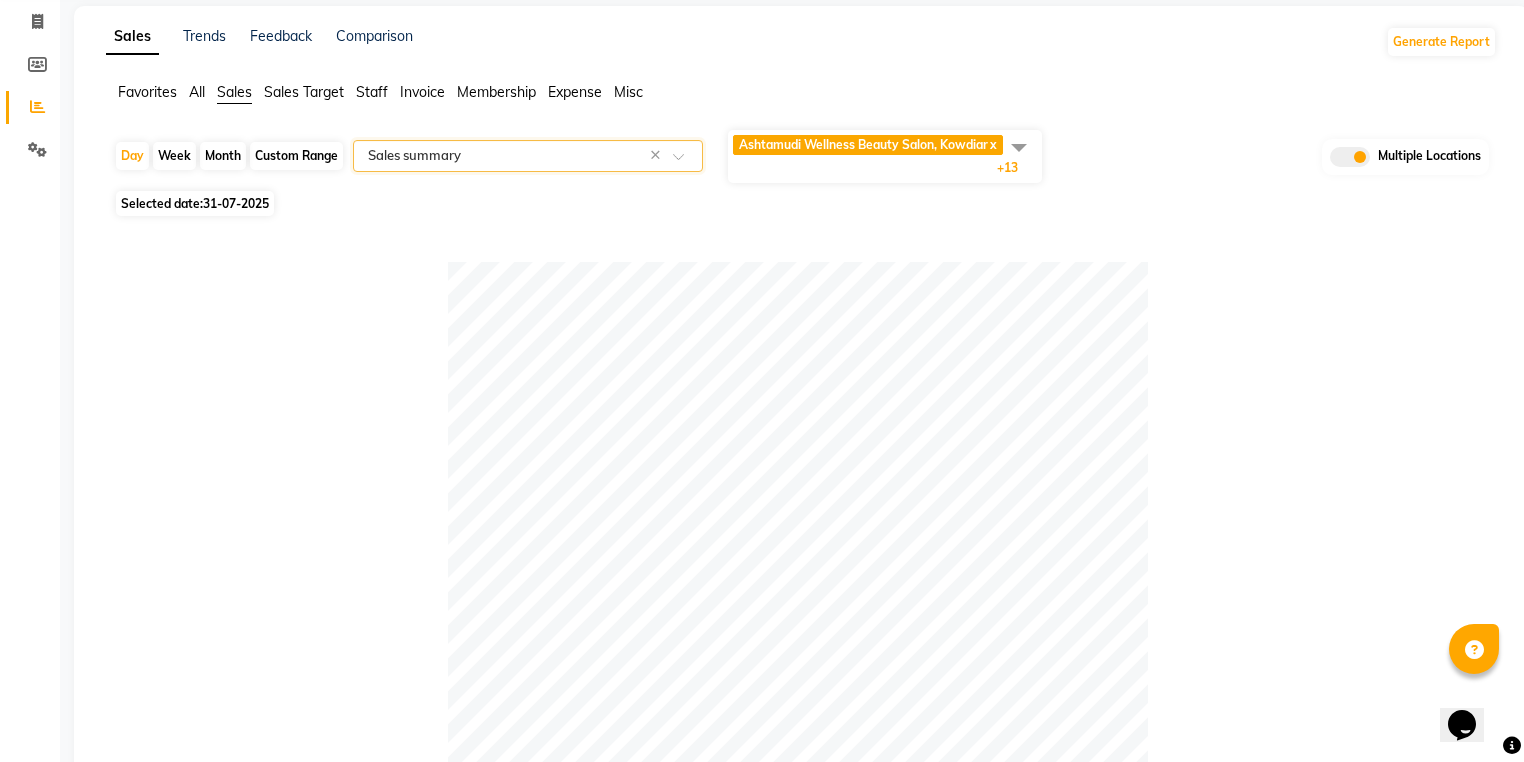 scroll, scrollTop: 0, scrollLeft: 0, axis: both 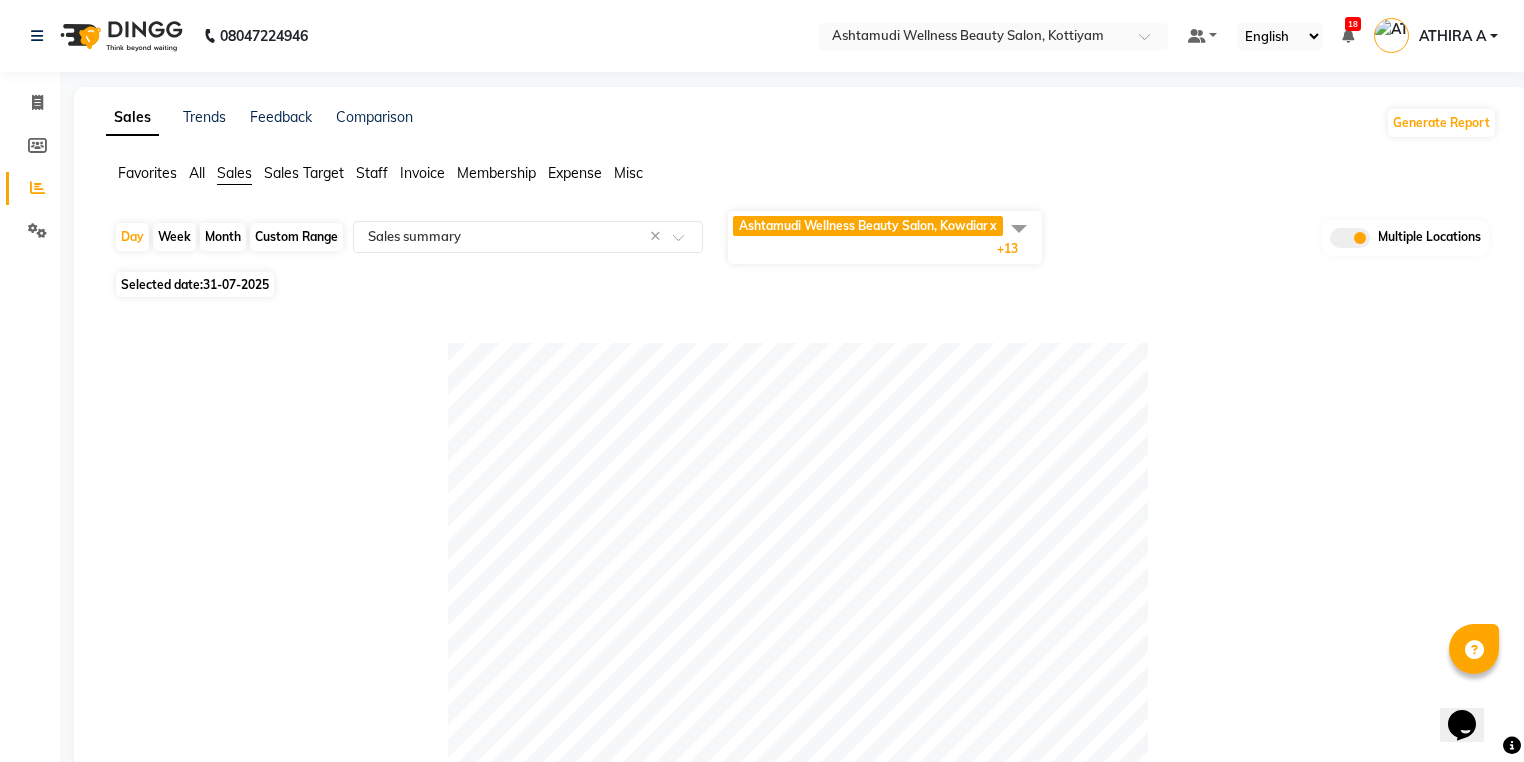 click 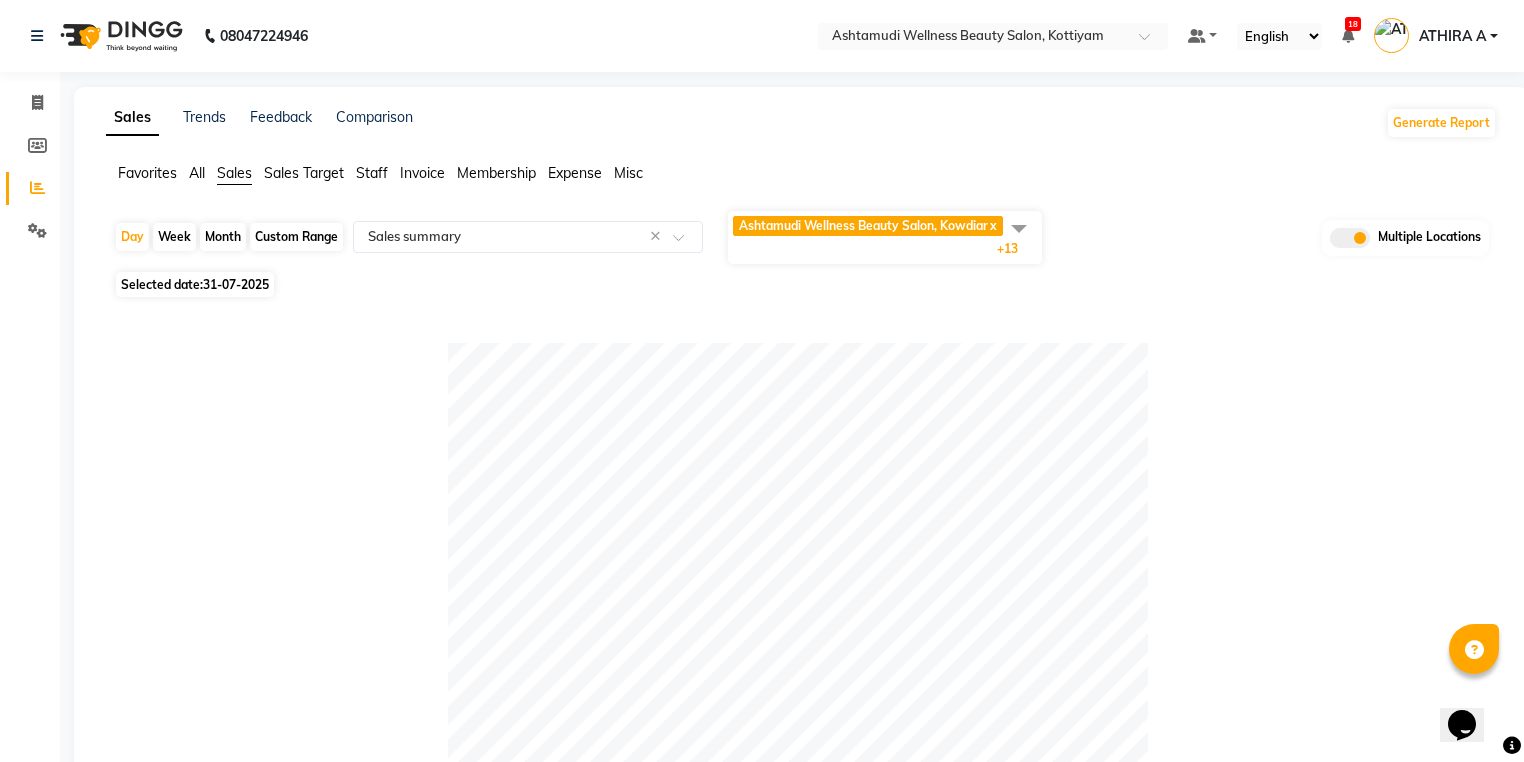 click 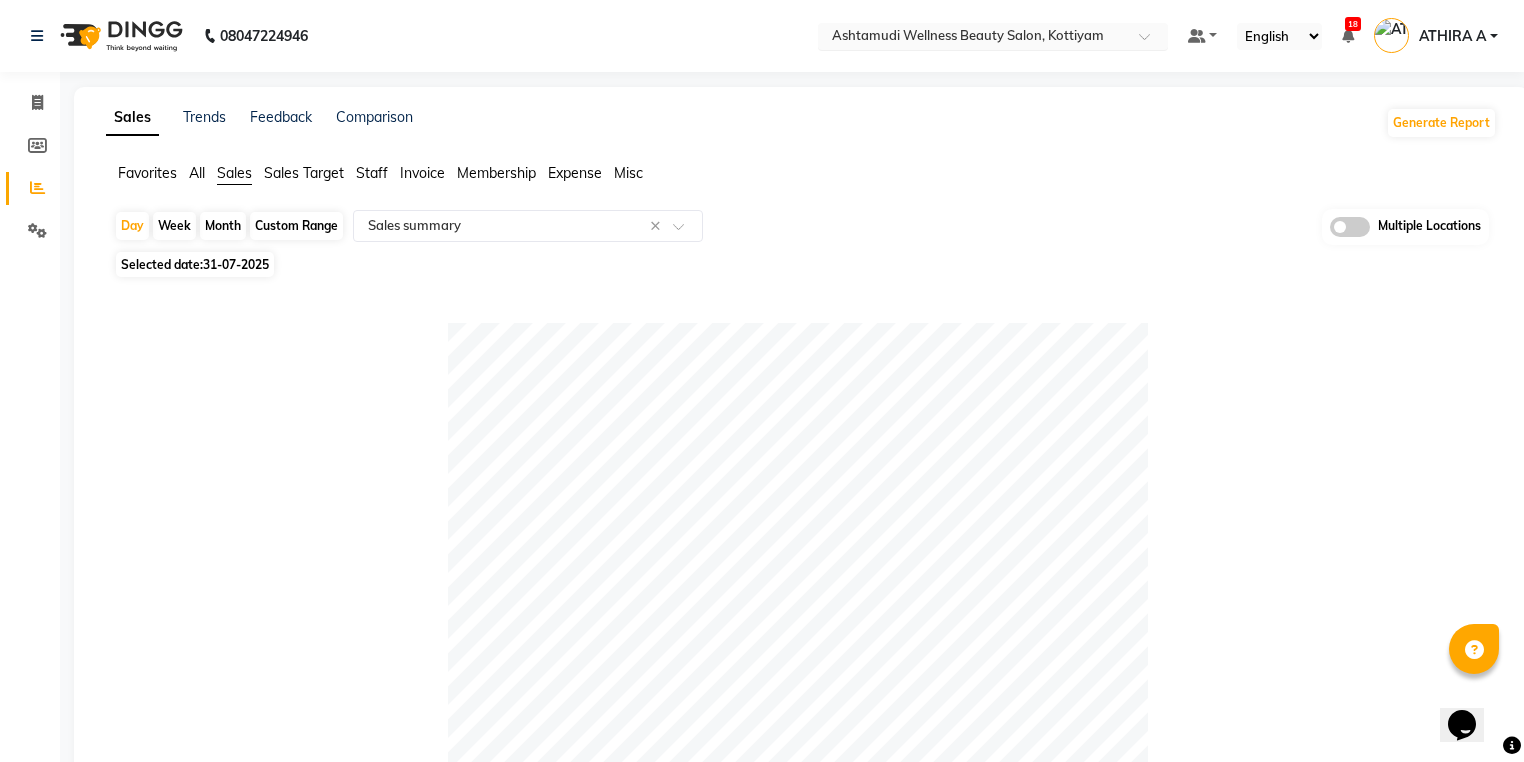 click at bounding box center [973, 38] 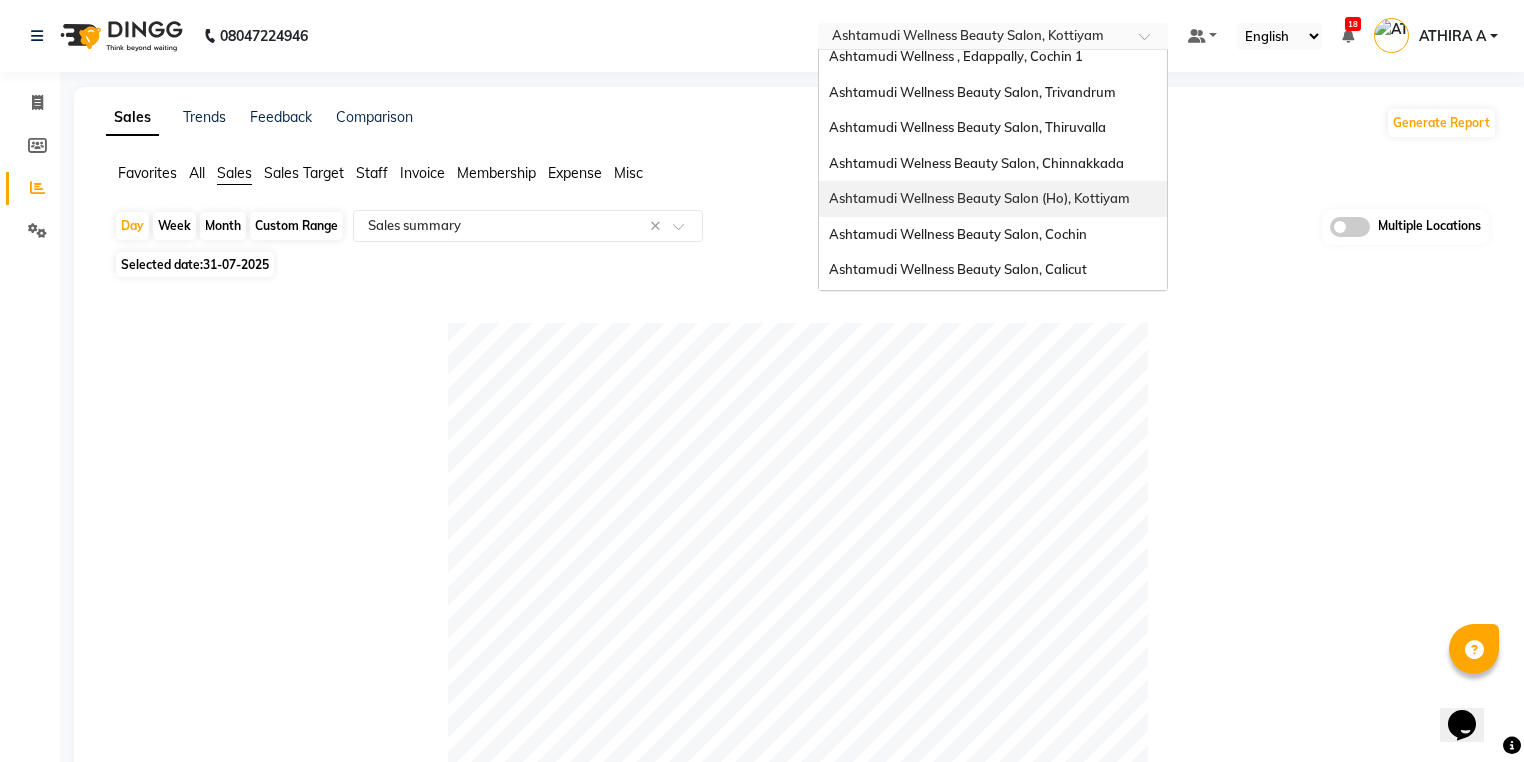 scroll, scrollTop: 312, scrollLeft: 0, axis: vertical 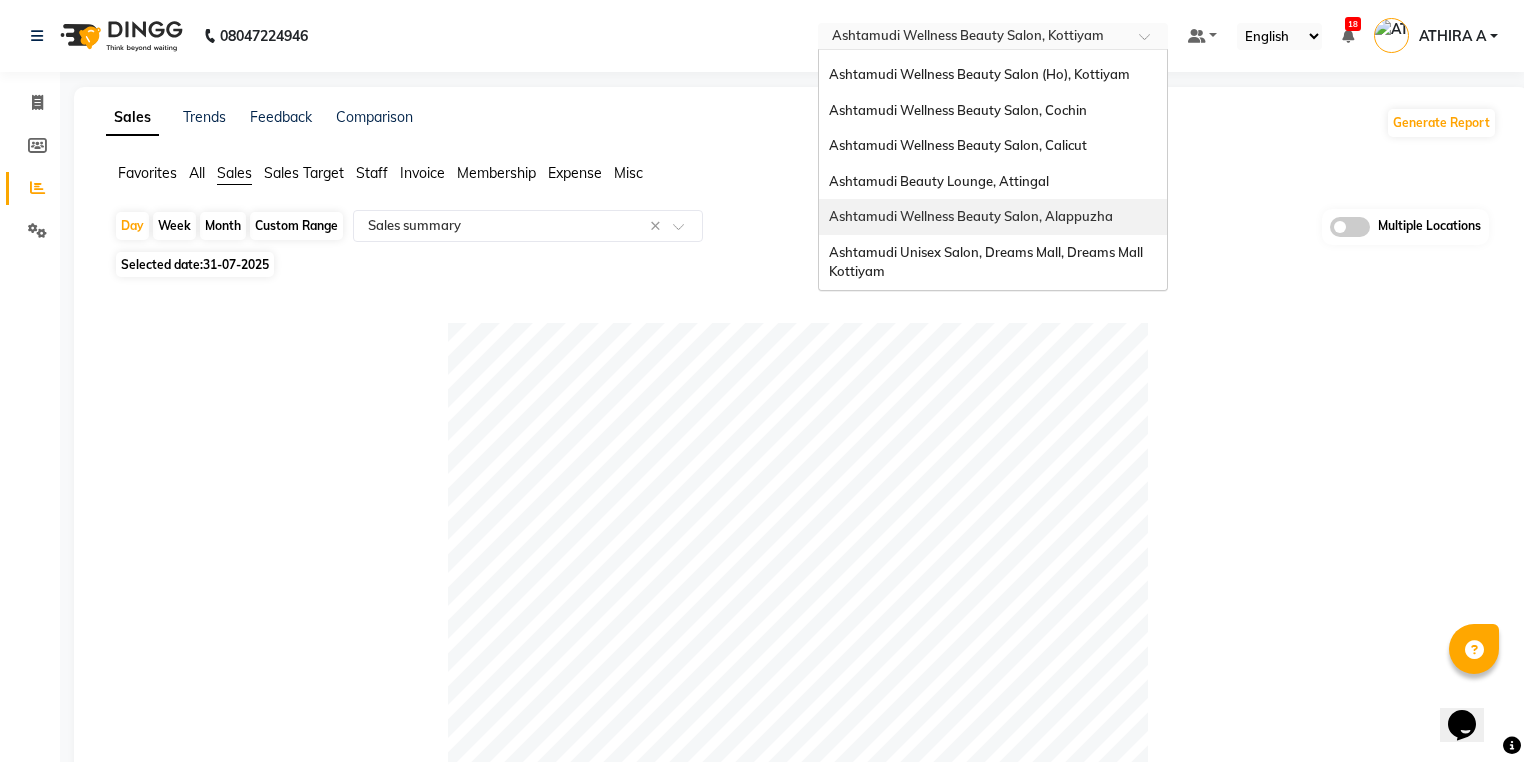 click on "Ashtamudi Wellness Beauty Salon, Alappuzha" at bounding box center [993, 217] 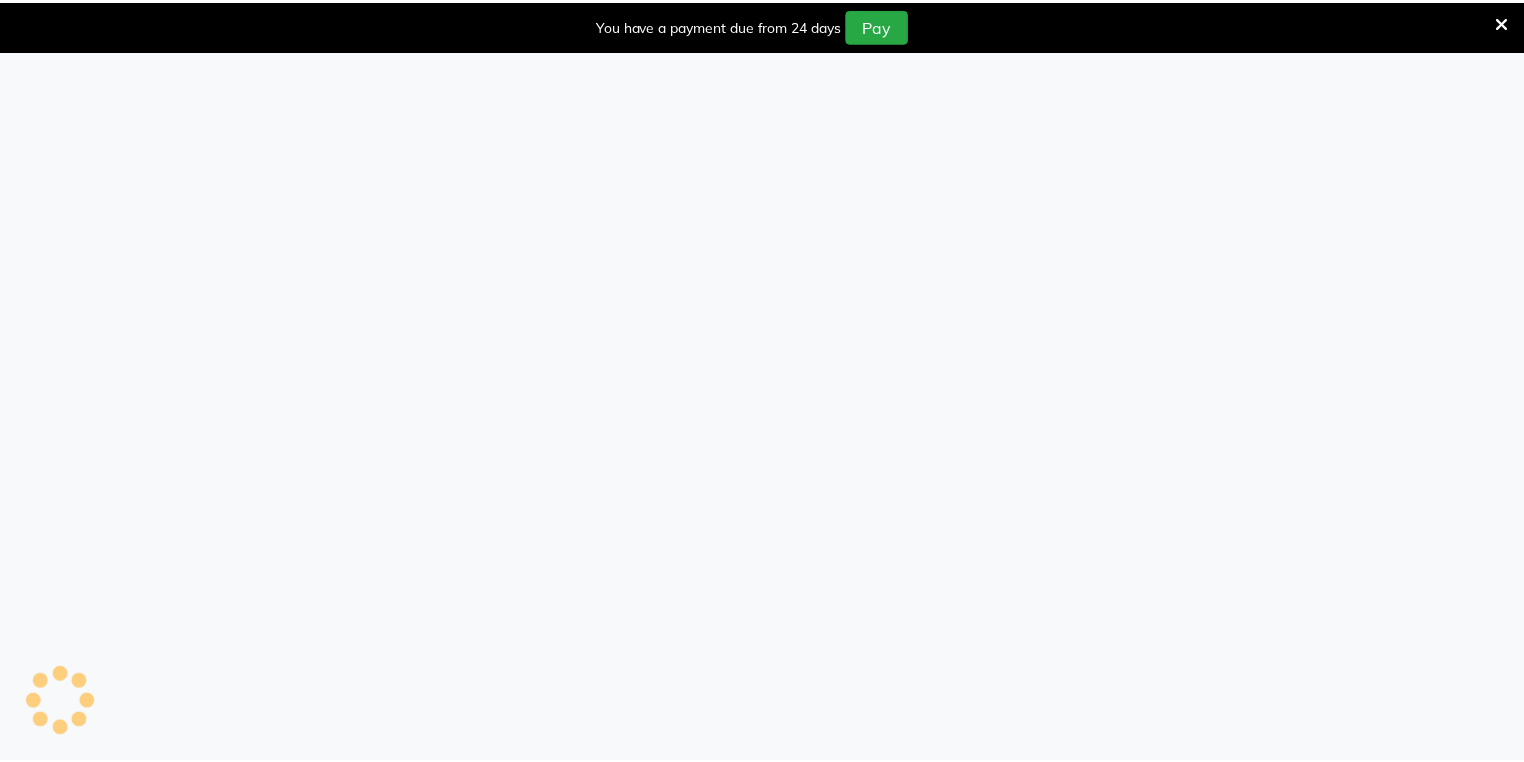 scroll, scrollTop: 0, scrollLeft: 0, axis: both 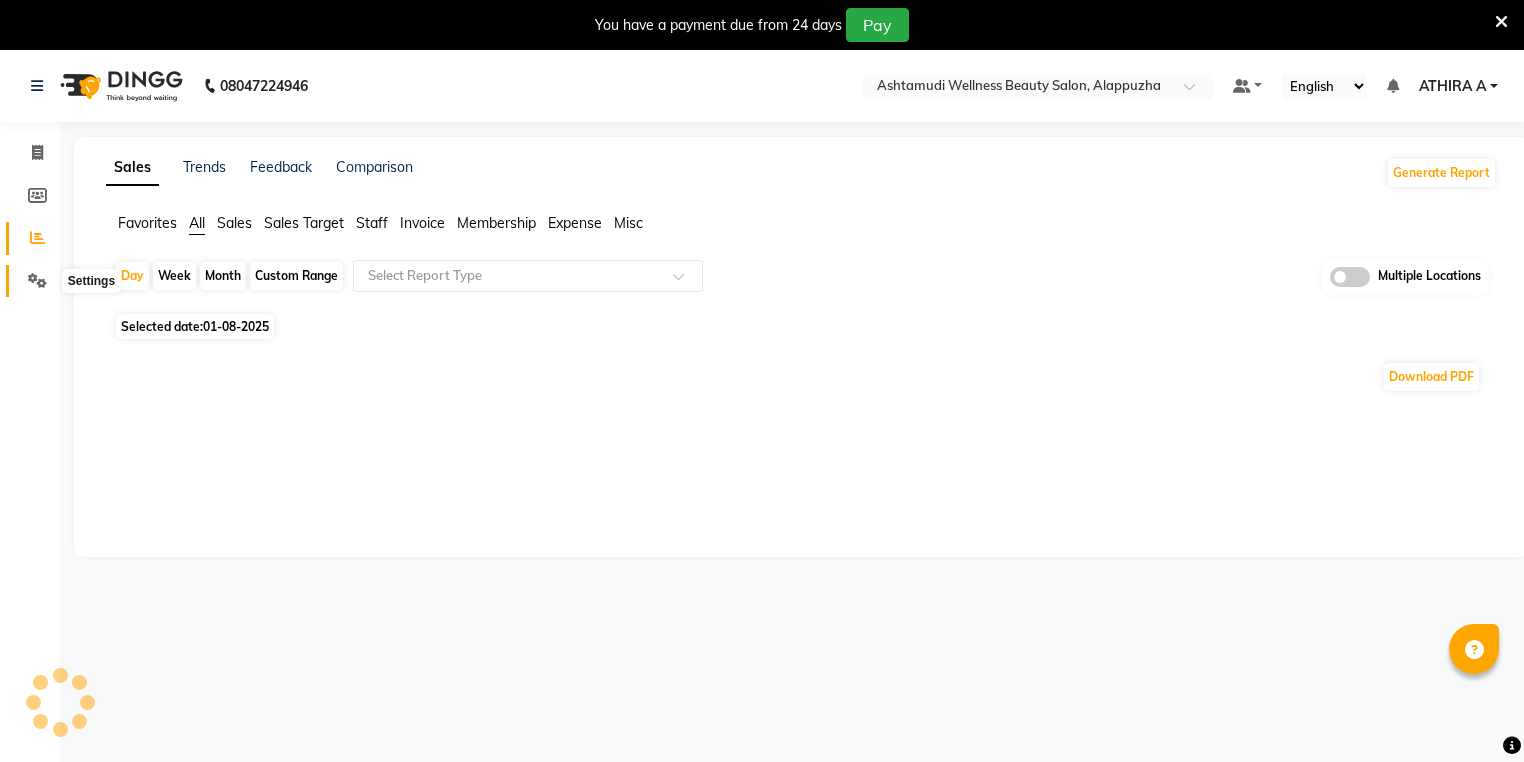 click 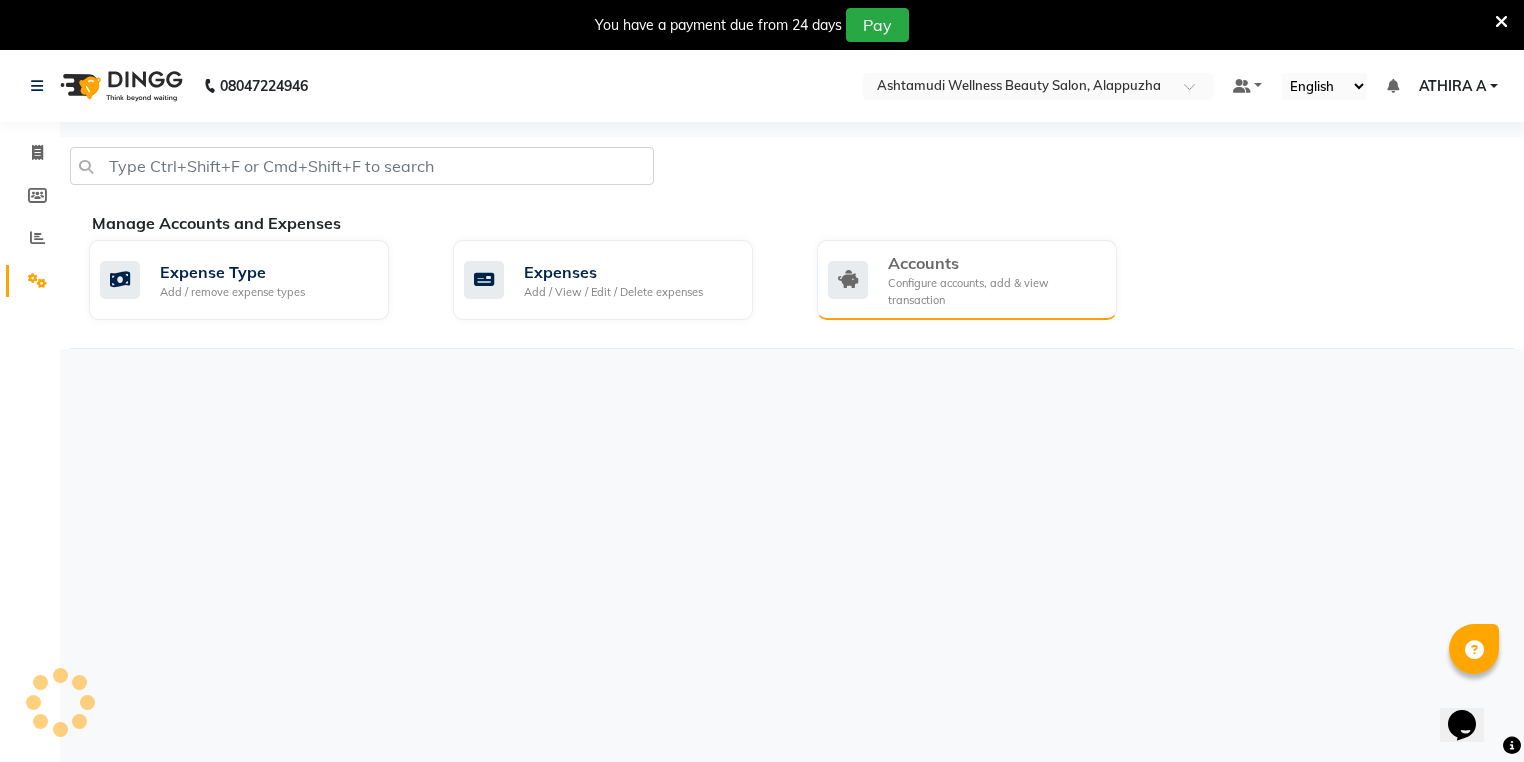 scroll, scrollTop: 0, scrollLeft: 0, axis: both 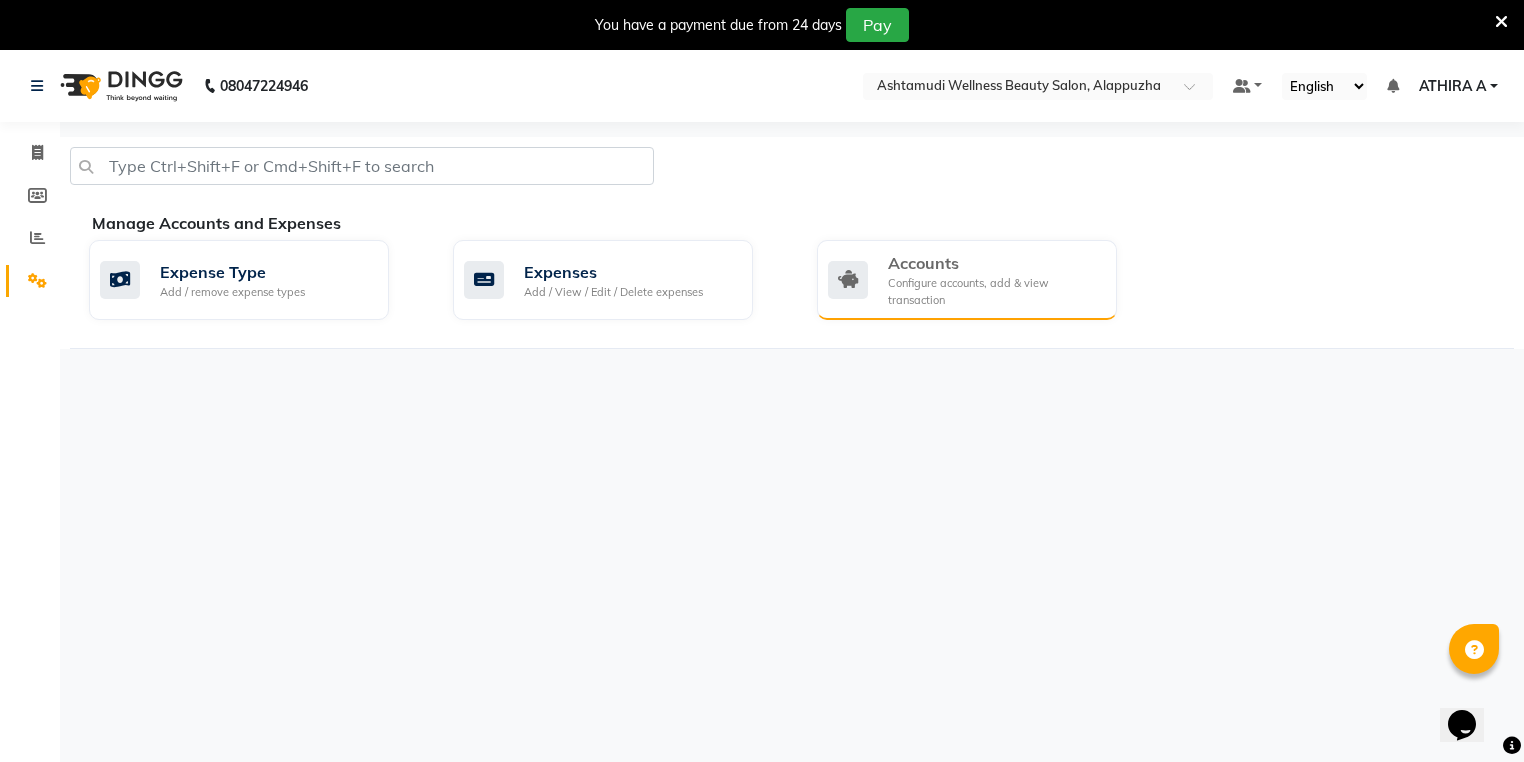 click on "Accounts Configure accounts, add & view transaction" 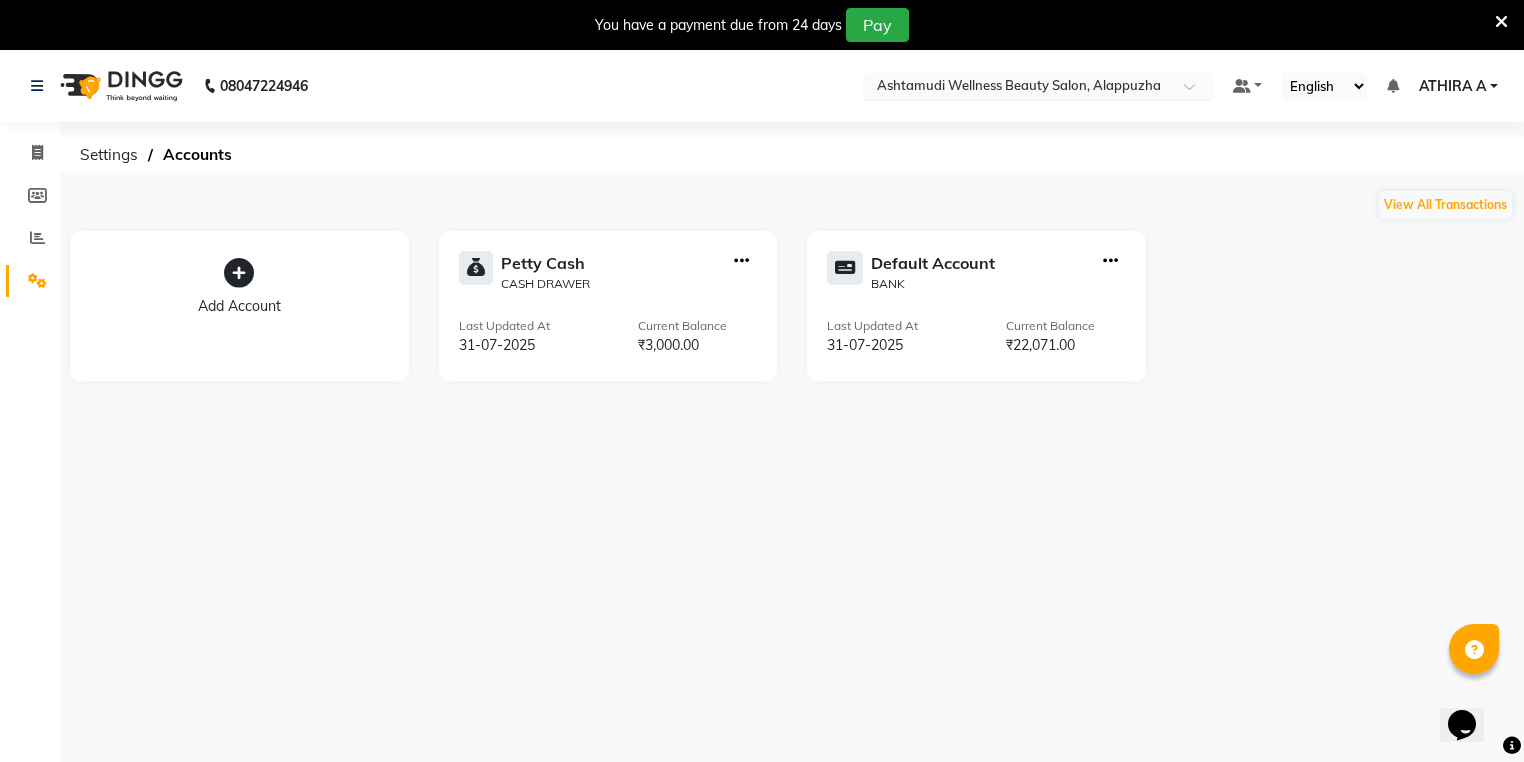 click at bounding box center [1018, 88] 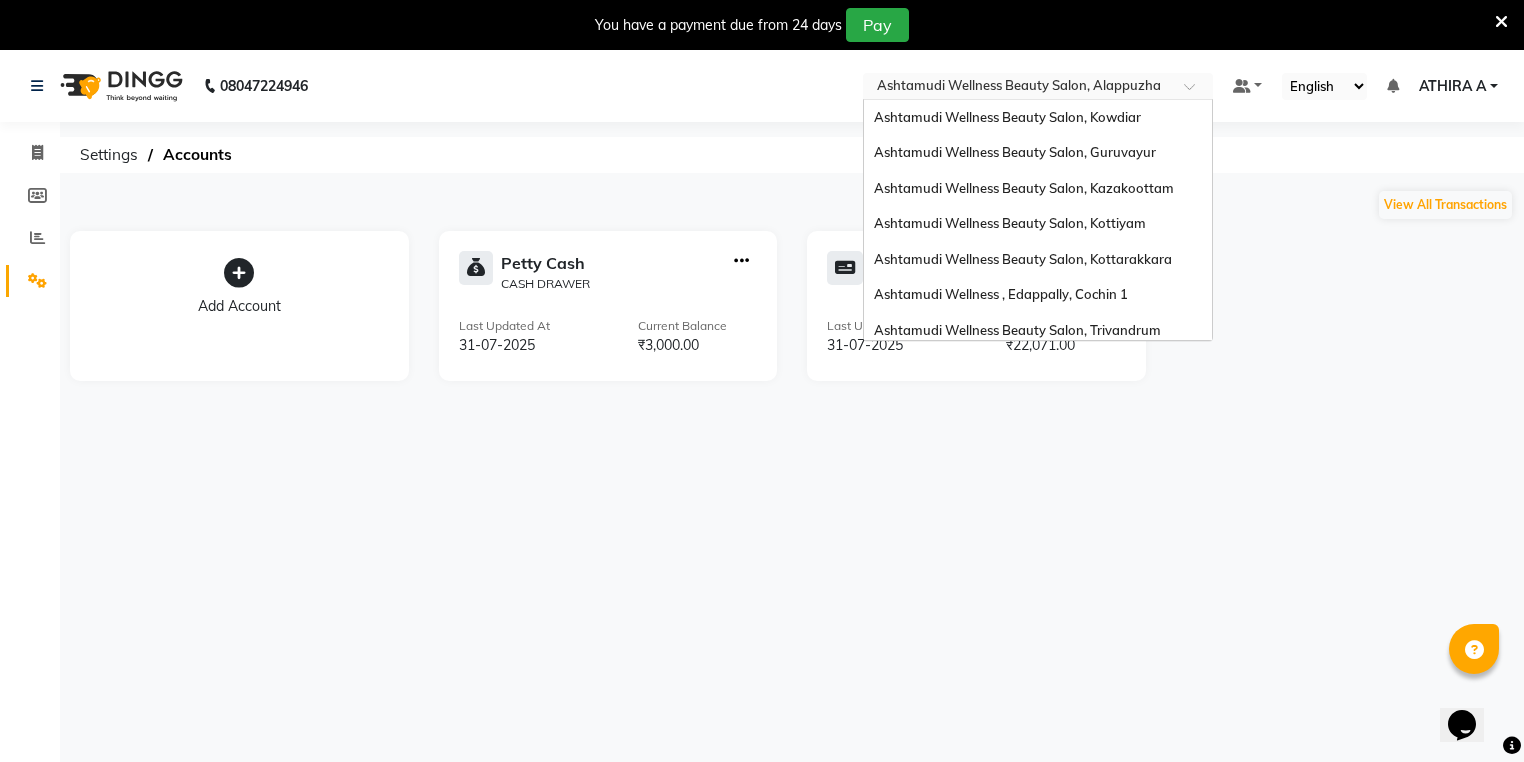 scroll, scrollTop: 312, scrollLeft: 0, axis: vertical 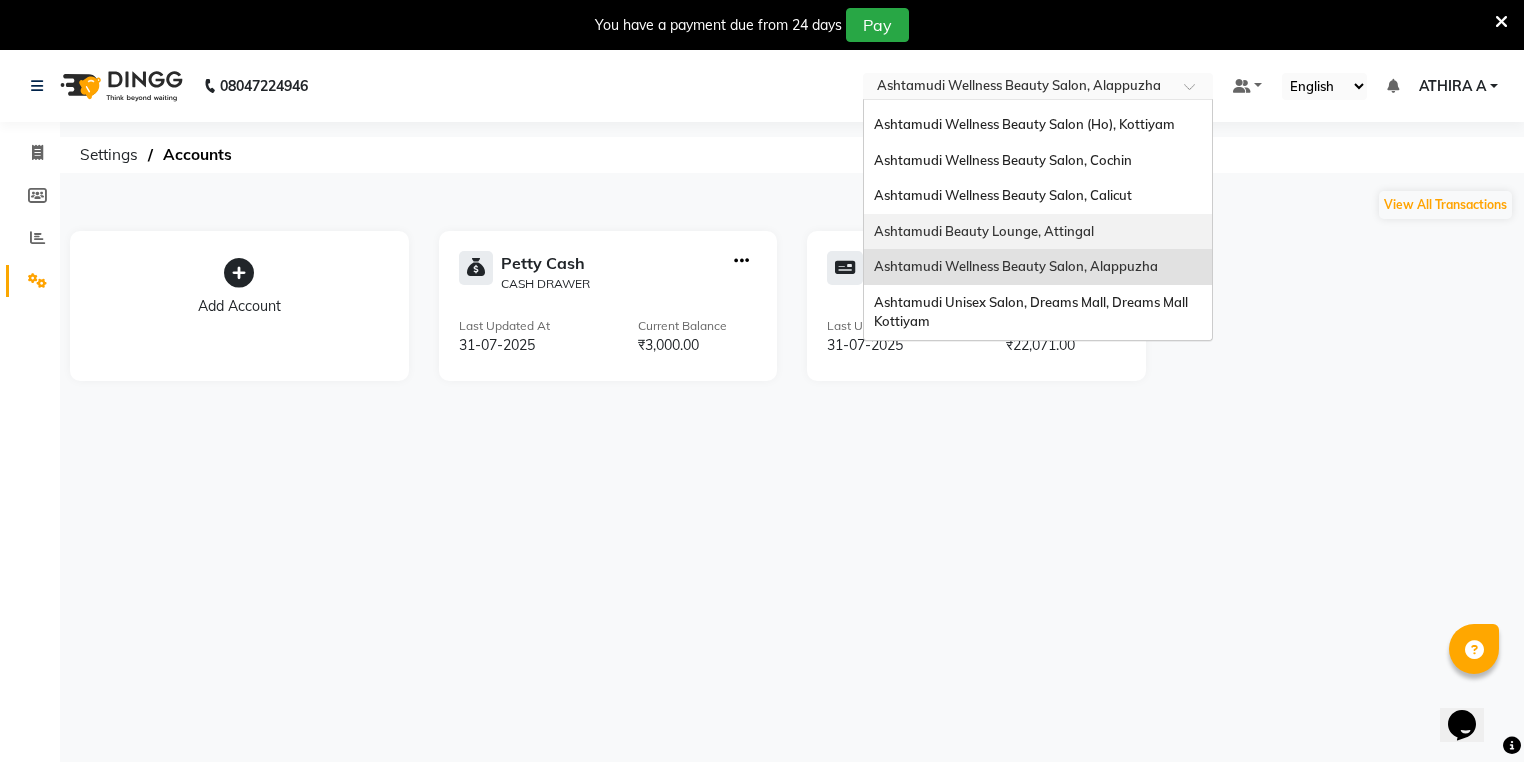 click on "Ashtamudi Beauty Lounge, Attingal" at bounding box center [1038, 232] 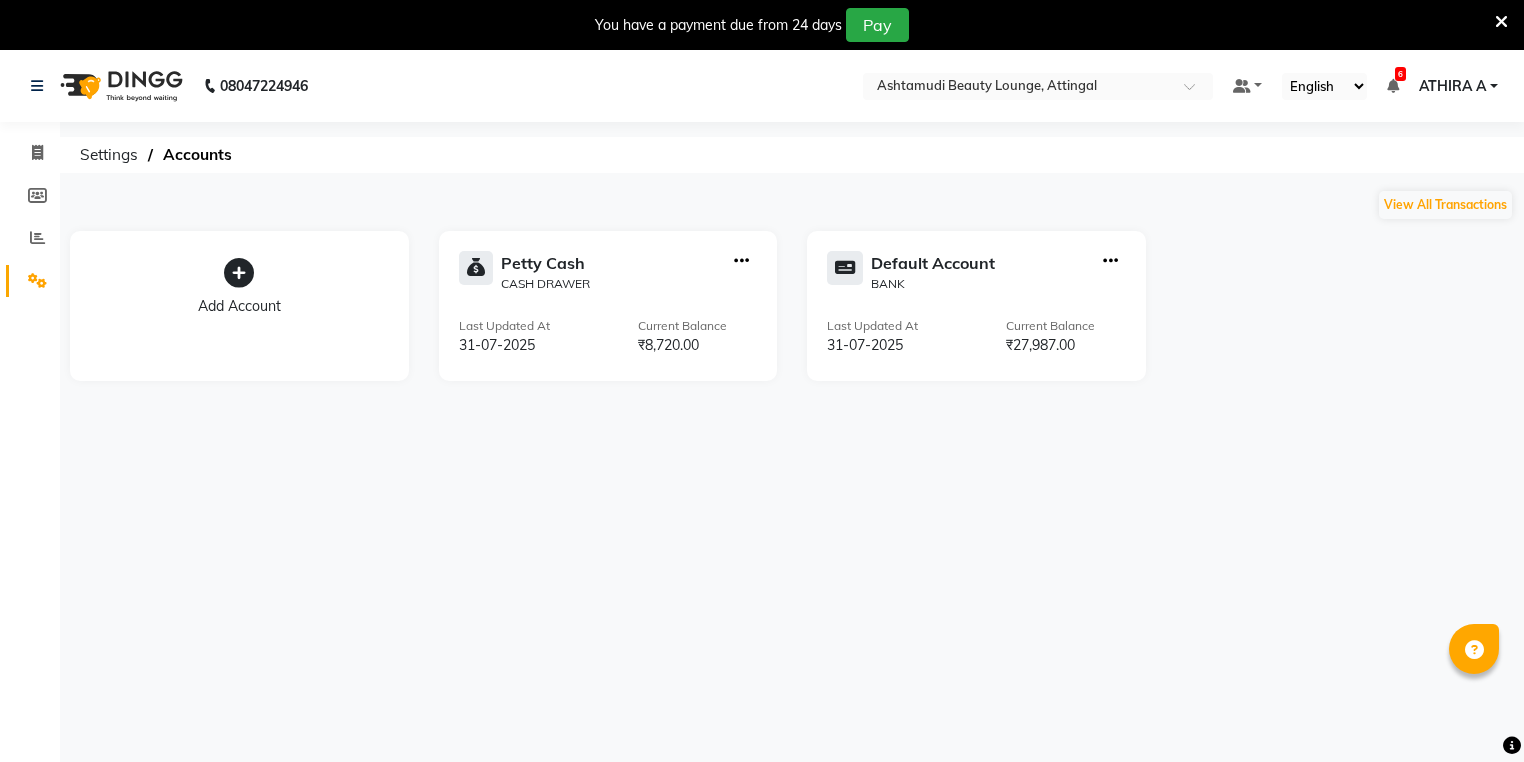scroll, scrollTop: 0, scrollLeft: 0, axis: both 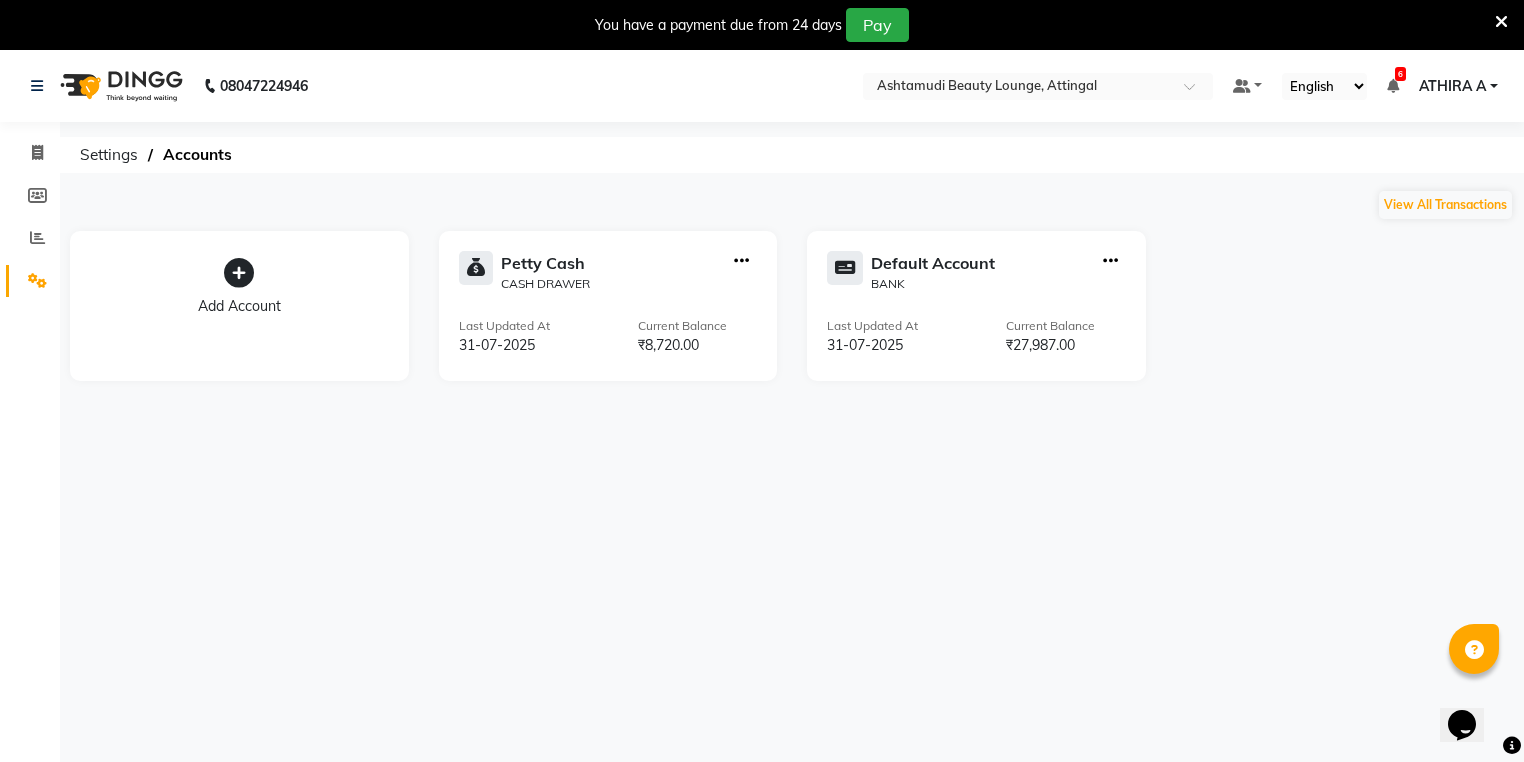 click 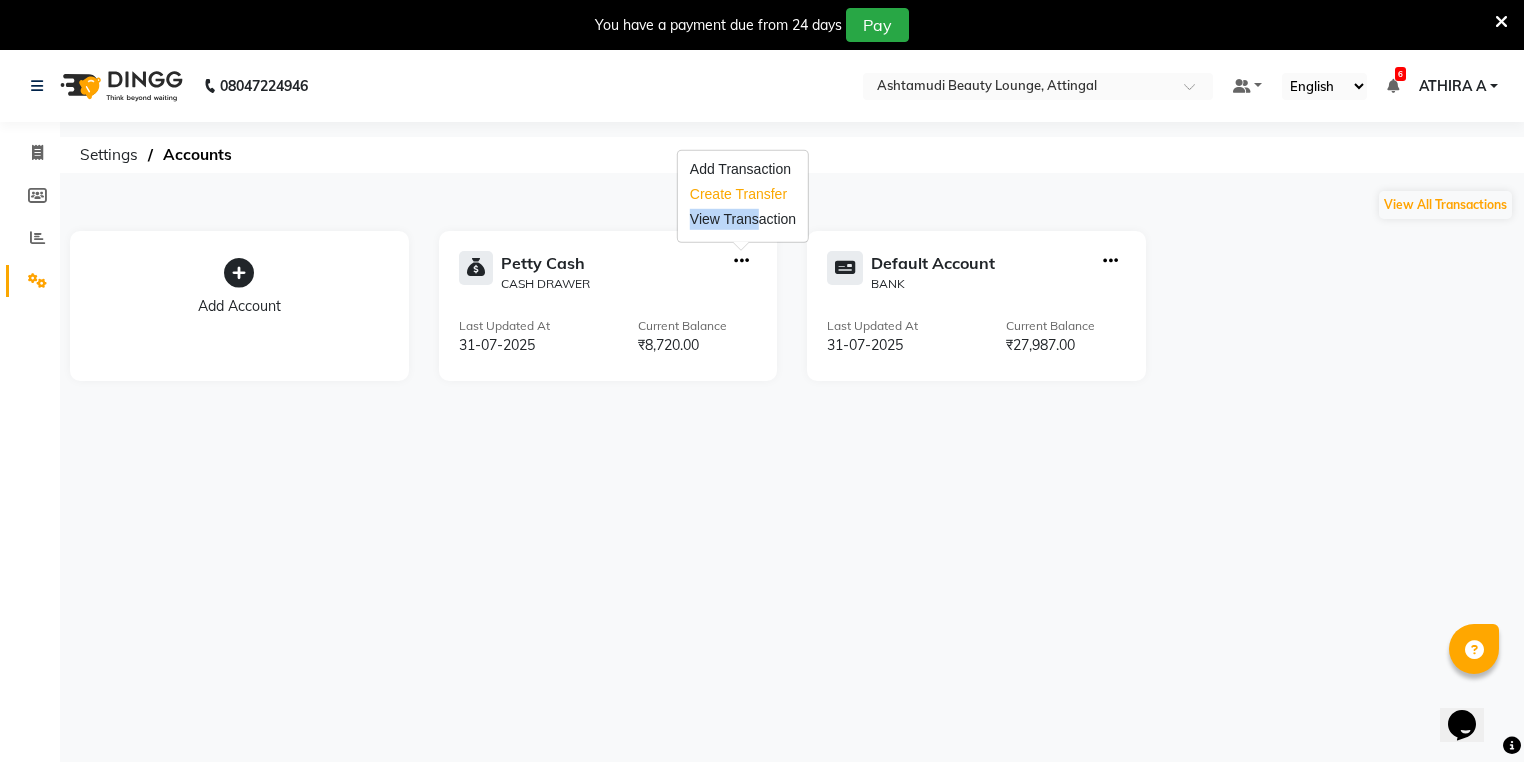 drag, startPoint x: 754, startPoint y: 210, endPoint x: 773, endPoint y: 193, distance: 25.495098 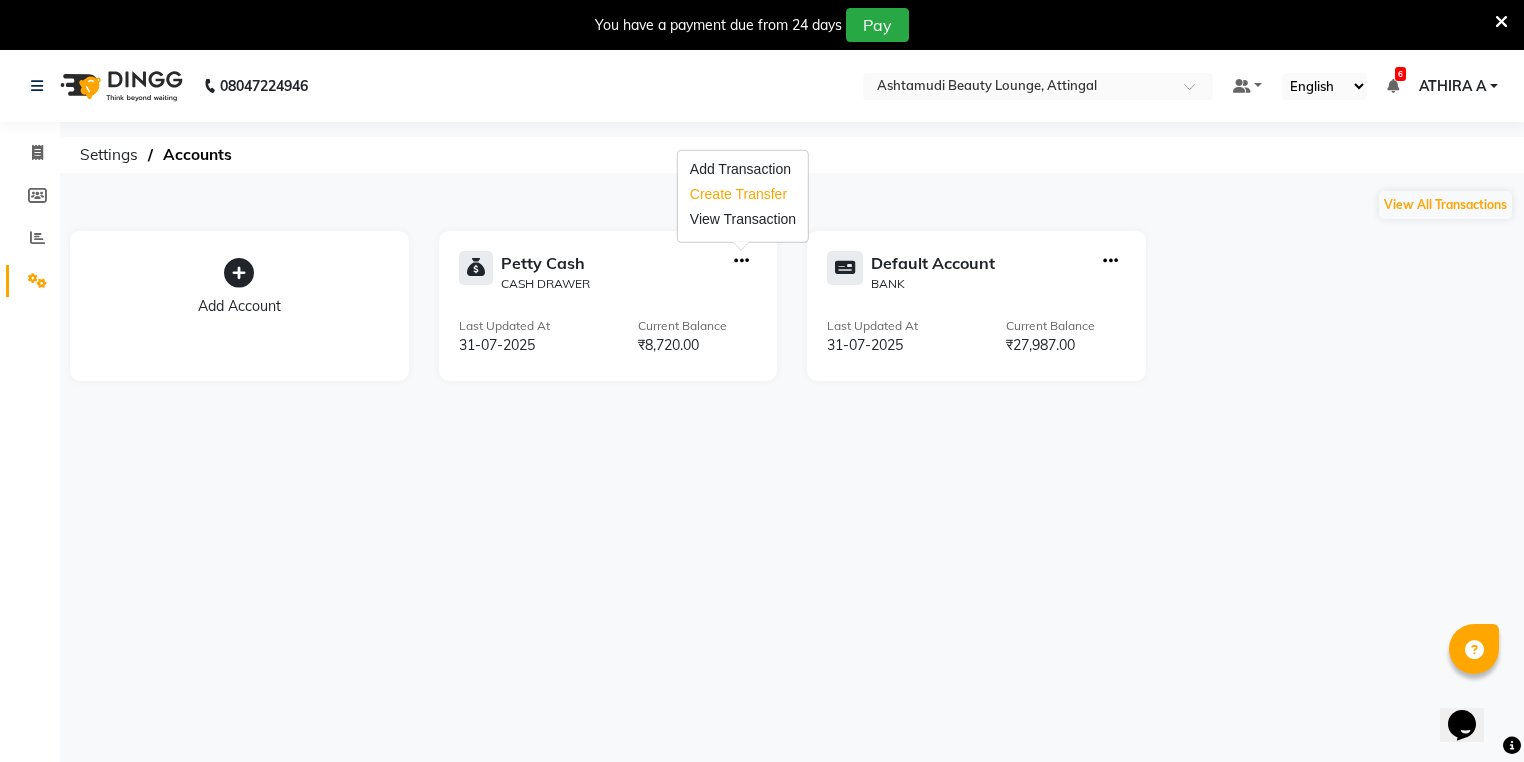 click on "Create Transfer" at bounding box center (743, 194) 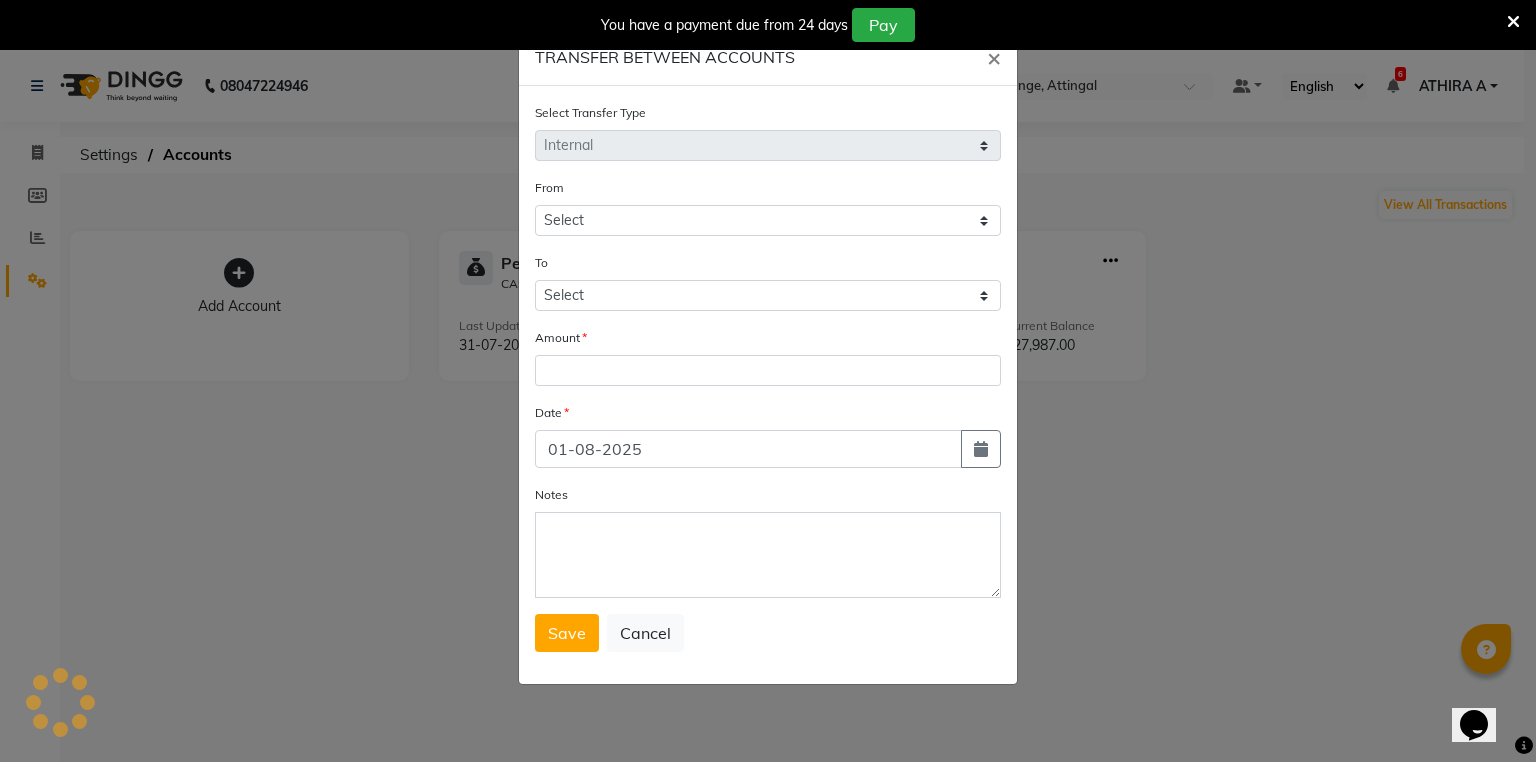 select on "3459" 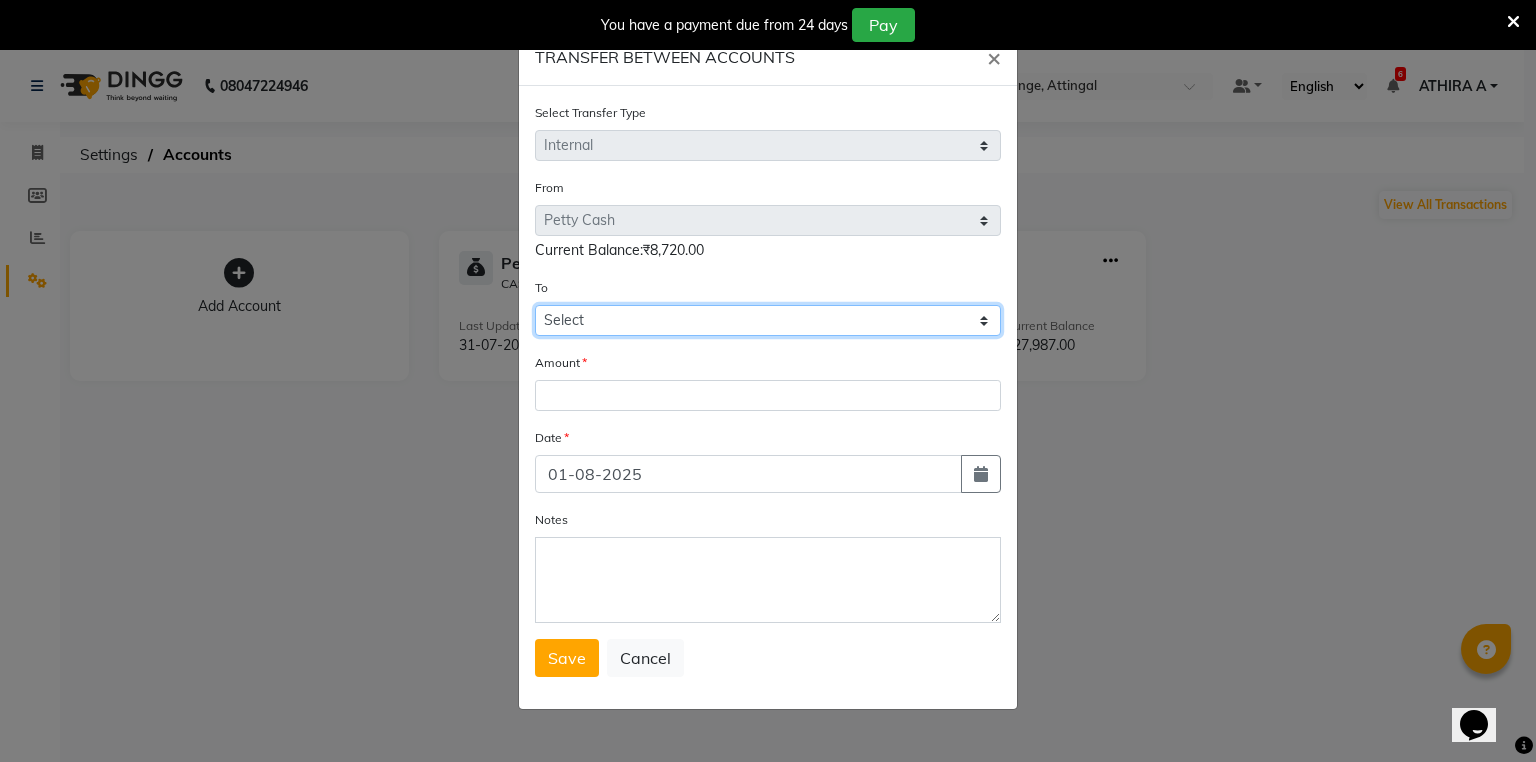 click on "Select Petty Cash Default Account" 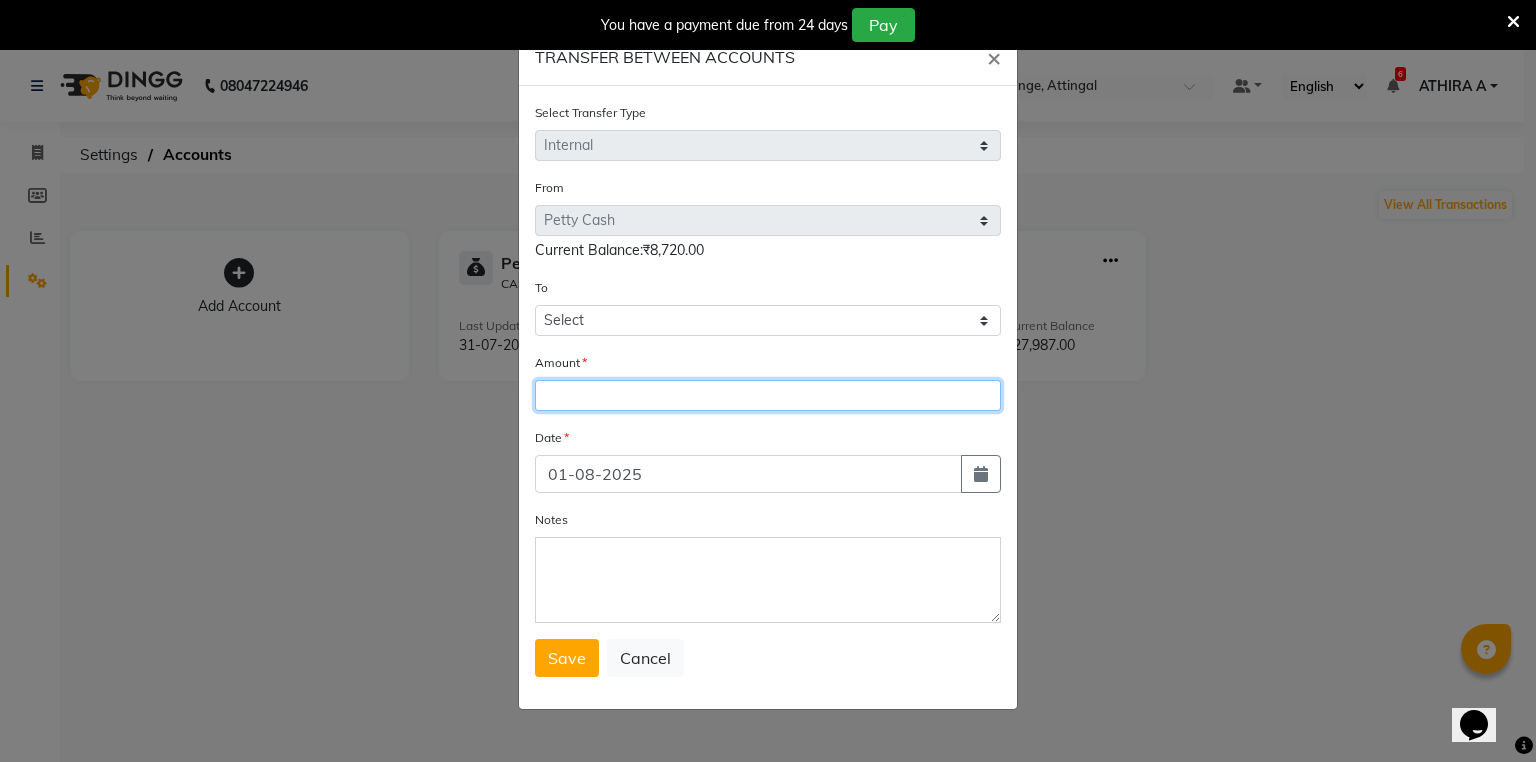 click 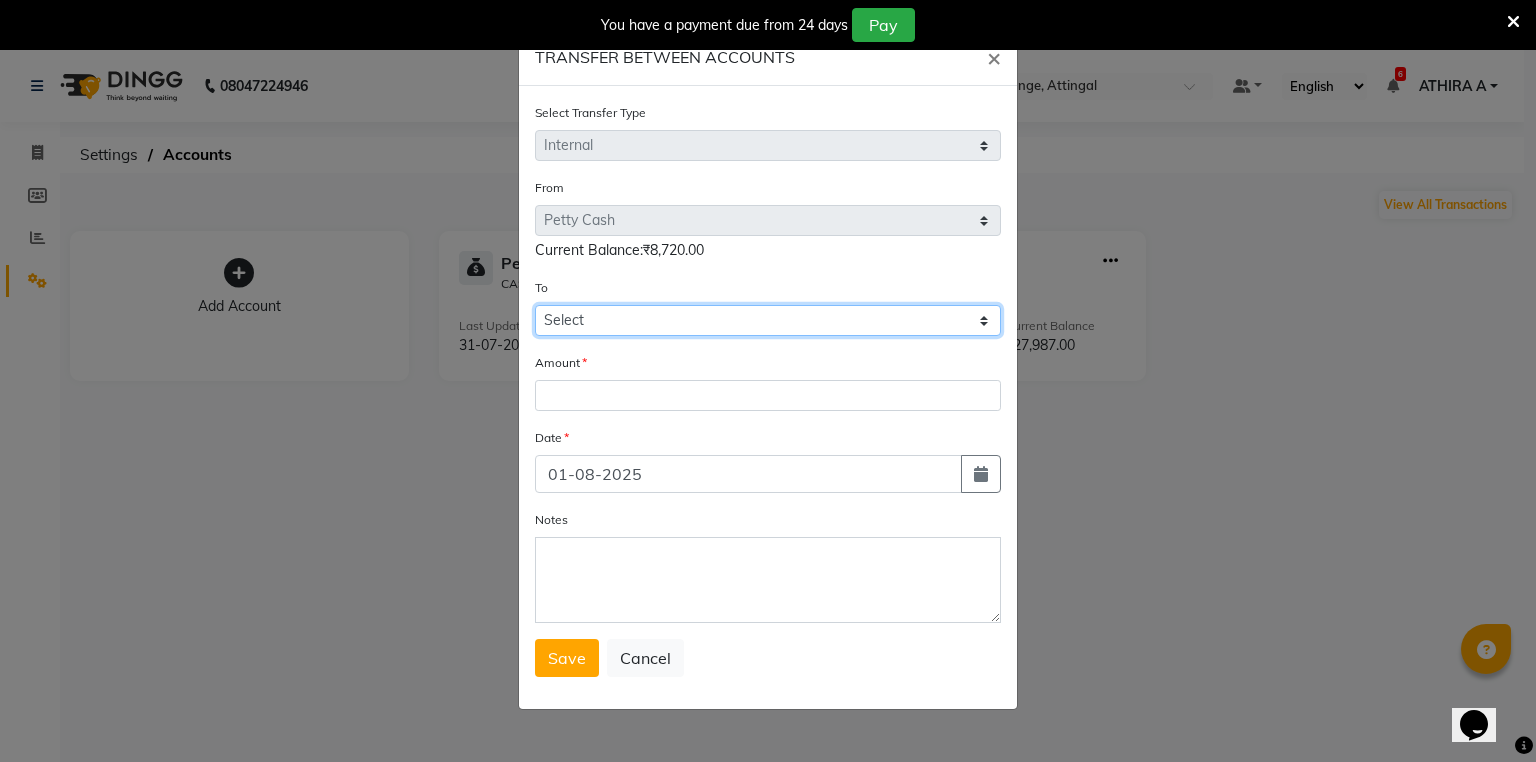 drag, startPoint x: 647, startPoint y: 310, endPoint x: 646, endPoint y: 336, distance: 26.019224 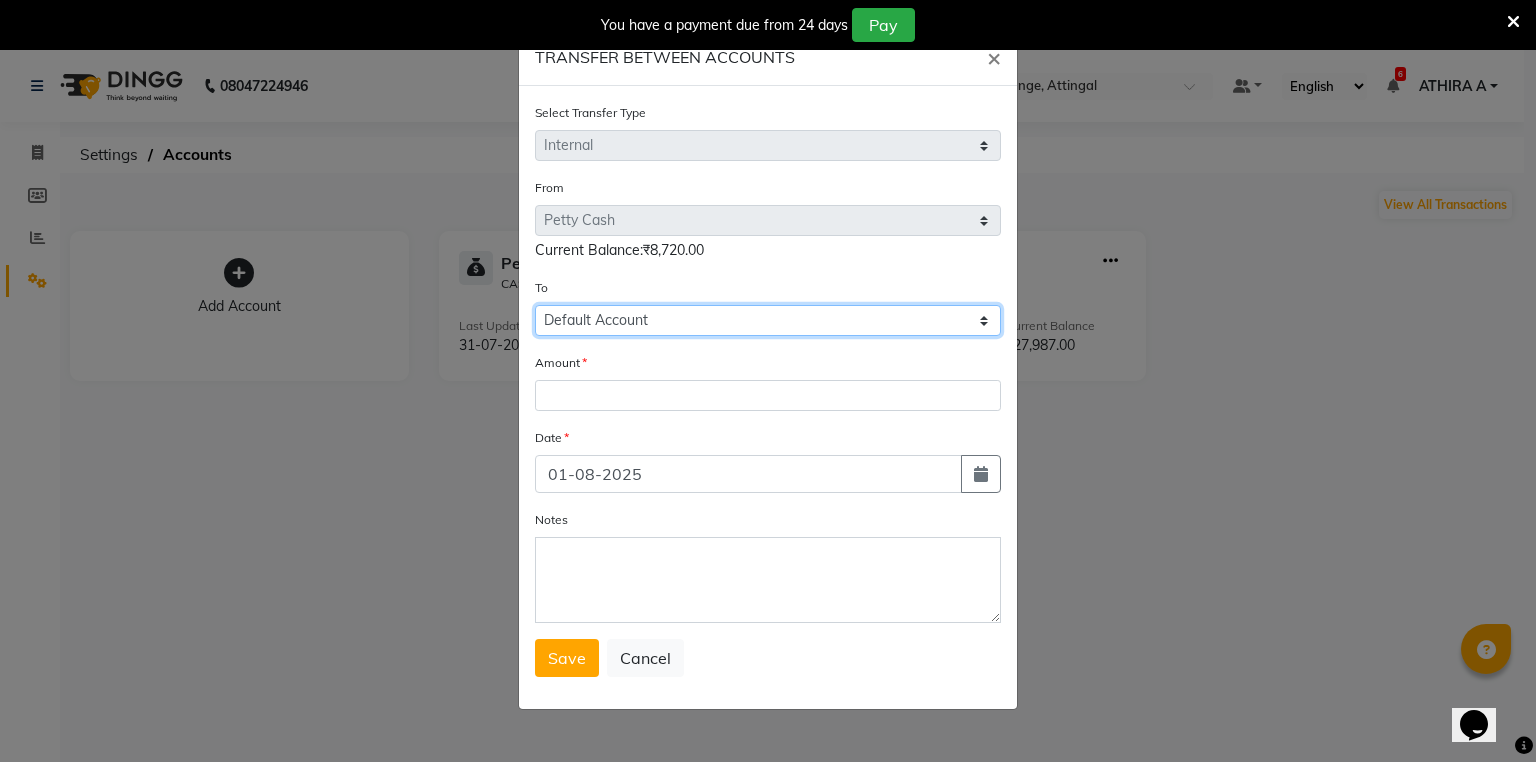 click on "Select Petty Cash Default Account" 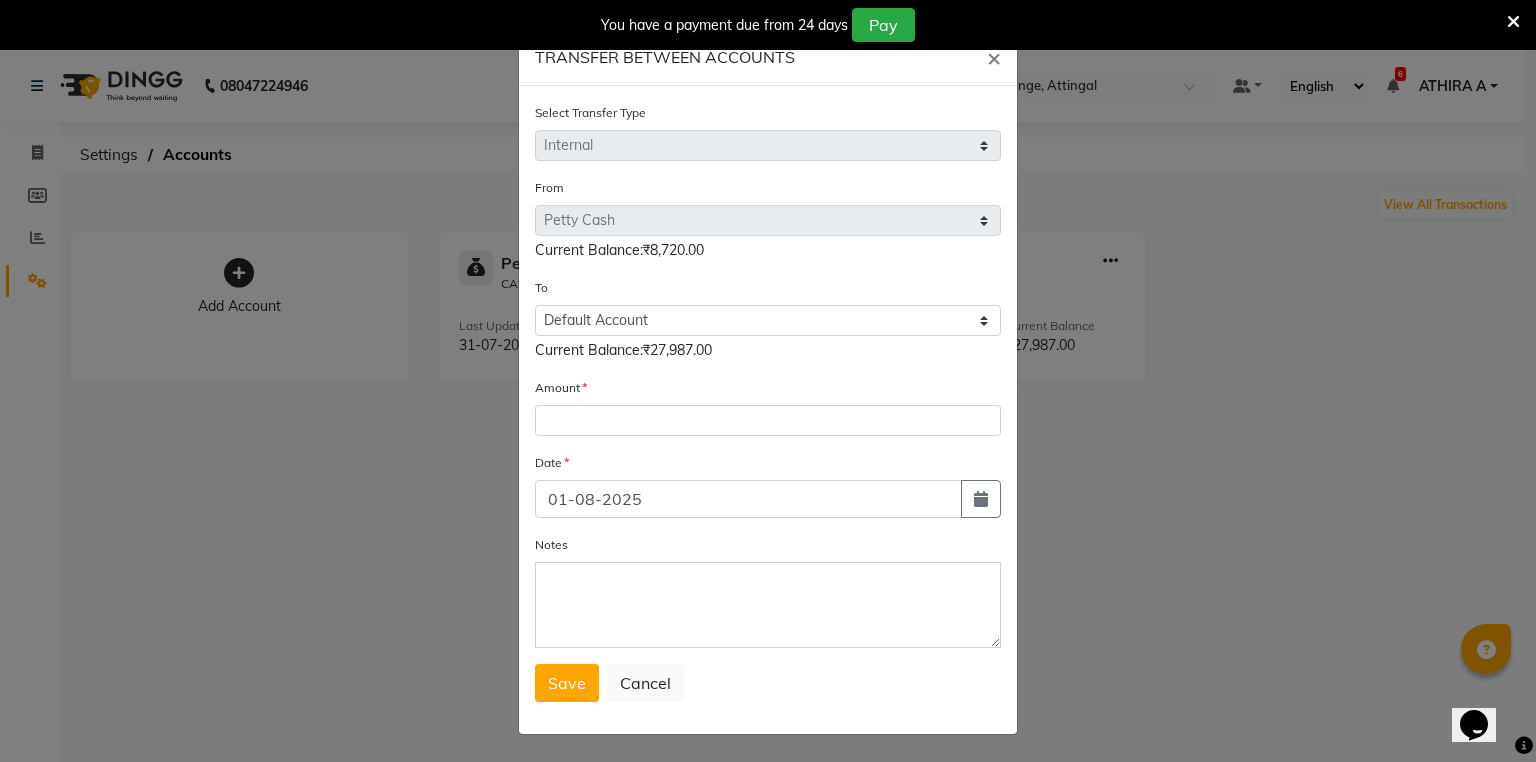 click on "Amount" 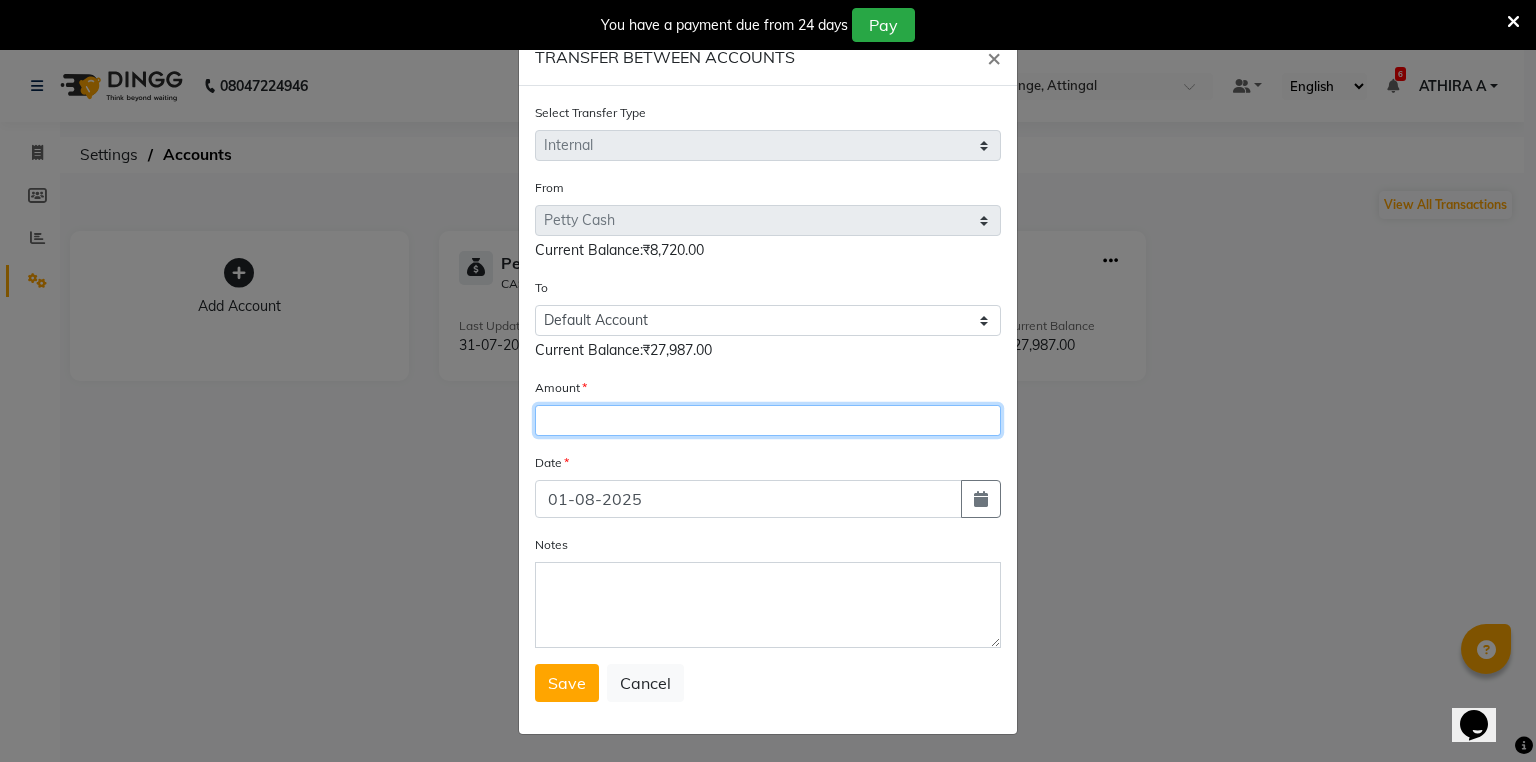 click 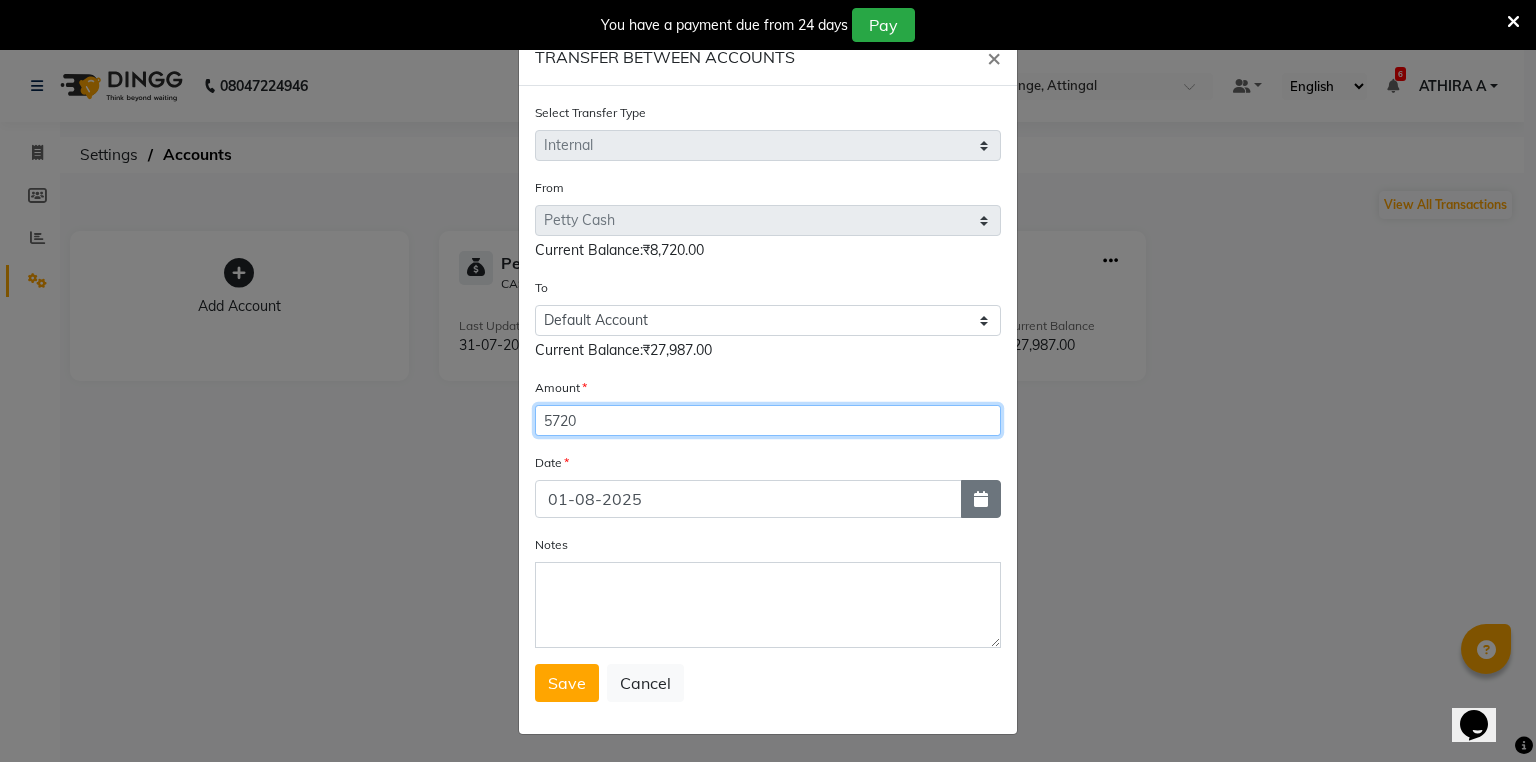 type on "5720" 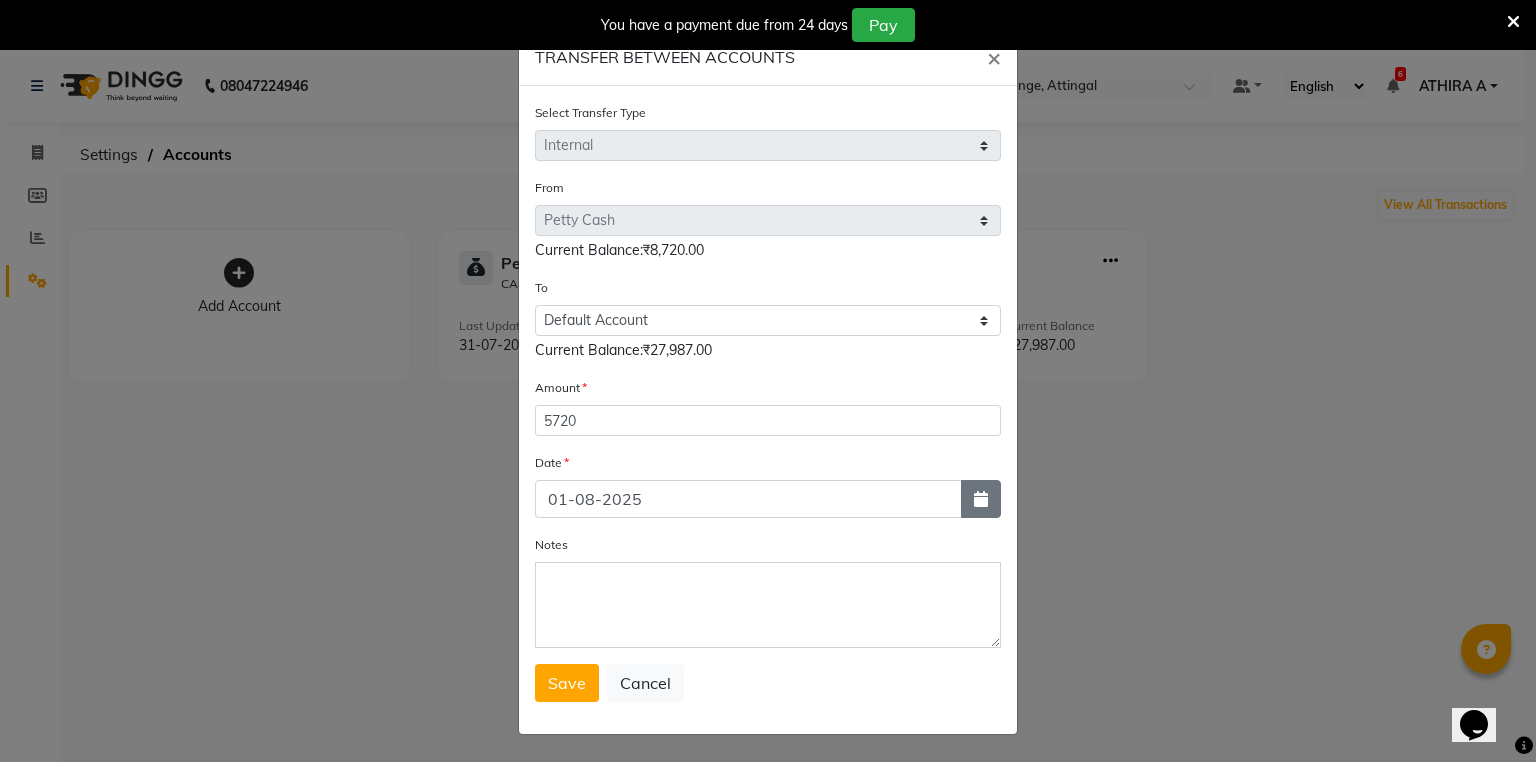 click 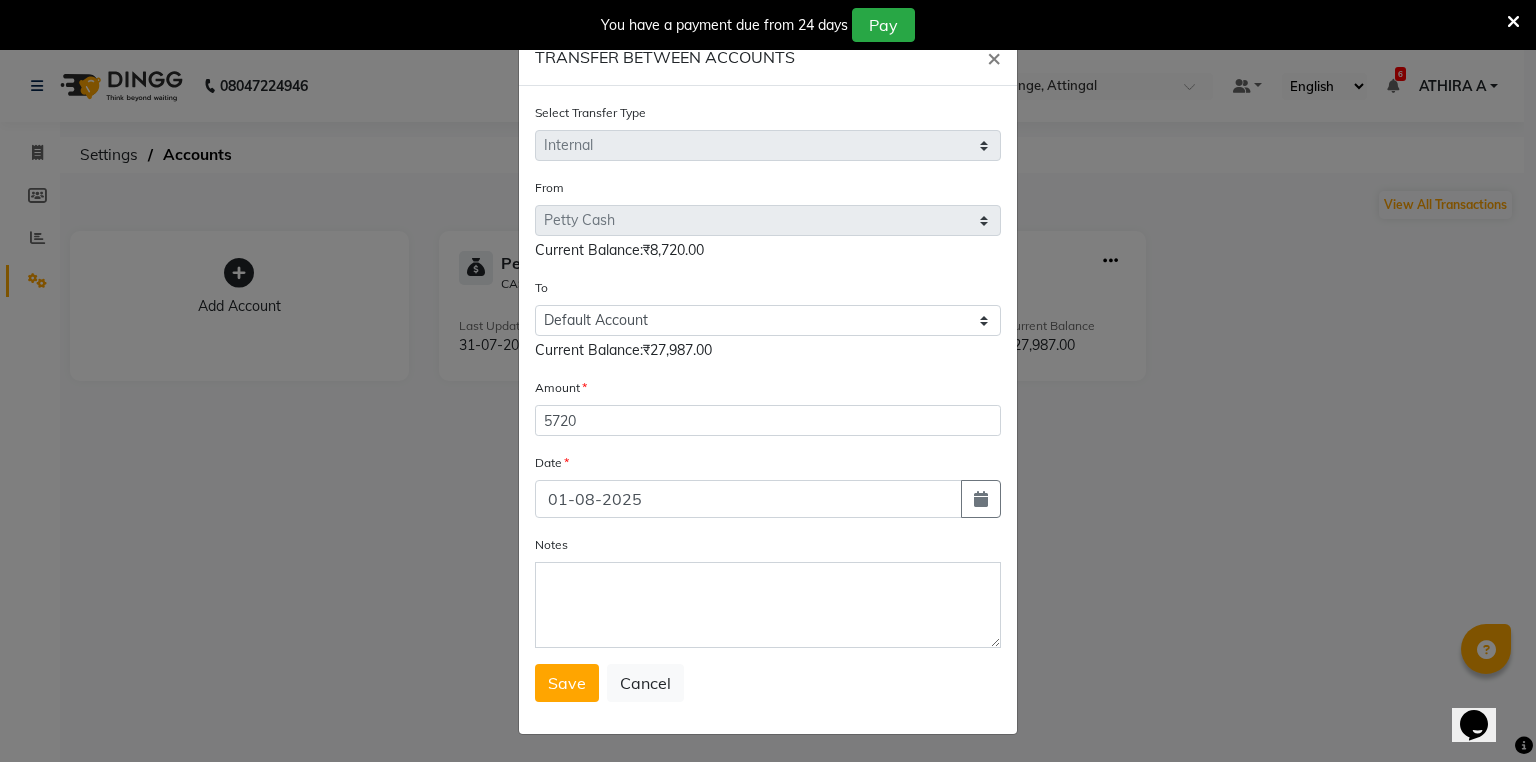 select on "8" 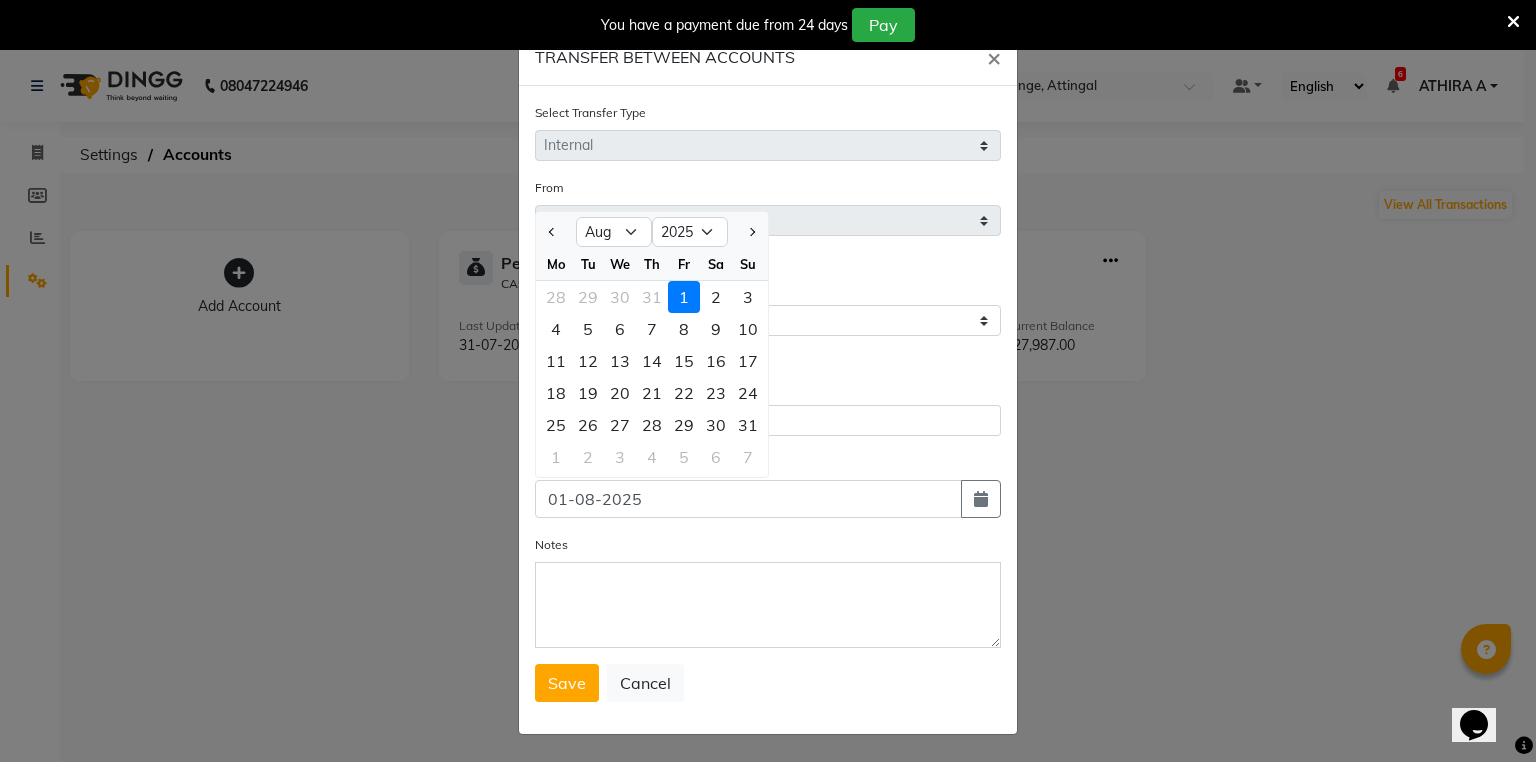 click 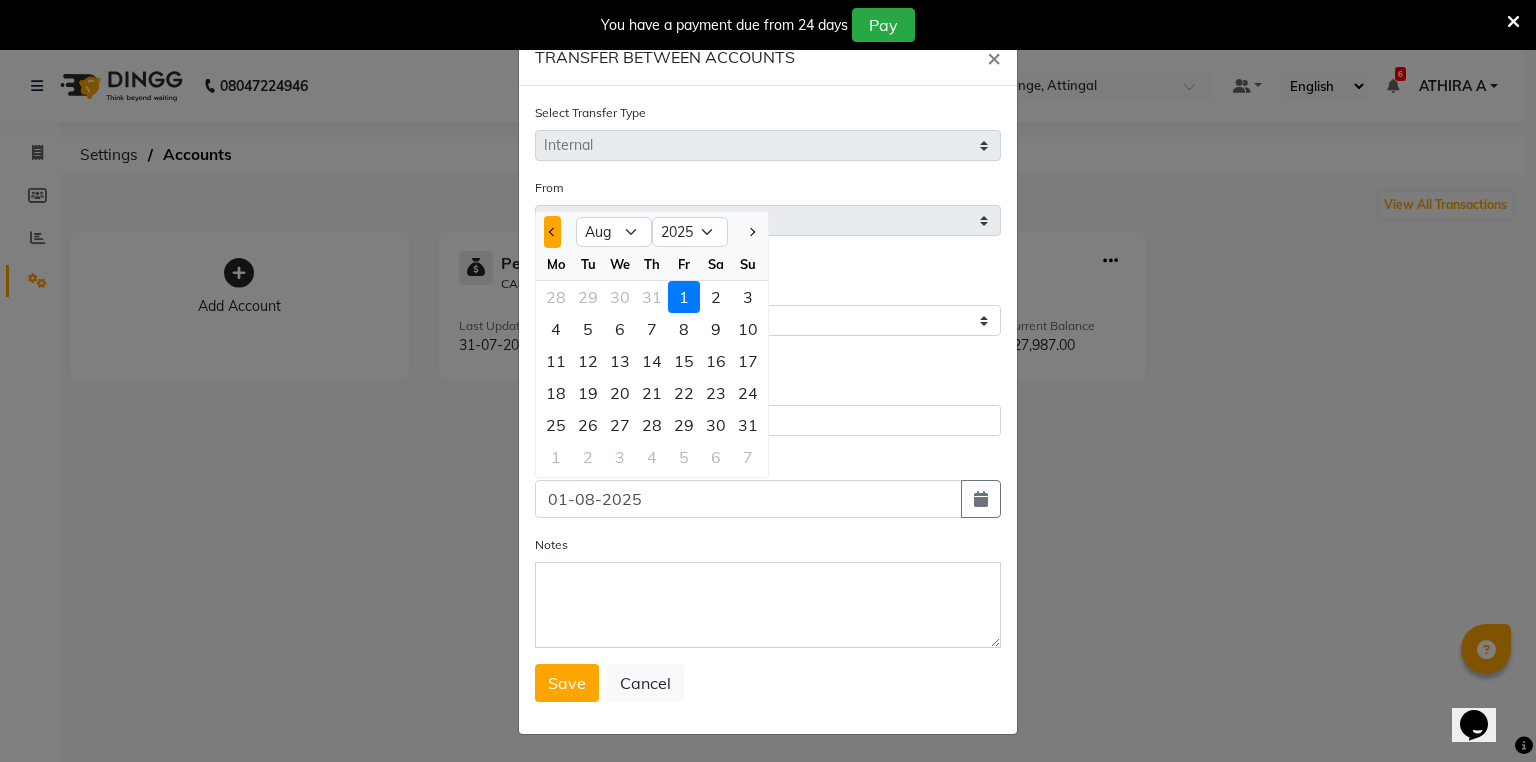 click 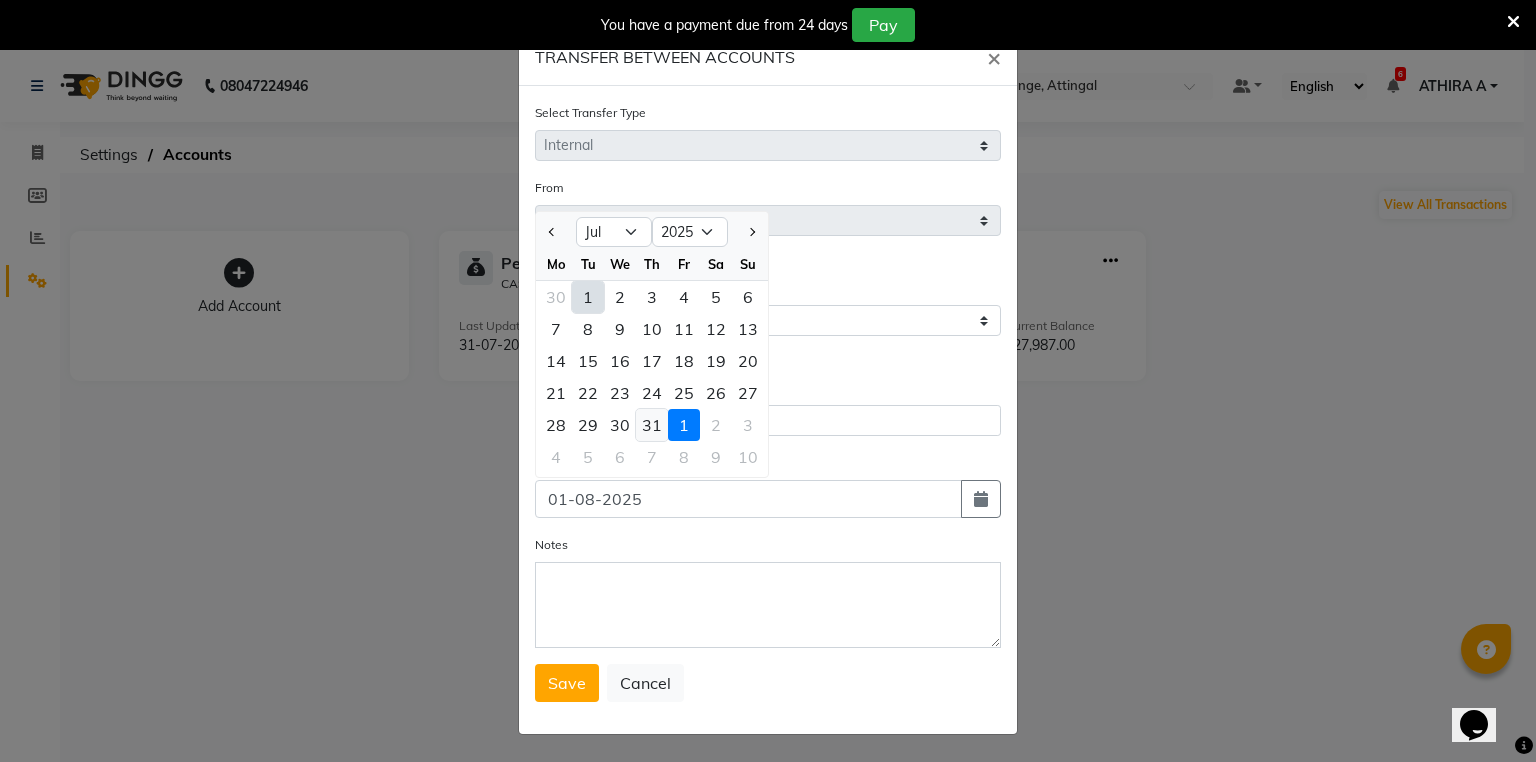 click on "31" 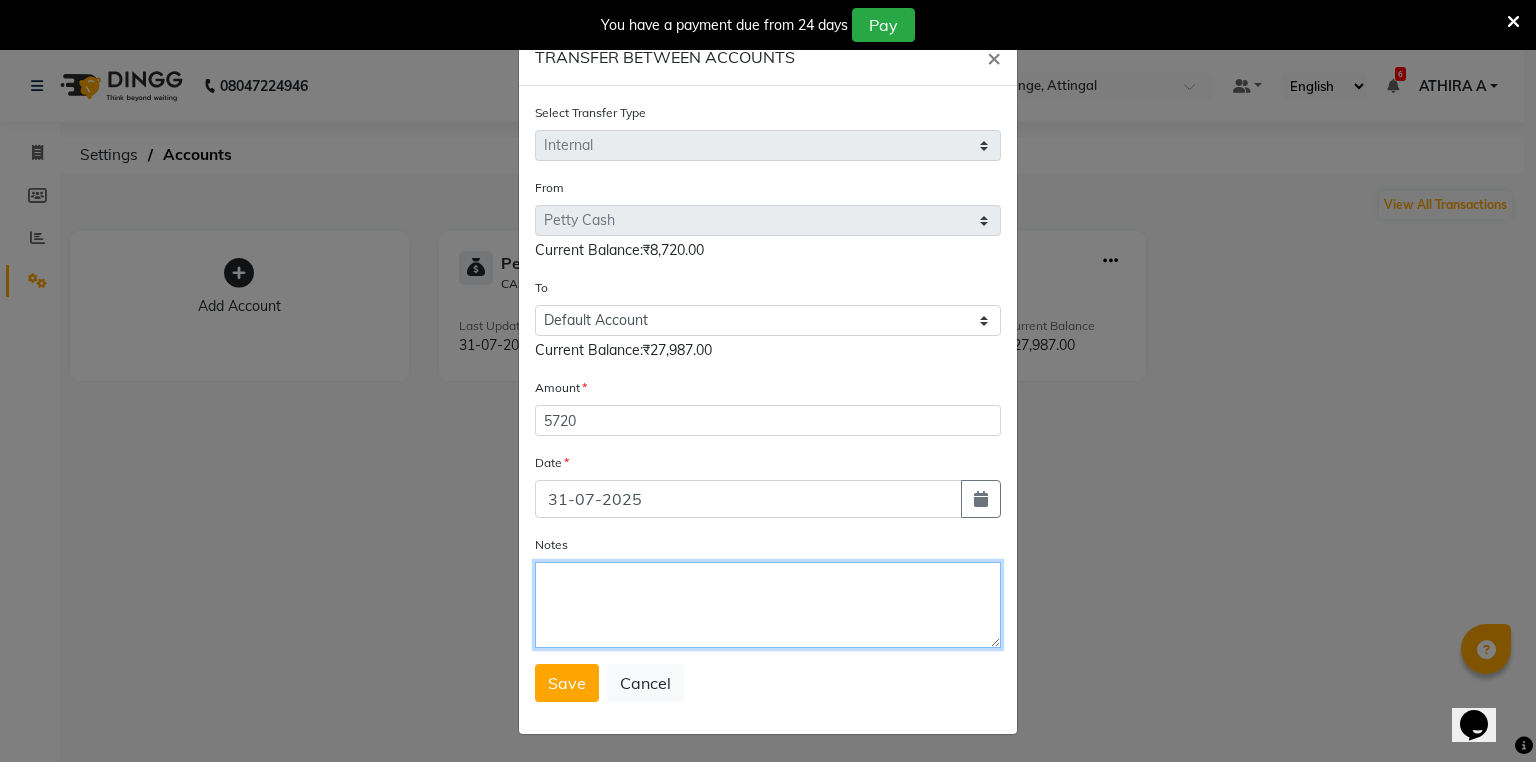 click on "Notes" at bounding box center (768, 605) 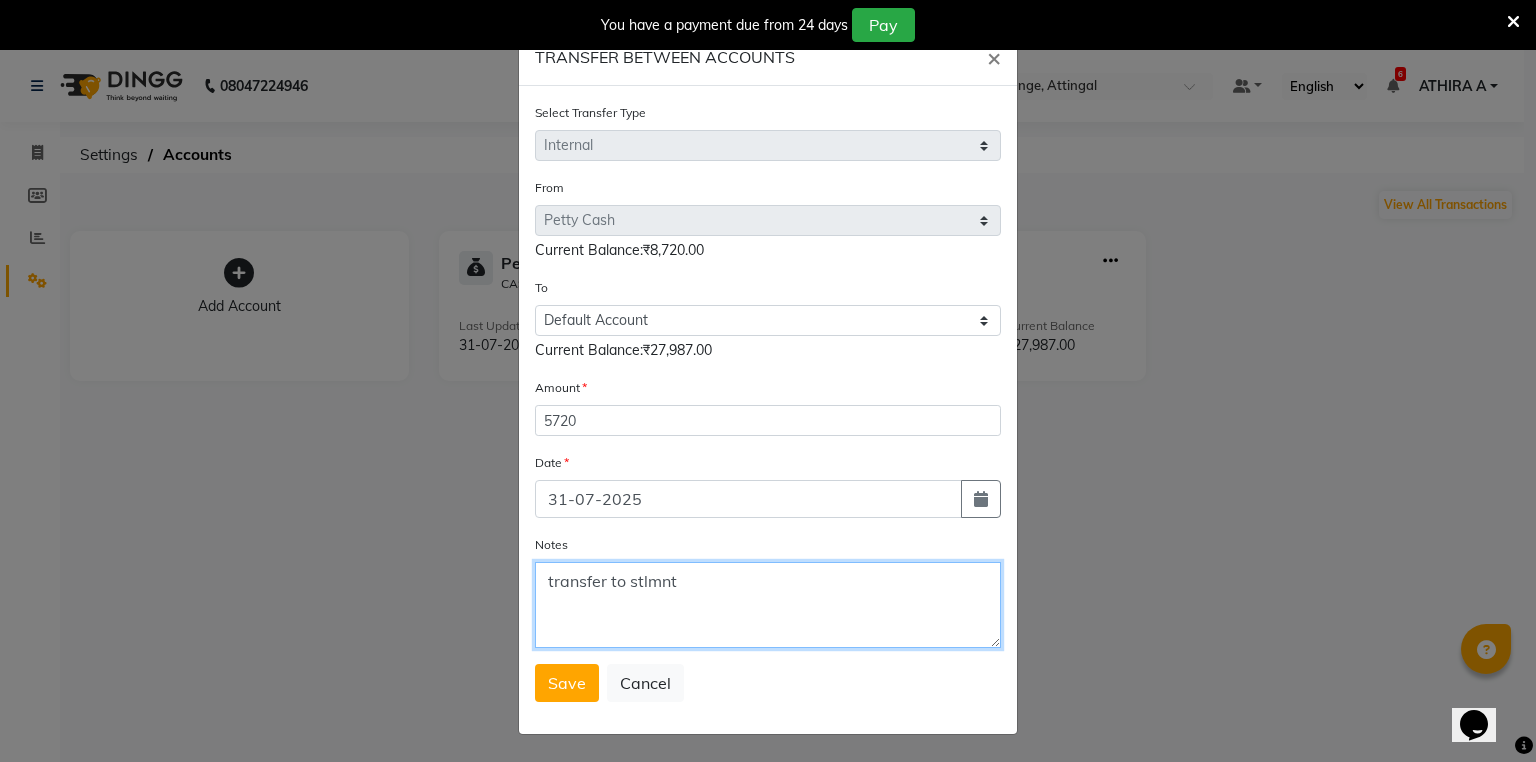 type on "transfer to stlmnt" 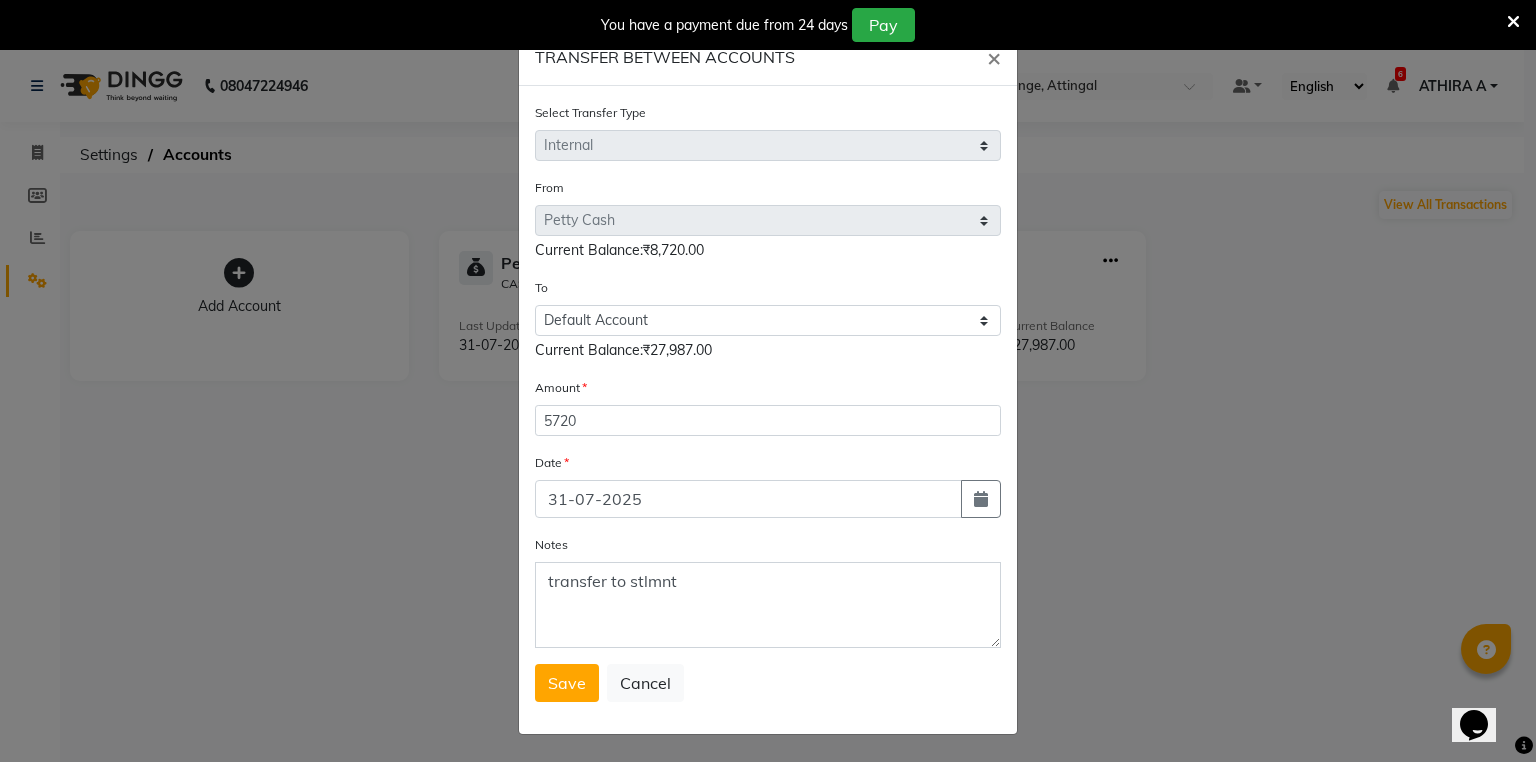 click on "Save" at bounding box center (567, 683) 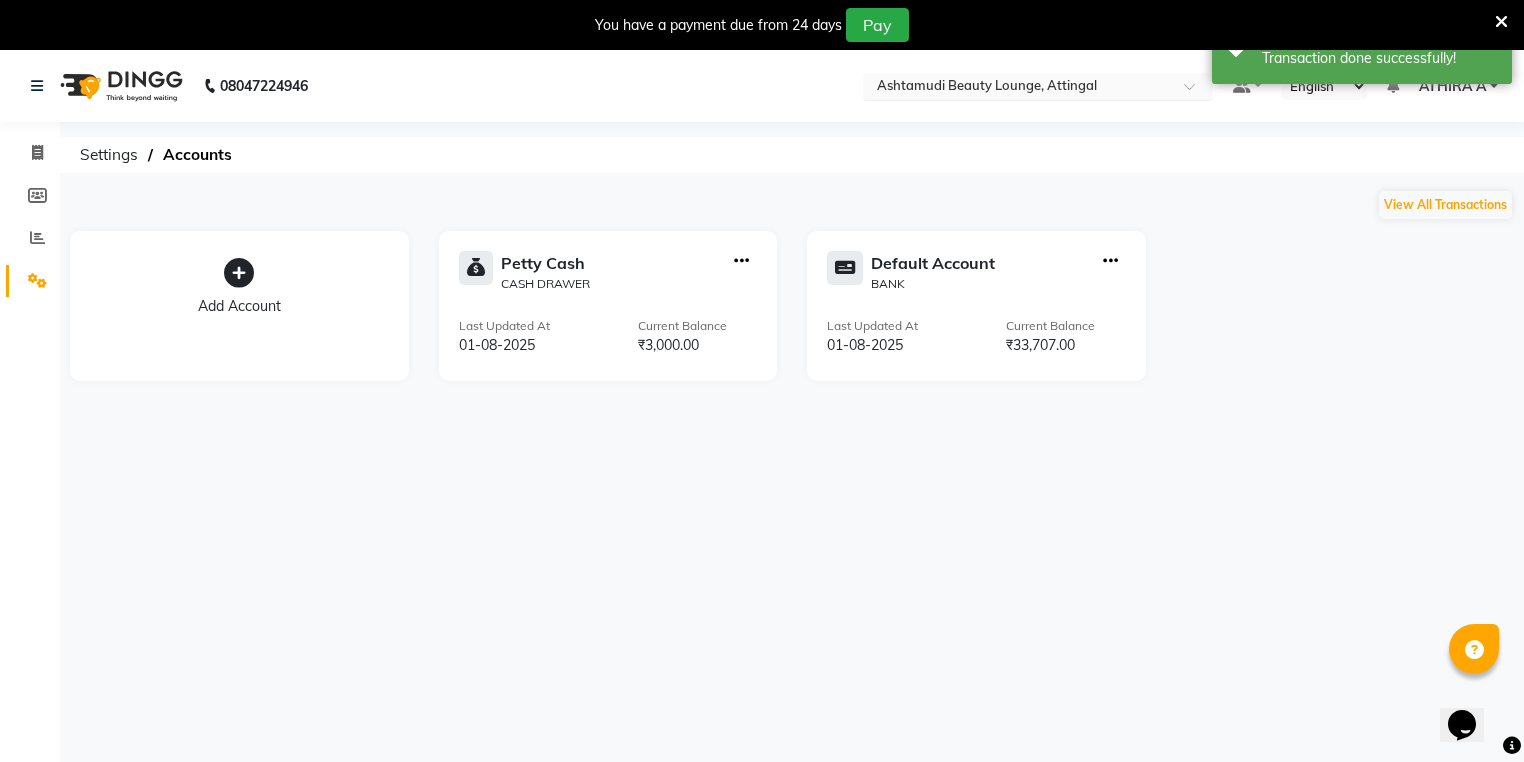 click at bounding box center (1018, 88) 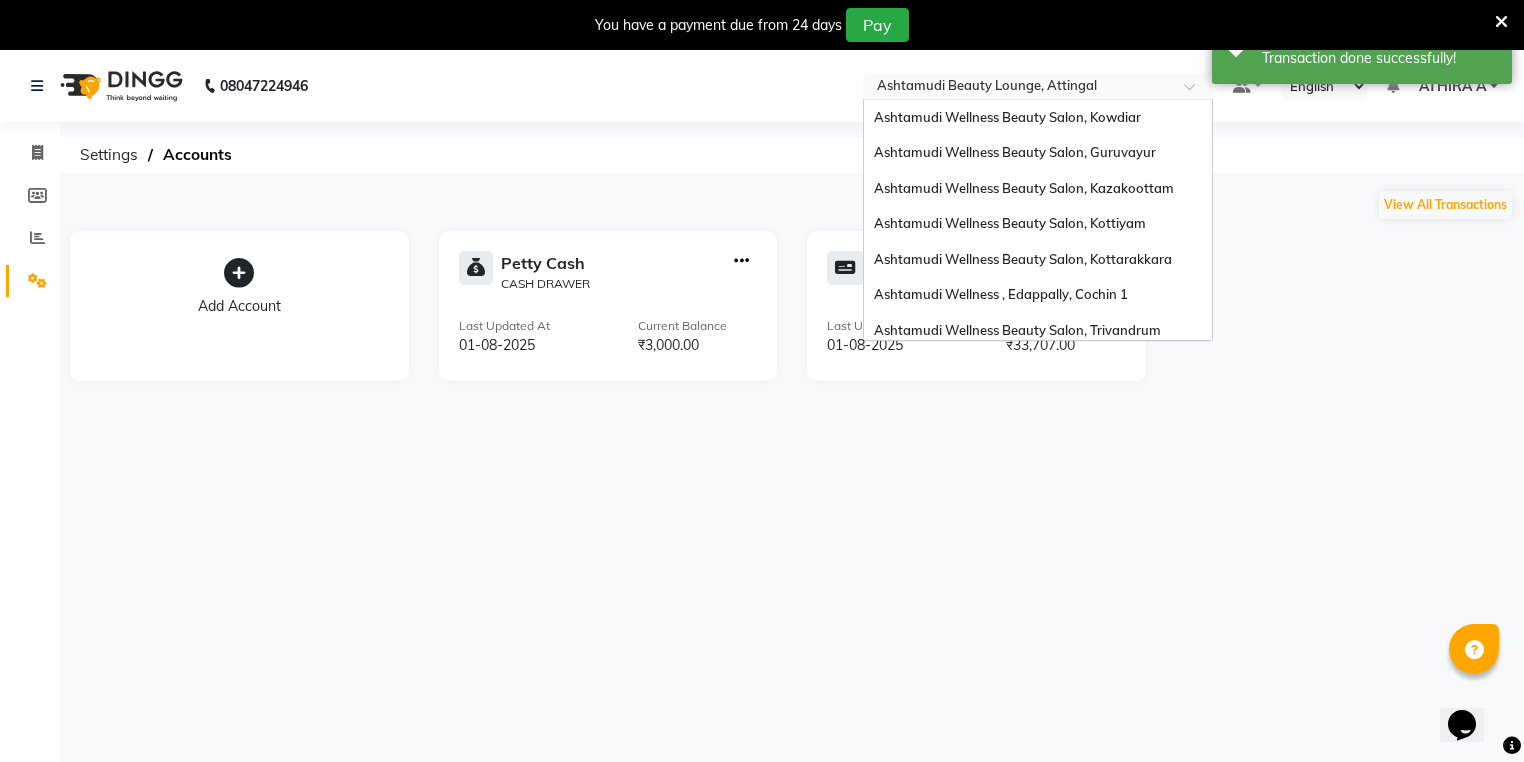 scroll, scrollTop: 312, scrollLeft: 0, axis: vertical 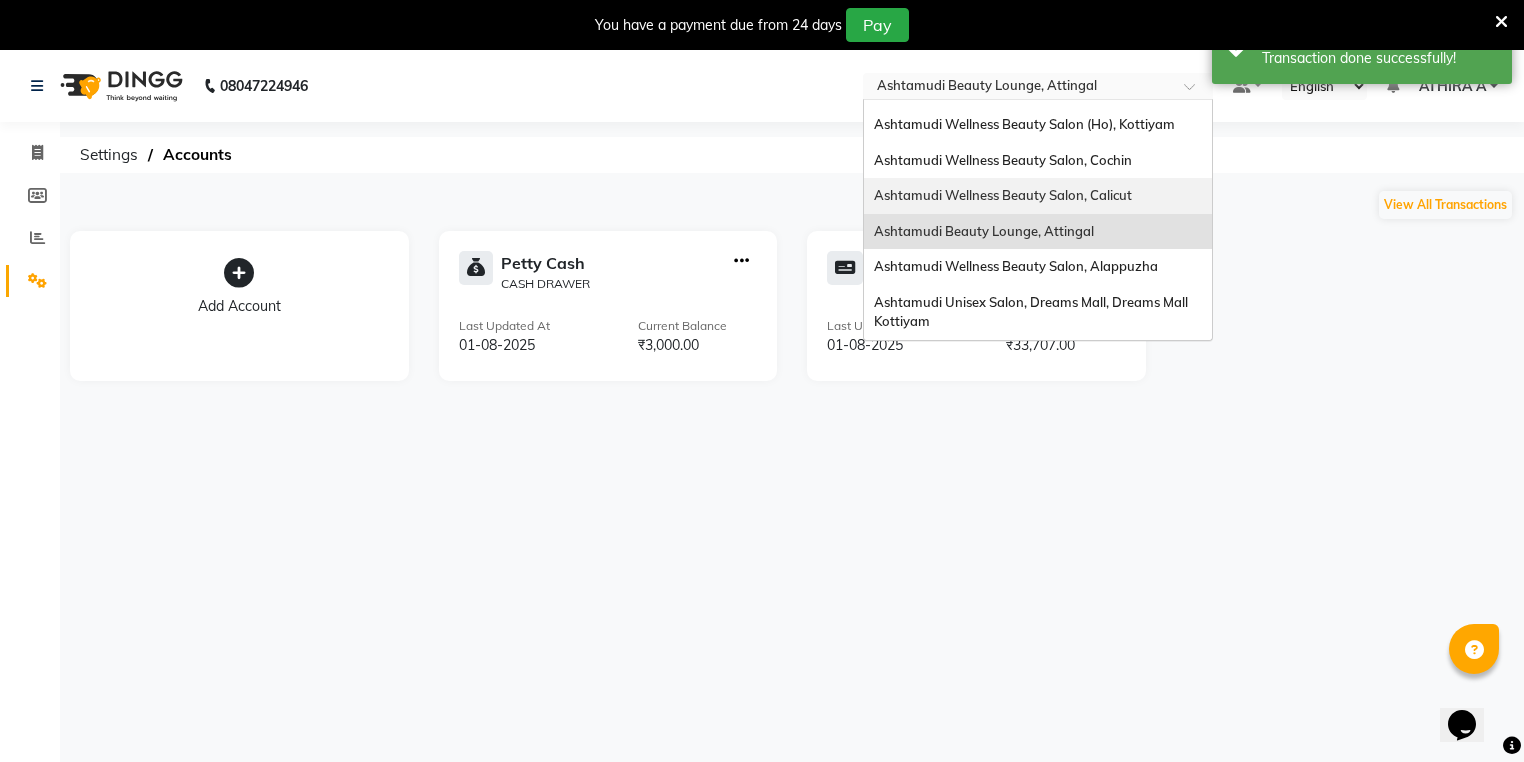 click on "Ashtamudi Wellness Beauty Salon, Calicut" at bounding box center (1038, 196) 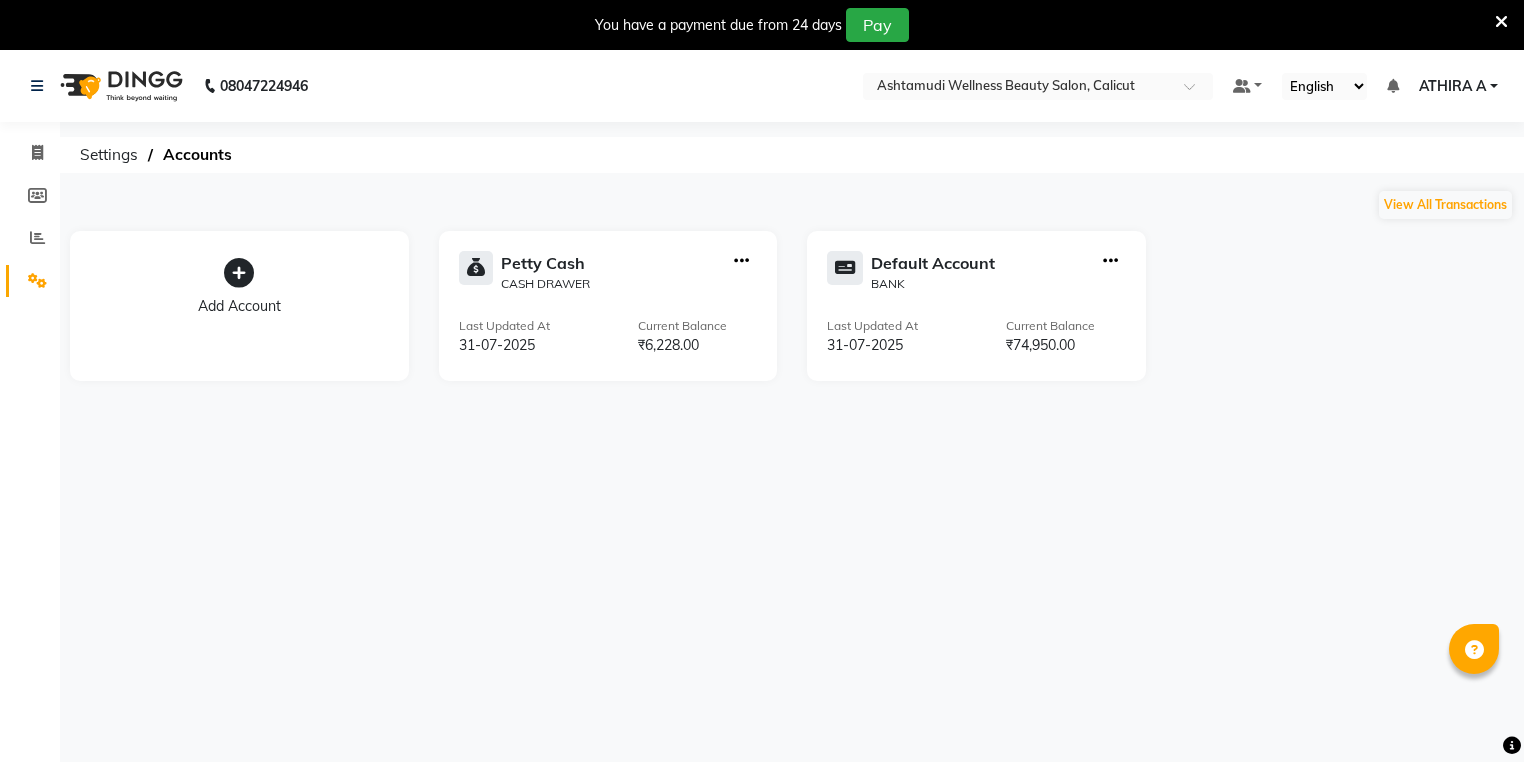 scroll, scrollTop: 0, scrollLeft: 0, axis: both 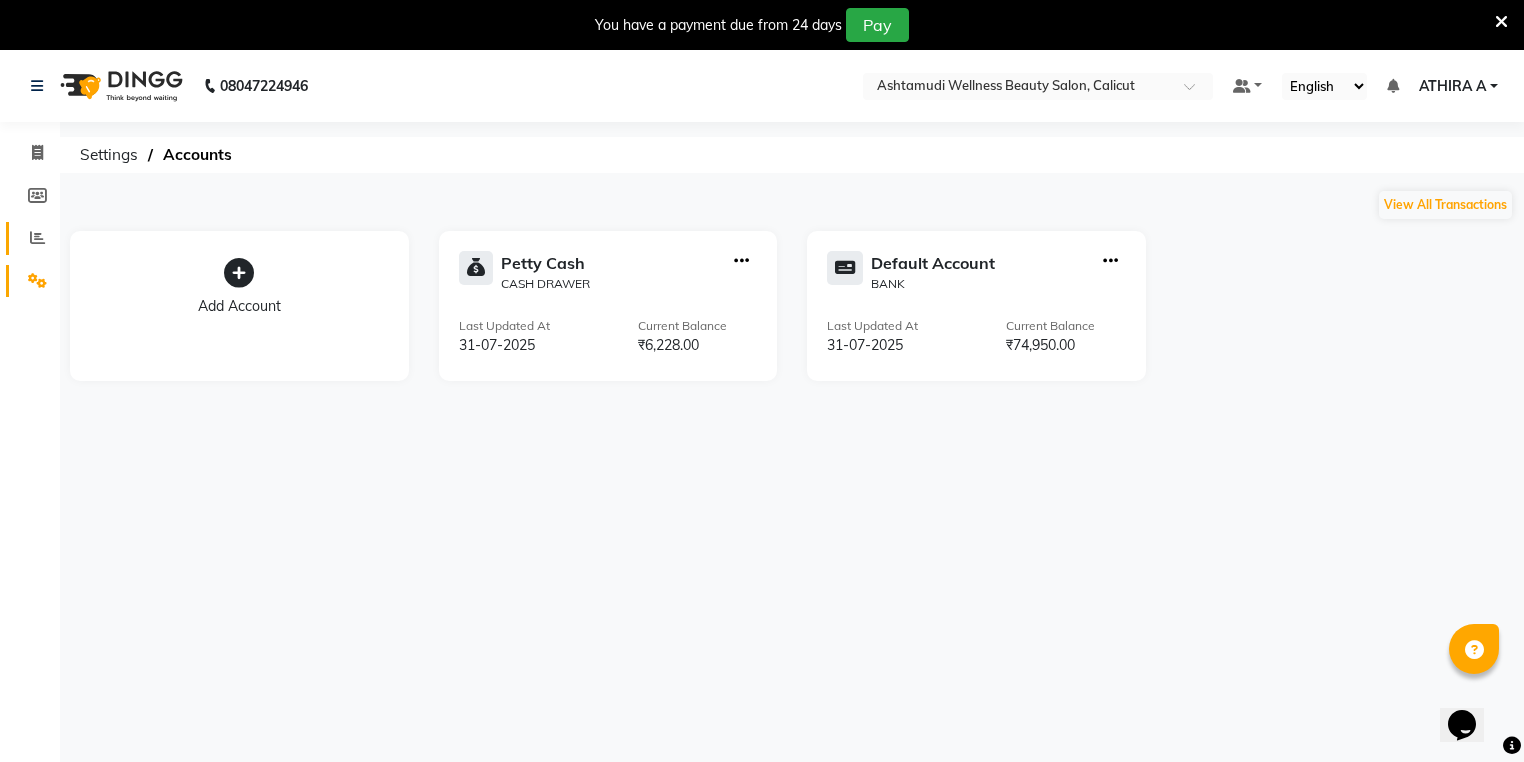 click on "Reports" 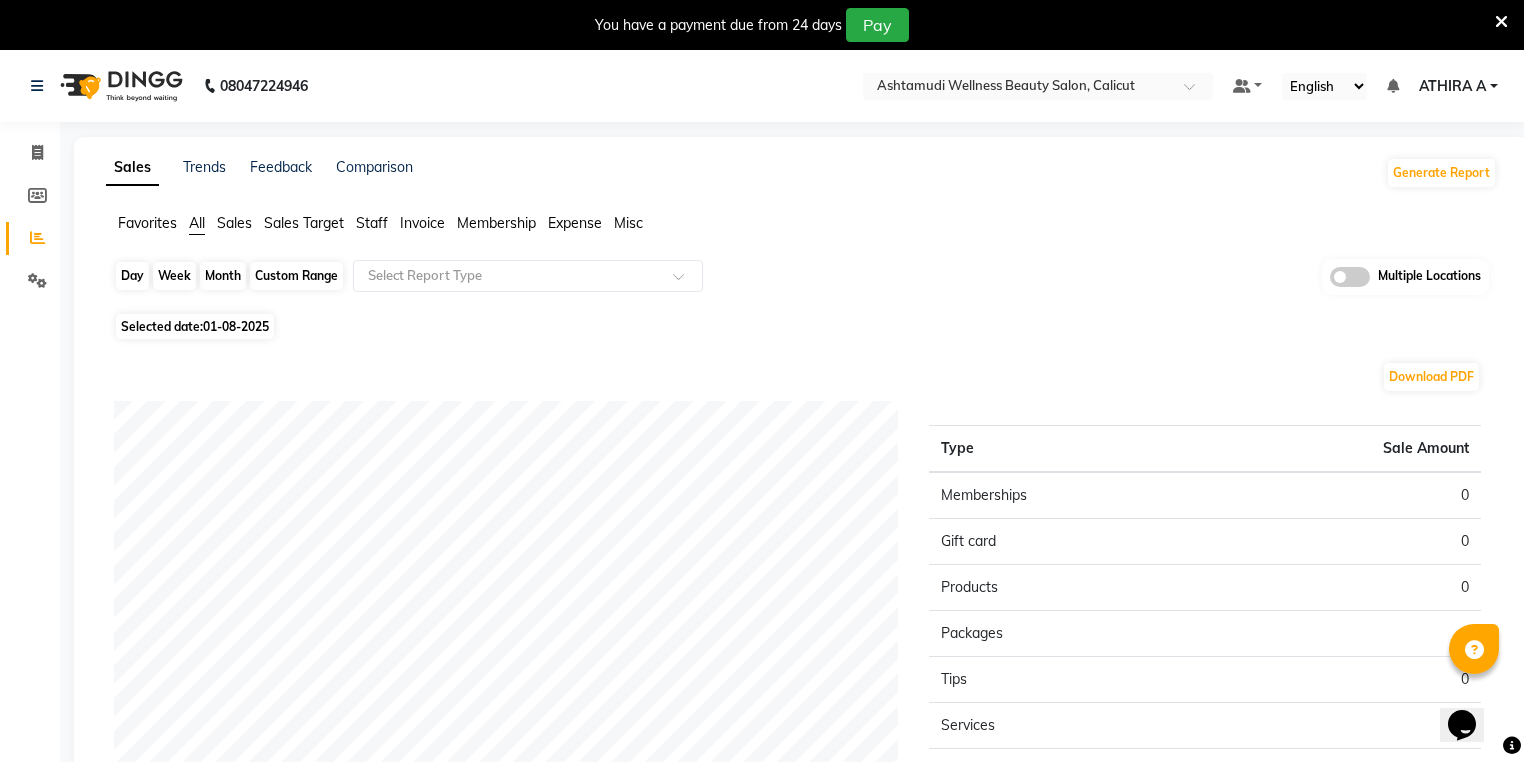 click on "Day" 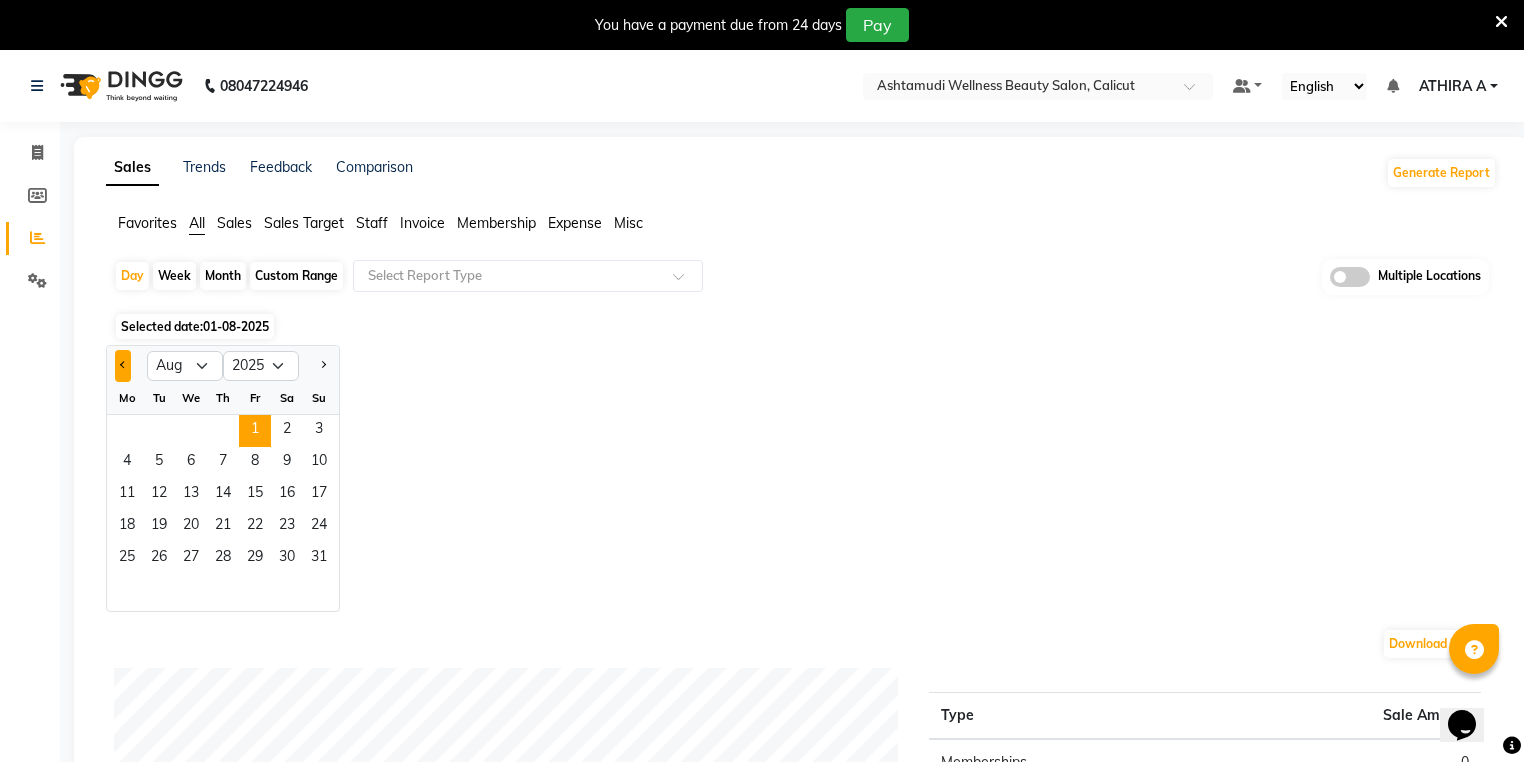 click 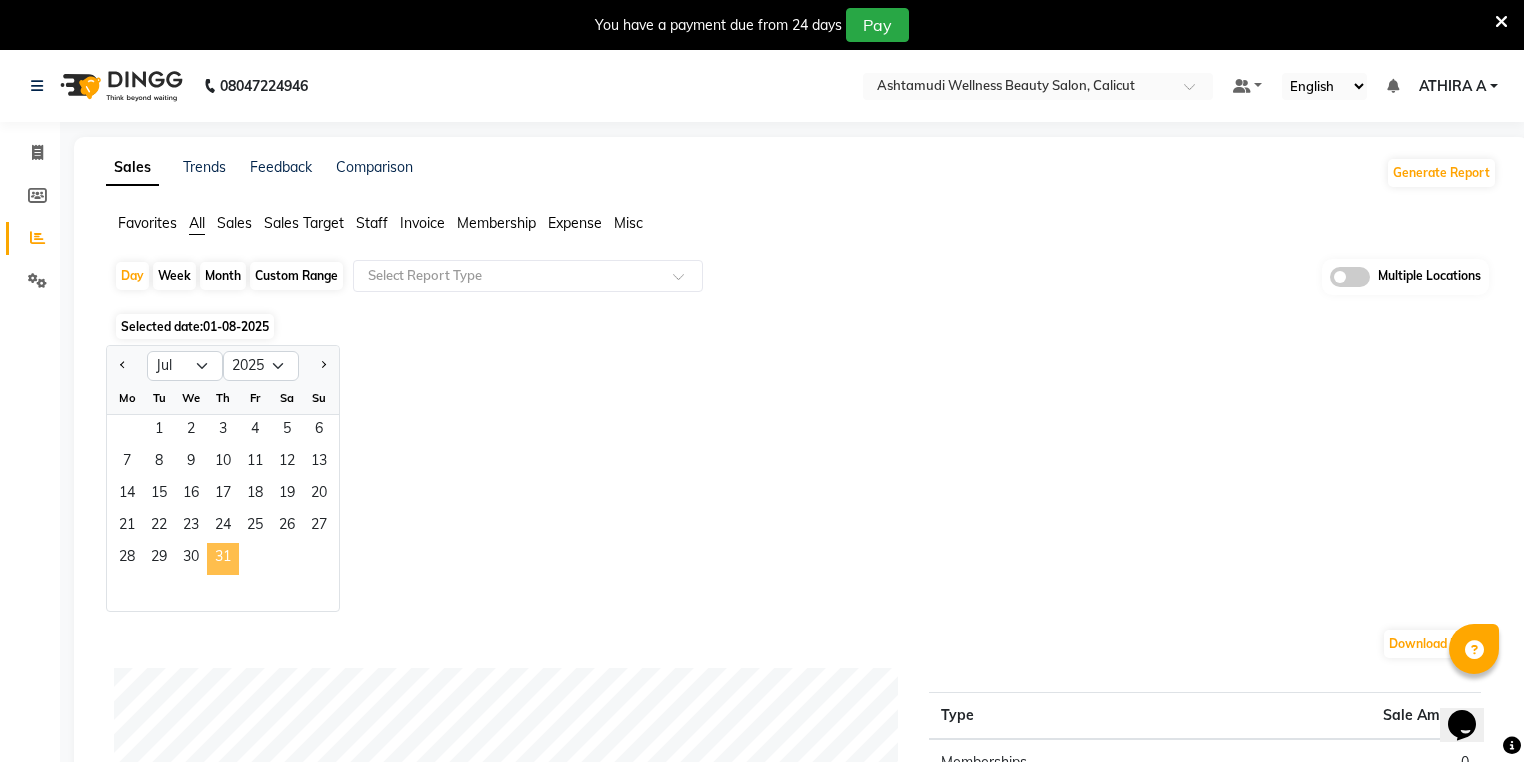click on "31" 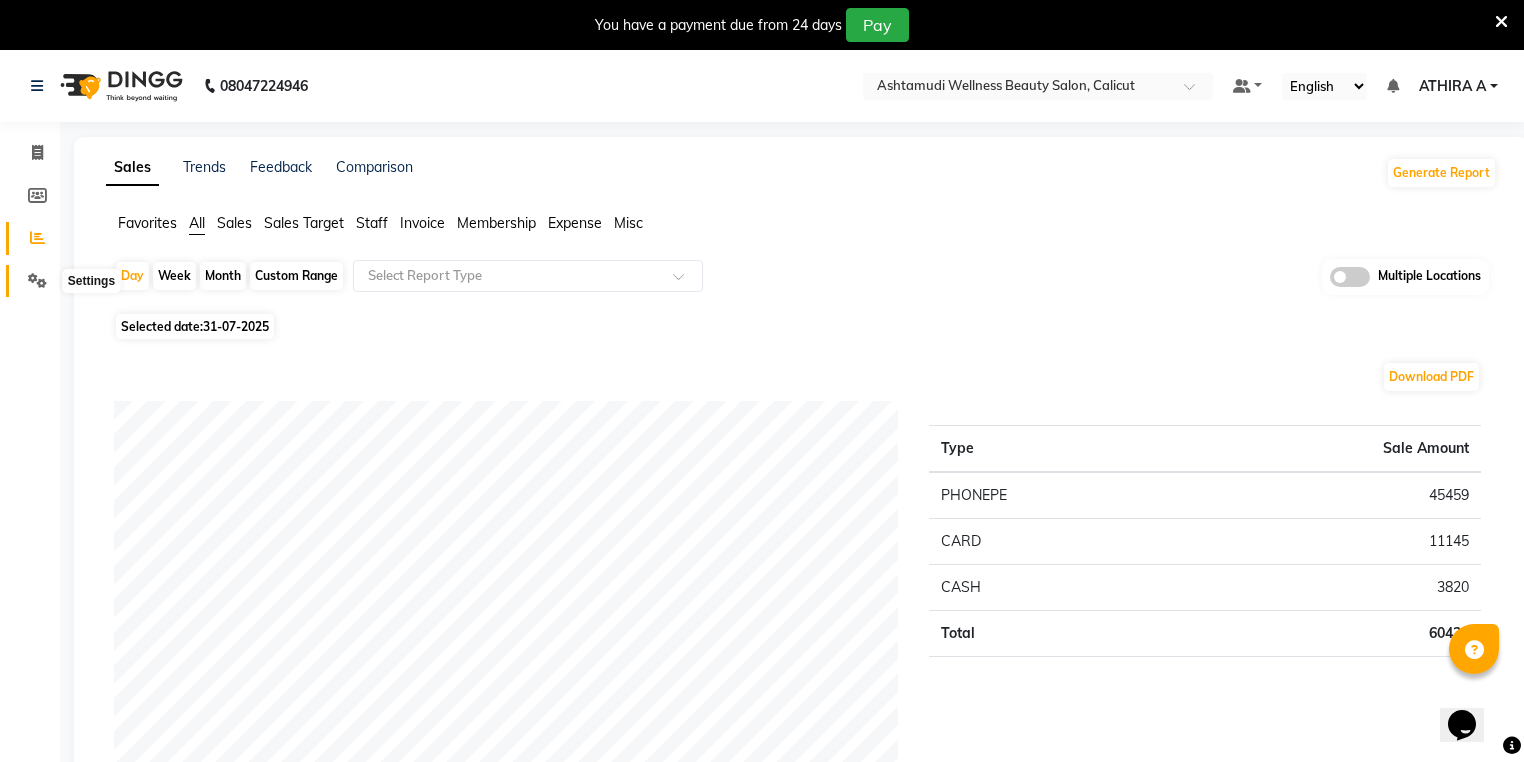 click 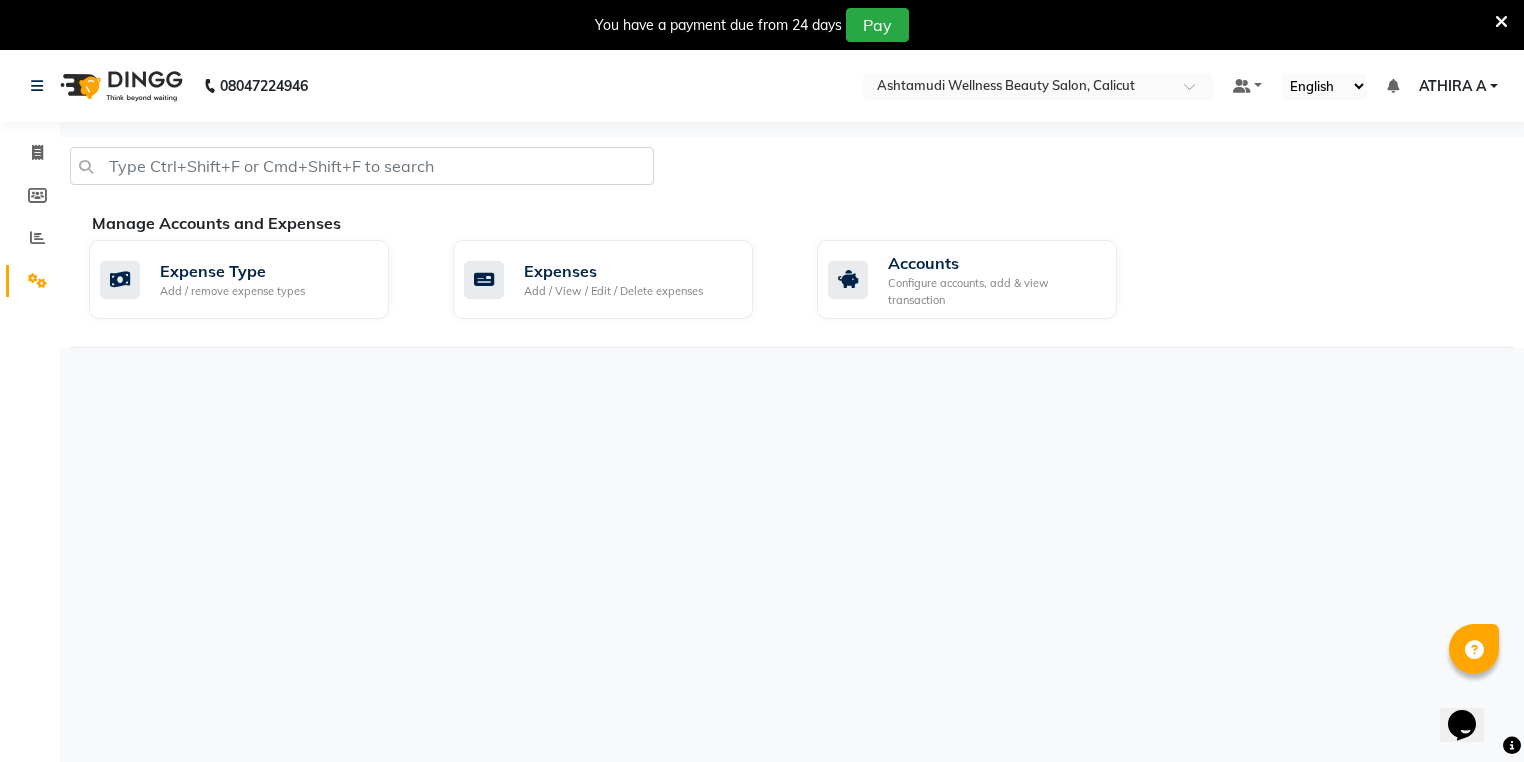 click on "08047224946 Select Location × Ashtamudi Wellness Beauty Salon, Calicut Default Panel My Panel English ENGLISH Español العربية मराठी हिंदी ગુજરાતી தமிழ் 中文 Notifications nothing to show ATHIRA A Manage Profile Change Password Sign out  Version:3.15.11  ☀ Ashtamudi Wellness Beauty Salon, Kowdiar ☀ Ashtamudi Wellness Beauty Salon, GURUVAYUR ☀ Ashtamudi Wellness Beauty Salon, kazakoottam ☀ Ashtamudi Wellness Beauty Salon, Kottiyam ☀ Ashtamudi Wellness Beauty Salon, Kottarakkara ☀ Ashtamudi Wellness , Edappally, Cochin 1 ☀ Ashtamudi Wellness Beauty Salon, TRIVANDRUM ☀ Ashtamudi Wellness Beauty Salon, THIRUVALLA ☀ Ashtamudi Welness Beauty Salon, Chinnakkada ☀ Ashtamudi Wellness Beauty Salon (HO), Kottiyam ☀ Ashtamudi Wellness Beauty Salon, COCHIN ☀ Ashtamudi Wellness Beauty Salon, CALICUT ☀ Ashtamudi Beauty Lounge, ATTINGAL ☀ Ashtamudi Wellness Beauty Salon, Alappuzha  Invoice  Members  Reports  Settings Generate Report" at bounding box center (762, 431) 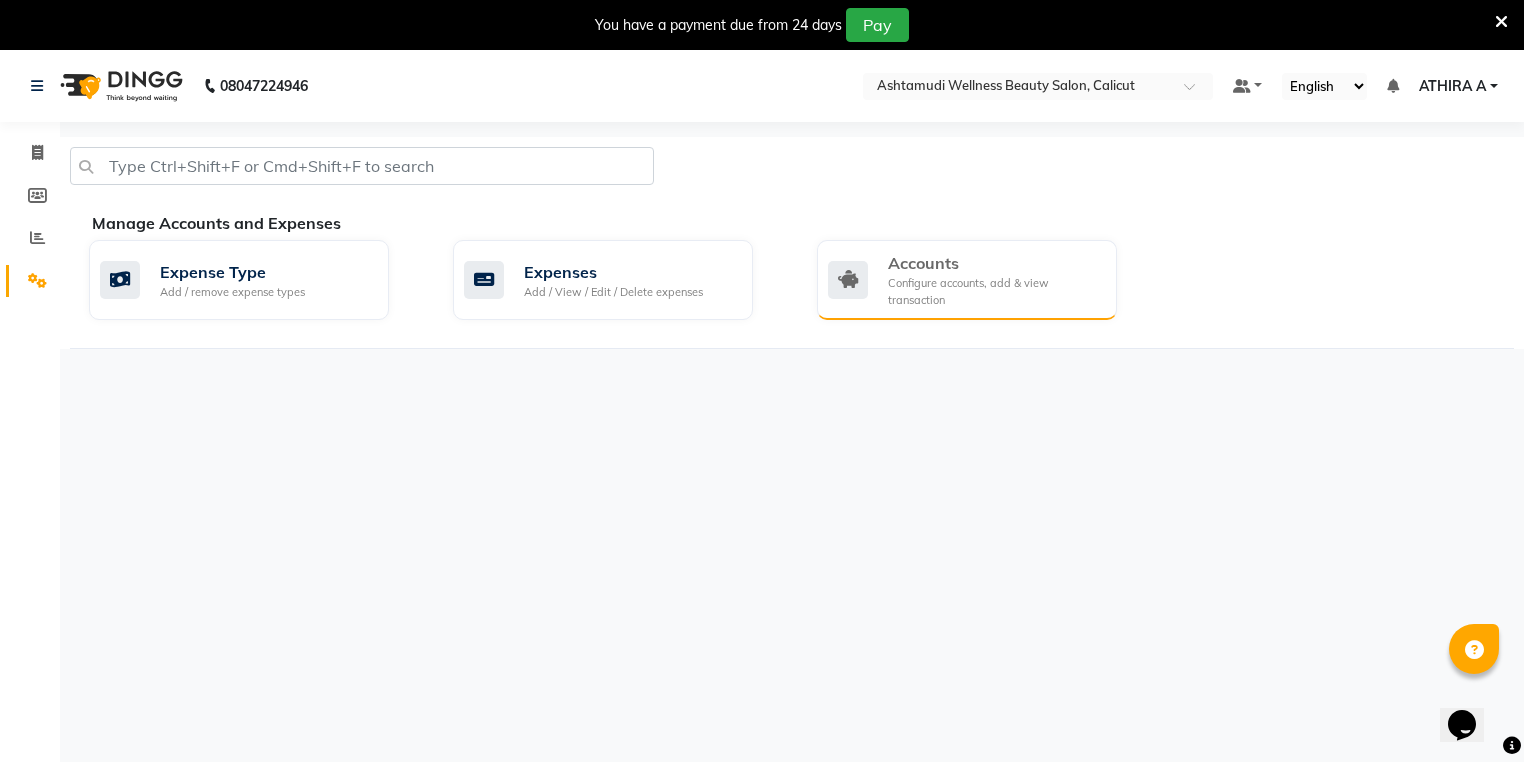 click on "Accounts" 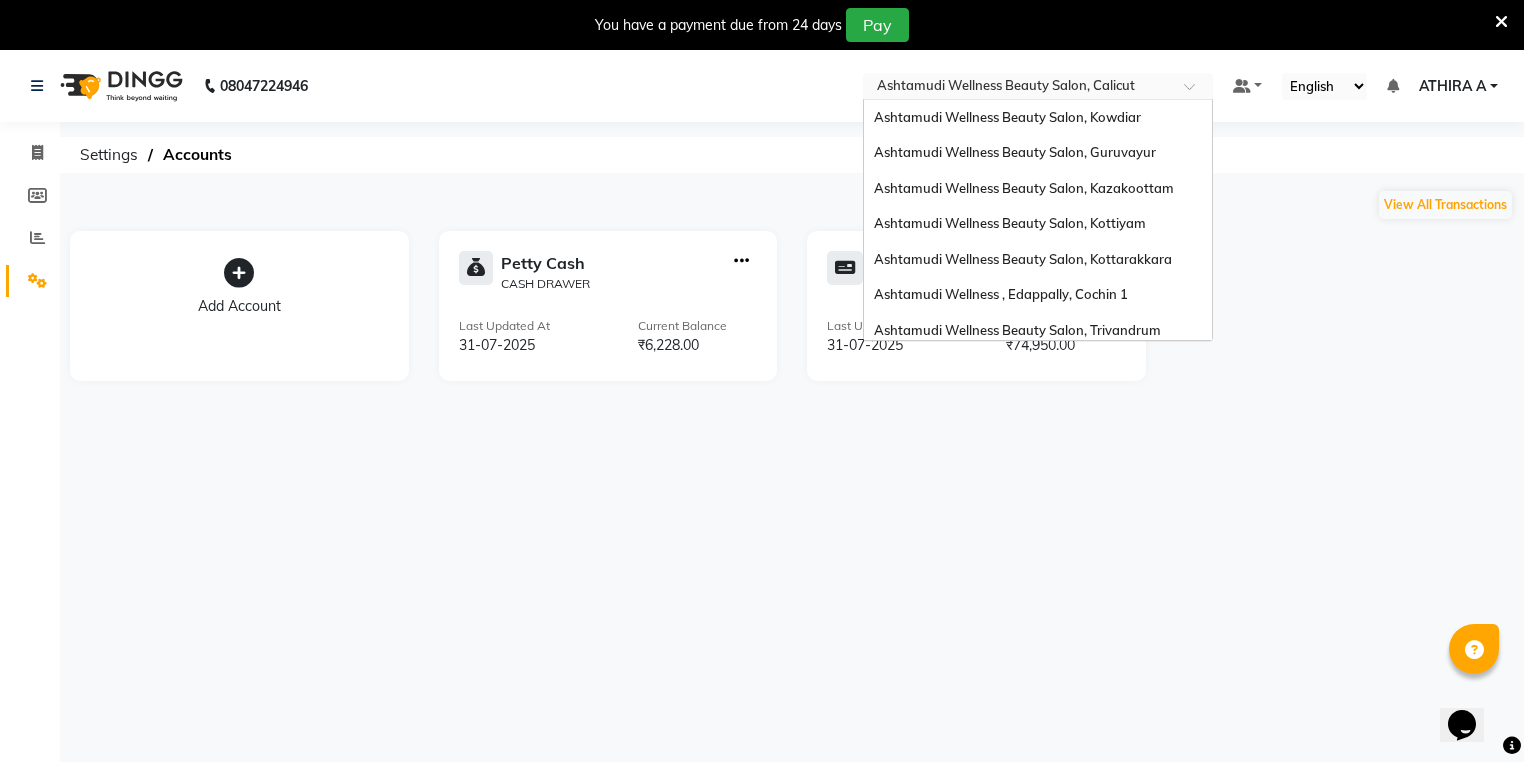 click at bounding box center [1018, 88] 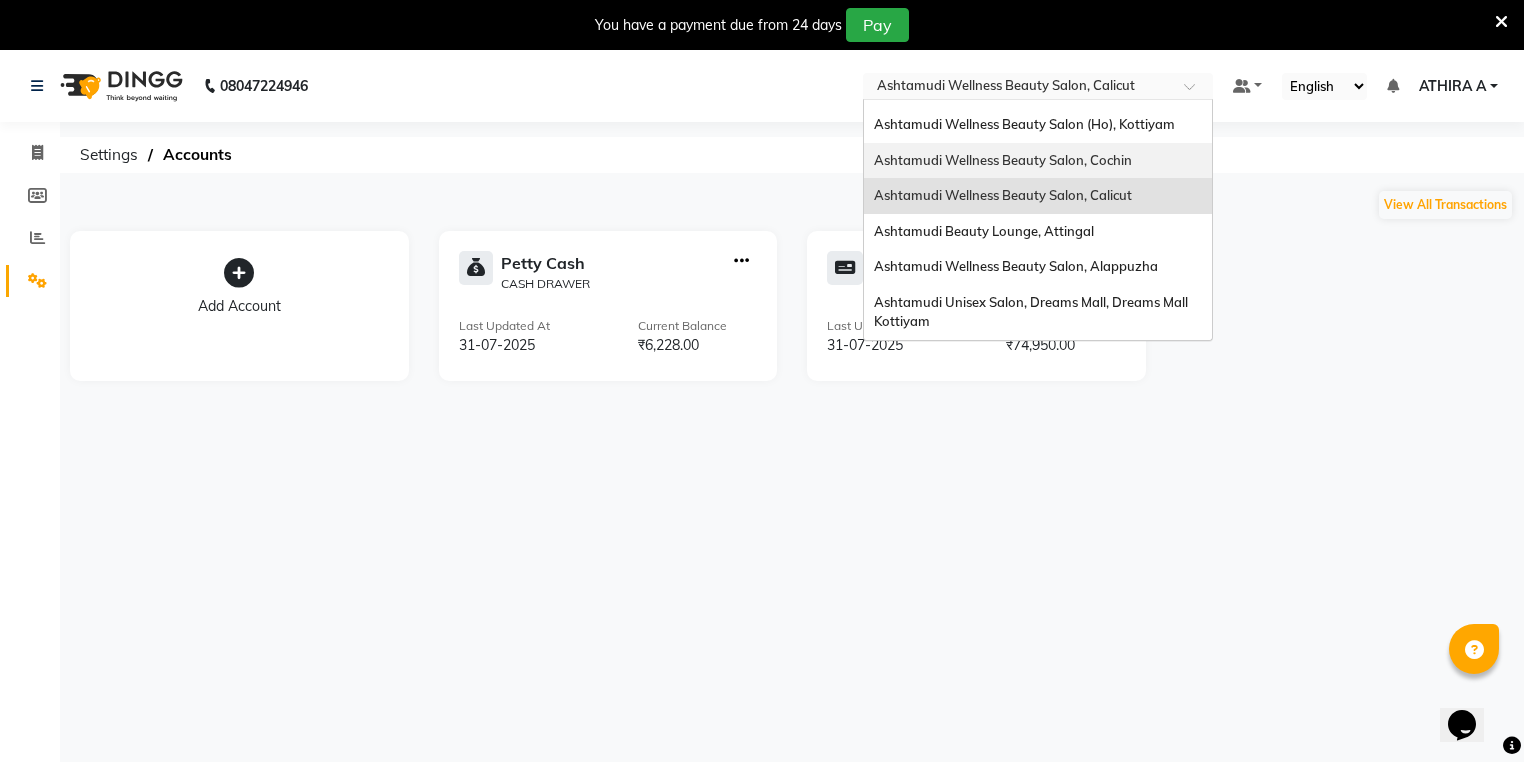 click on "Ashtamudi Wellness Beauty Salon, Cochin" at bounding box center (1038, 161) 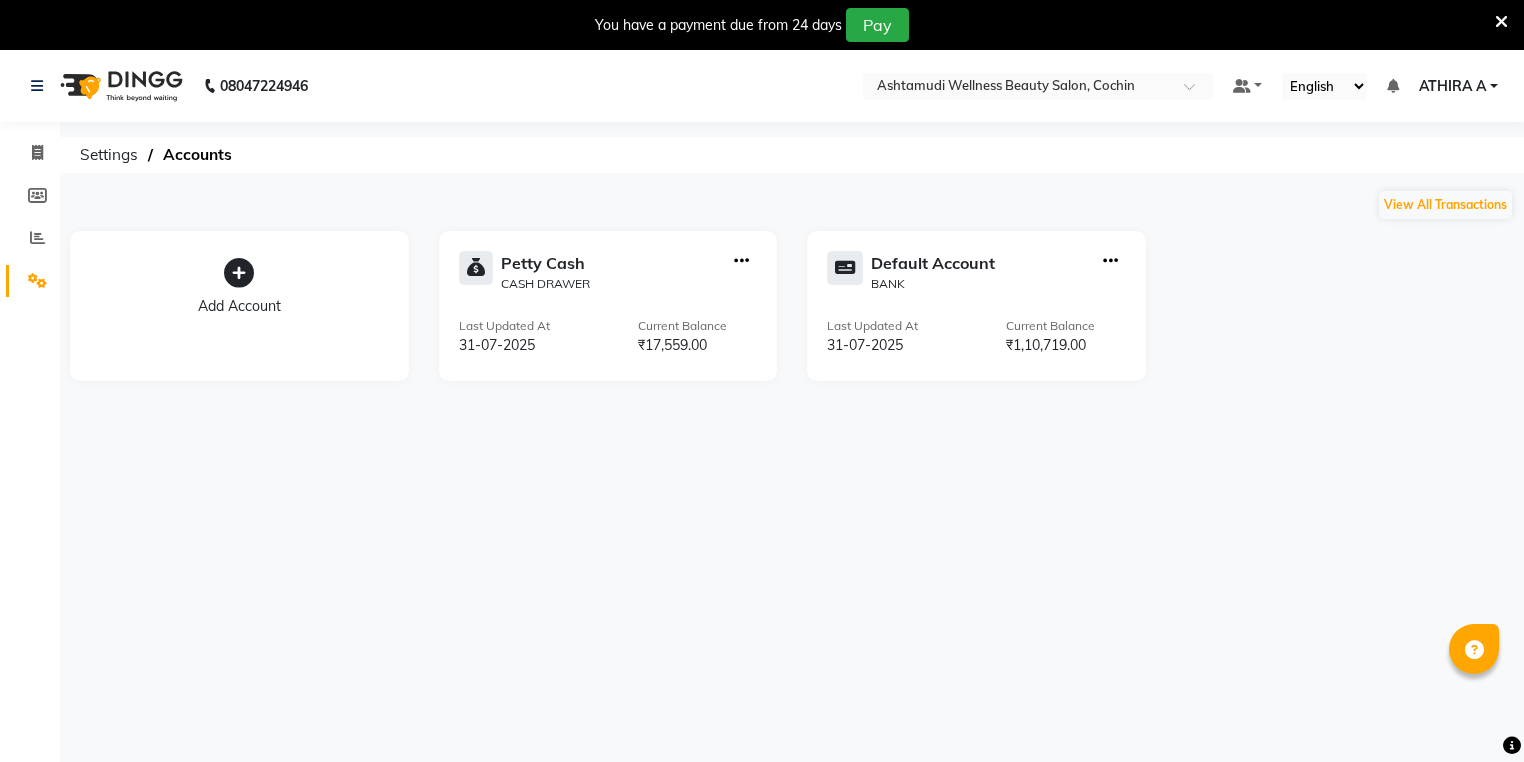 scroll, scrollTop: 0, scrollLeft: 0, axis: both 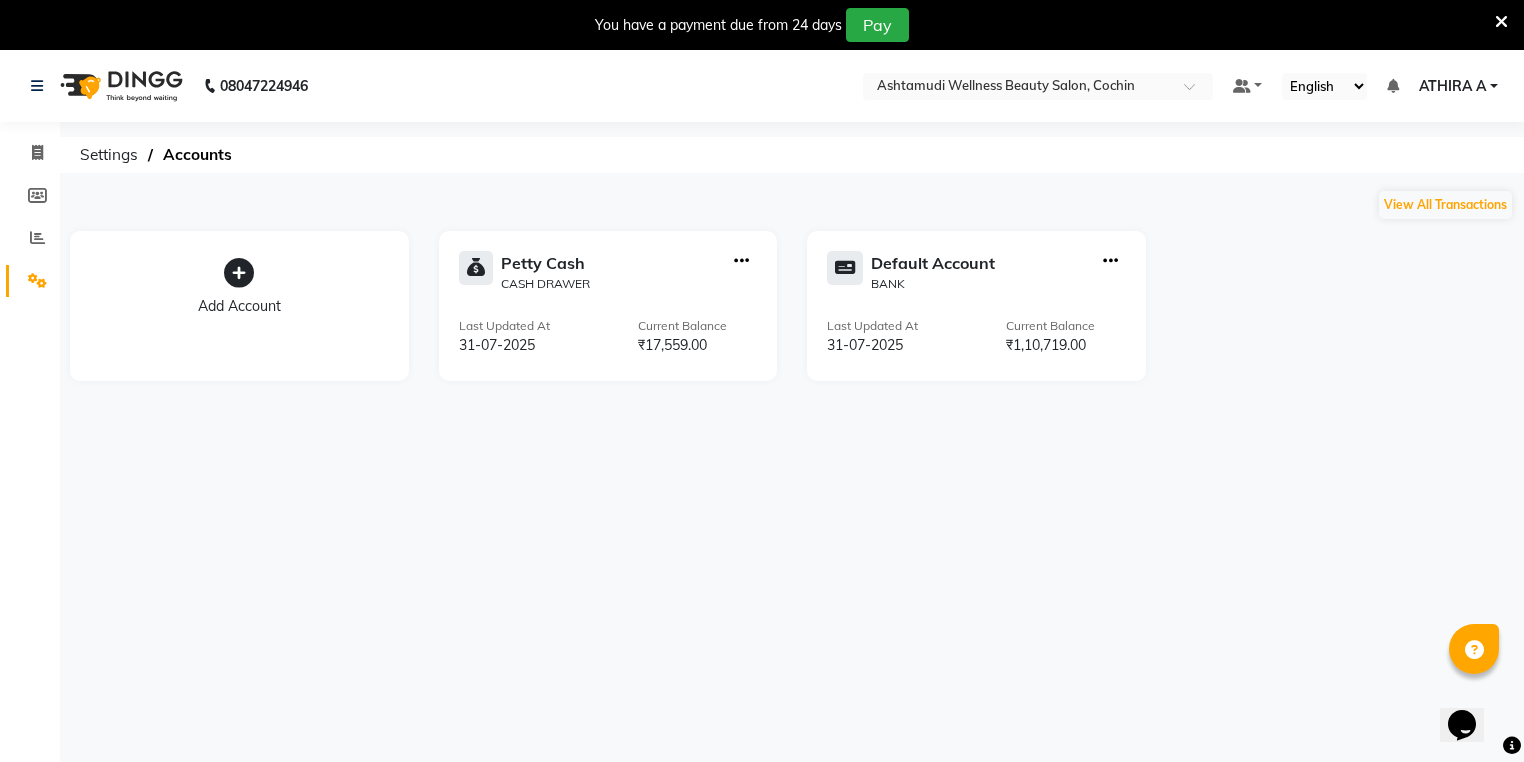 click 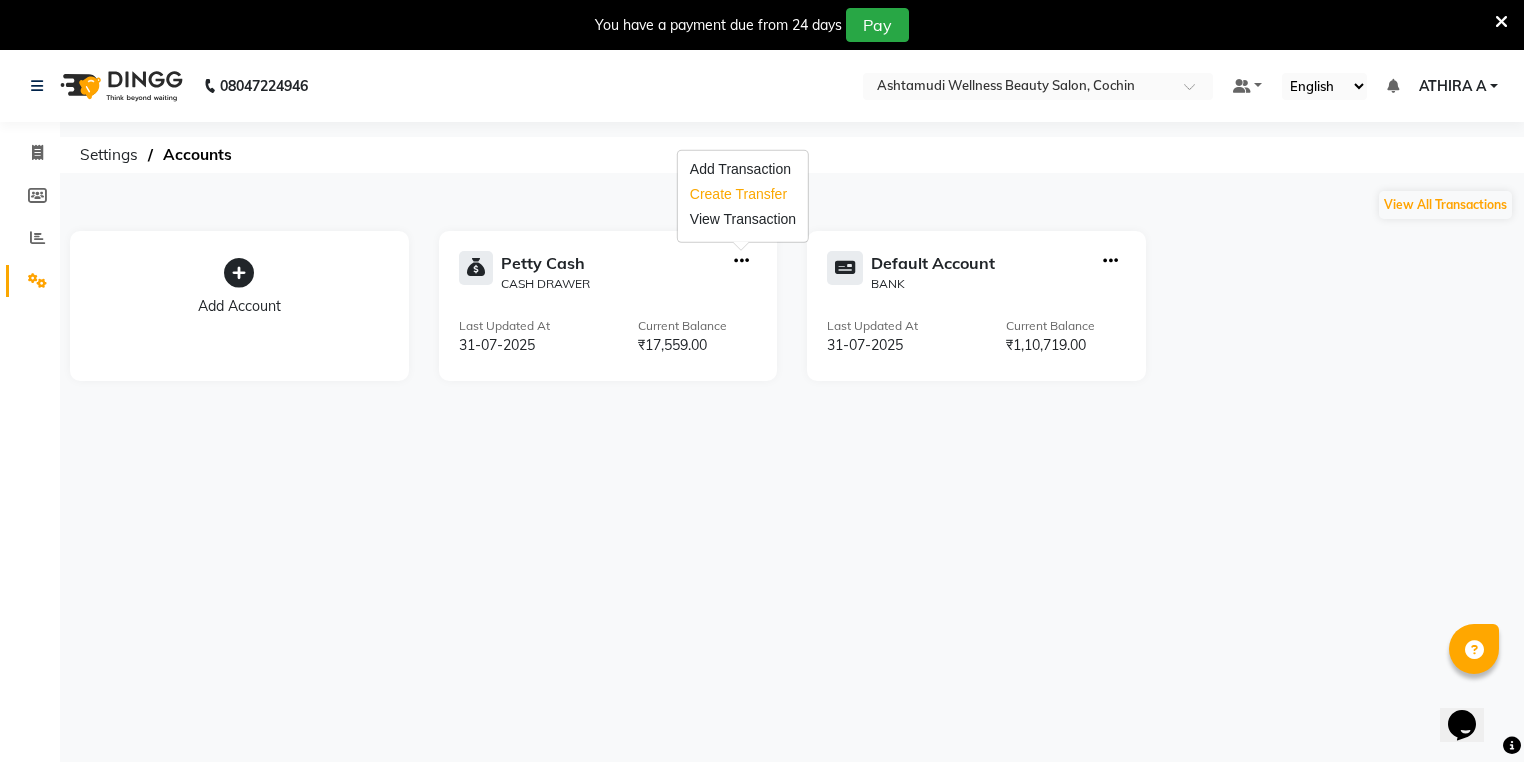 click on "Create Transfer" at bounding box center [743, 194] 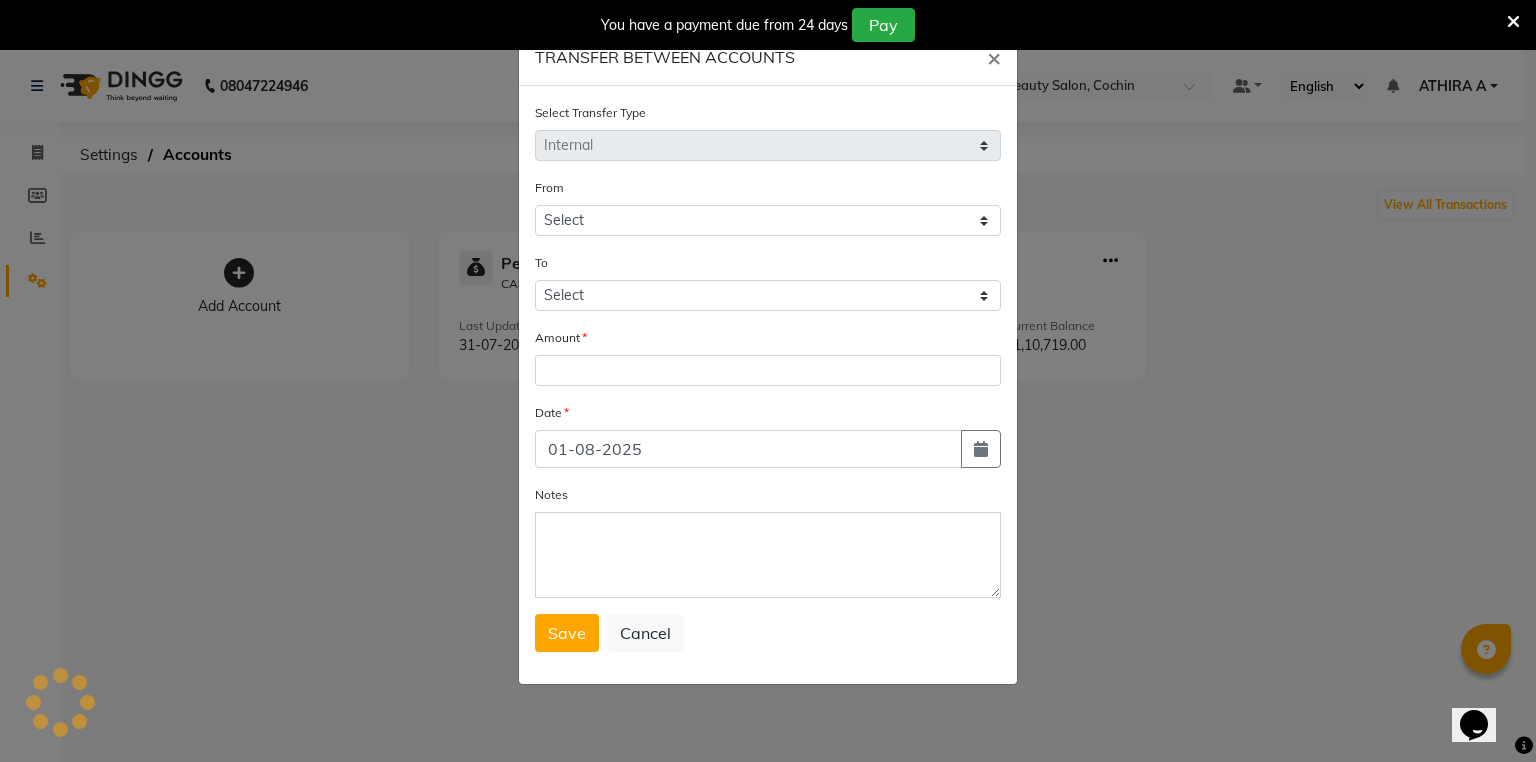 select on "3463" 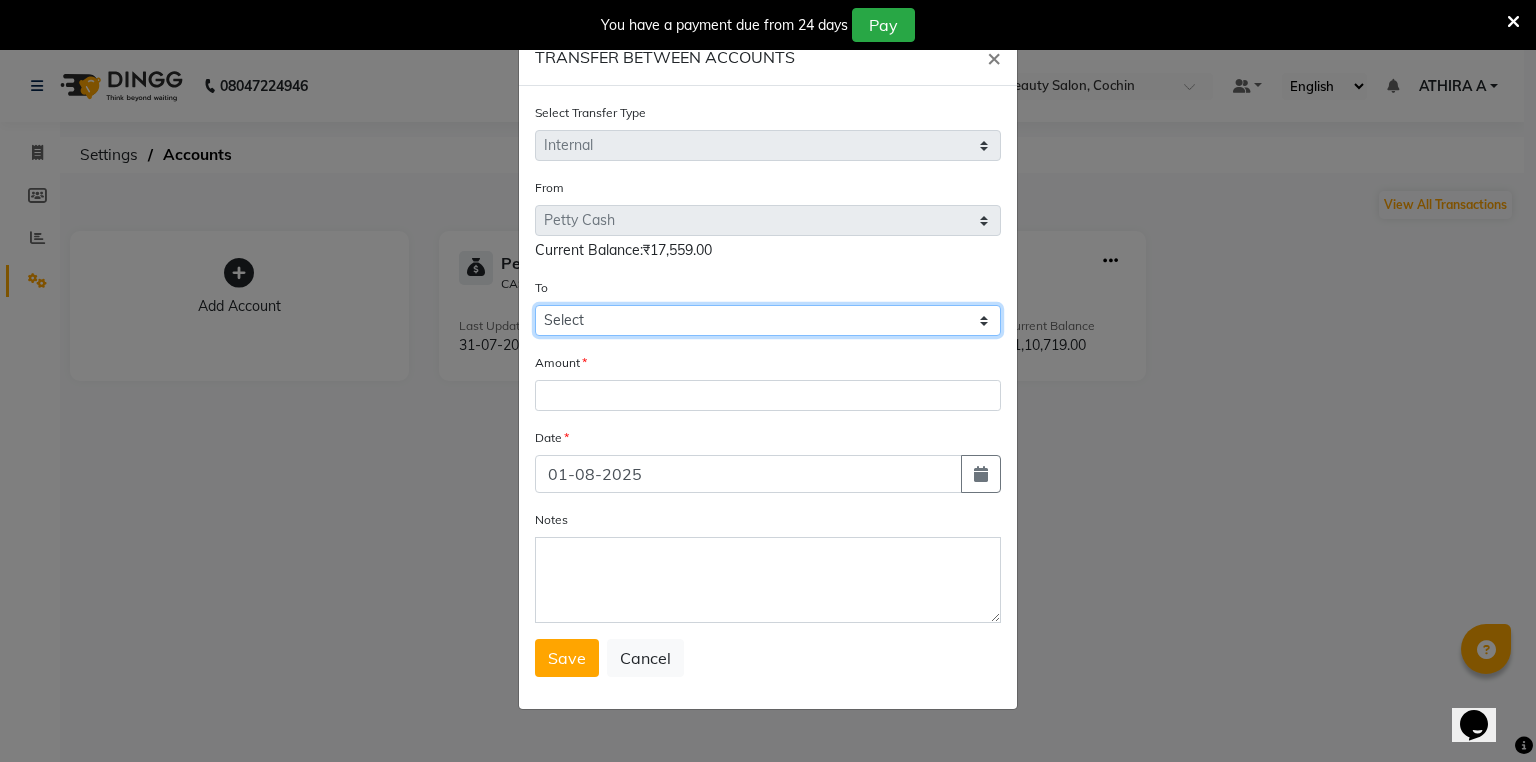 click on "Select Transfer Type Select Direct Internal From Select Petty Cash Default Account  Current Balance:₹17,559.00 To Select Petty Cash Default Account Amount Date 01-08-2025 Notes  Save   Cancel" 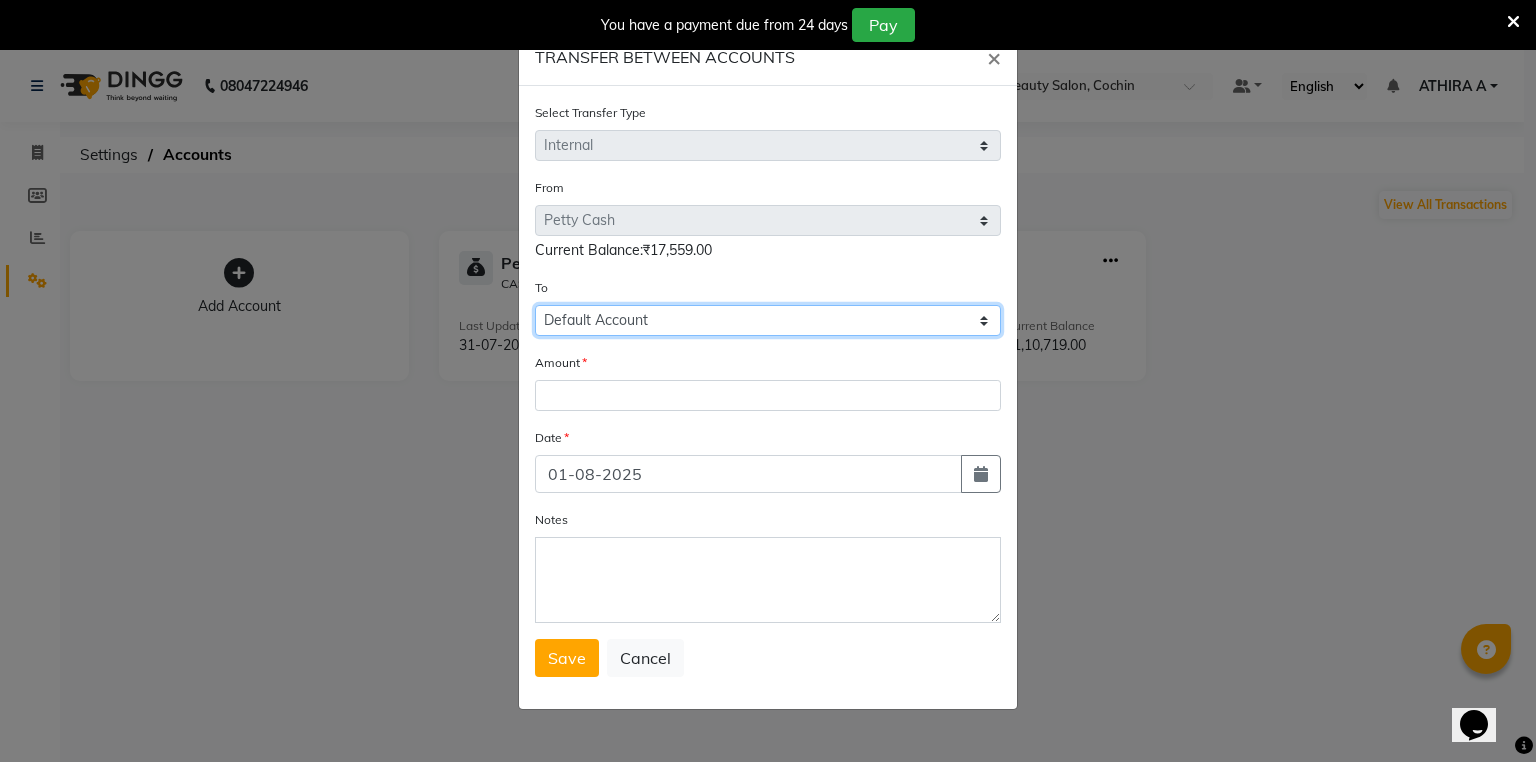 click on "Select Petty Cash Default Account" 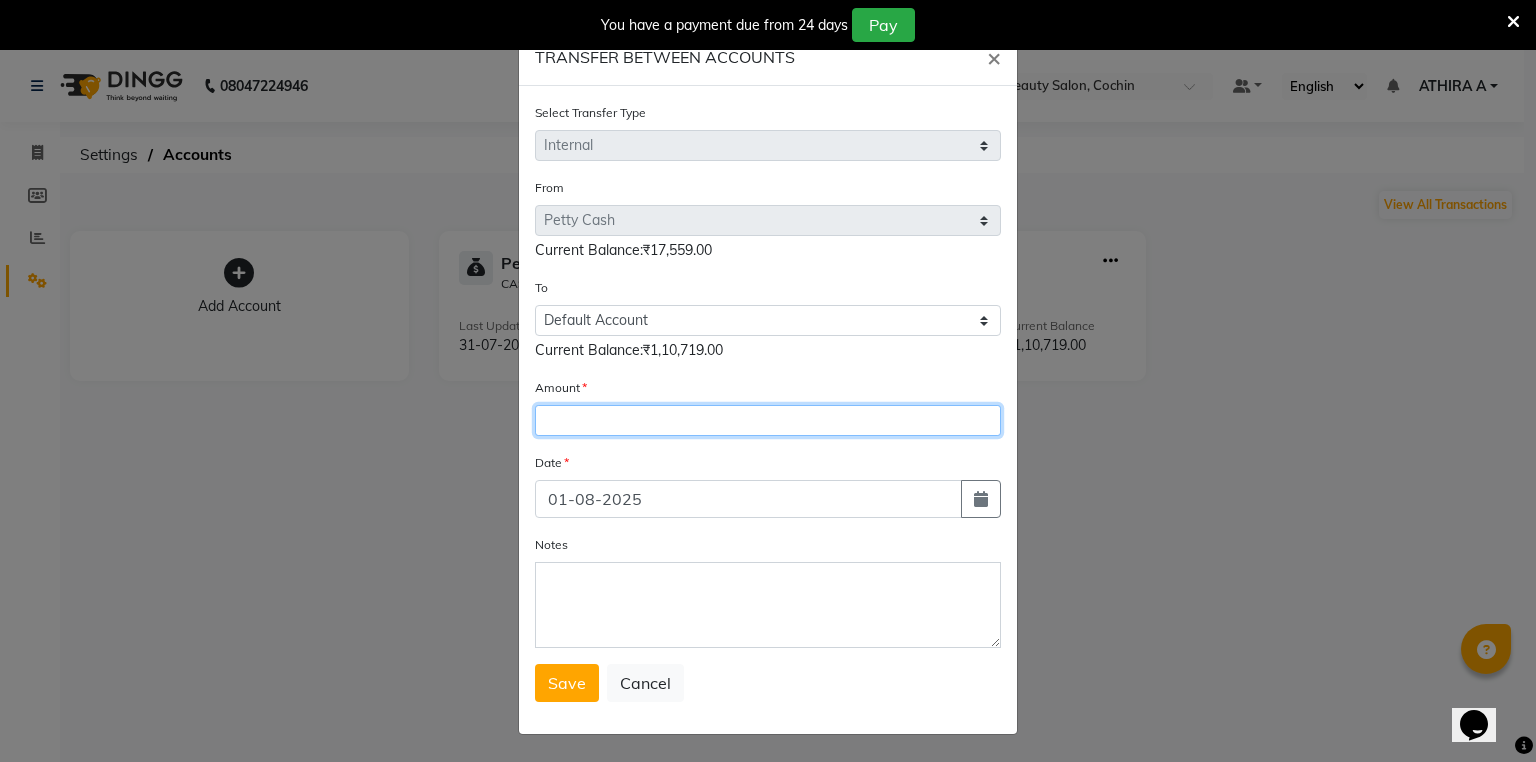 click 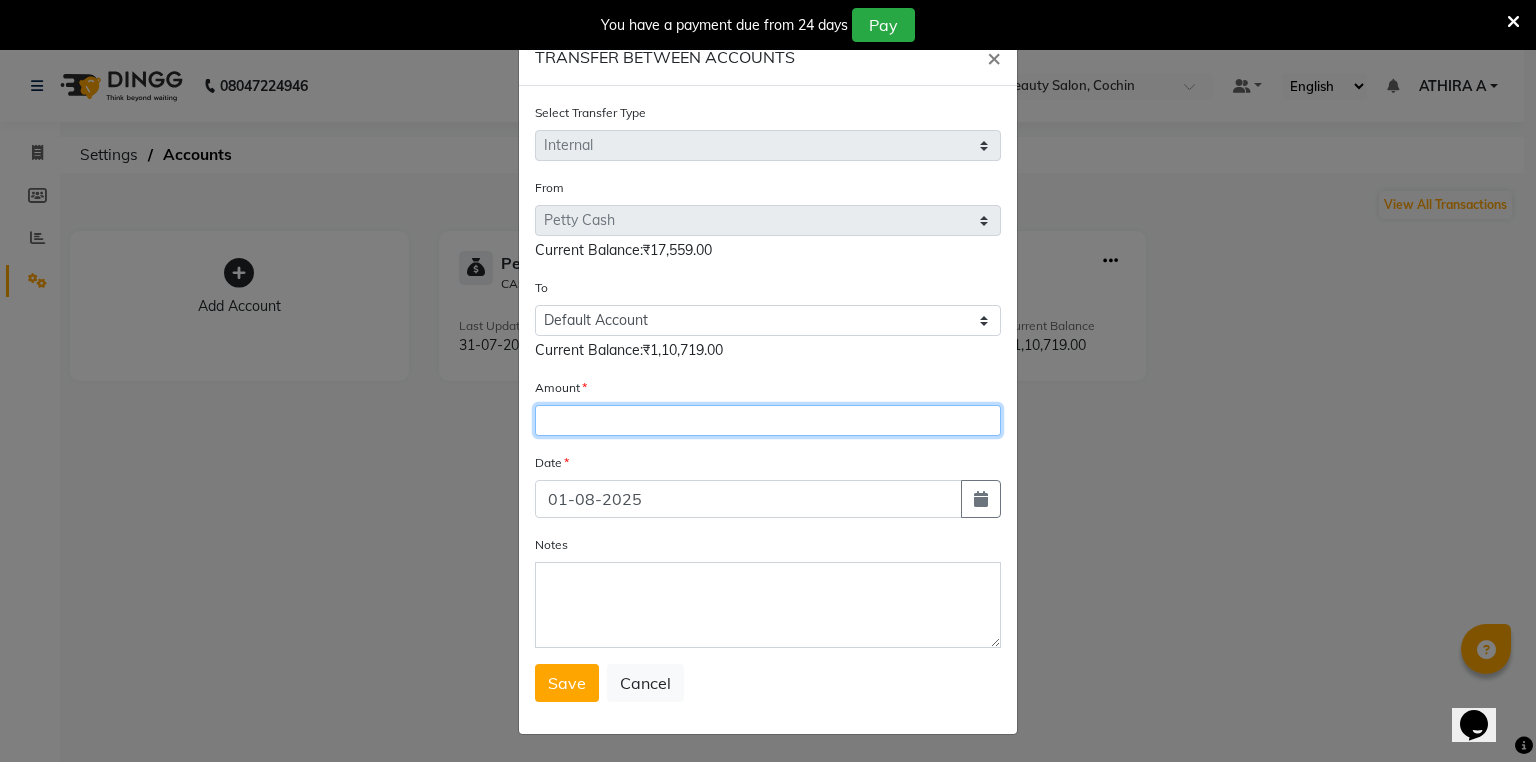 type on "4" 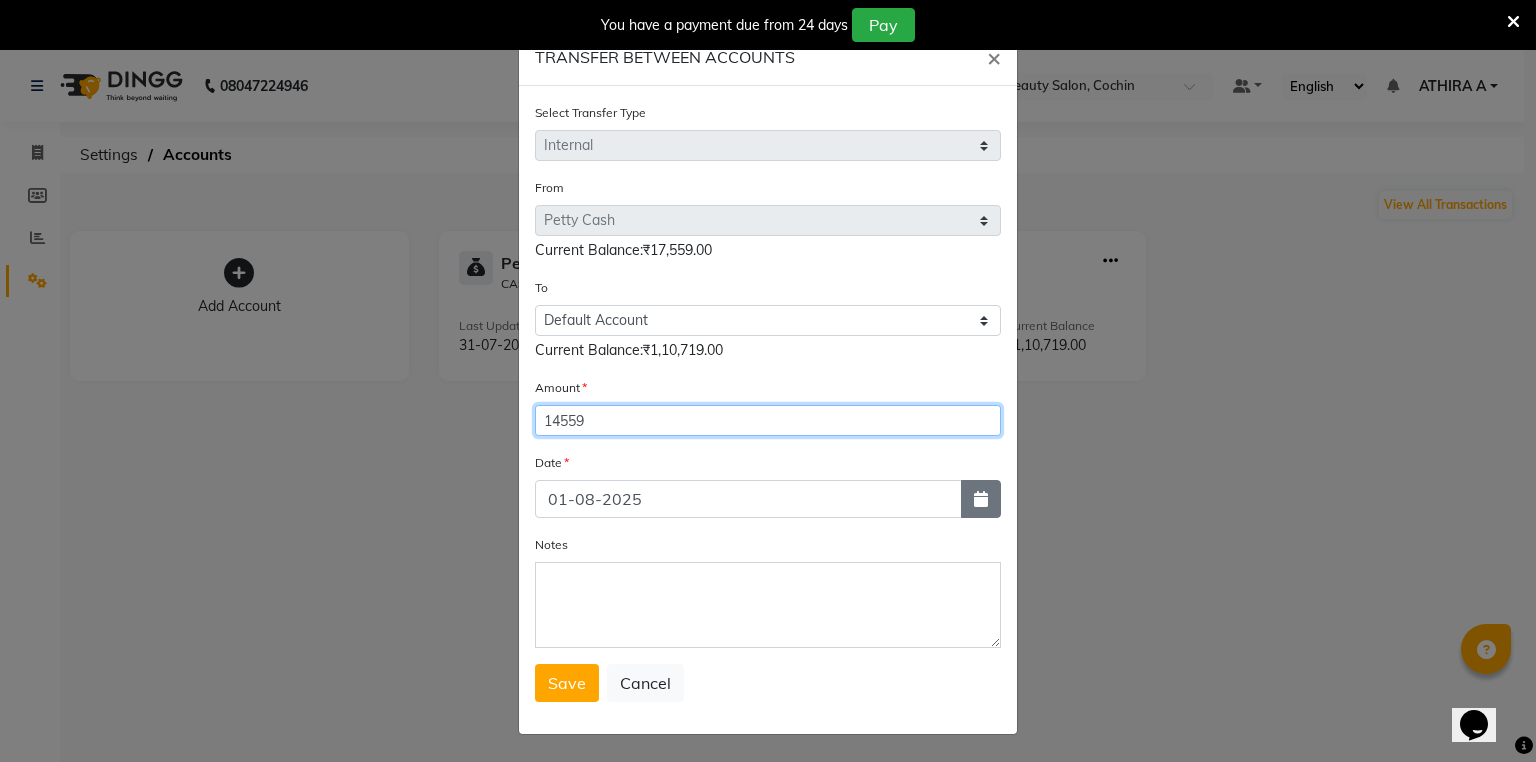 type on "14559" 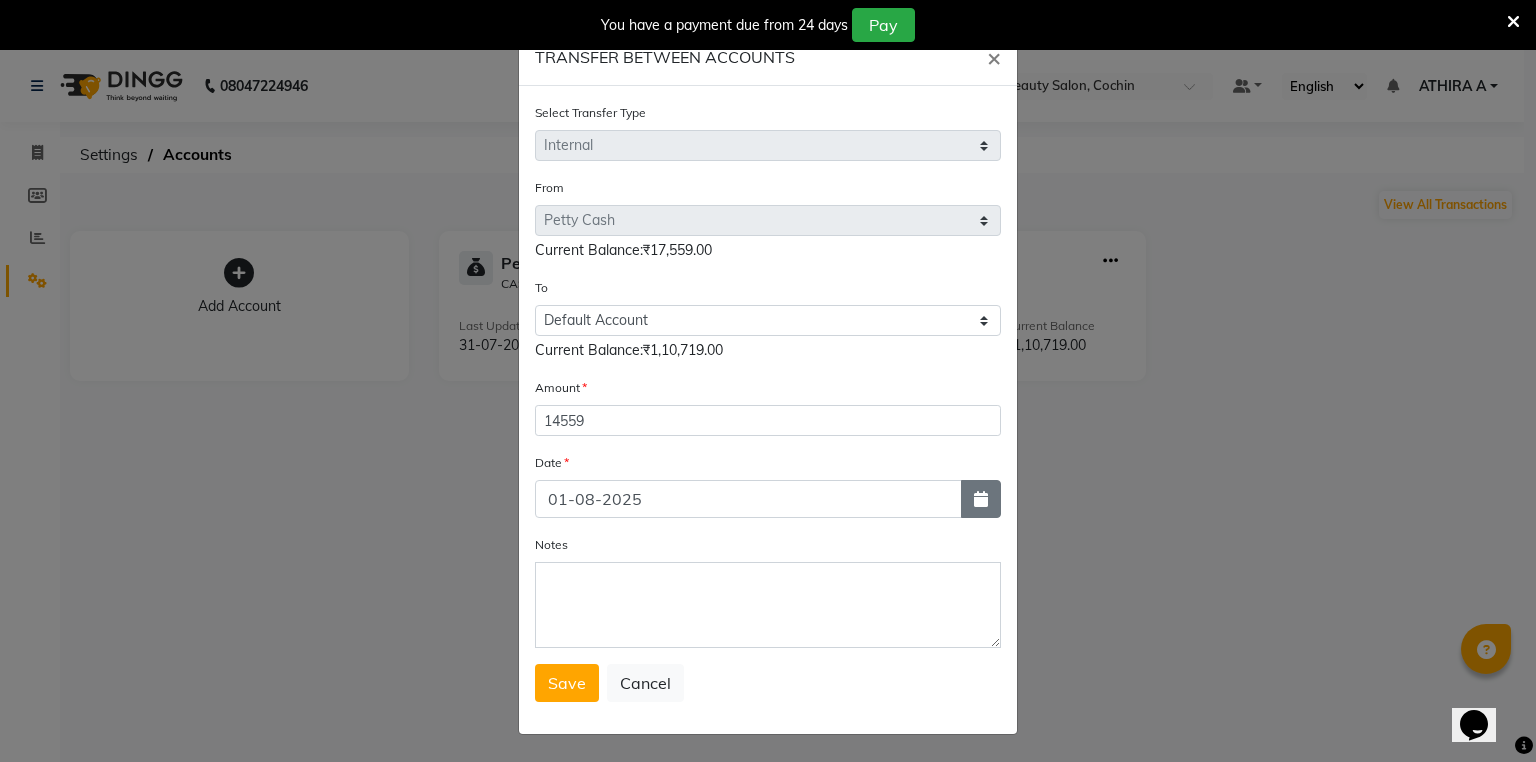 drag, startPoint x: 982, startPoint y: 504, endPoint x: 782, endPoint y: 400, distance: 225.42404 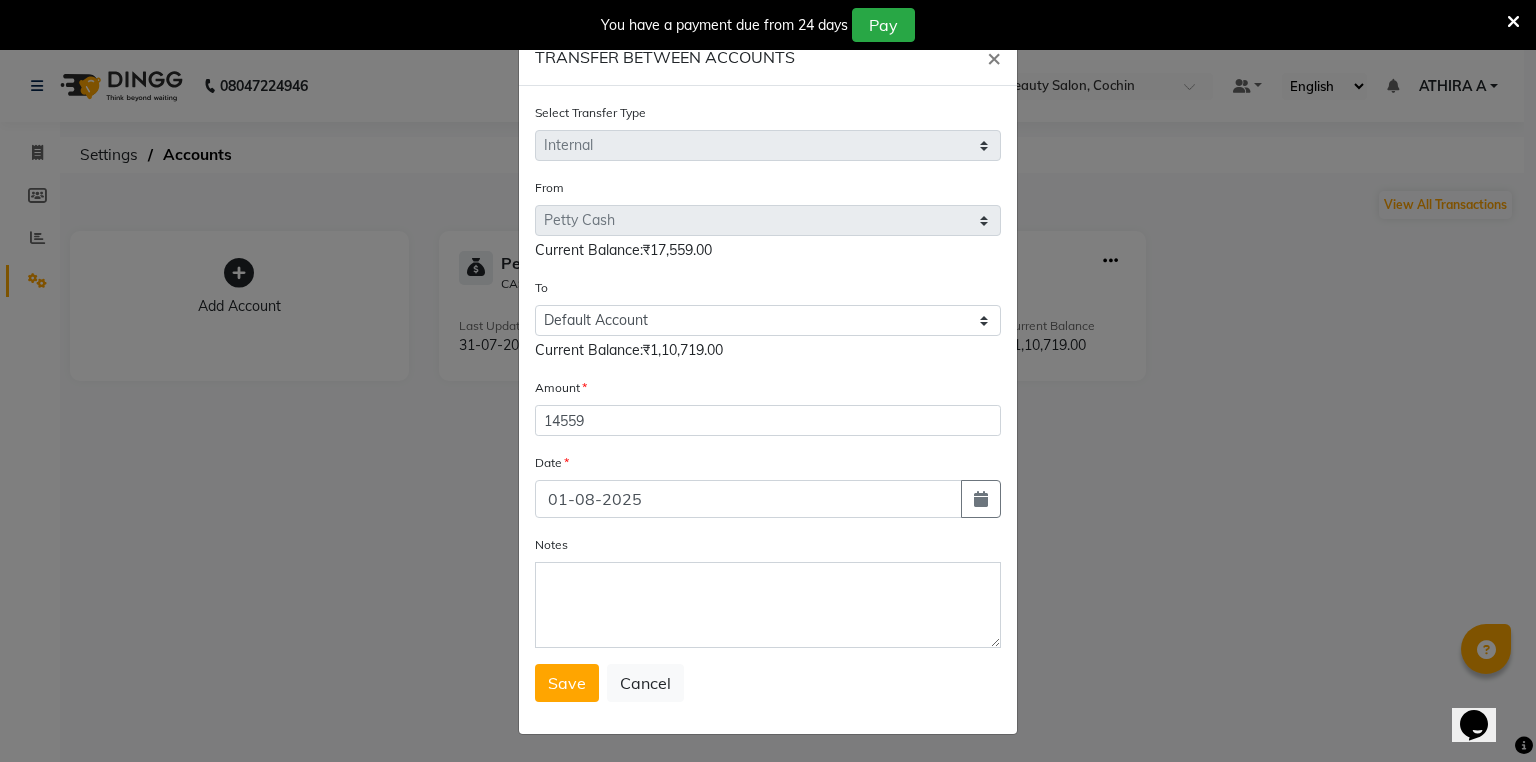 select on "8" 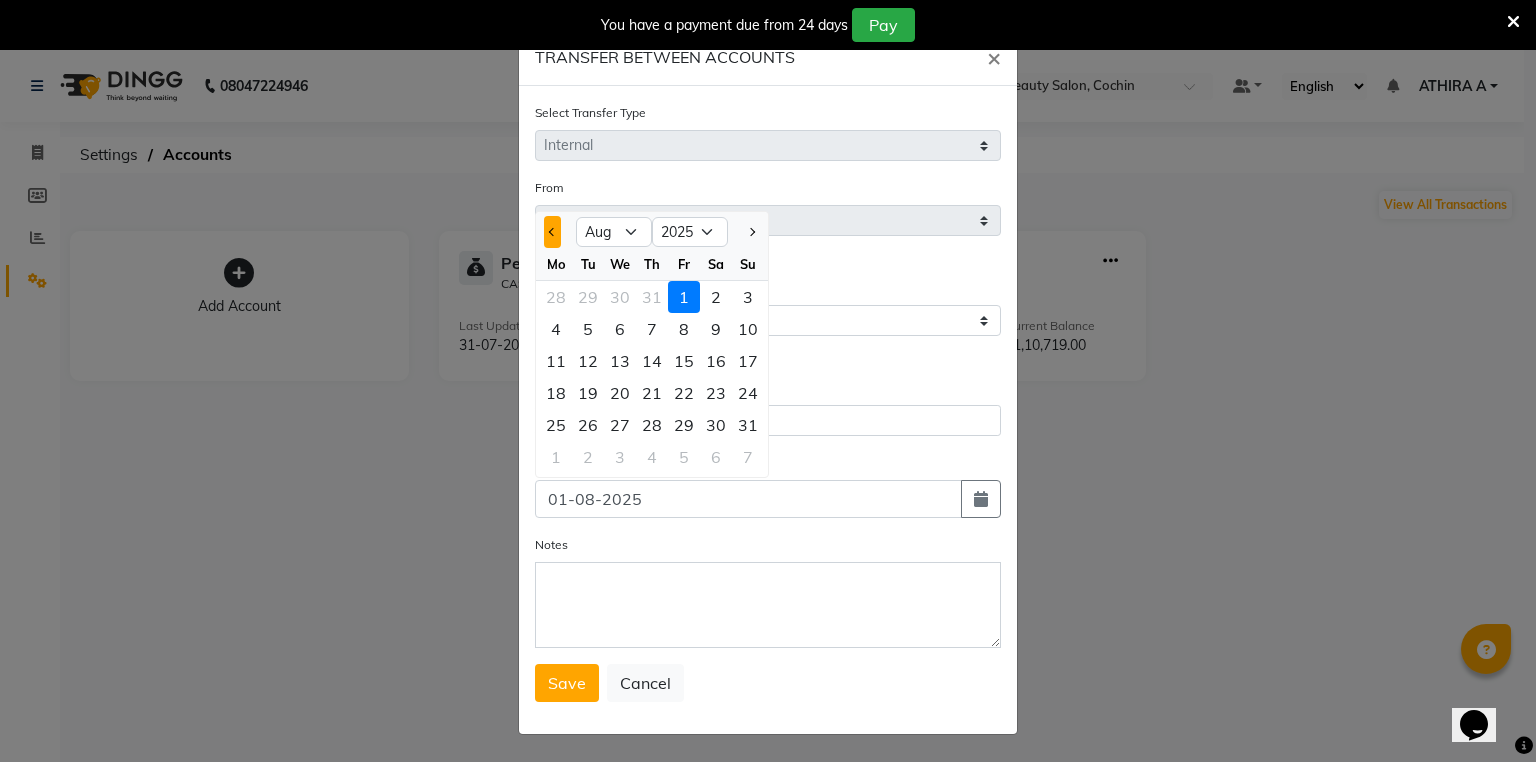 click 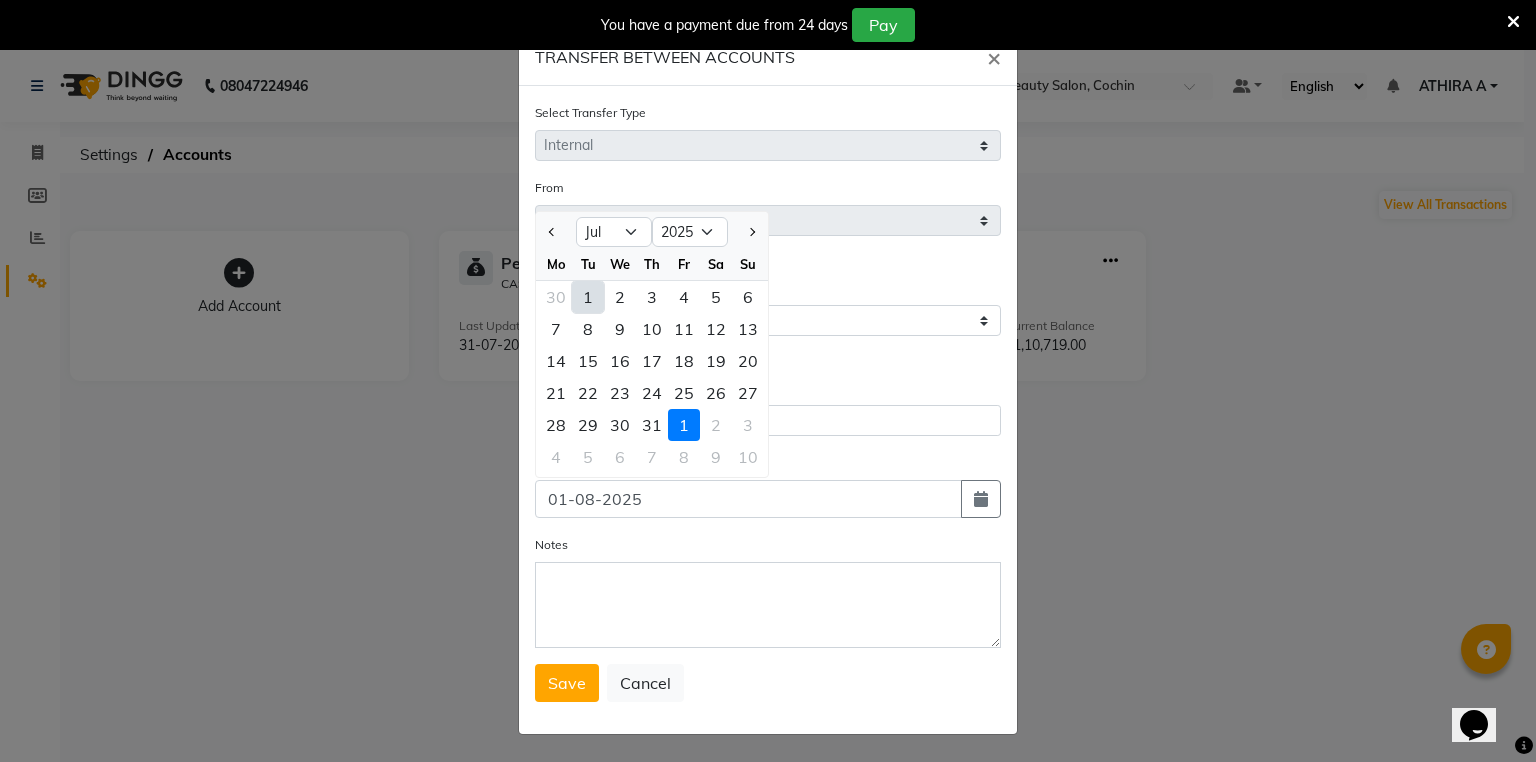 click on "31" 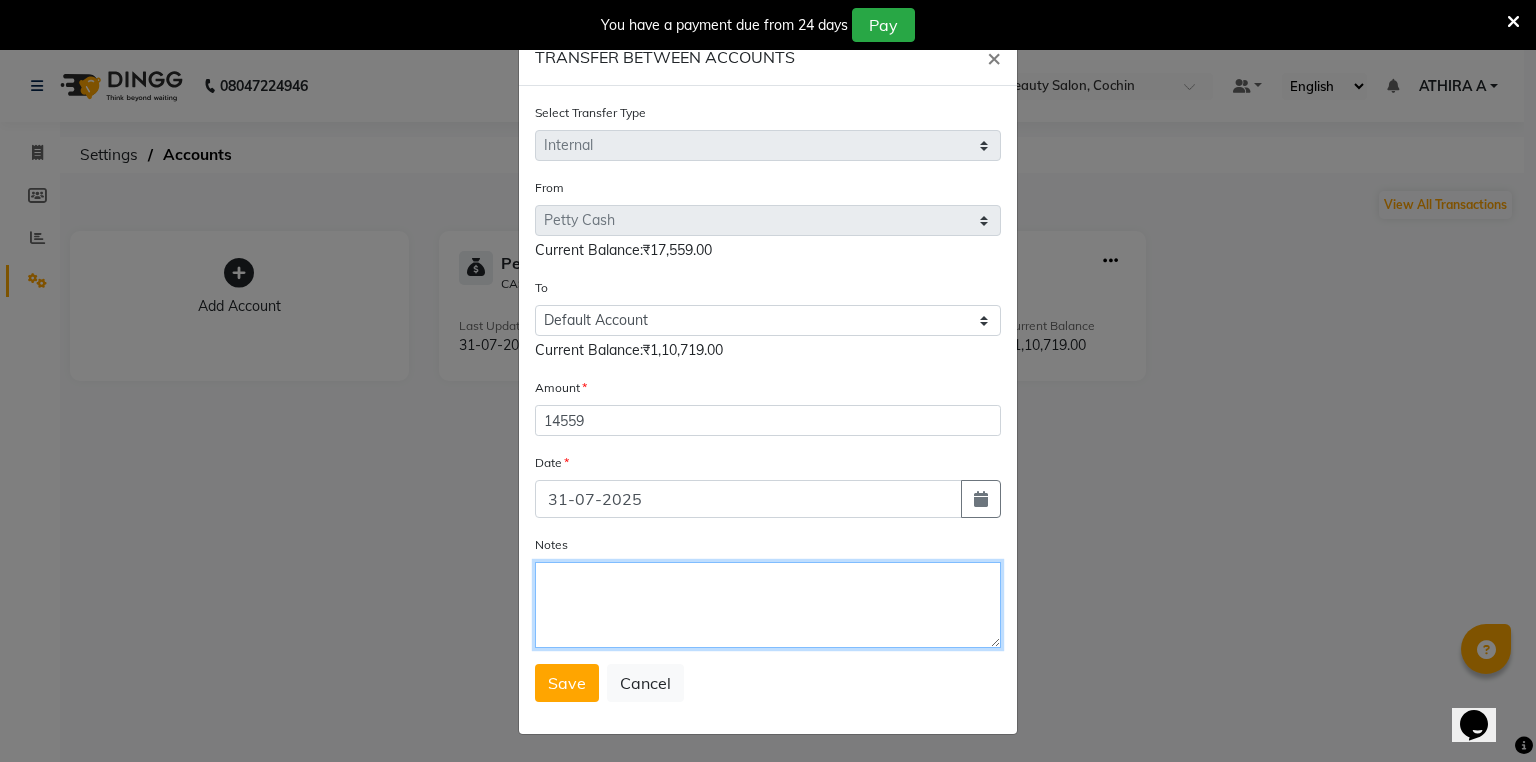 click on "Notes" at bounding box center [768, 605] 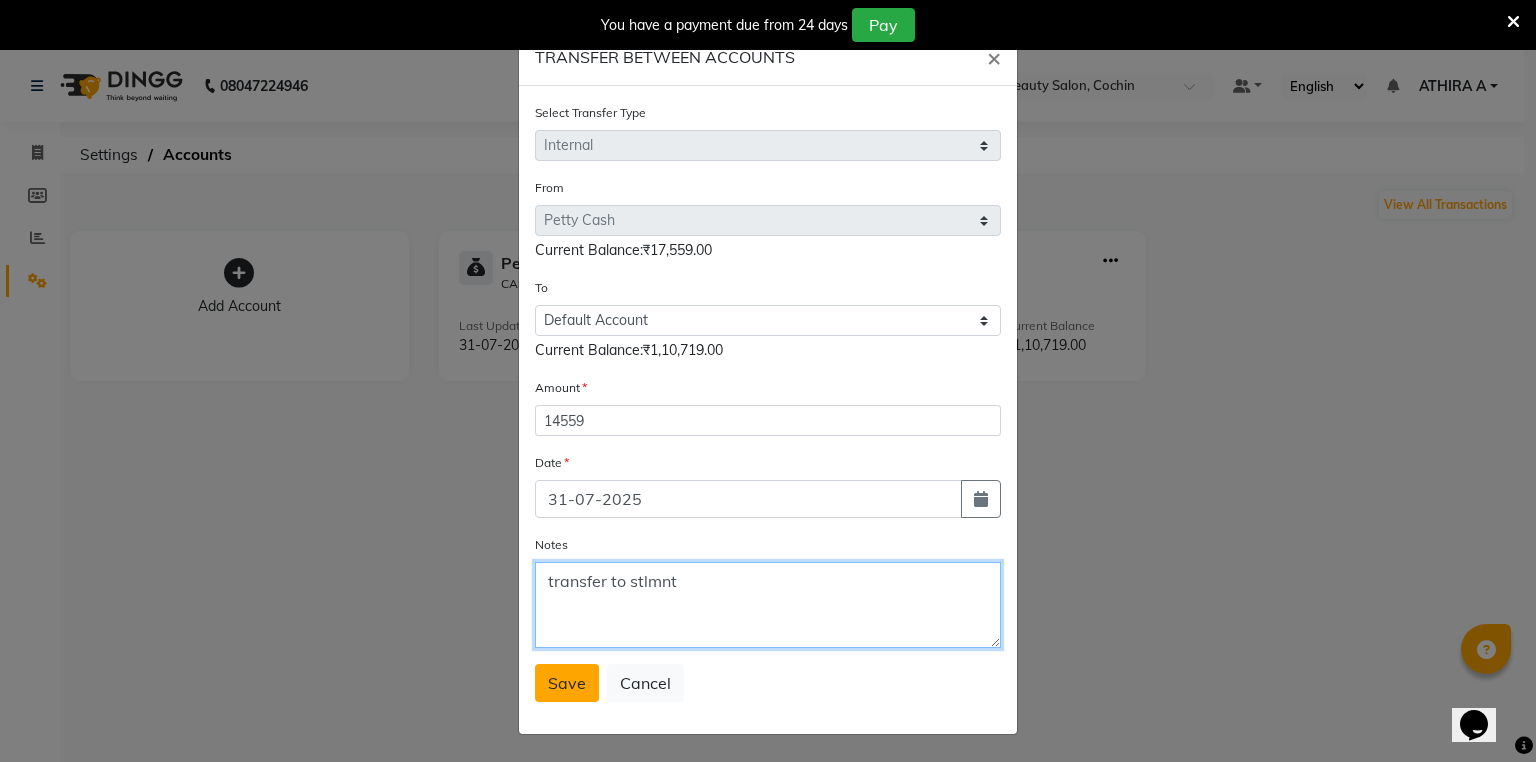 type on "transfer to stlmnt" 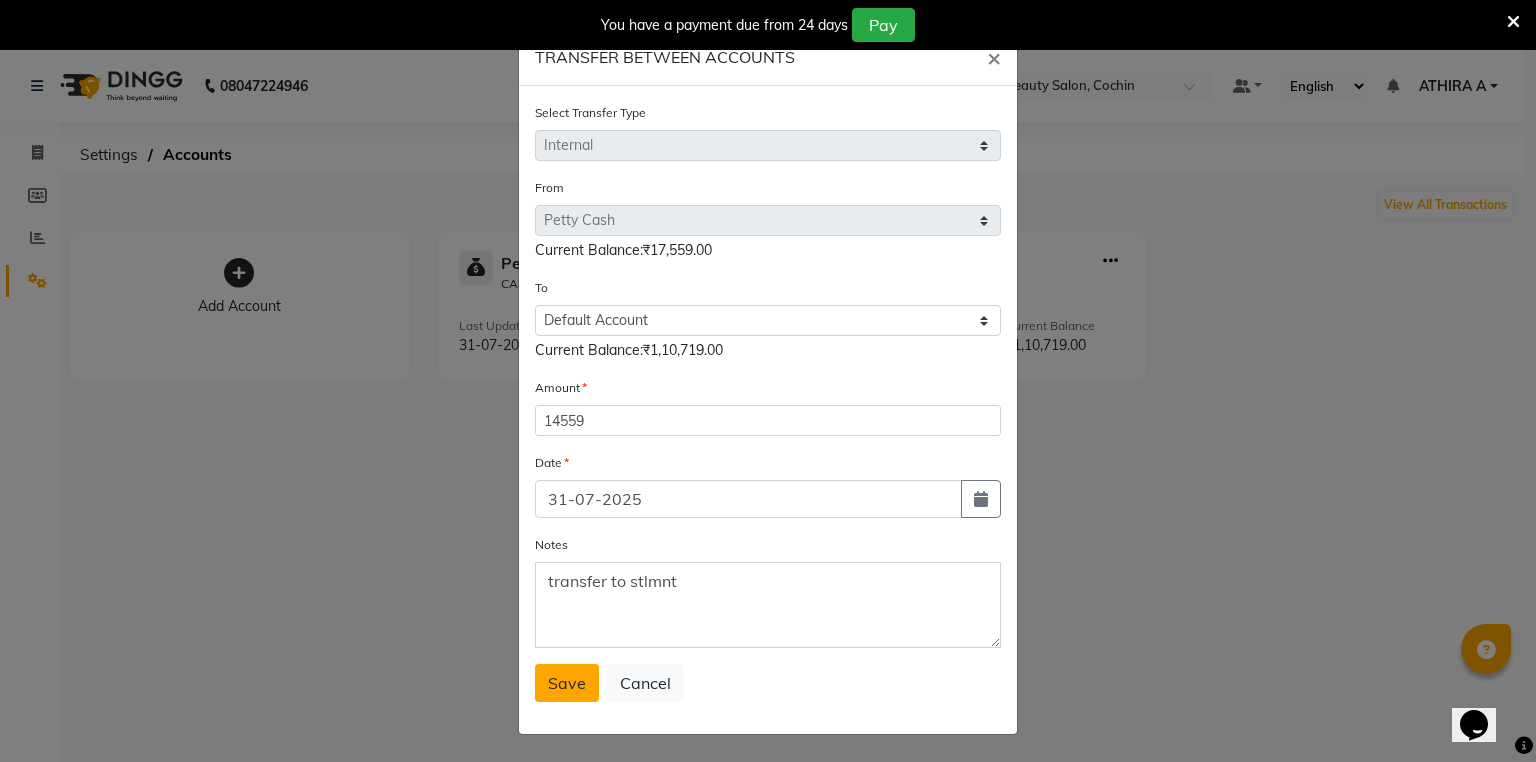 click on "Save" at bounding box center [567, 683] 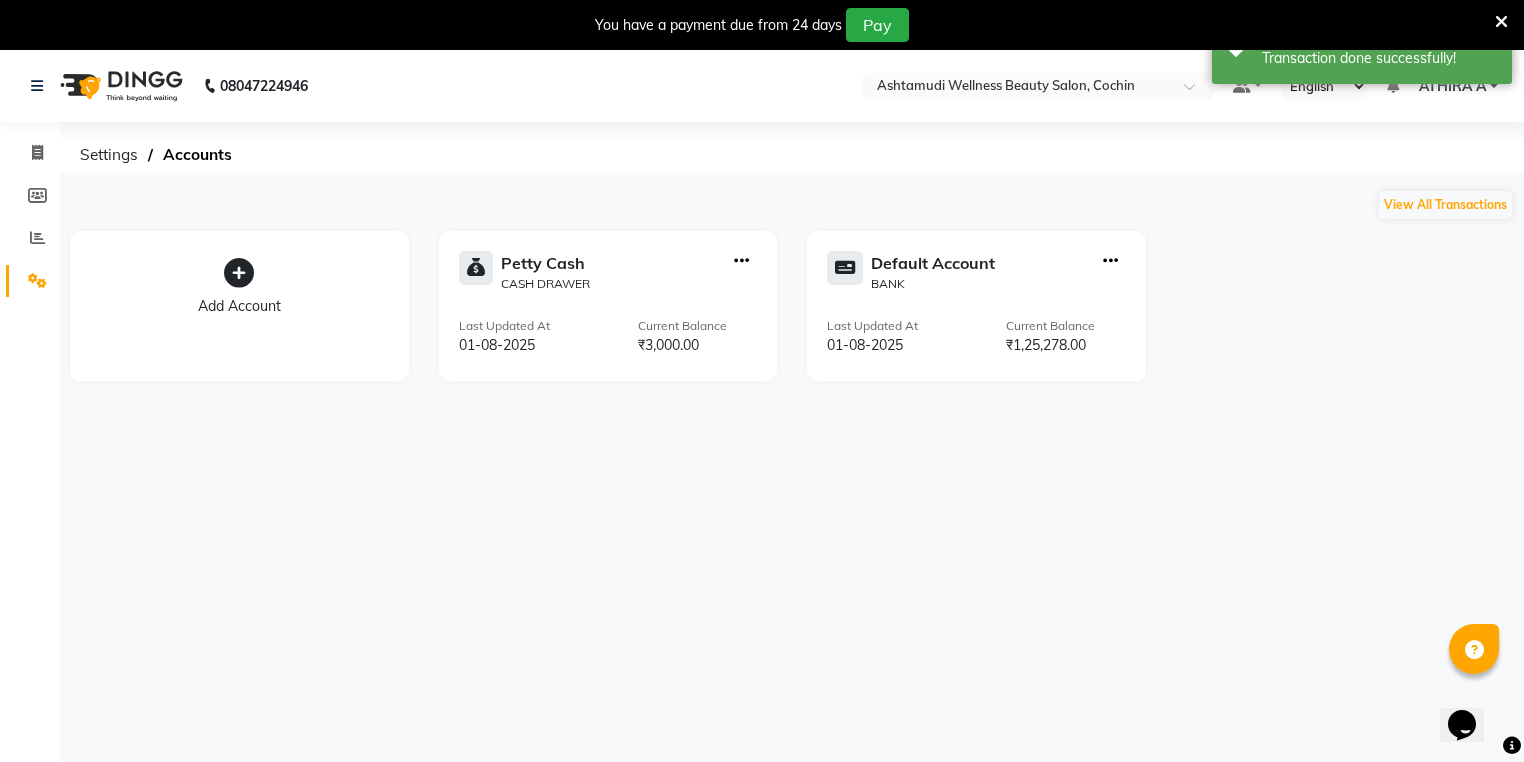 click on "08047224946 Select Location × Ashtamudi Wellness Beauty Salon, Cochin Default Panel My Panel English ENGLISH Español العربية मराठी हिंदी ગુજરાતી தமிழ் 中文 Notifications nothing to show ATHIRA A Manage Profile Change Password Sign out  Version:3.15.11" 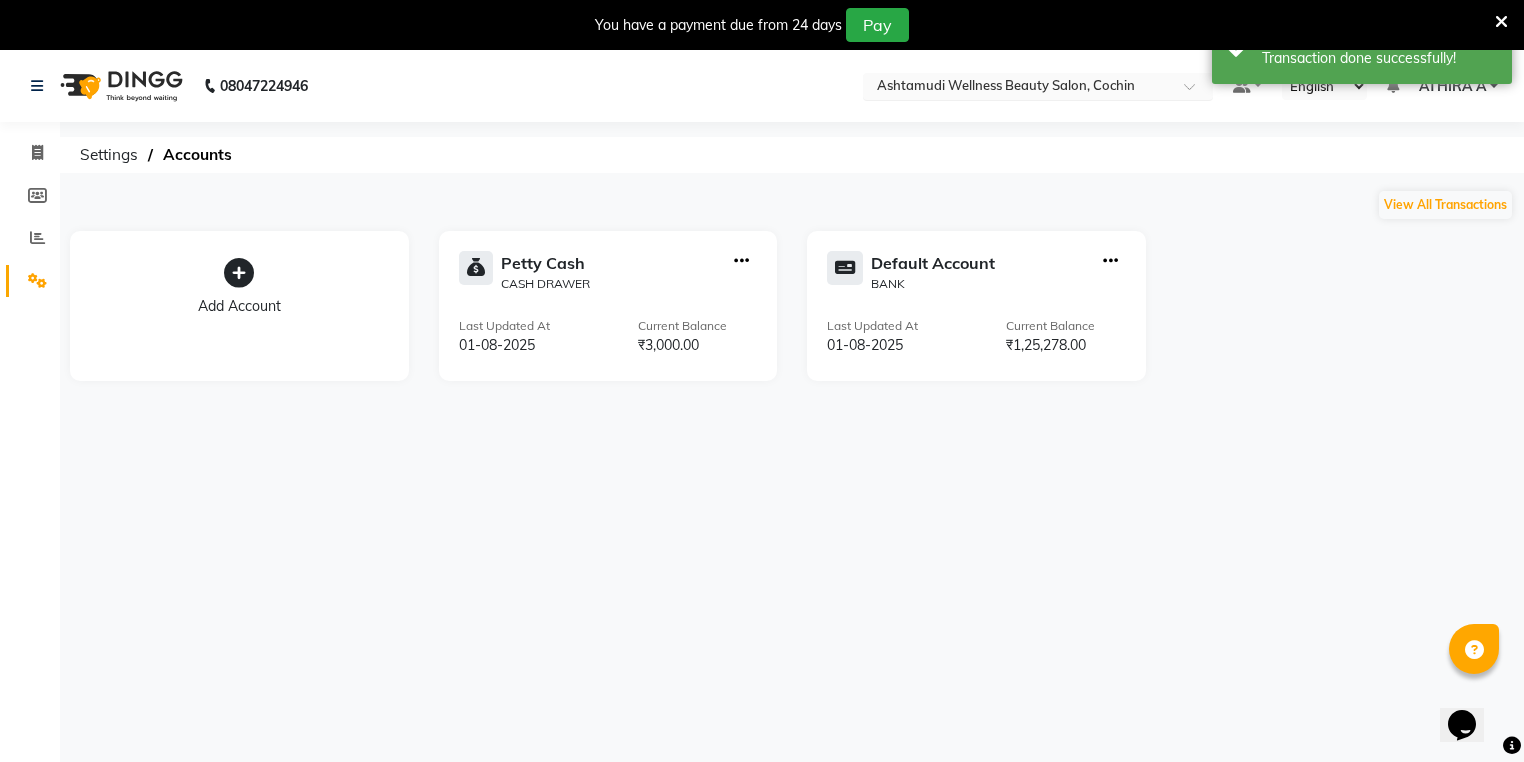click at bounding box center [1018, 88] 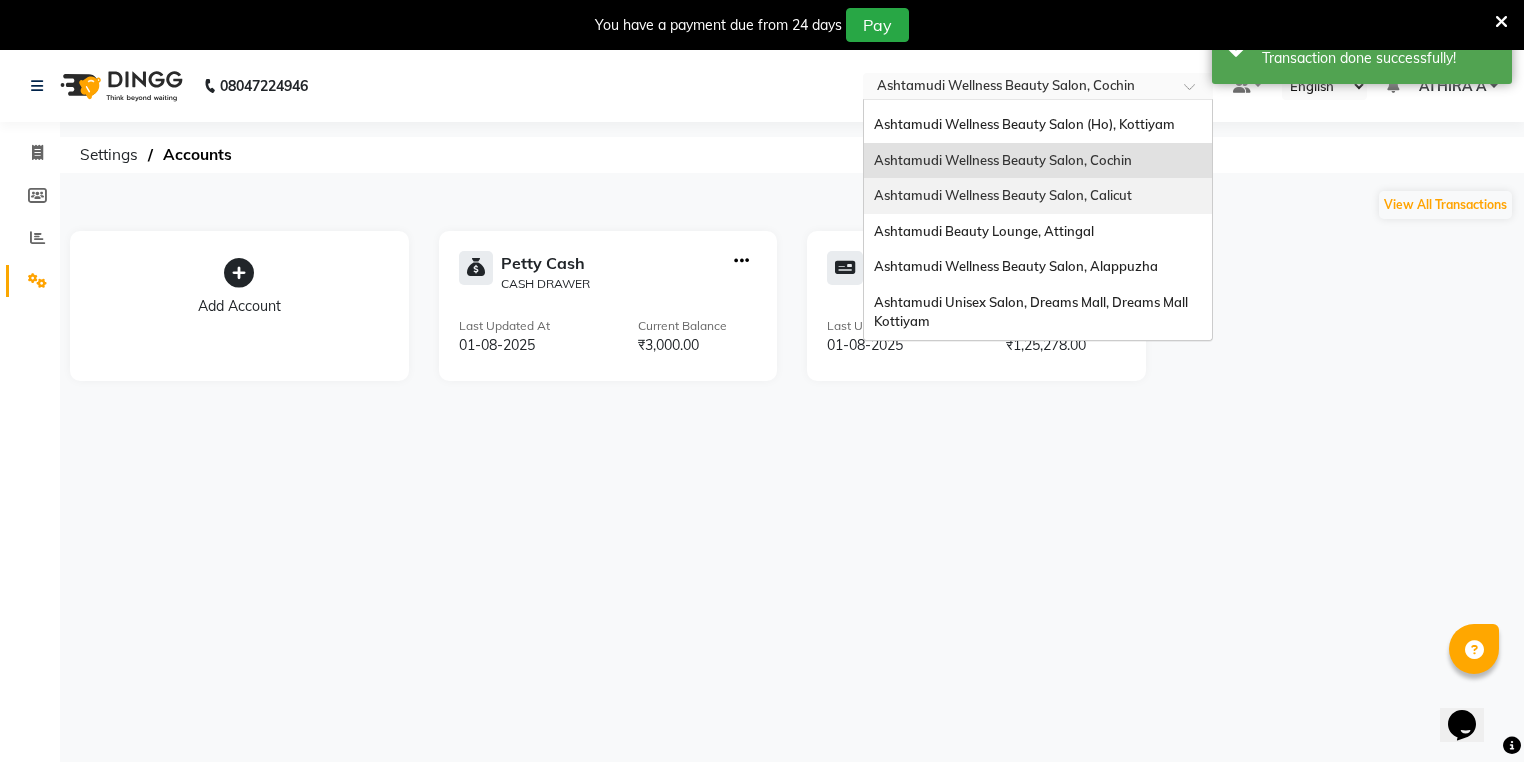 scroll, scrollTop: 0, scrollLeft: 0, axis: both 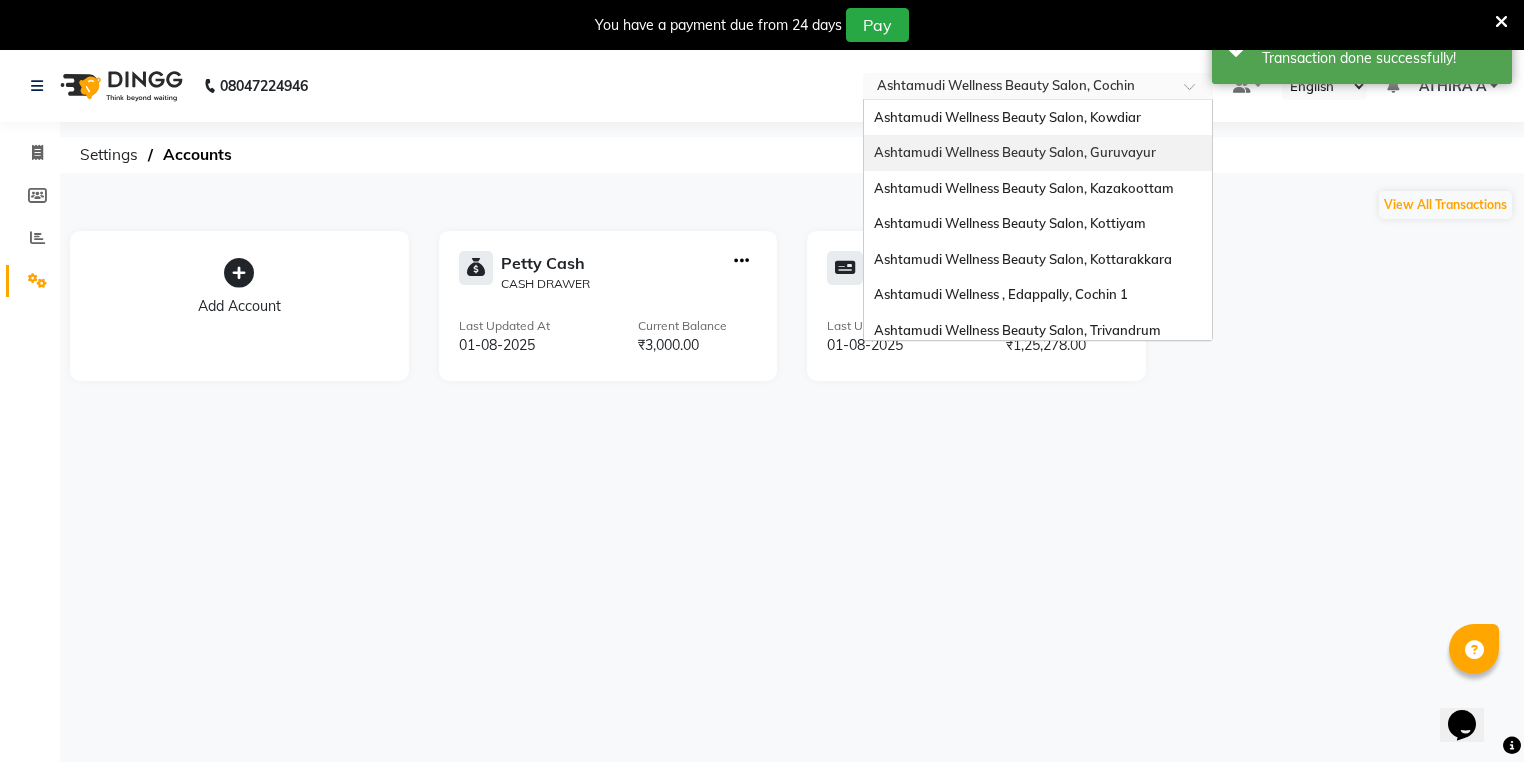click on "Ashtamudi Wellness Beauty Salon, Guruvayur" at bounding box center (1038, 153) 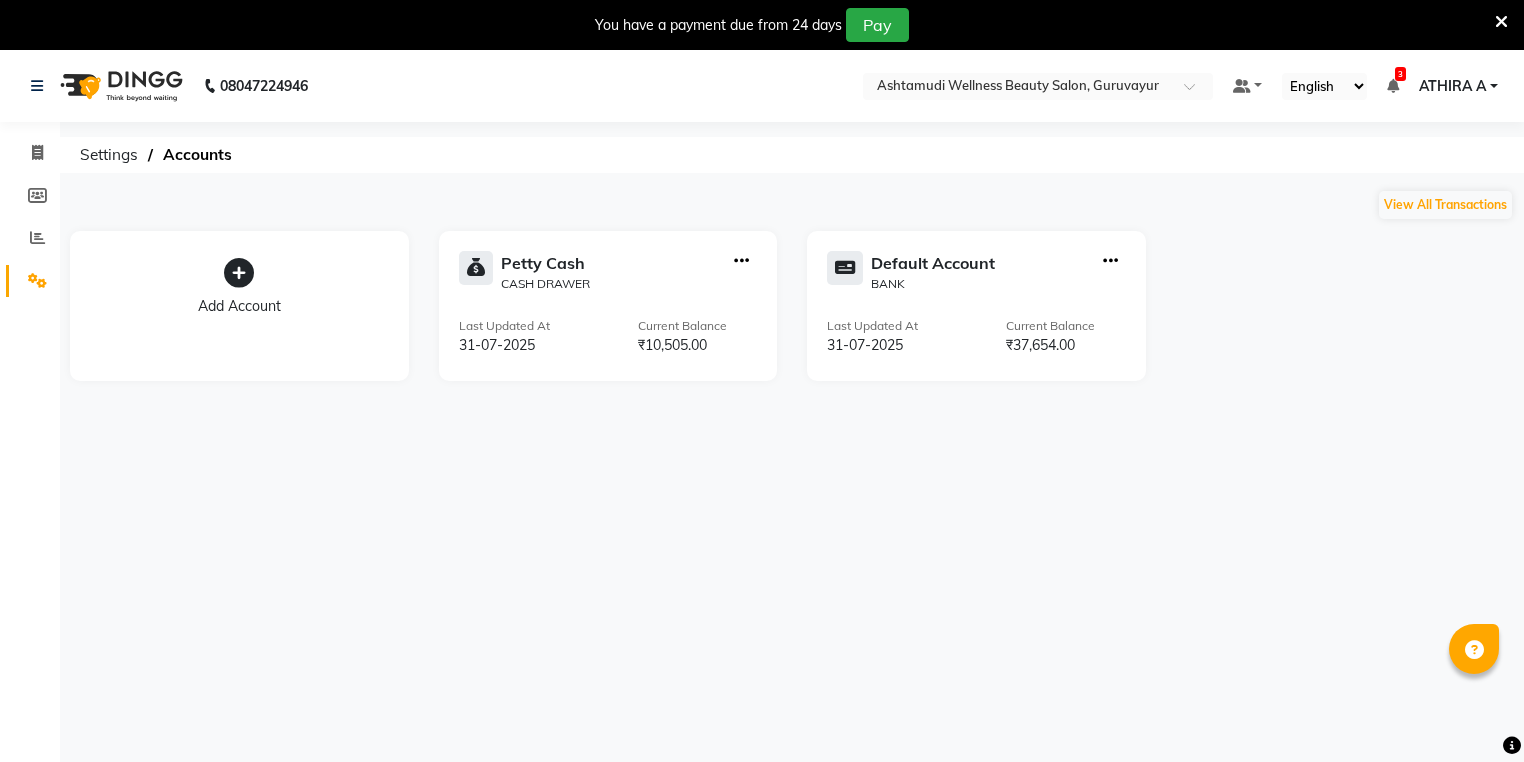 scroll, scrollTop: 0, scrollLeft: 0, axis: both 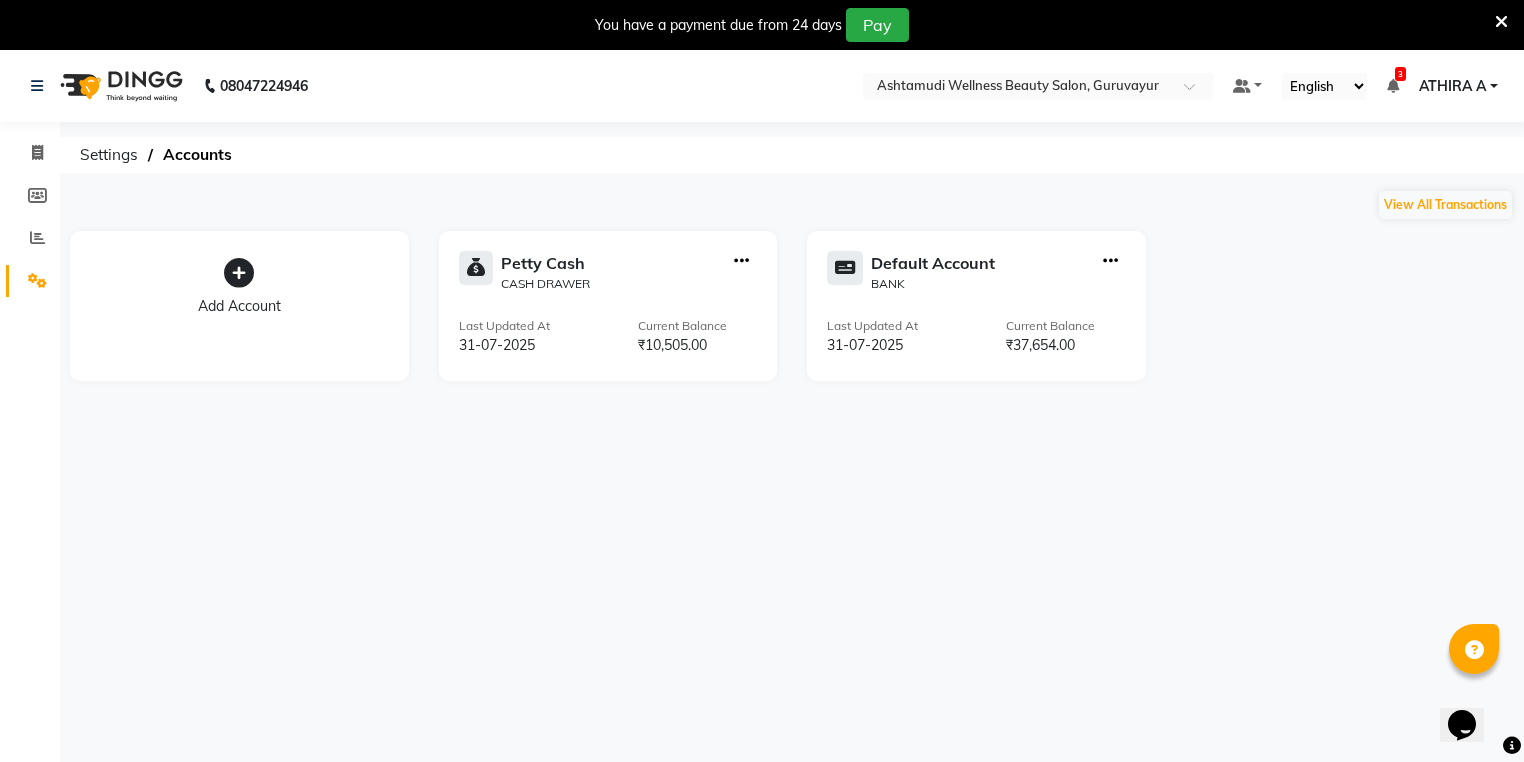 click 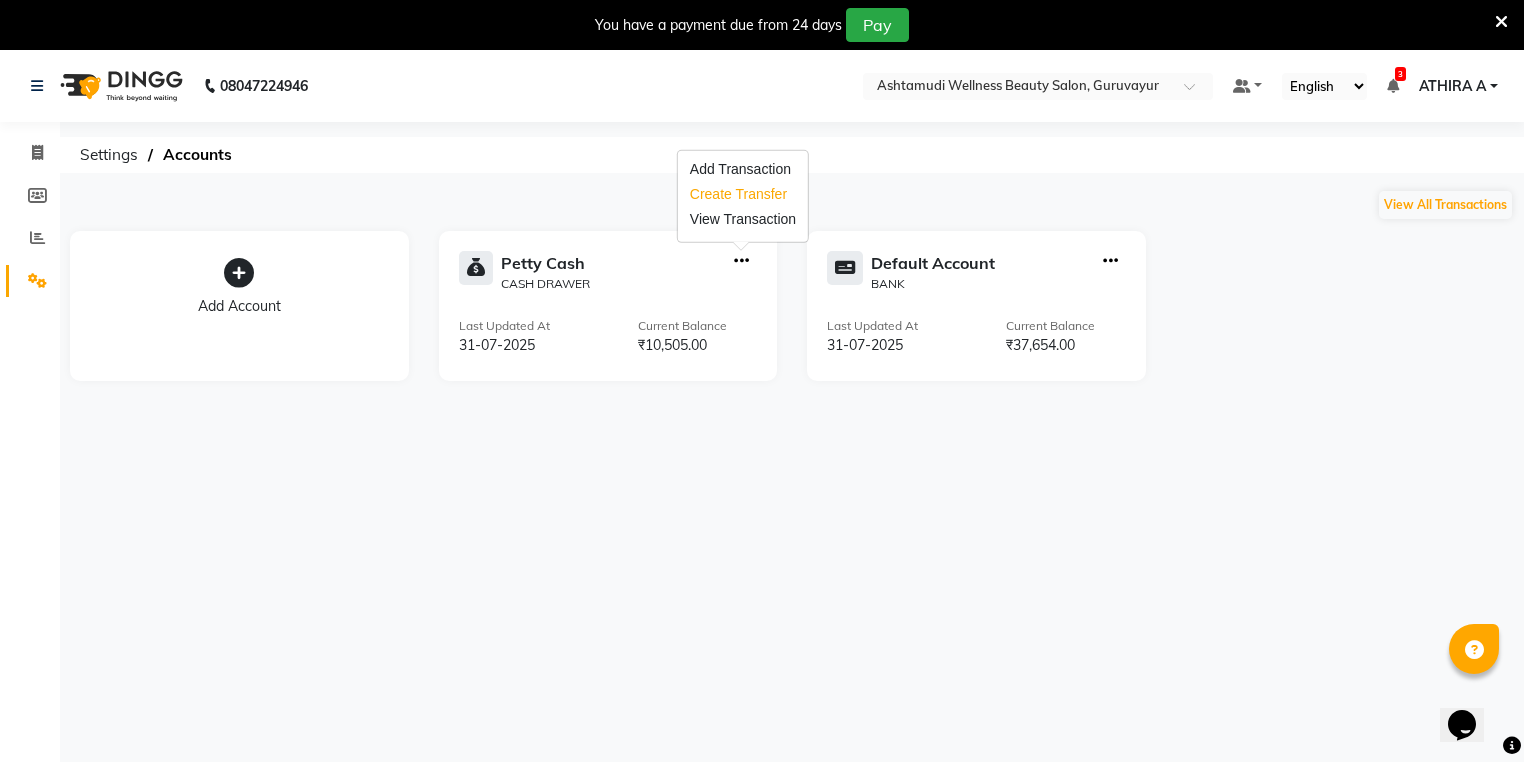 click on "Create Transfer" at bounding box center [743, 194] 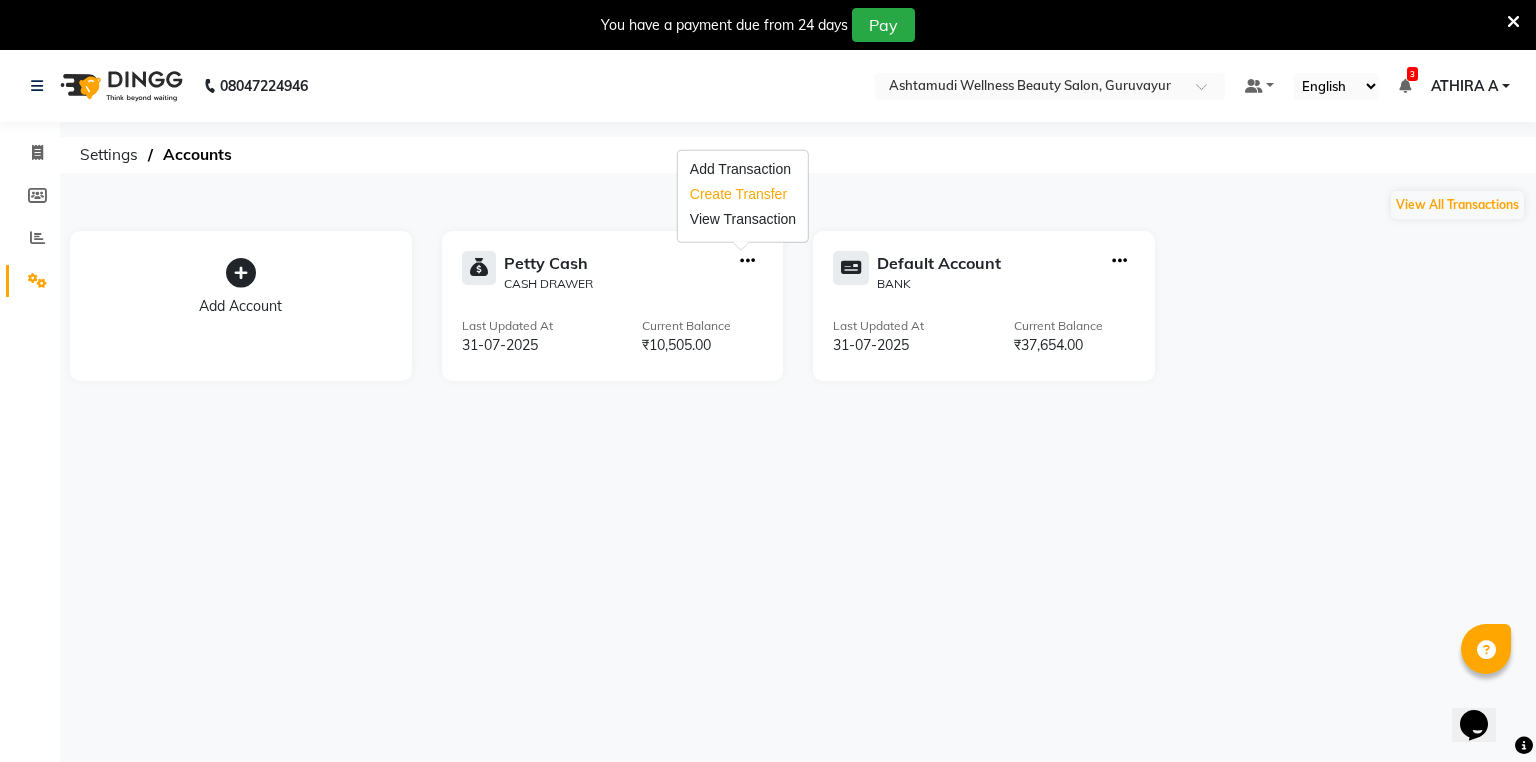 select on "internal transfer" 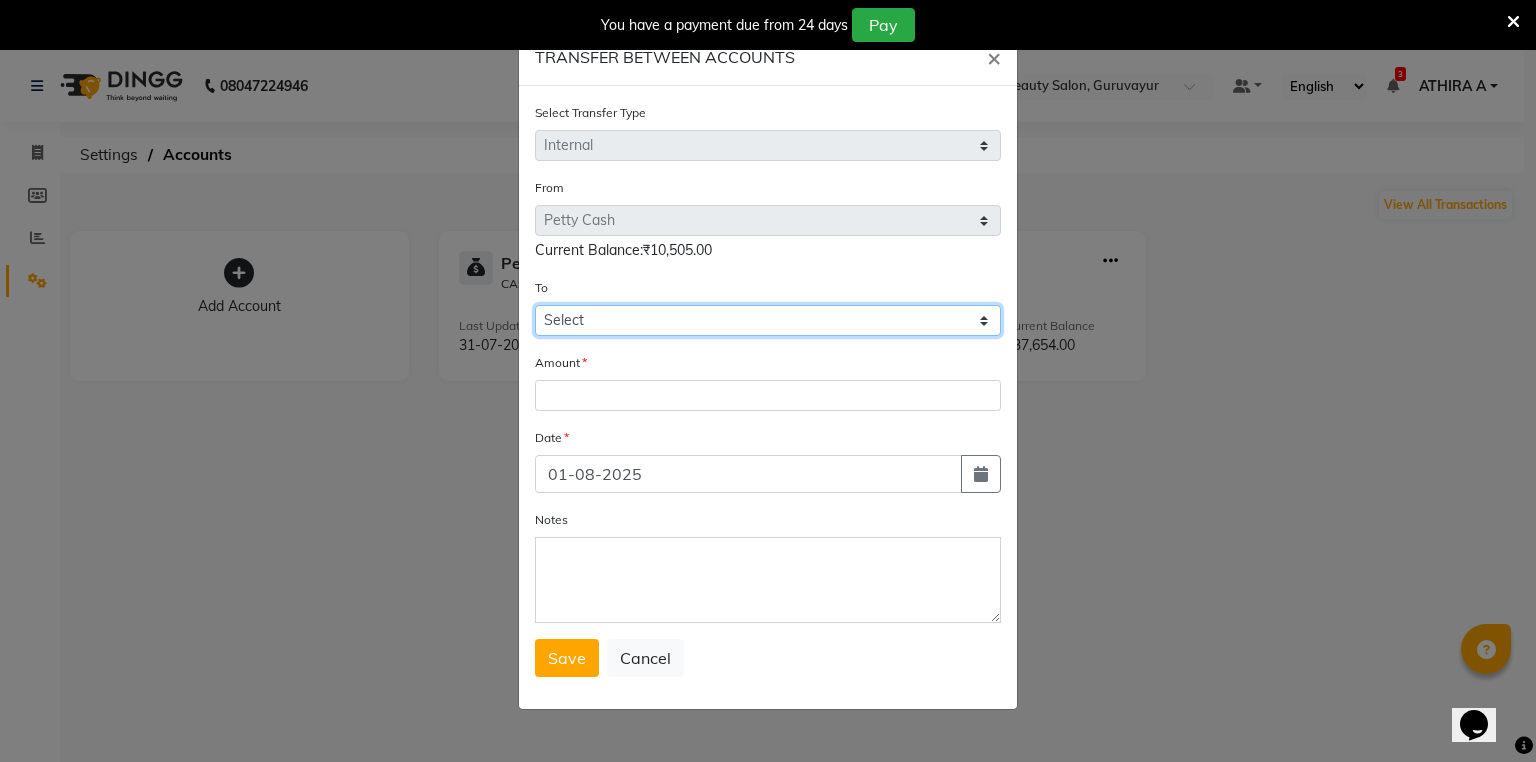 click on "Select Transfer Type Select Direct Internal From Select Petty Cash Default Account  Current Balance:₹10,505.00 To Select Petty Cash Default Account Amount Date 01-08-2025 Notes  Save   Cancel" 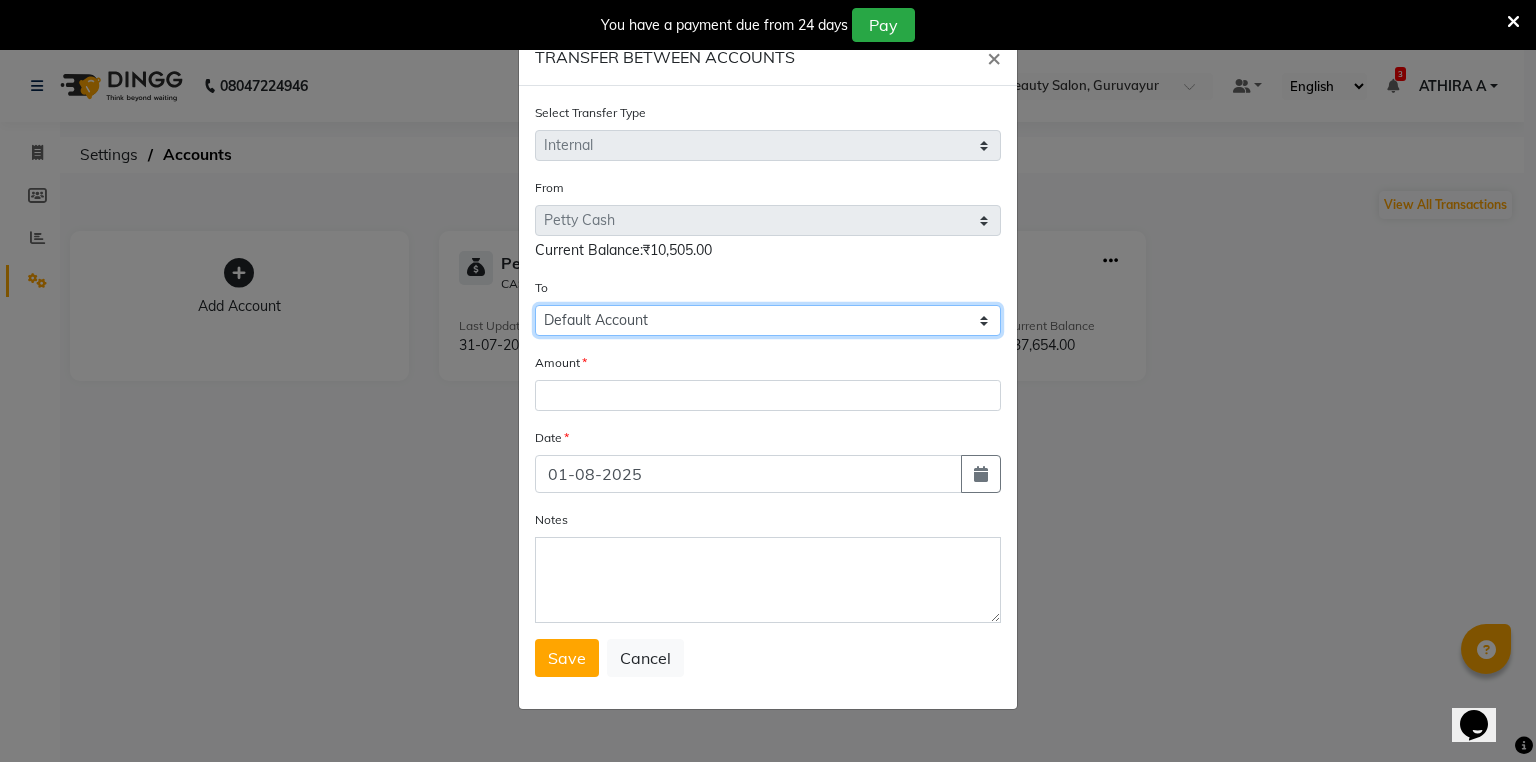 click on "Select Petty Cash Default Account" 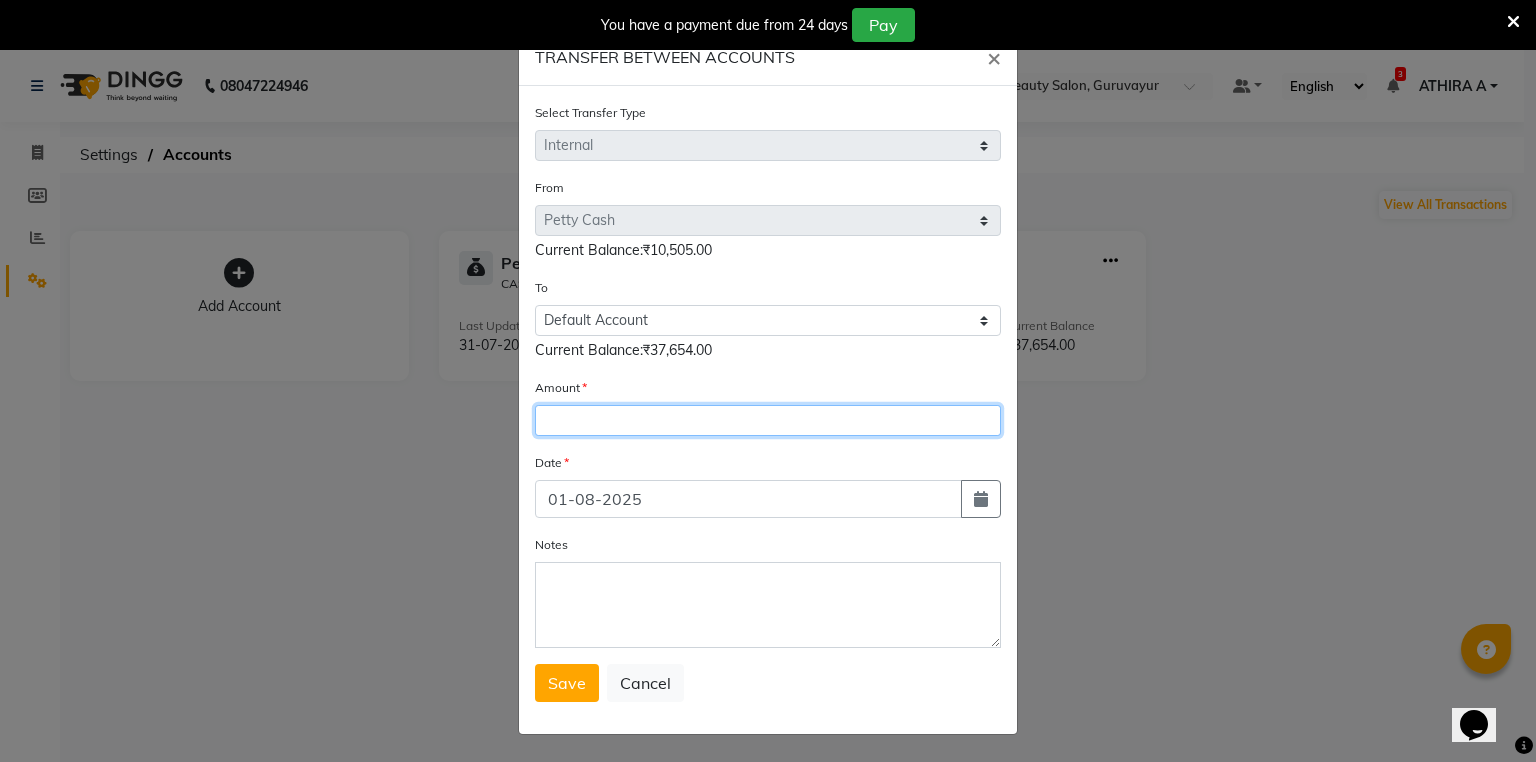 click 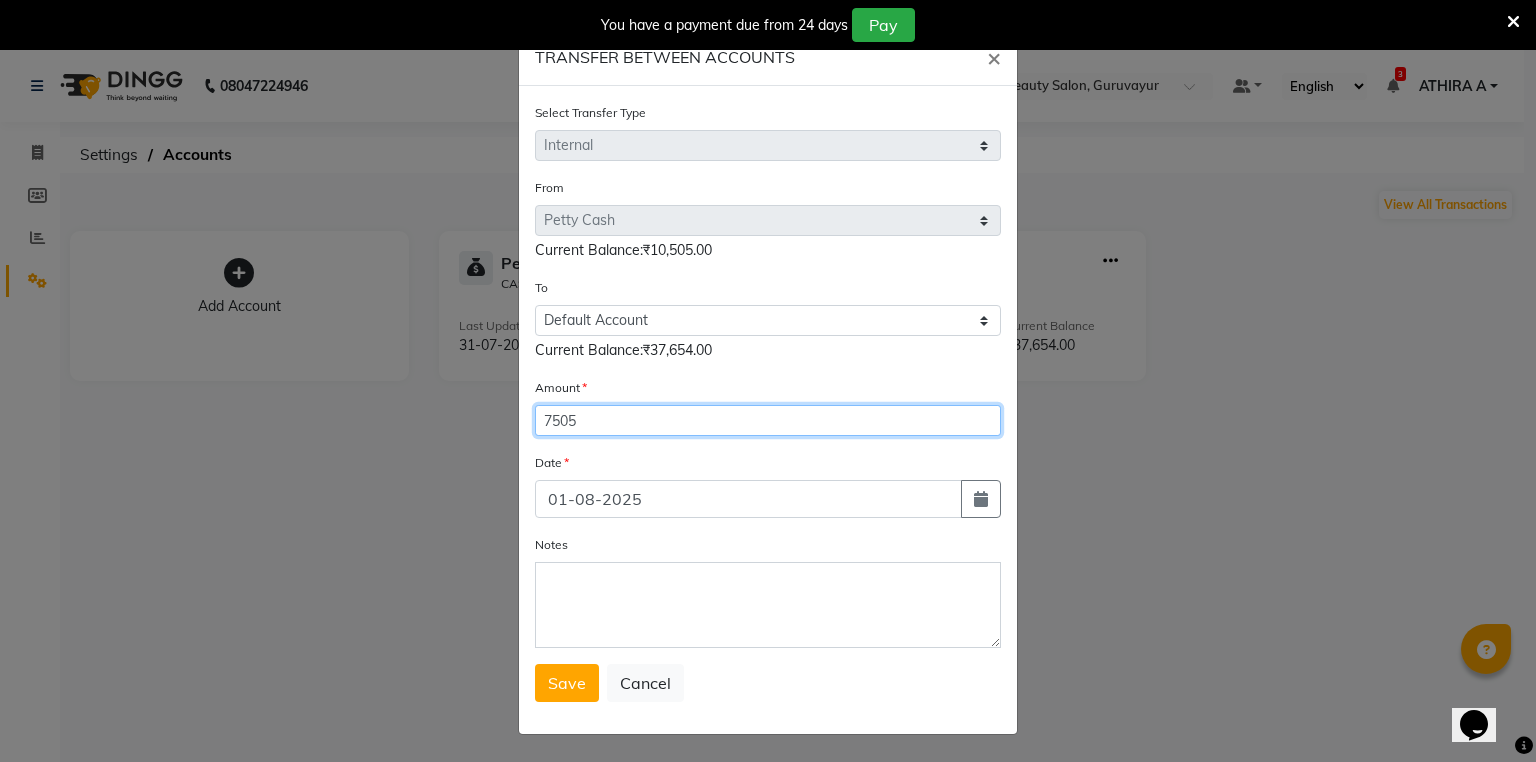 type on "7505" 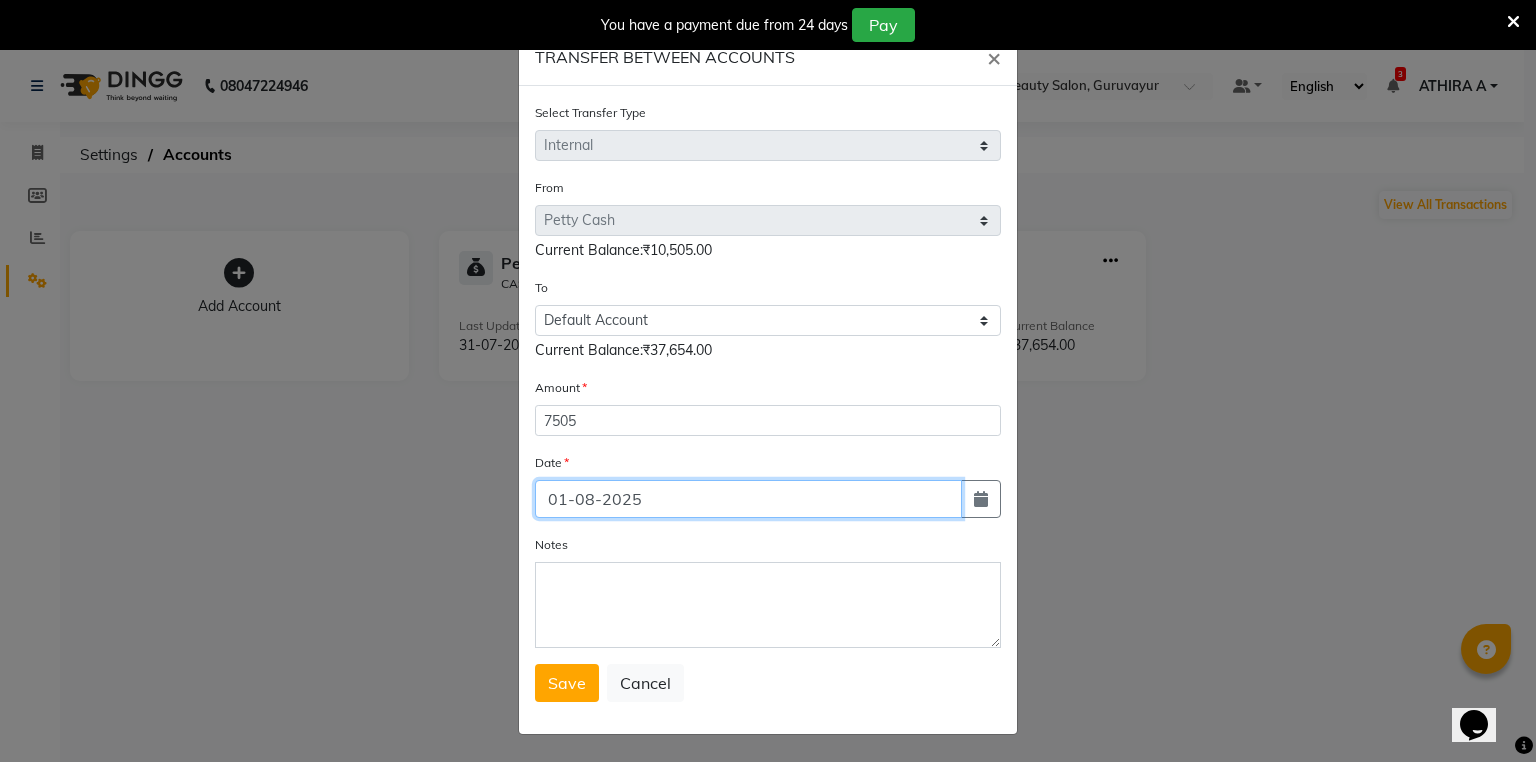click on "01-08-2025" 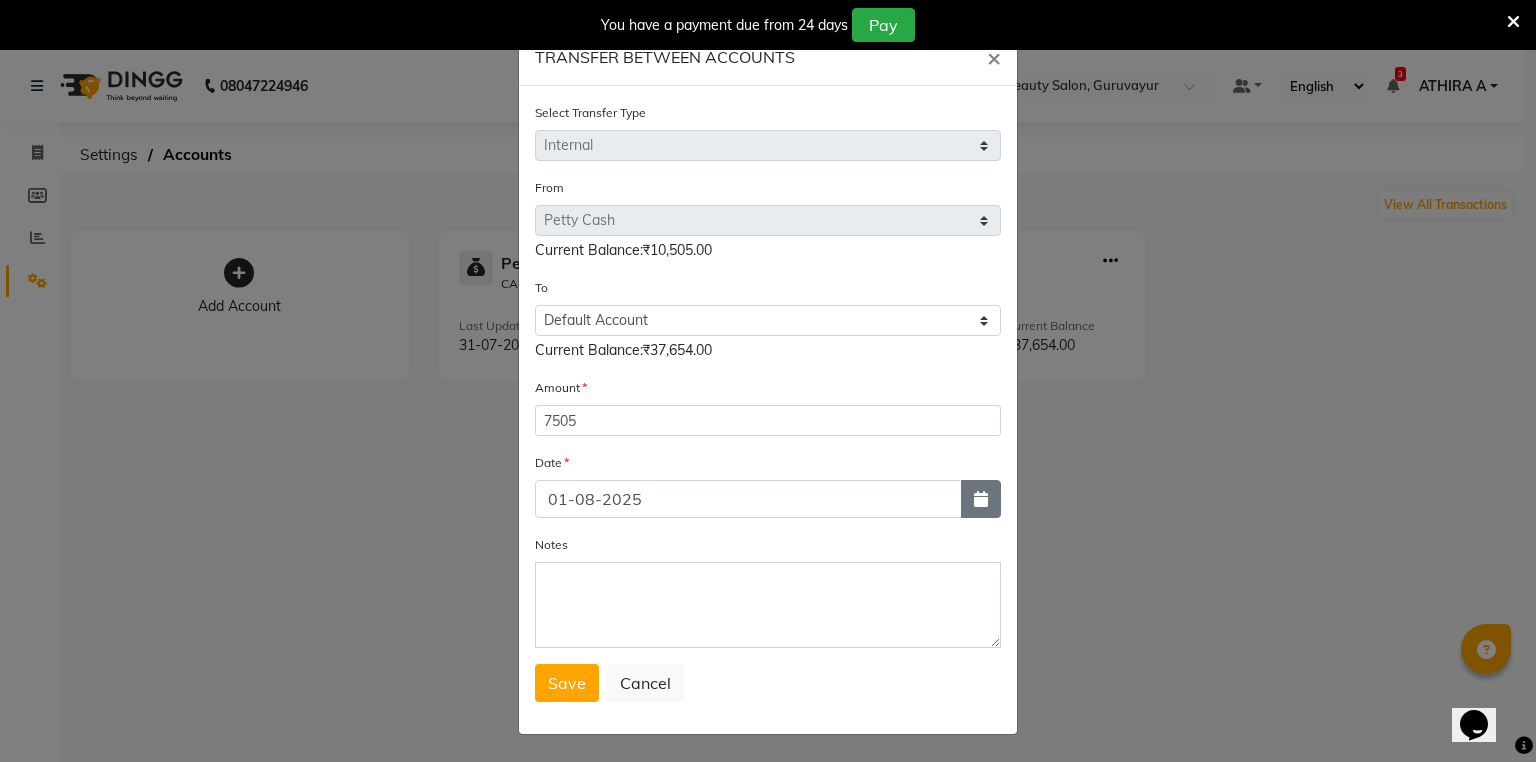 click 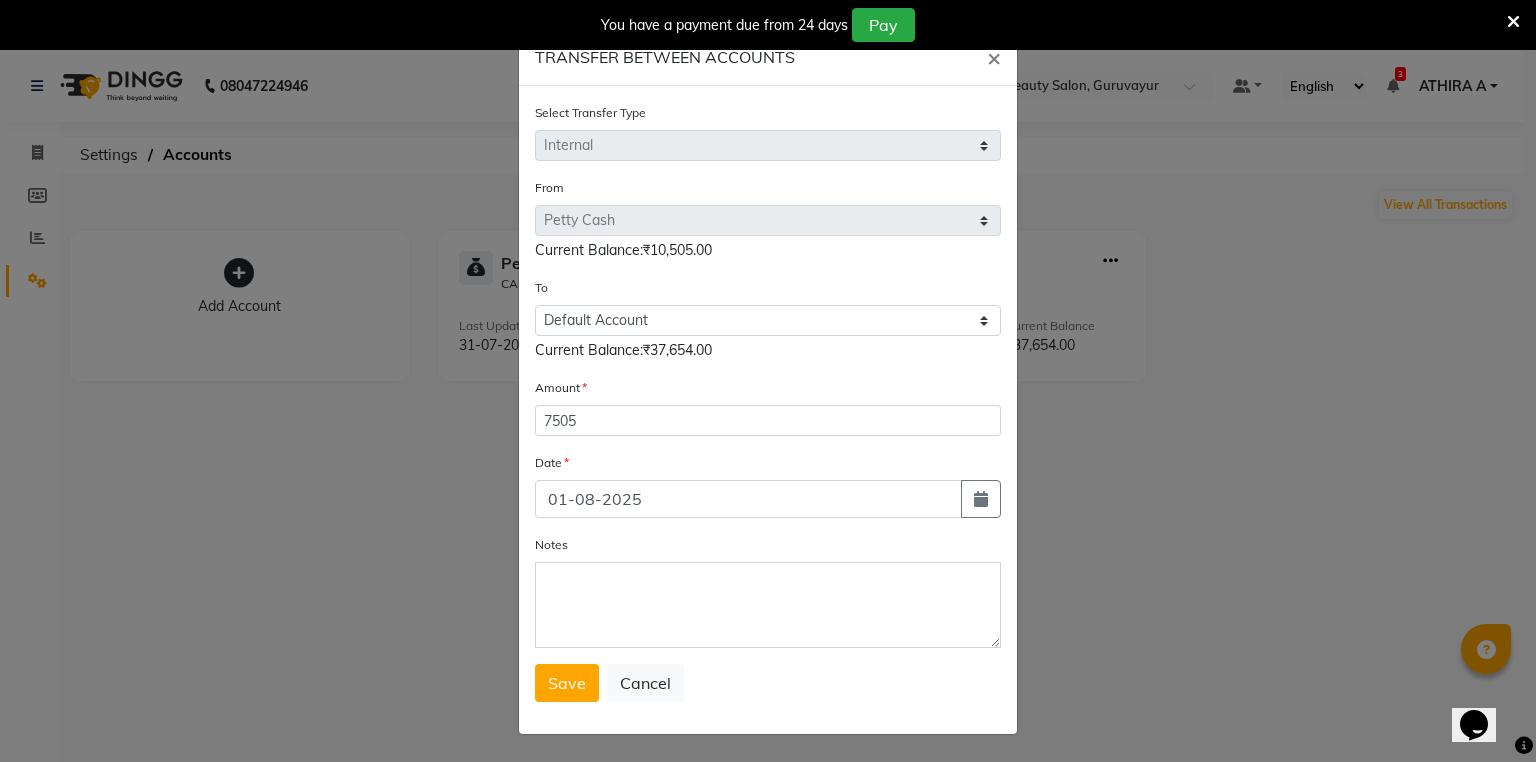 select on "8" 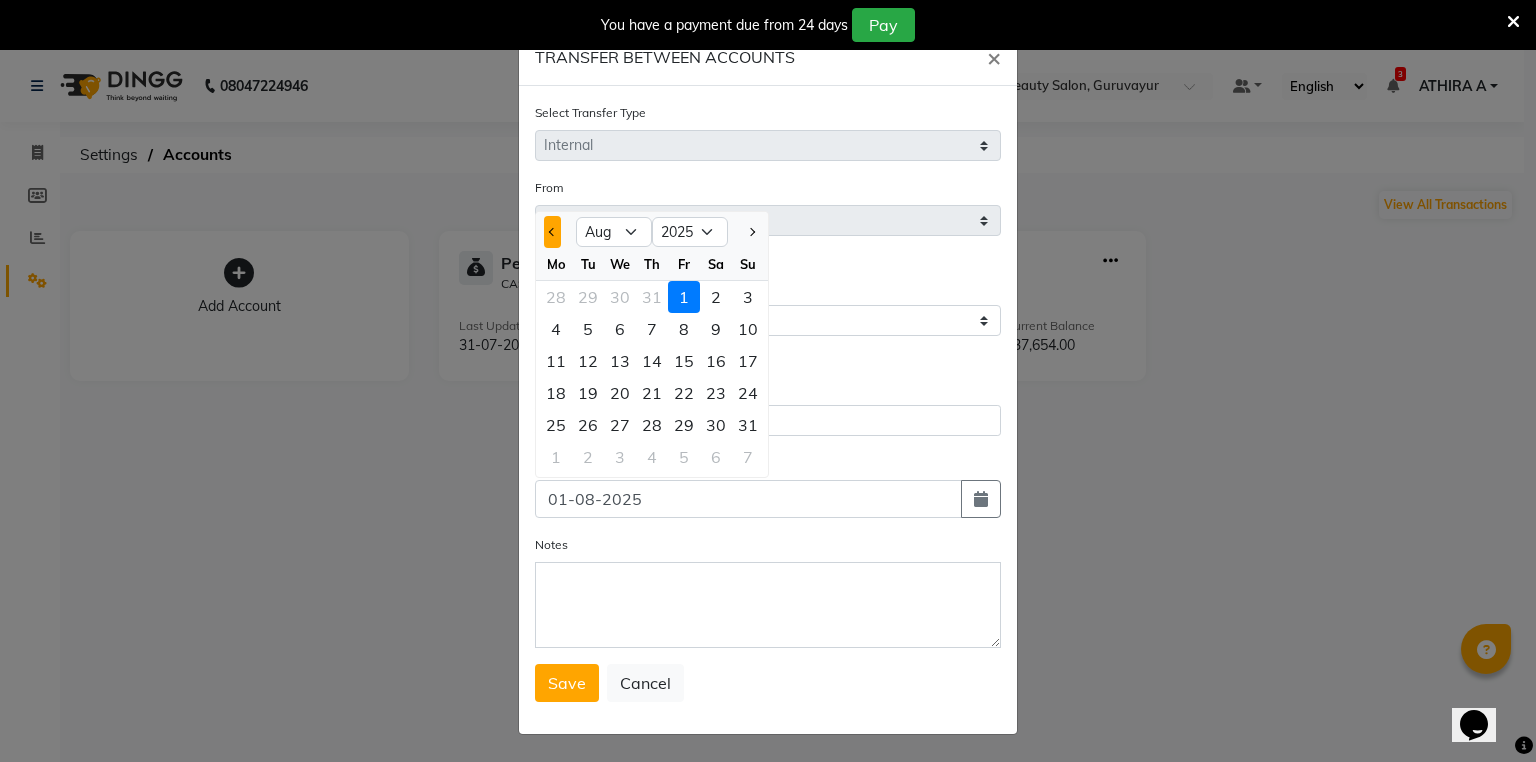 click 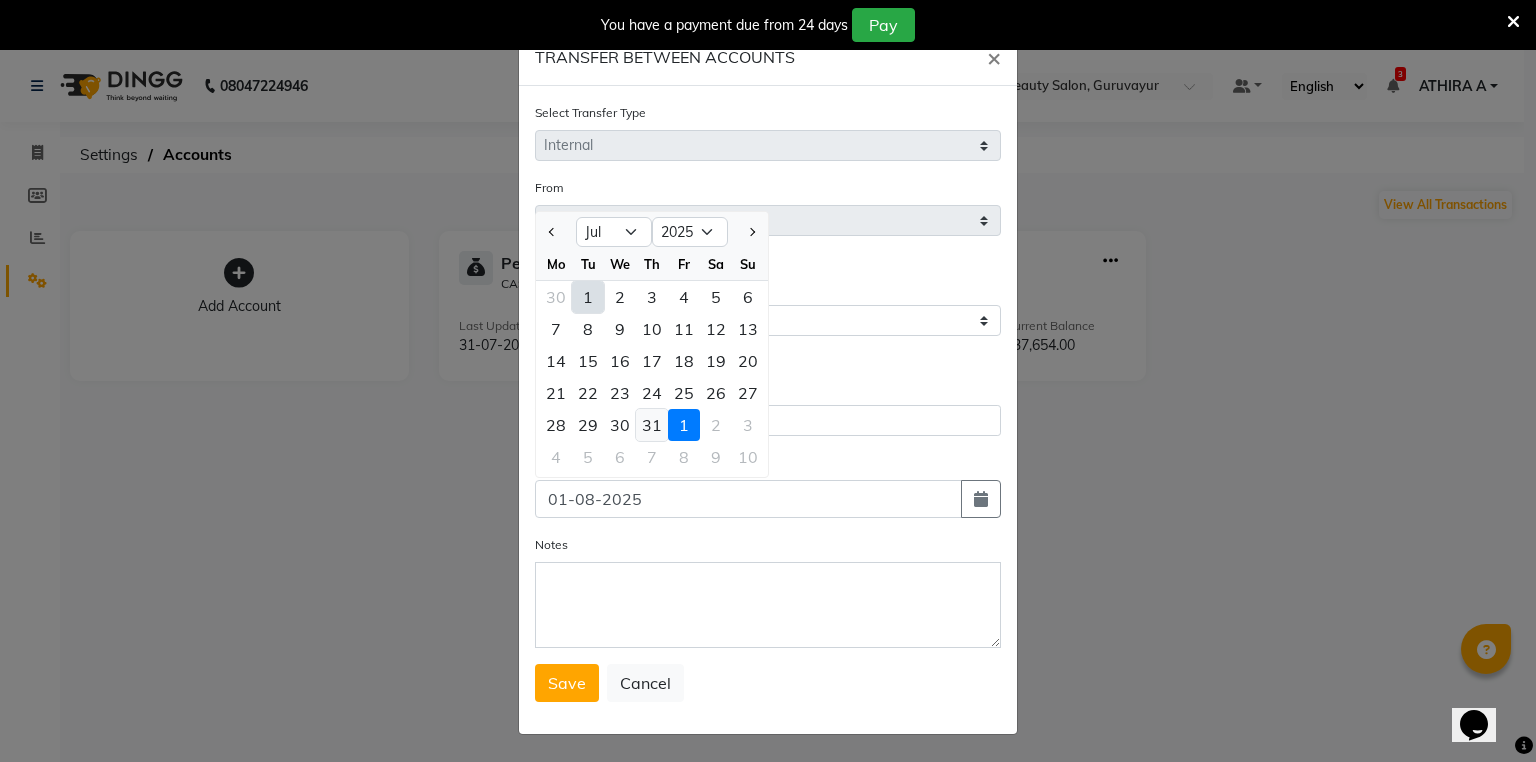 click on "31" 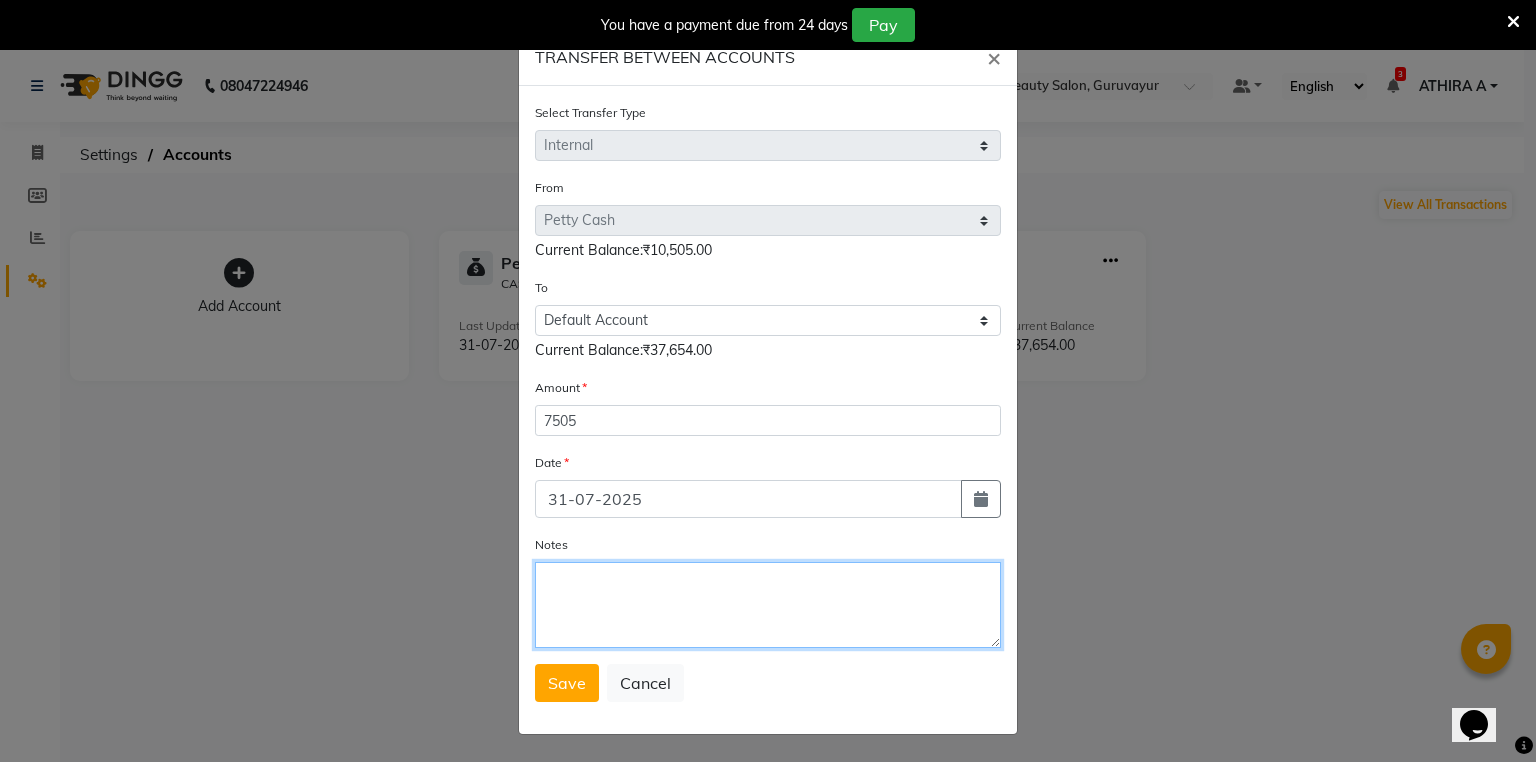 click on "Notes" at bounding box center (768, 605) 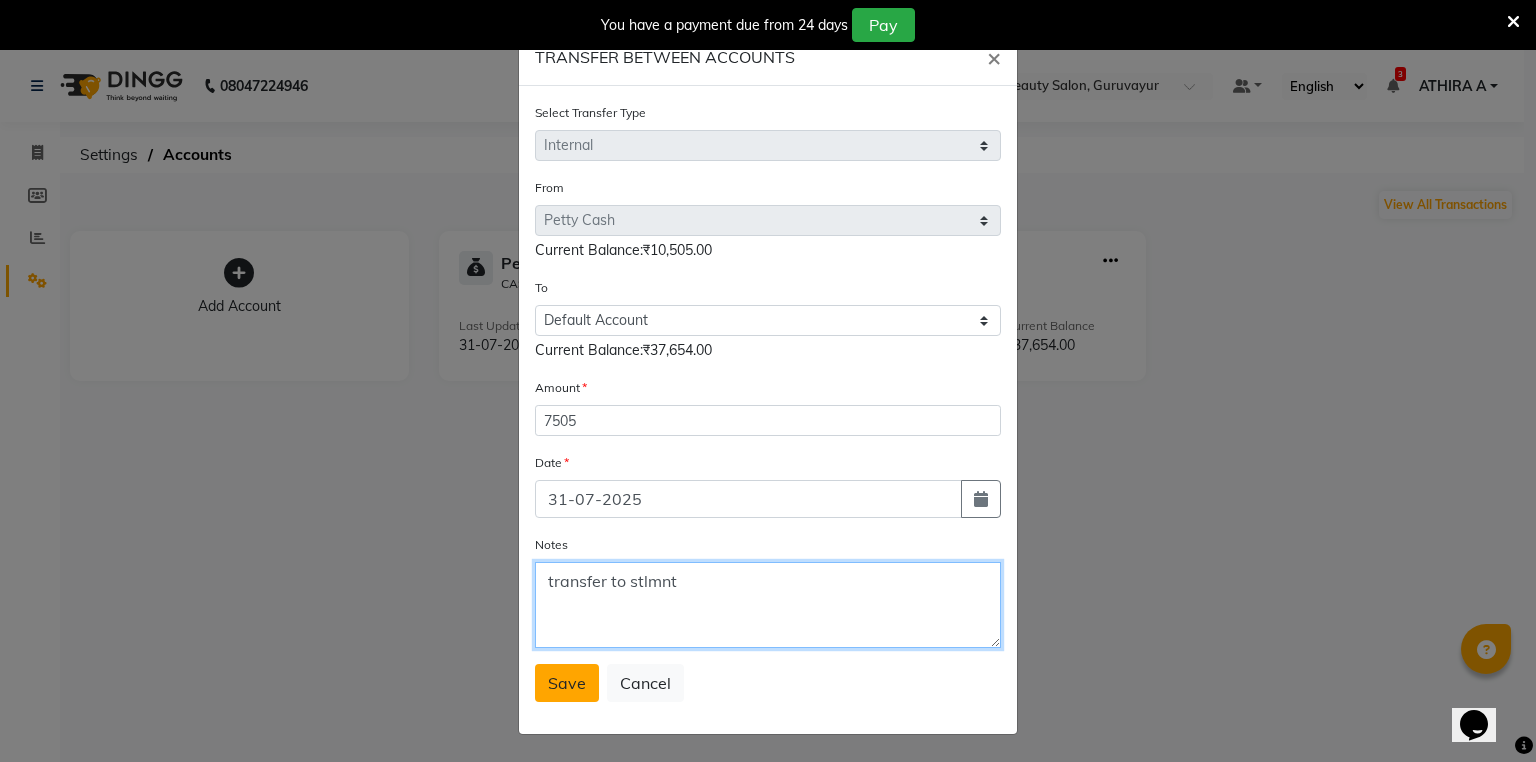 type on "transfer to stlmnt" 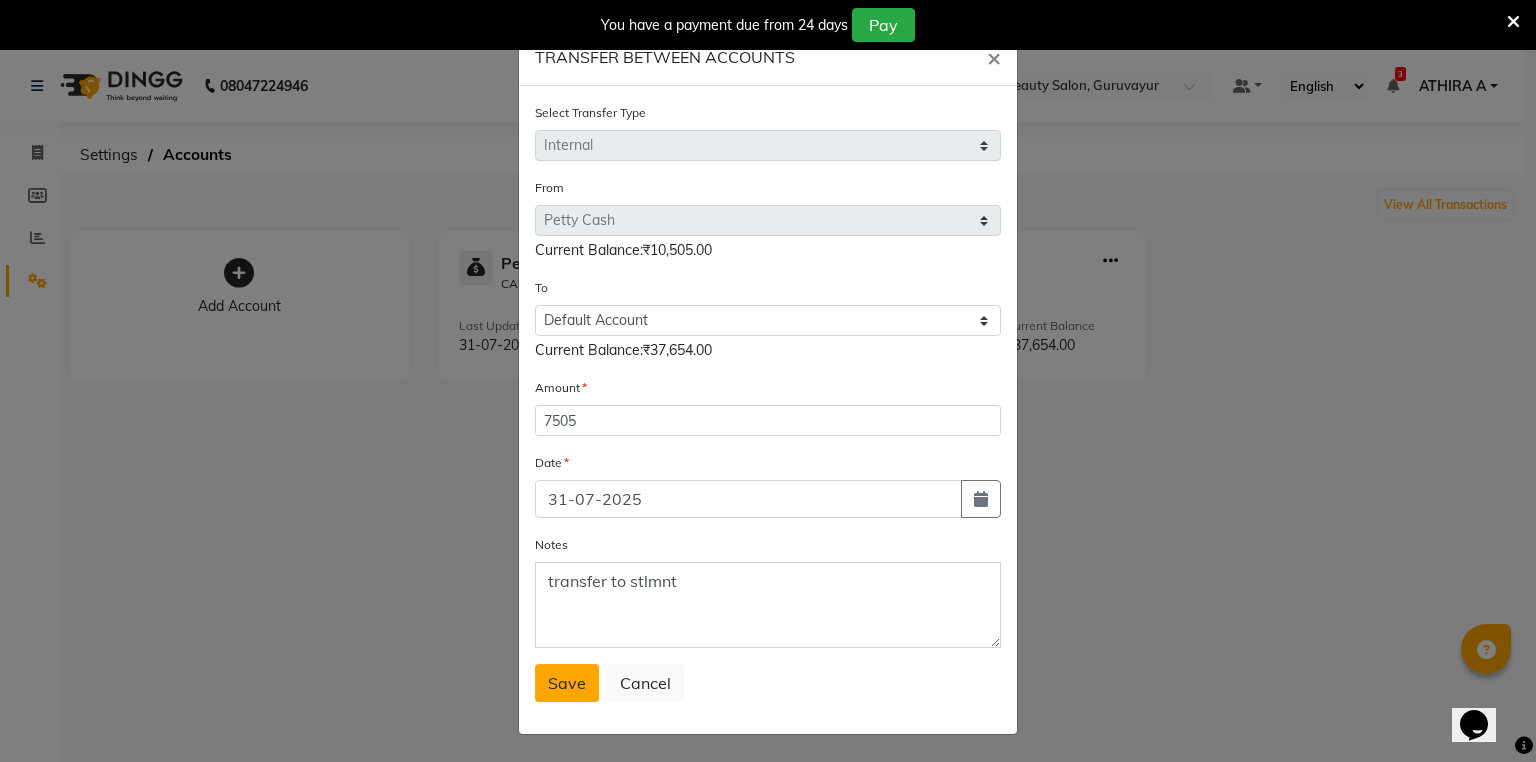 click on "Save" at bounding box center [567, 683] 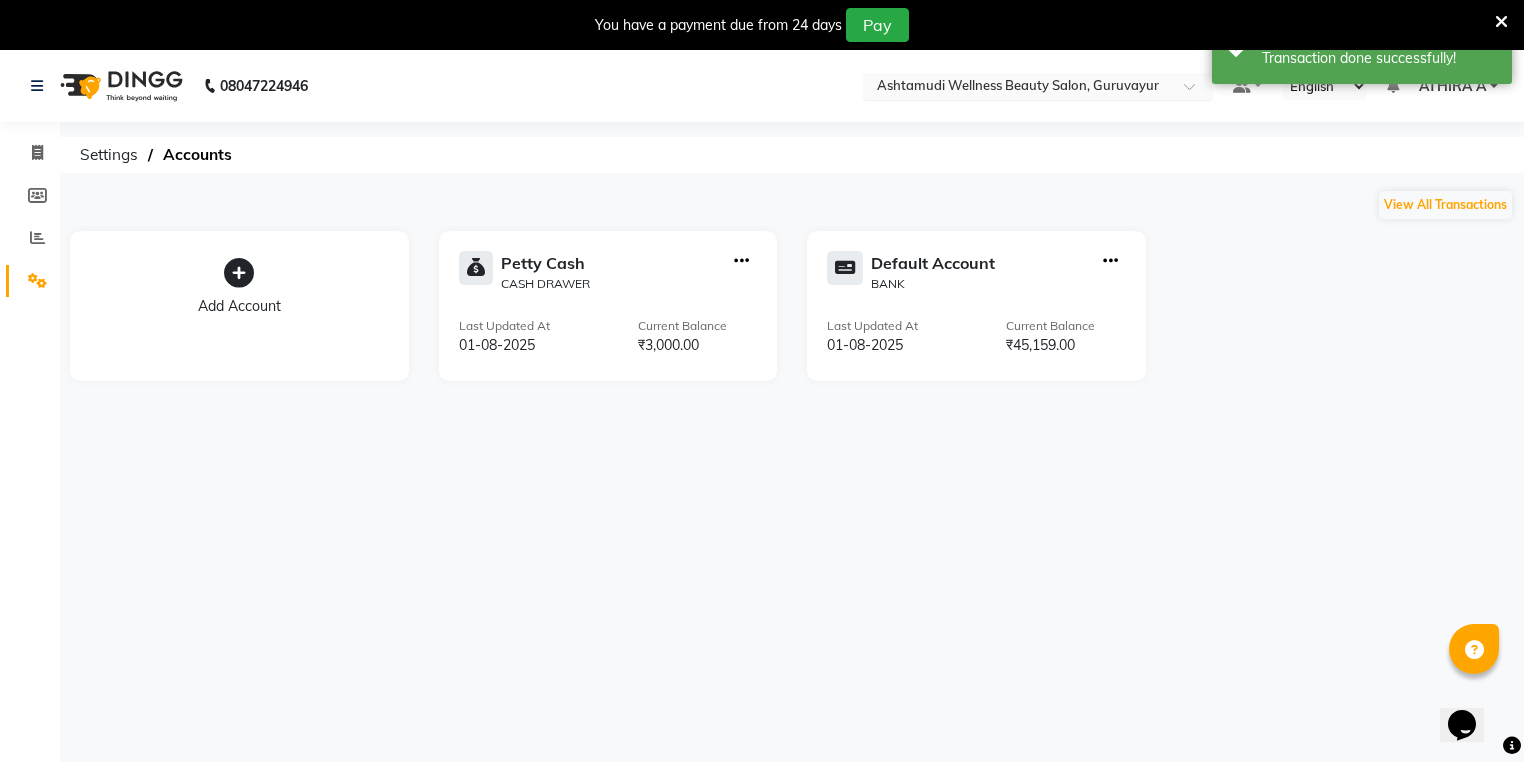 click at bounding box center (1018, 88) 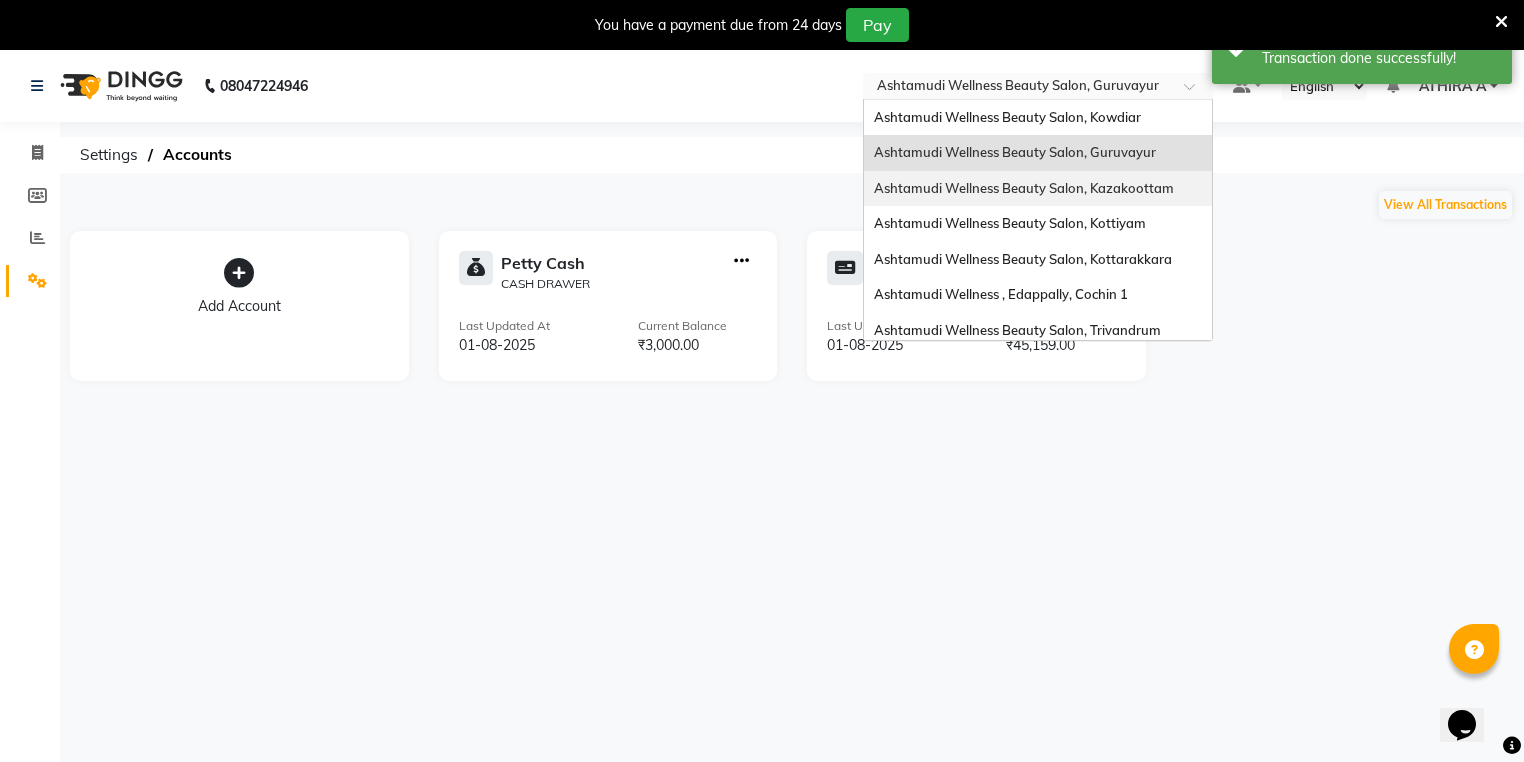 click on "Ashtamudi Wellness Beauty Salon, Kazakoottam" at bounding box center (1024, 188) 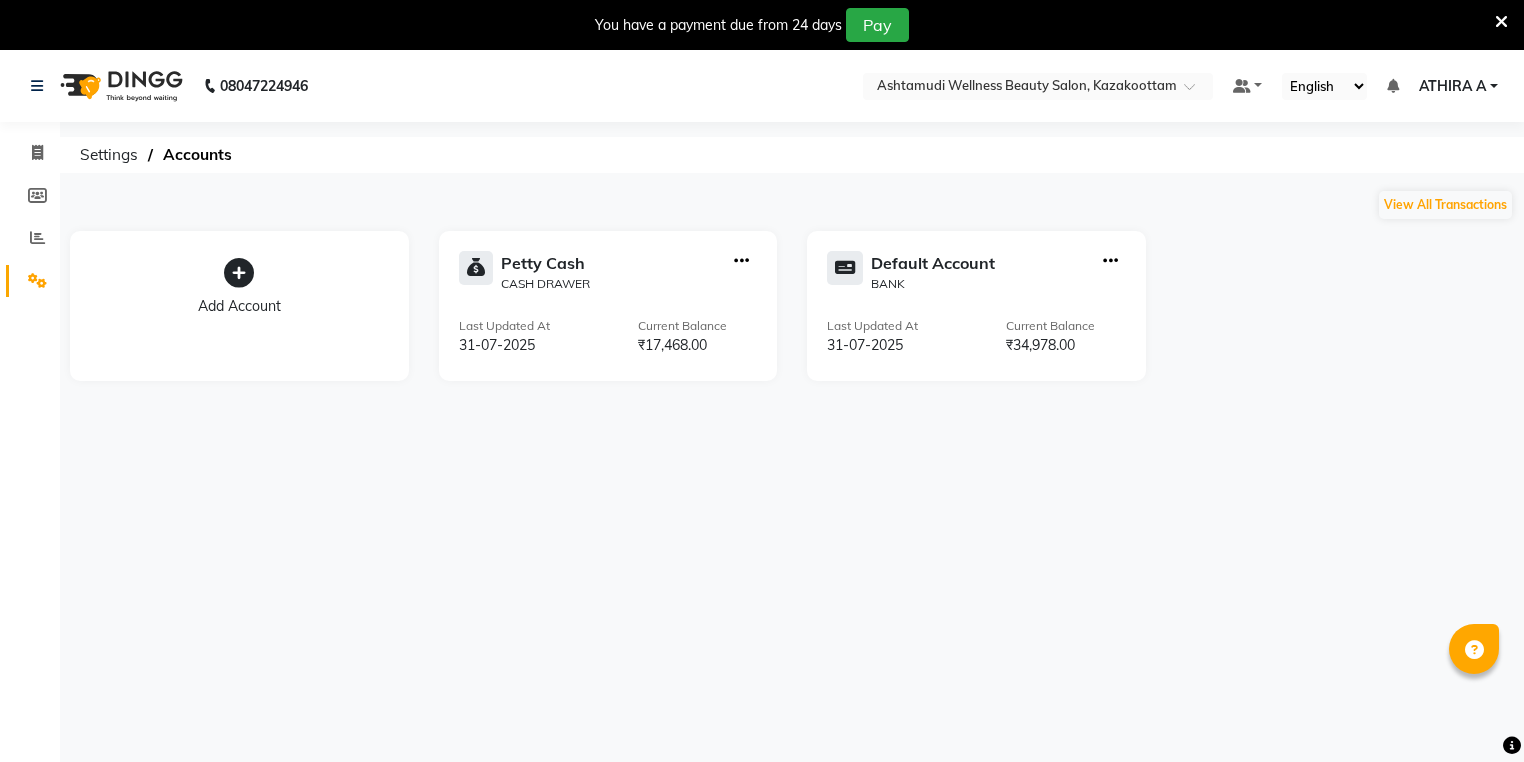 scroll, scrollTop: 0, scrollLeft: 0, axis: both 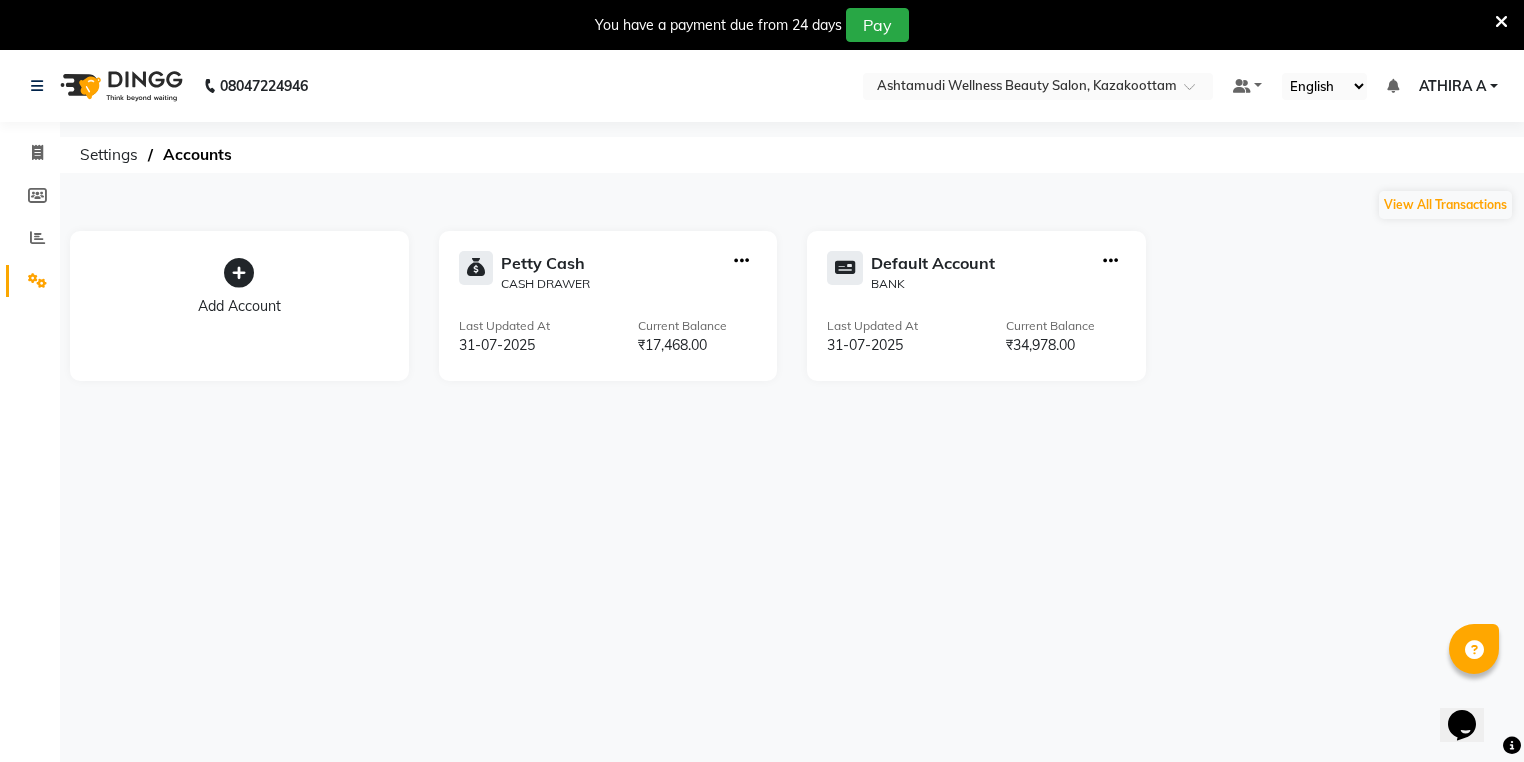click 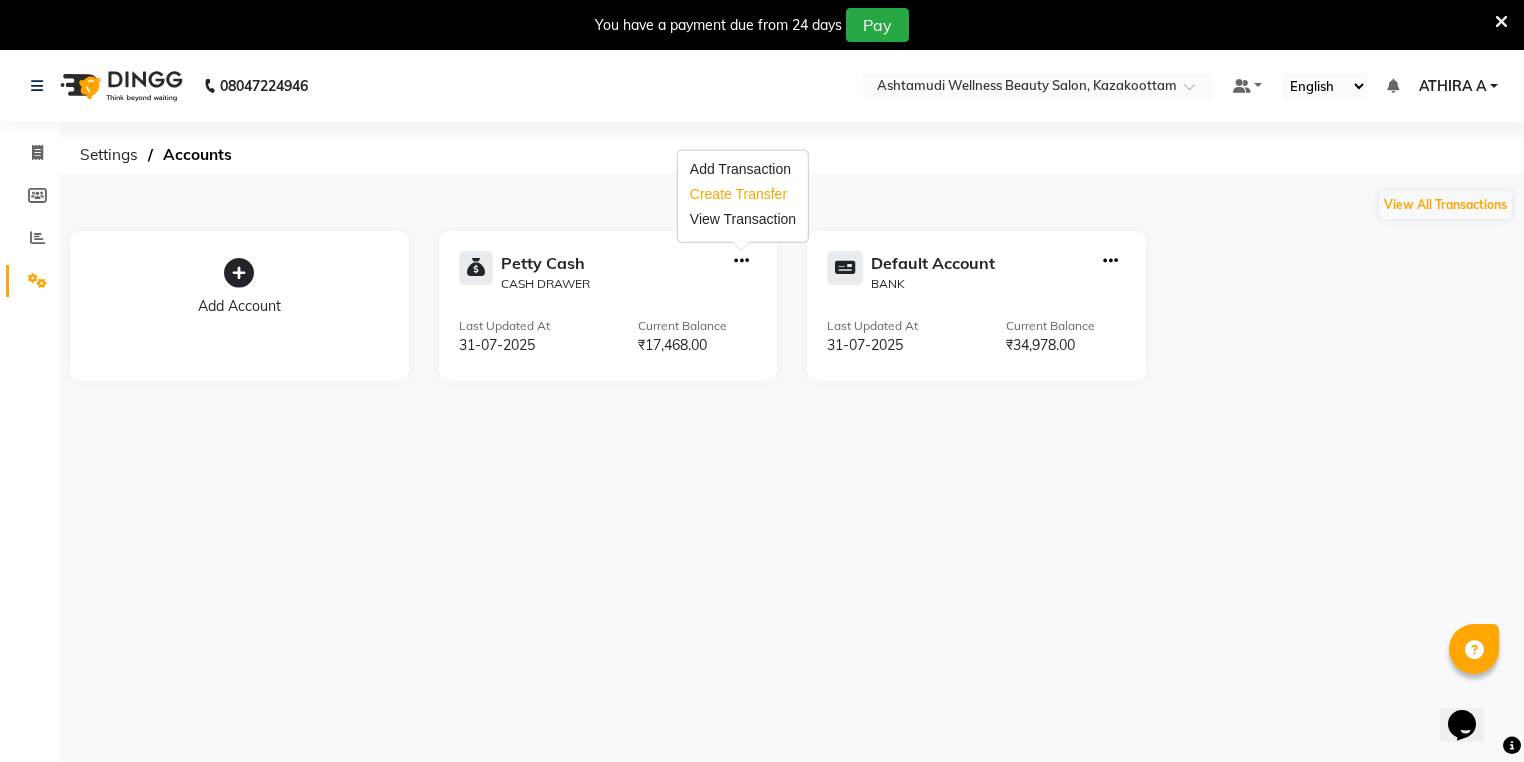 click on "Create Transfer" at bounding box center (743, 194) 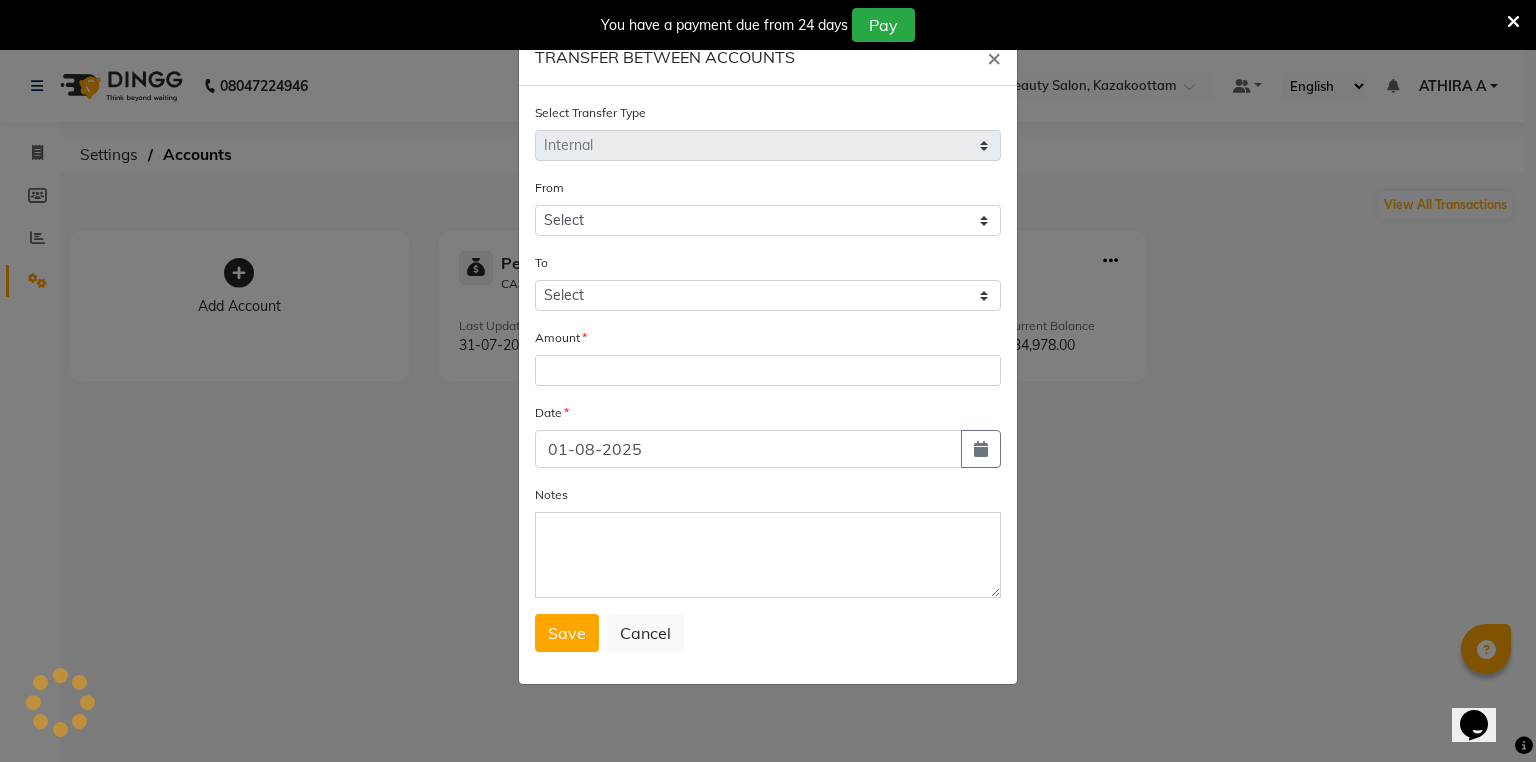 select on "3494" 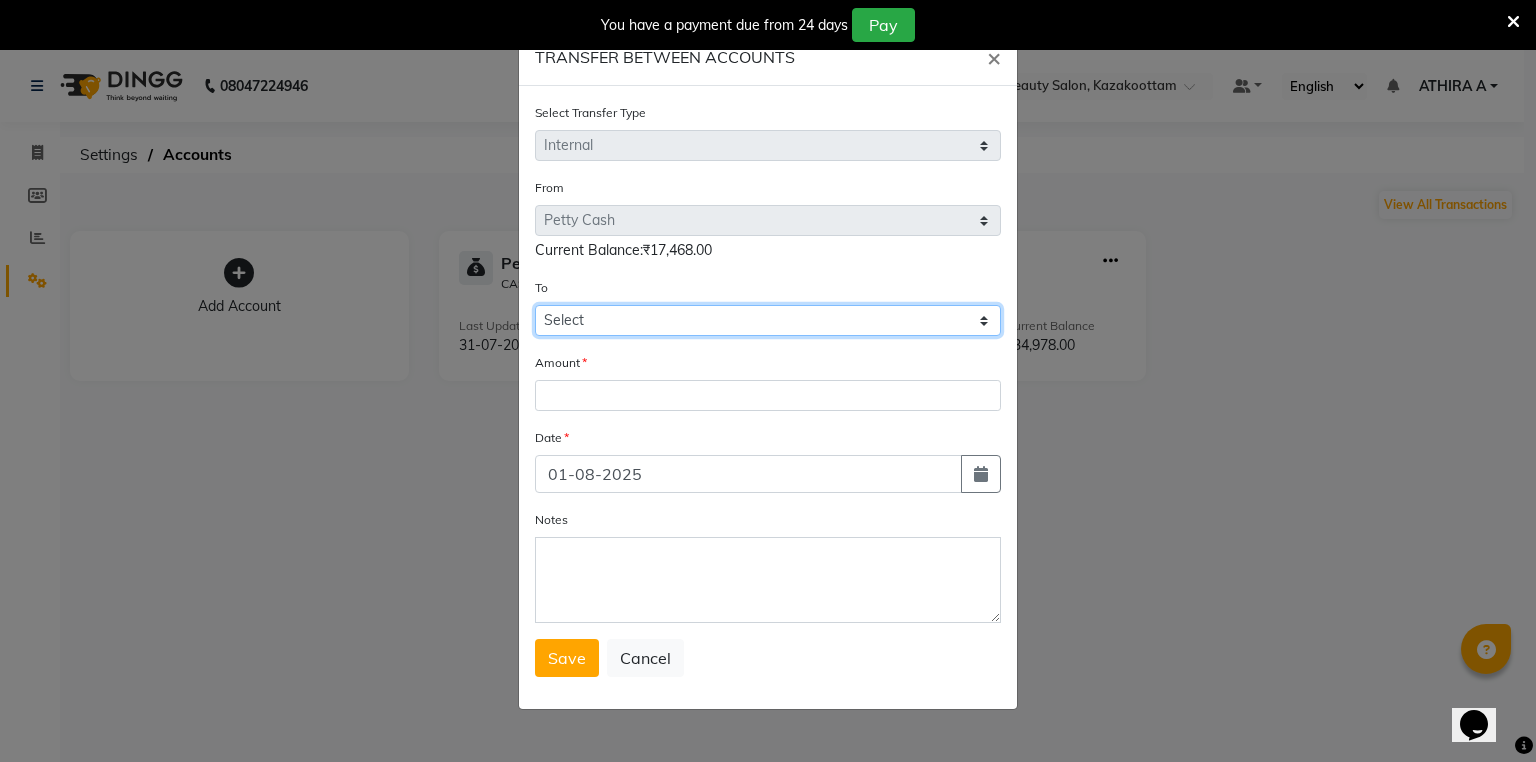 drag, startPoint x: 585, startPoint y: 330, endPoint x: 585, endPoint y: 349, distance: 19 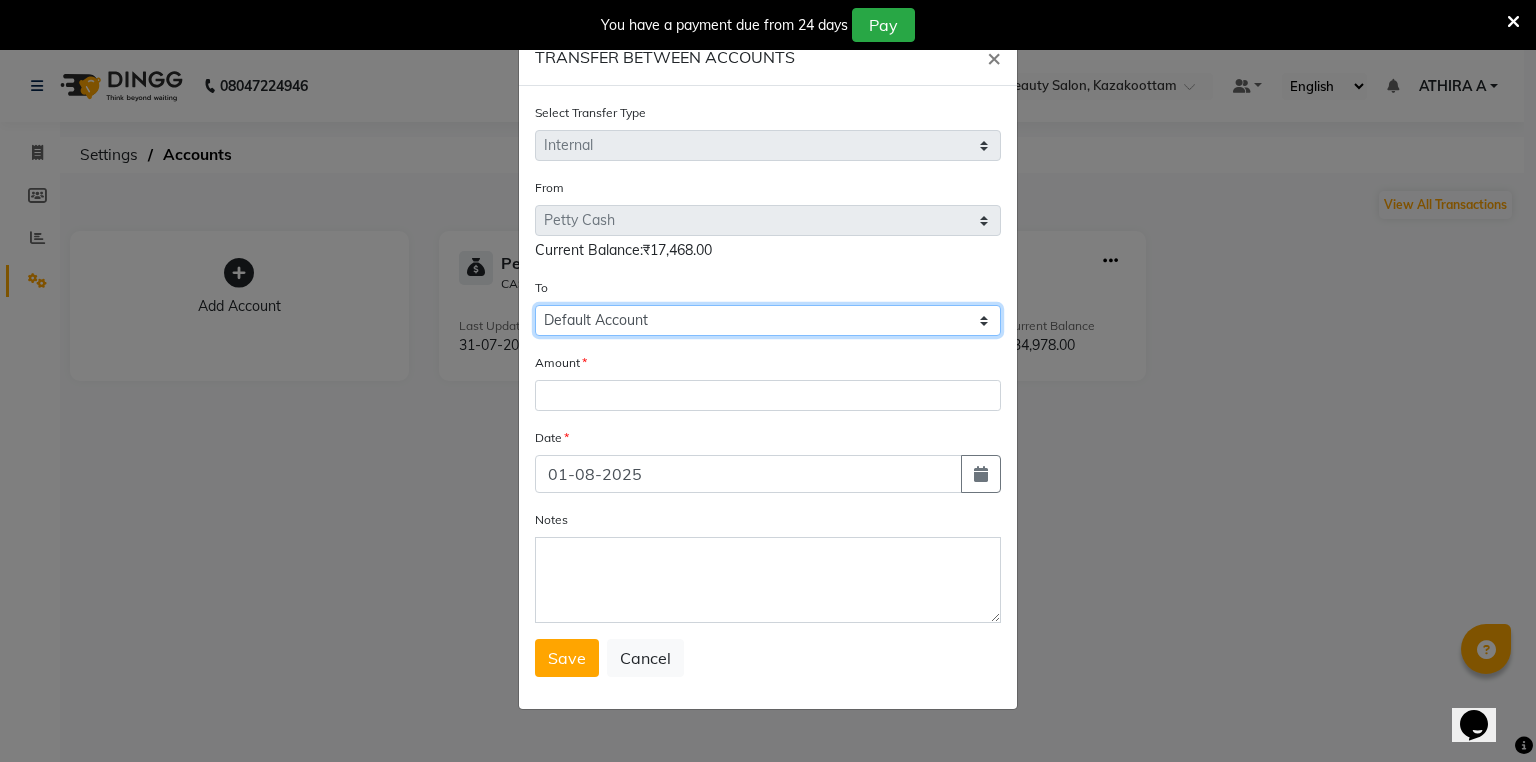 click on "Select Petty Cash Default Account" 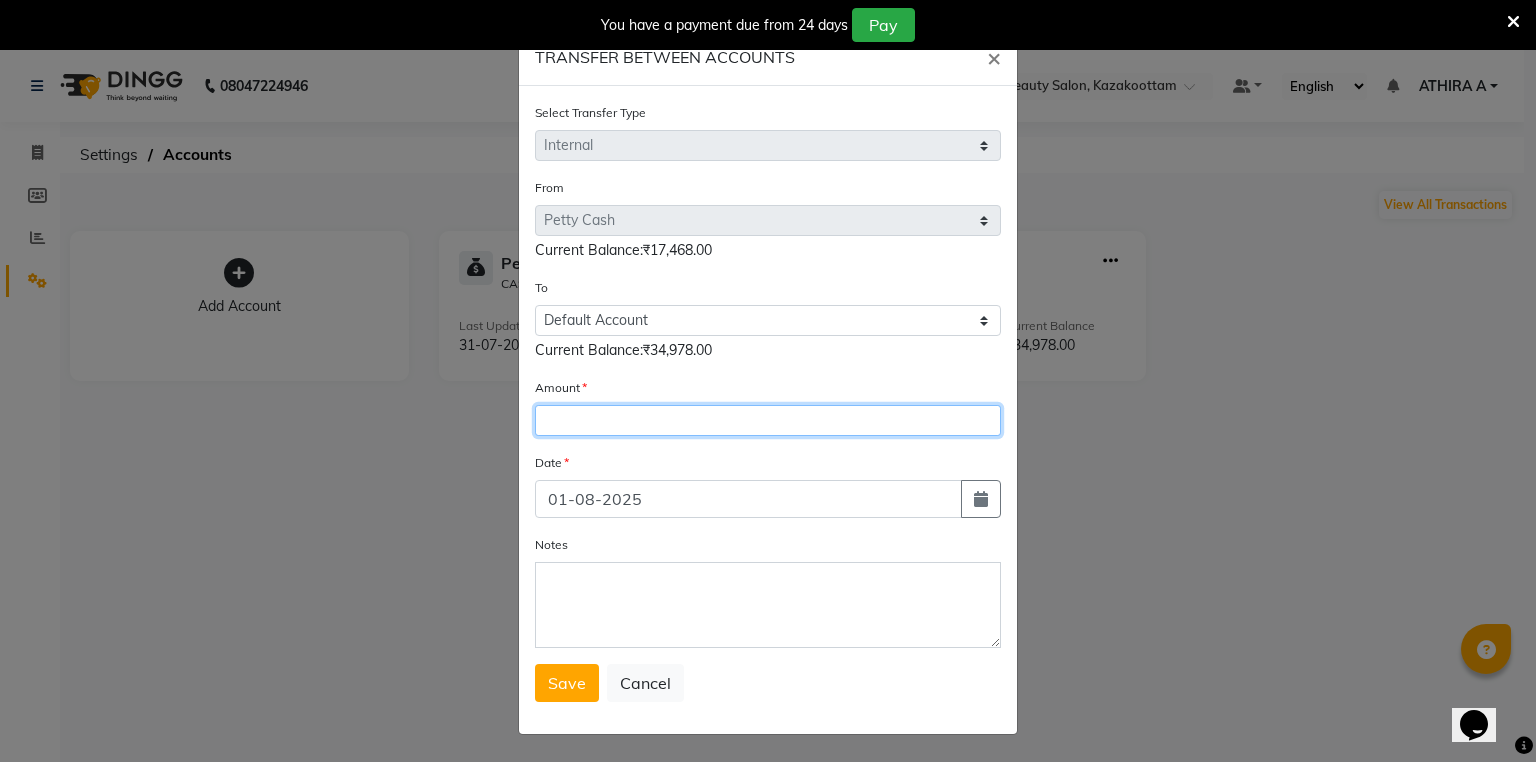 click 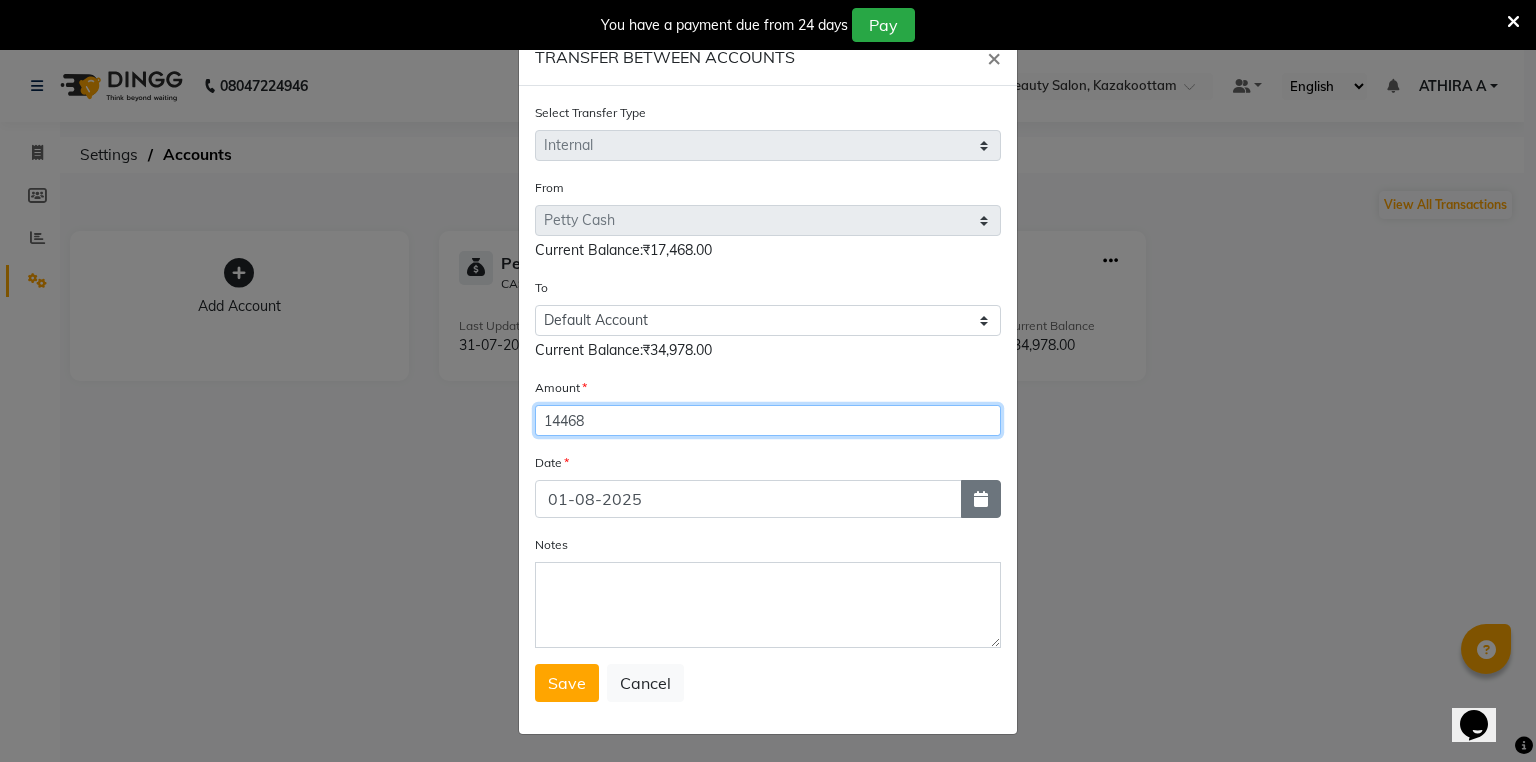 type on "14468" 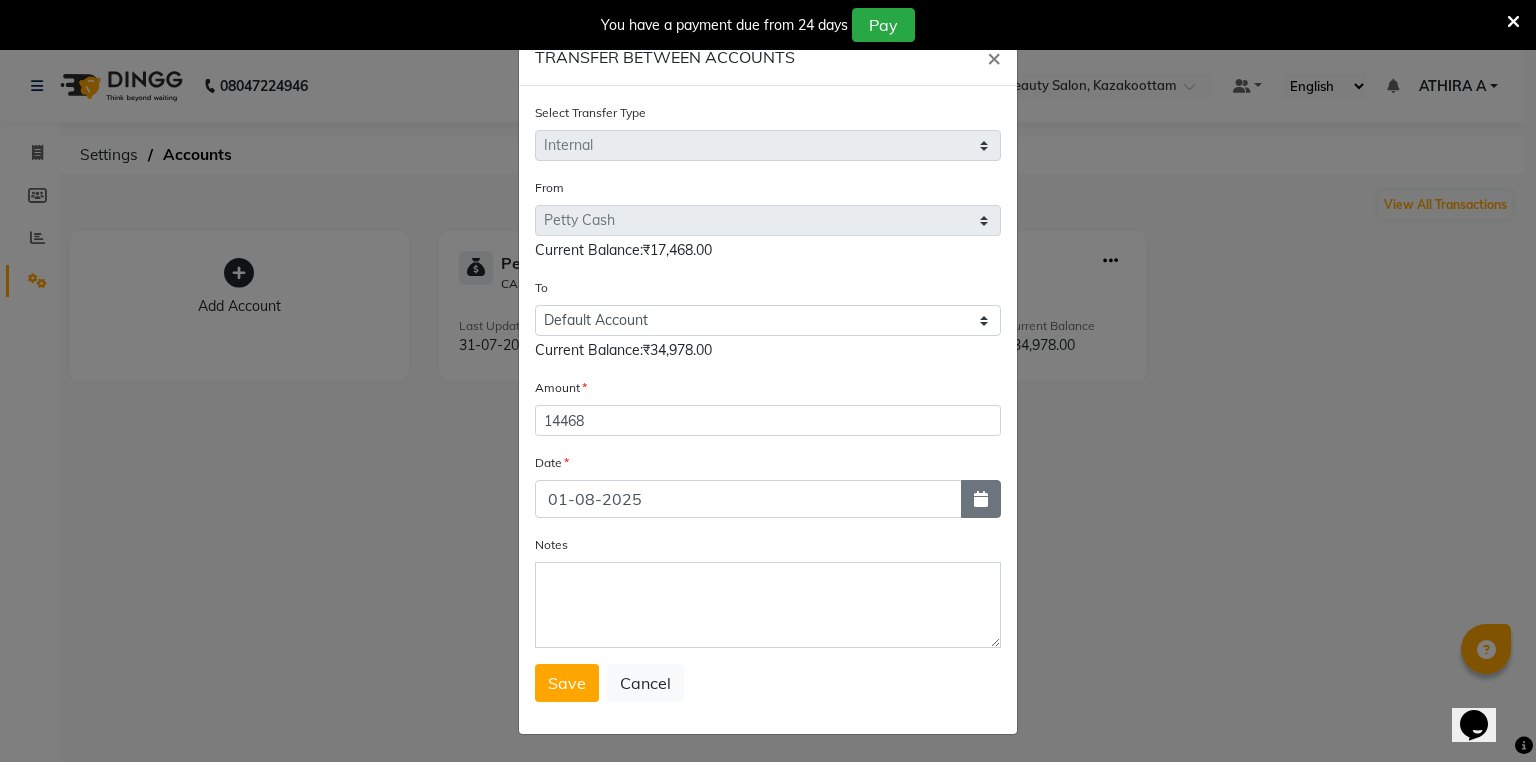 click 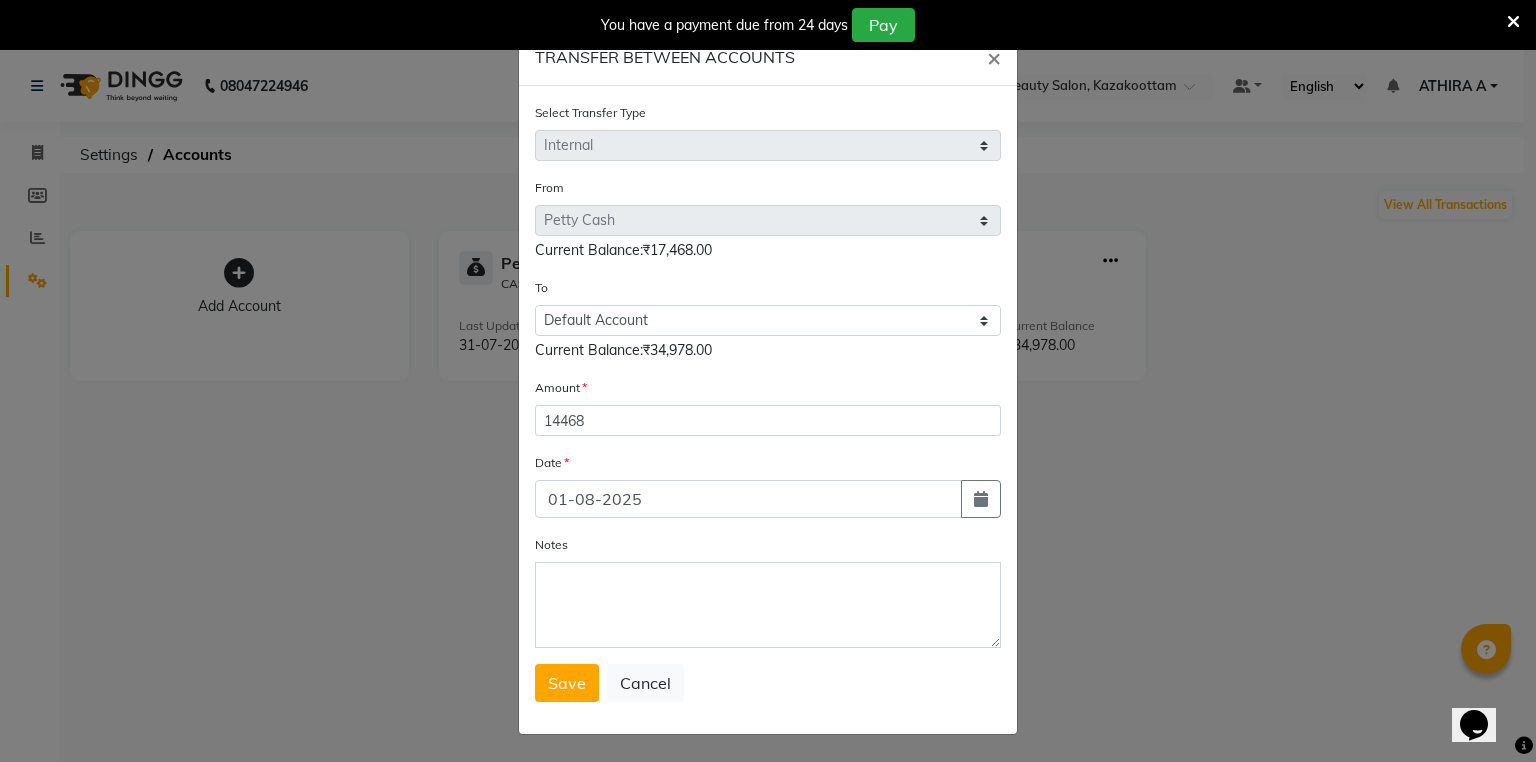 select on "8" 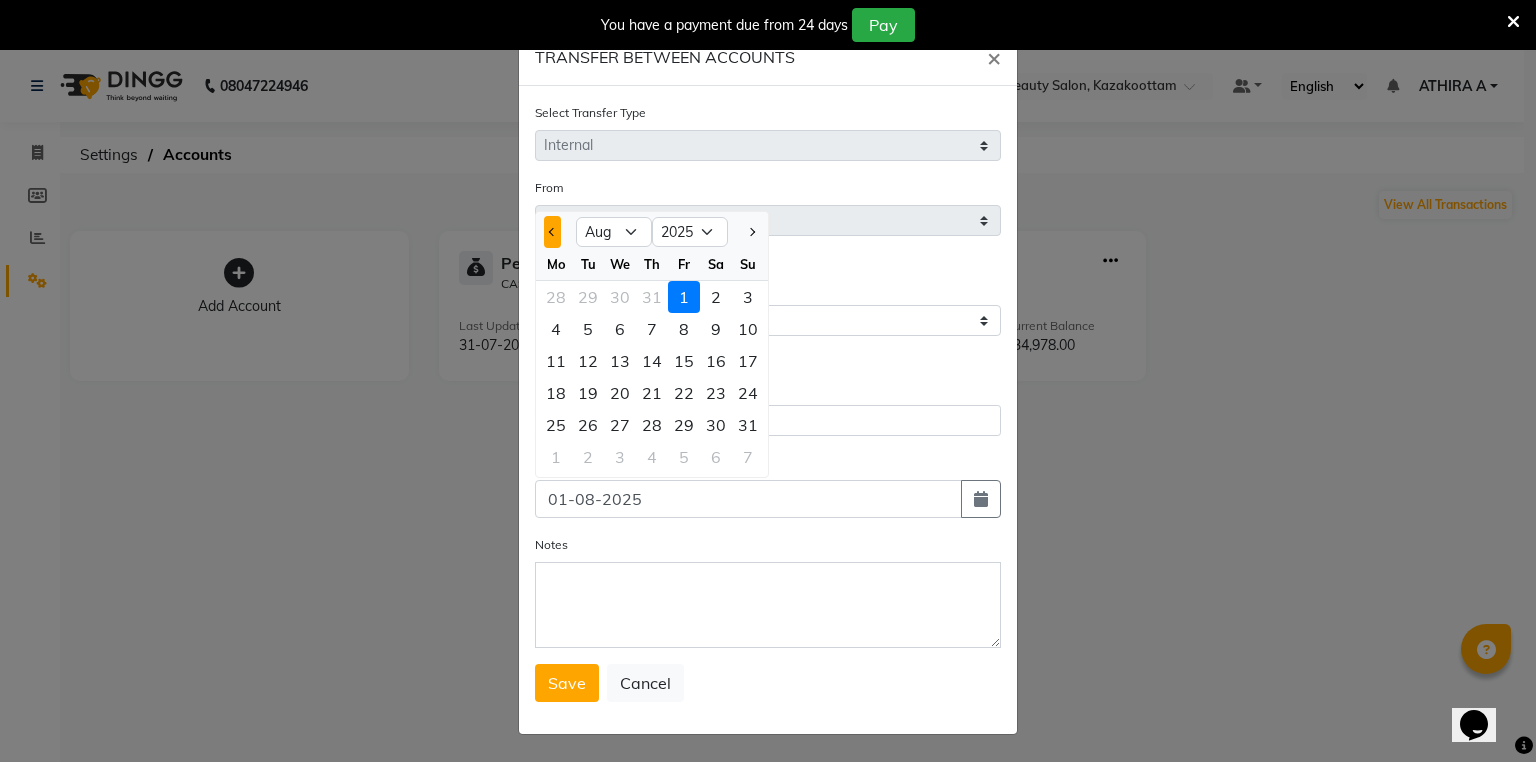click 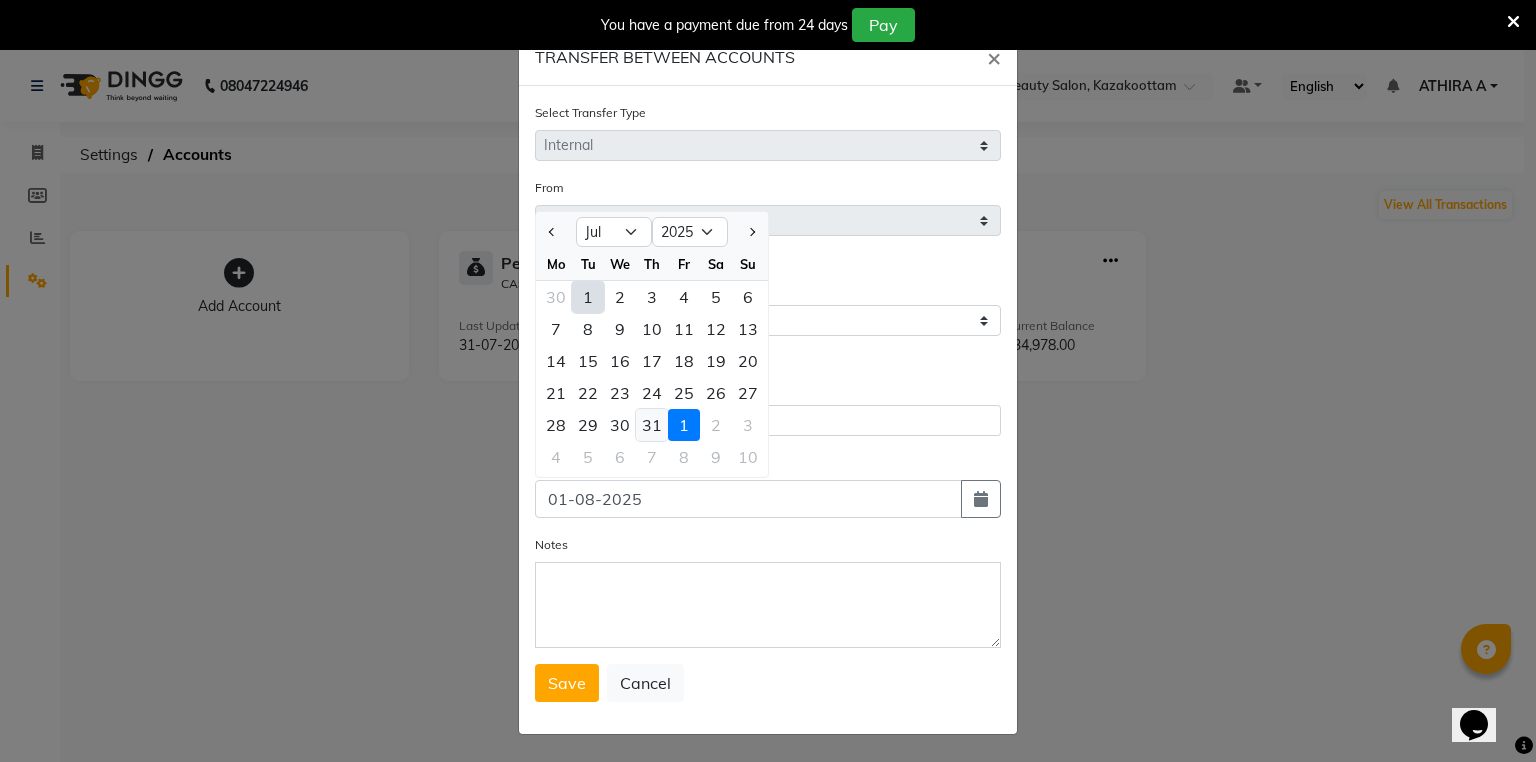 click on "31" 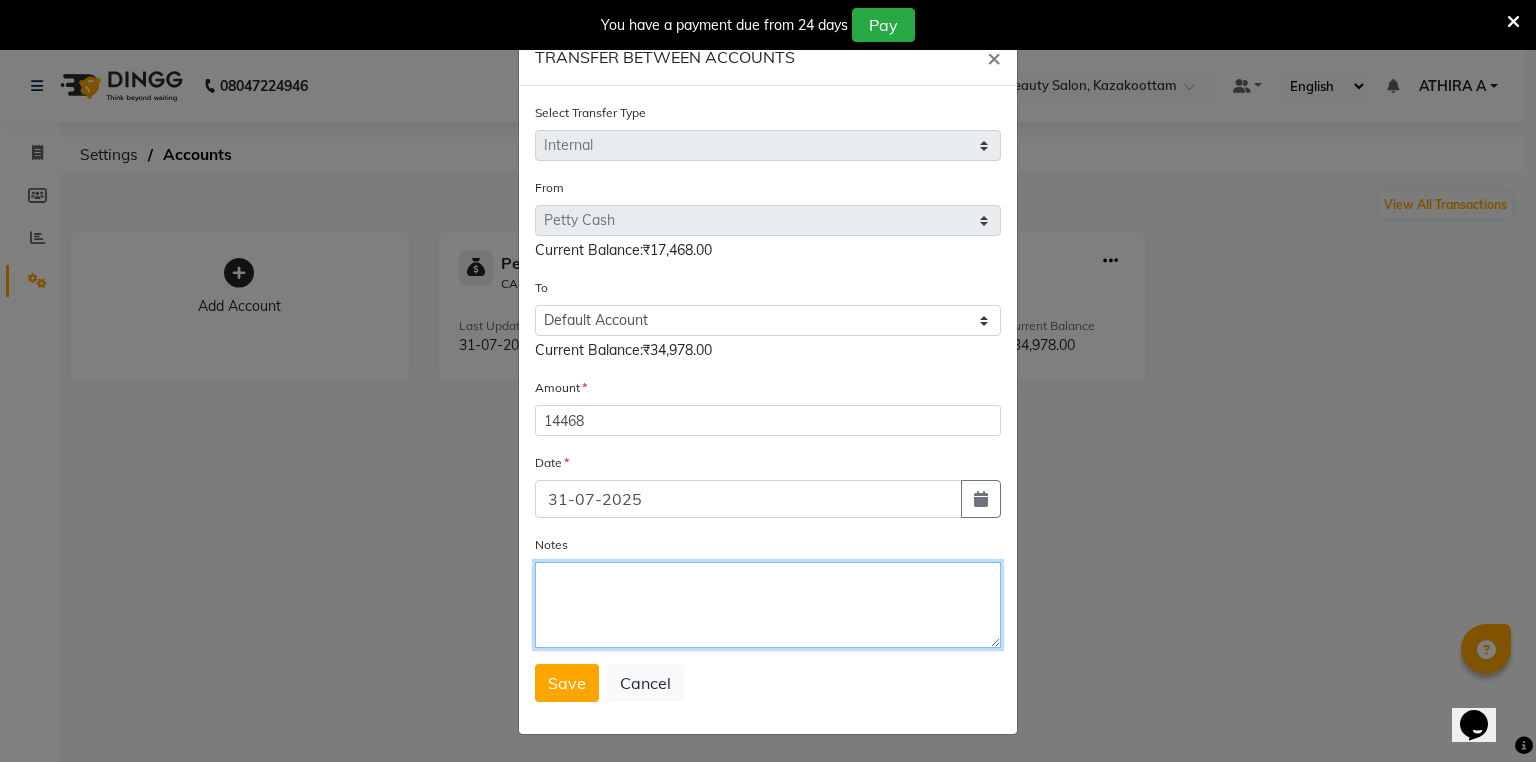 click on "Notes" at bounding box center (768, 605) 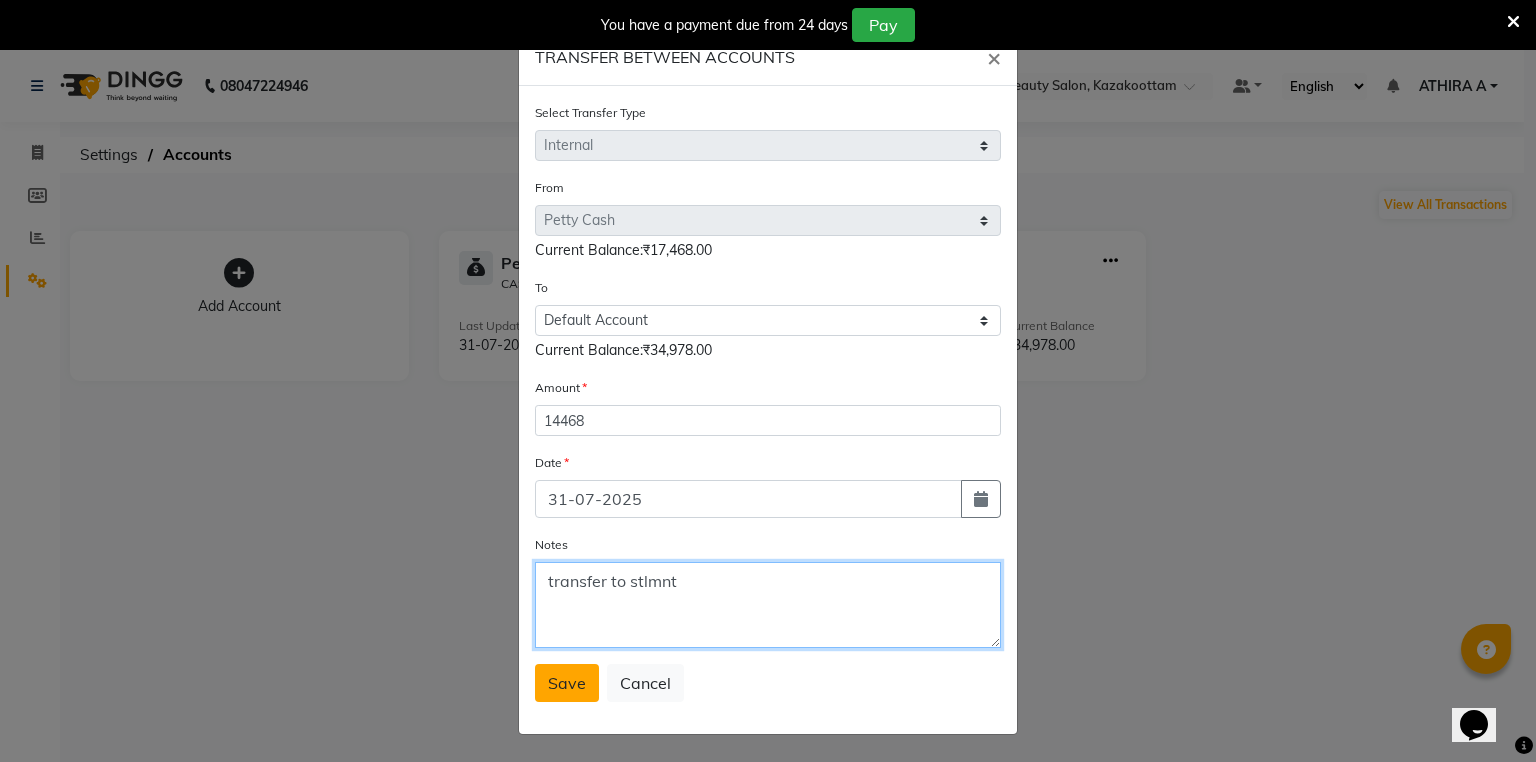 type on "transfer to stlmnt" 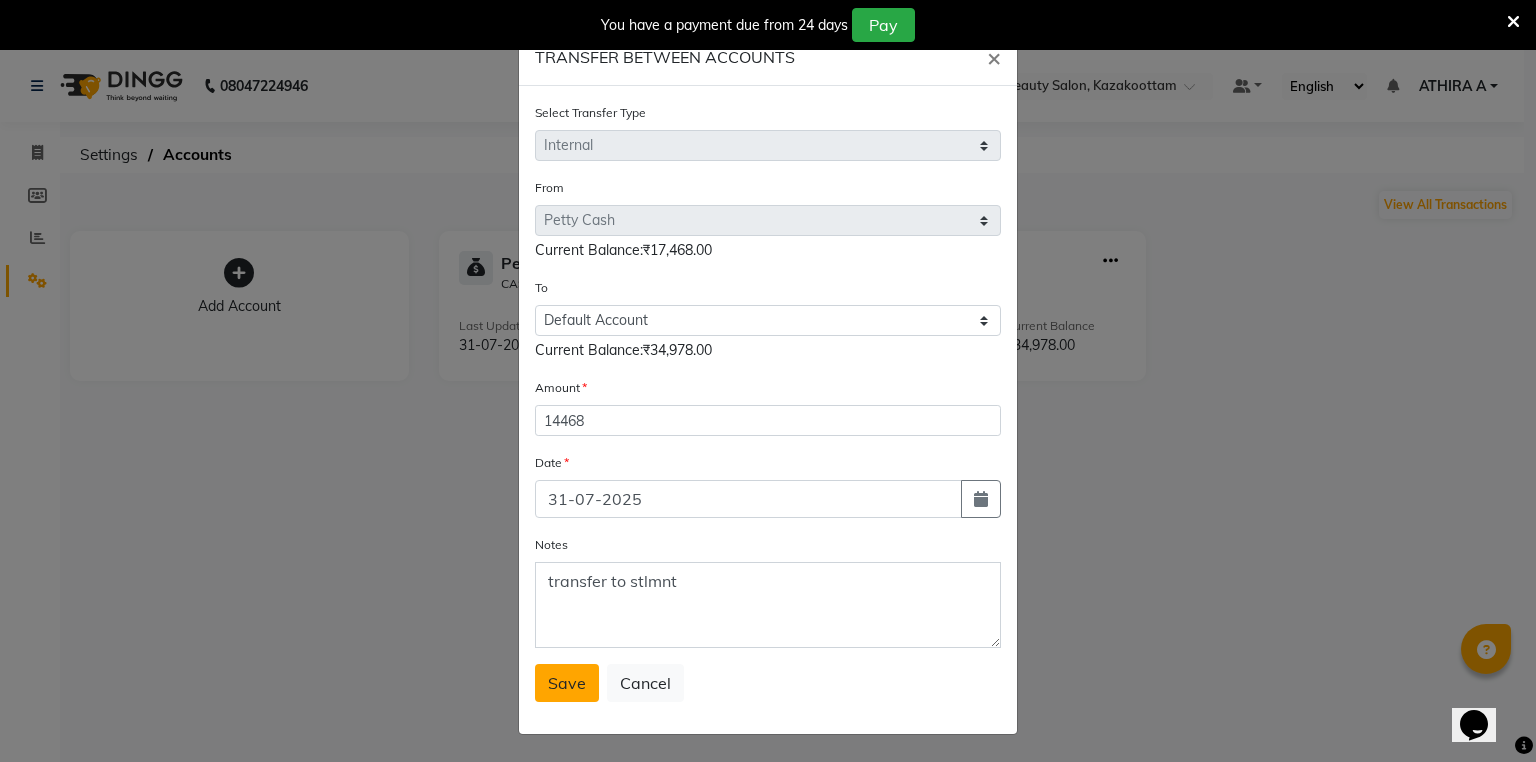 click on "Save" at bounding box center (567, 683) 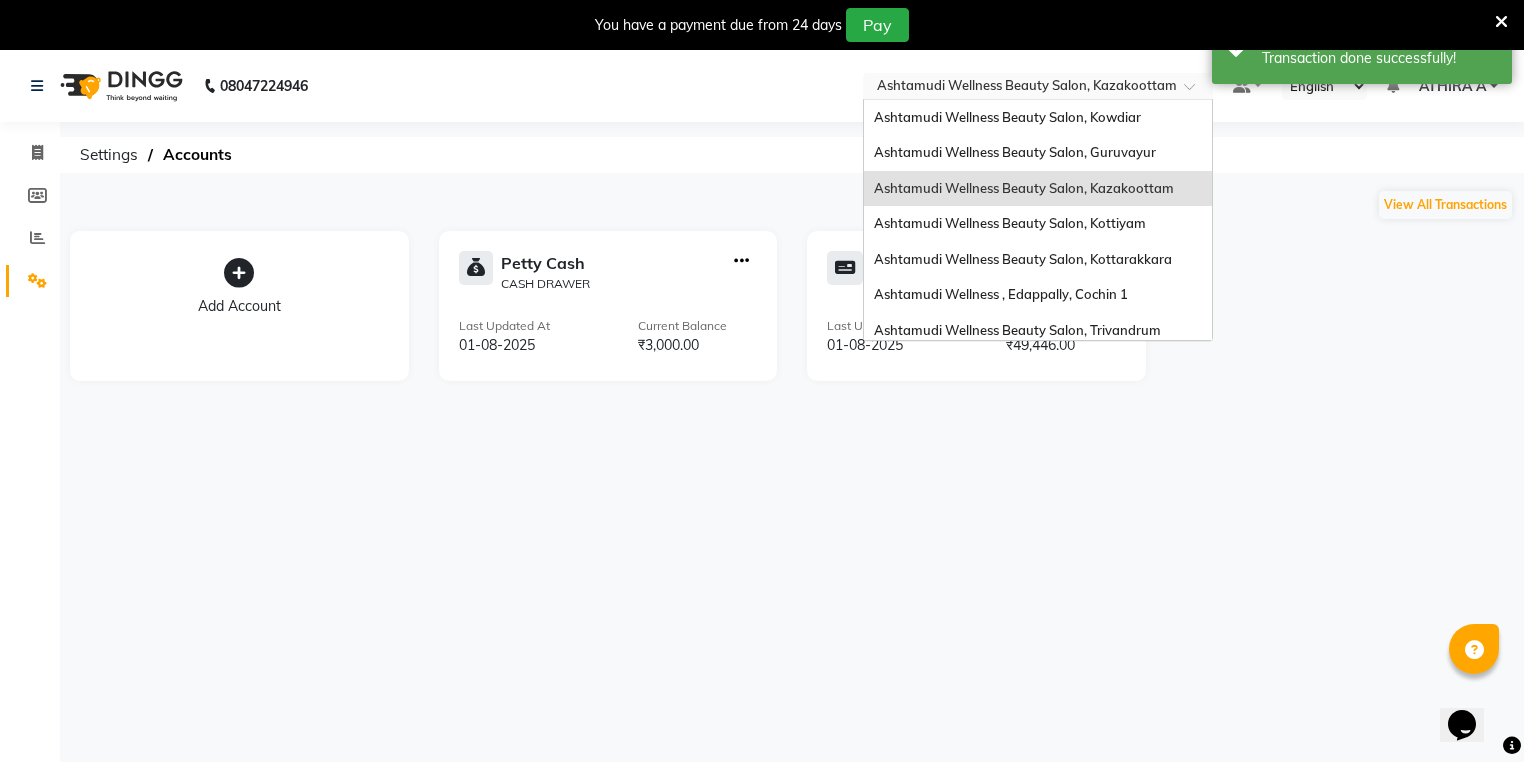 click at bounding box center (1018, 88) 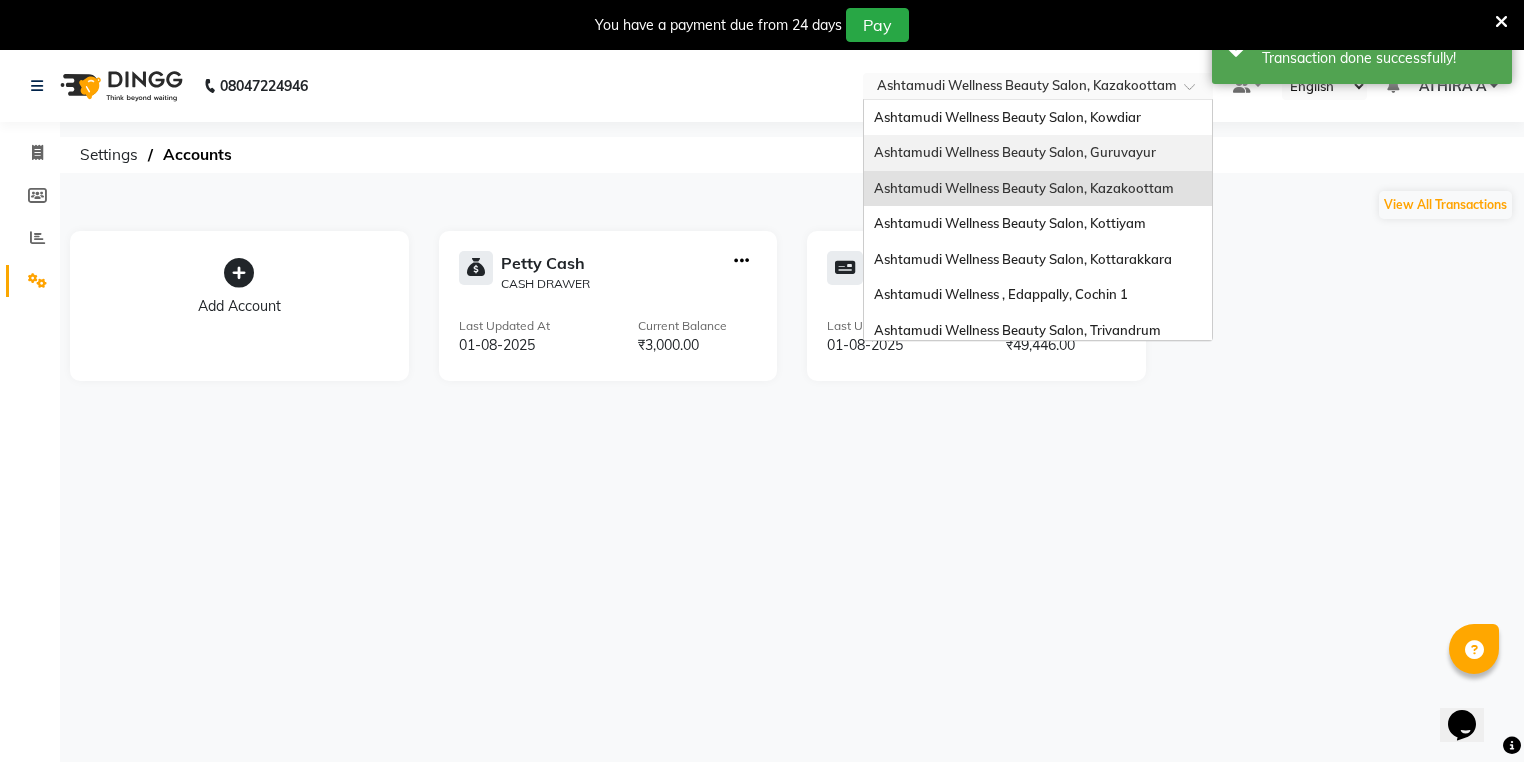 scroll, scrollTop: 160, scrollLeft: 0, axis: vertical 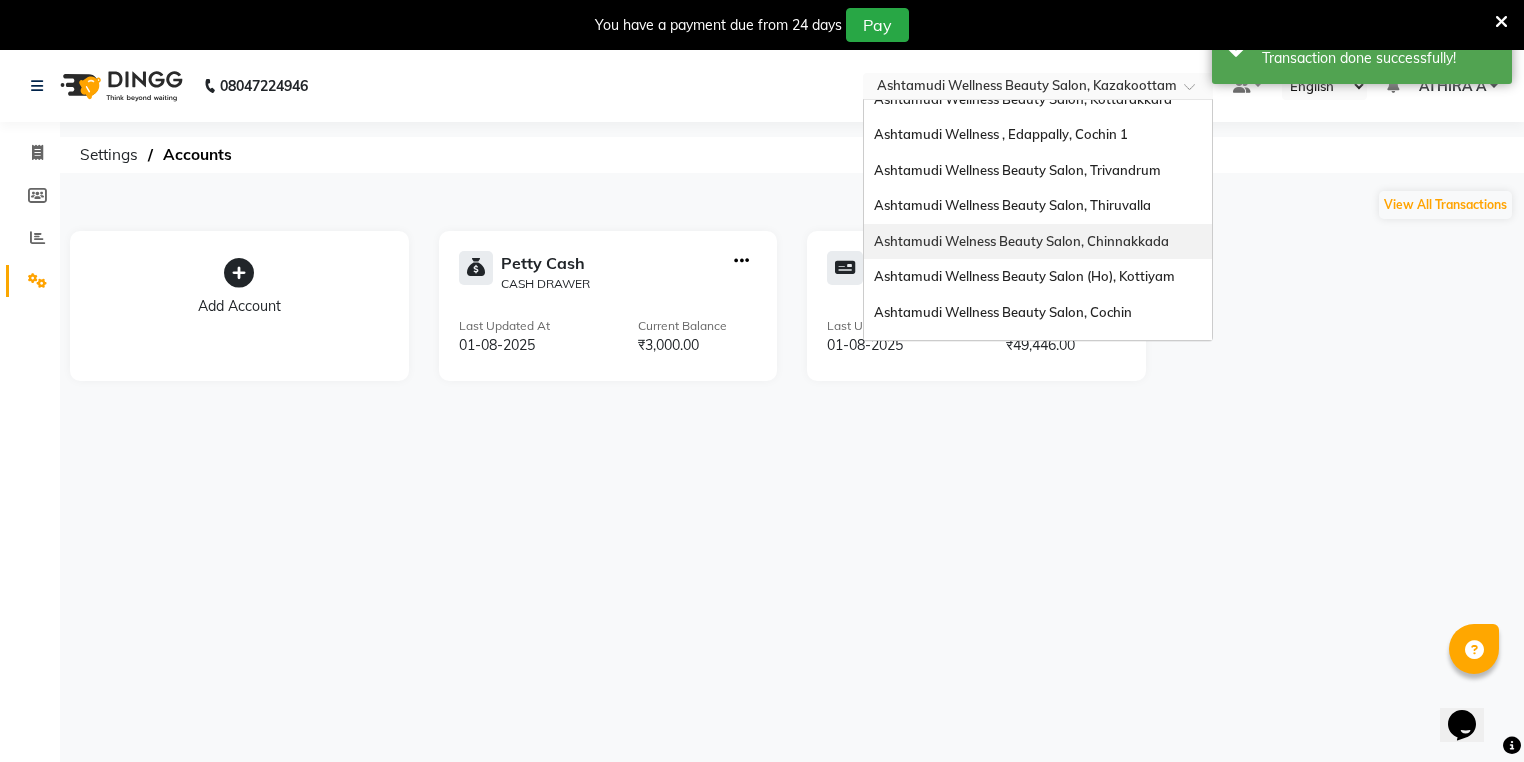 click on "Ashtamudi Welness Beauty Salon, Chinnakkada" at bounding box center (1038, 242) 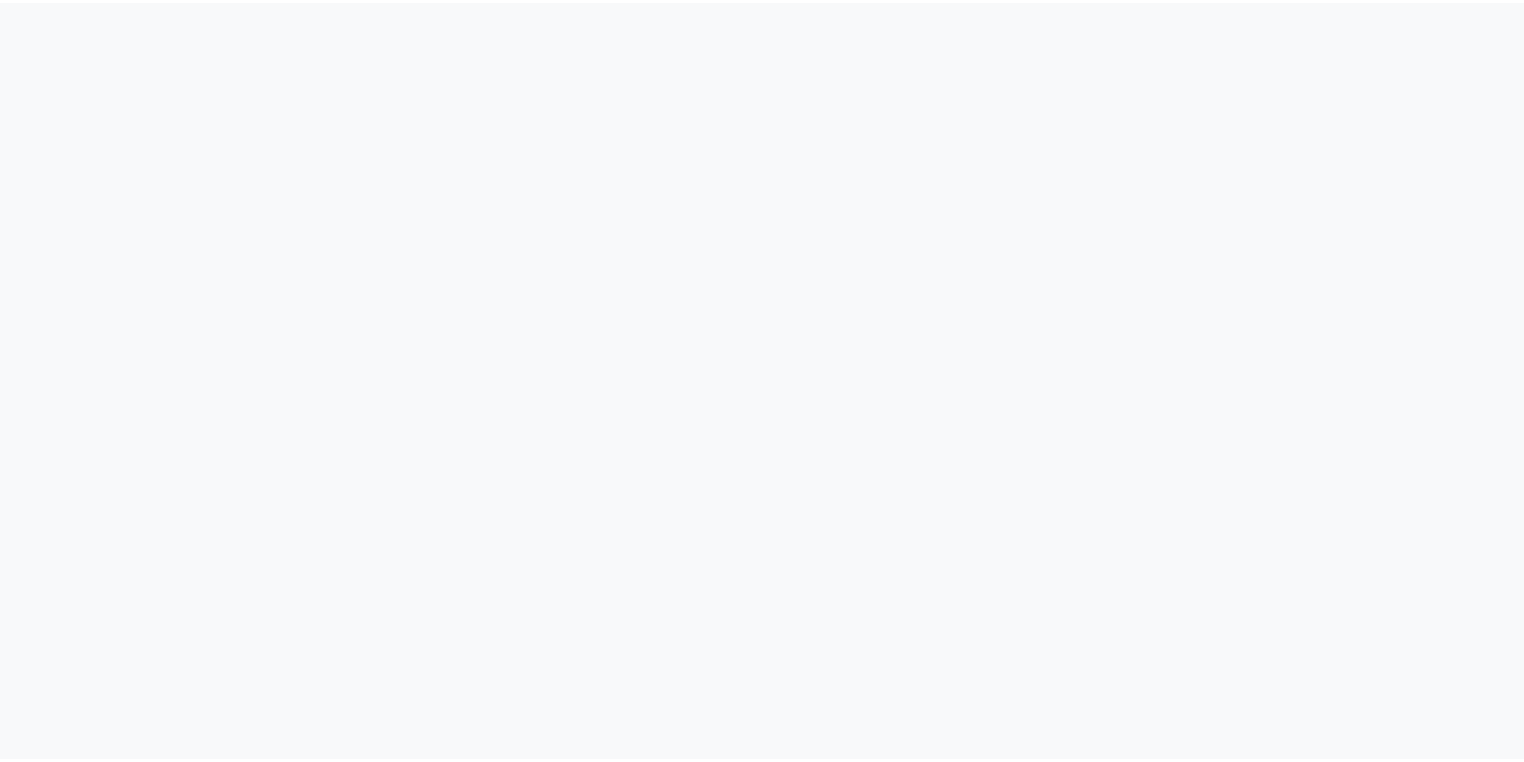 scroll, scrollTop: 0, scrollLeft: 0, axis: both 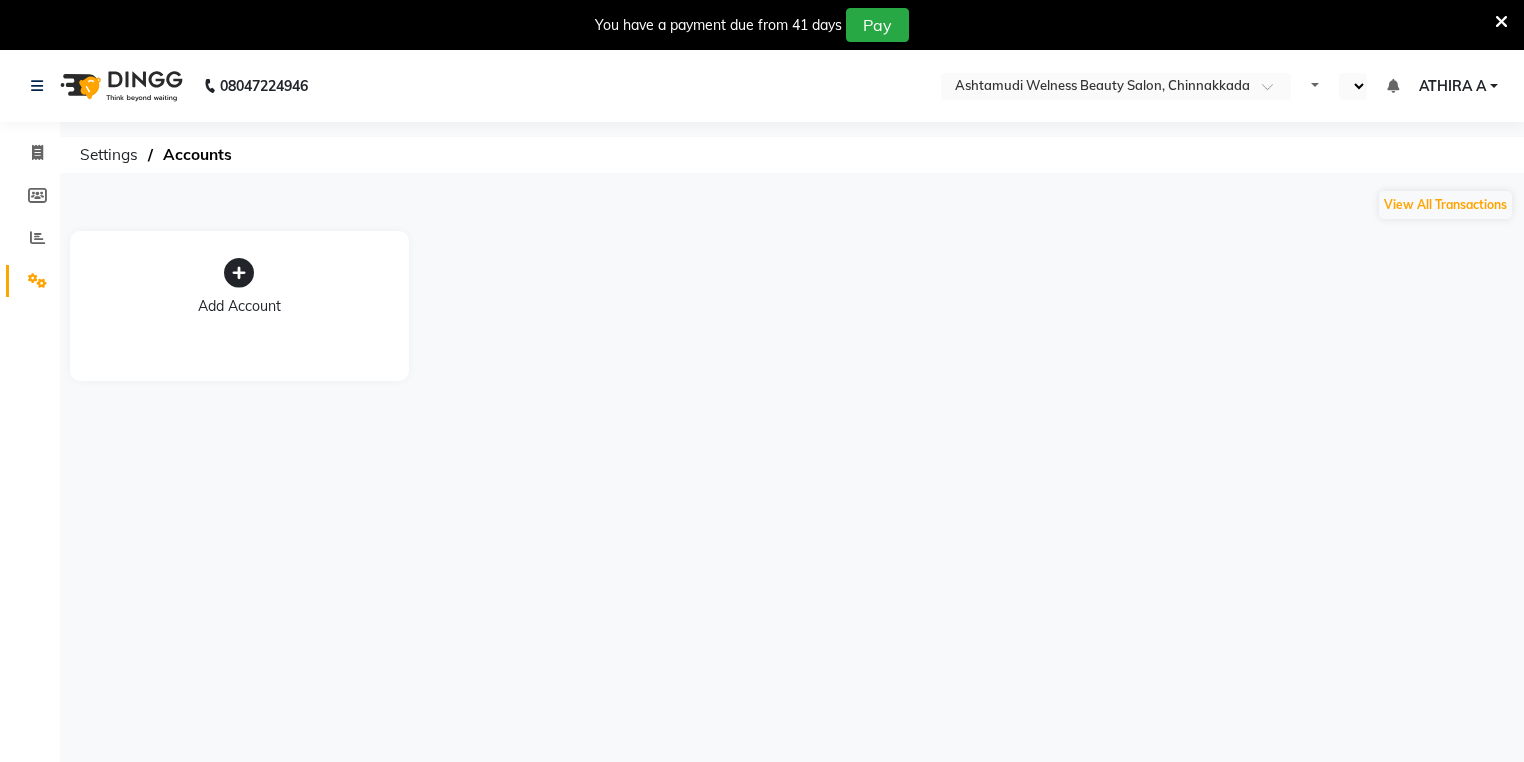 select on "en" 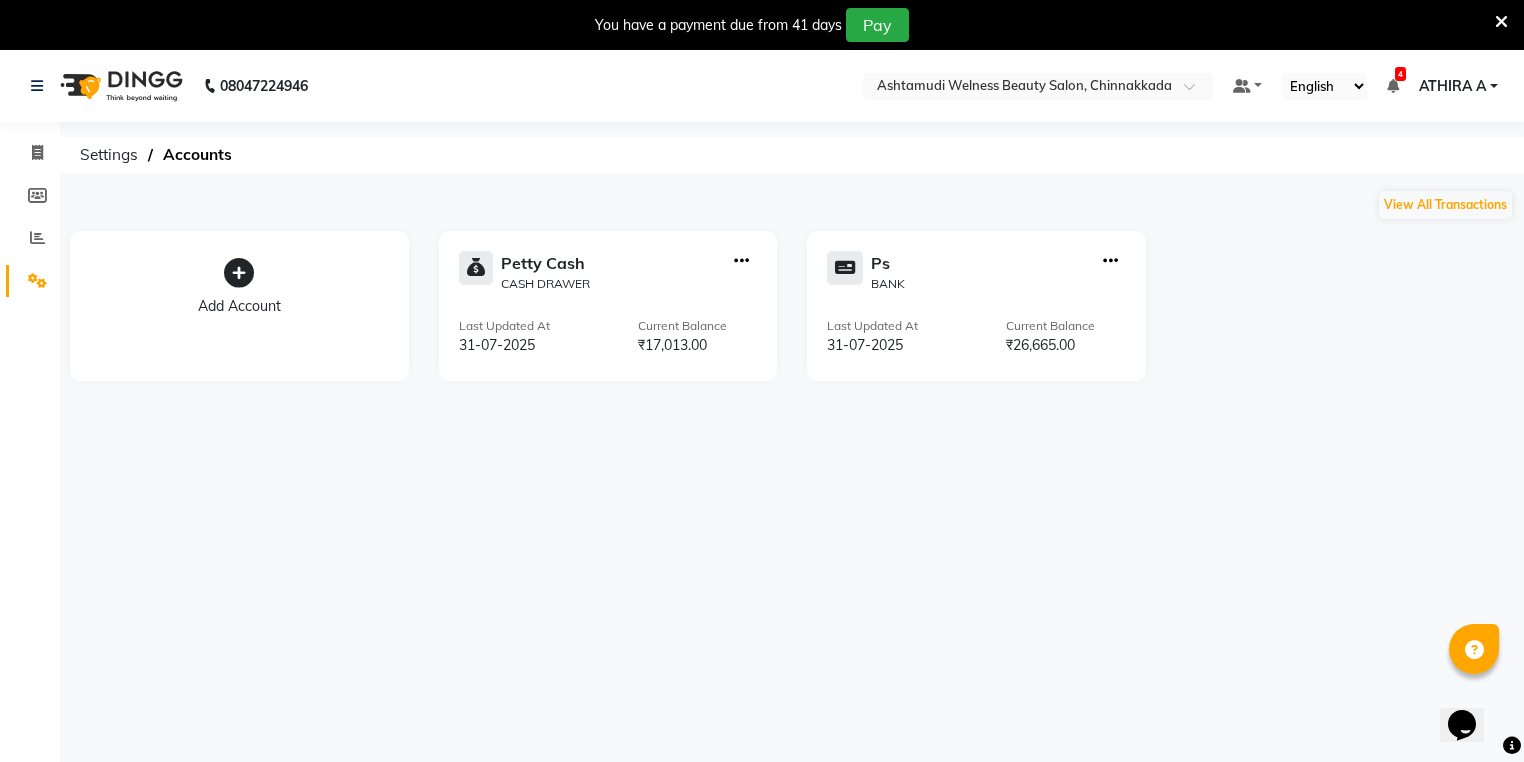 scroll, scrollTop: 0, scrollLeft: 0, axis: both 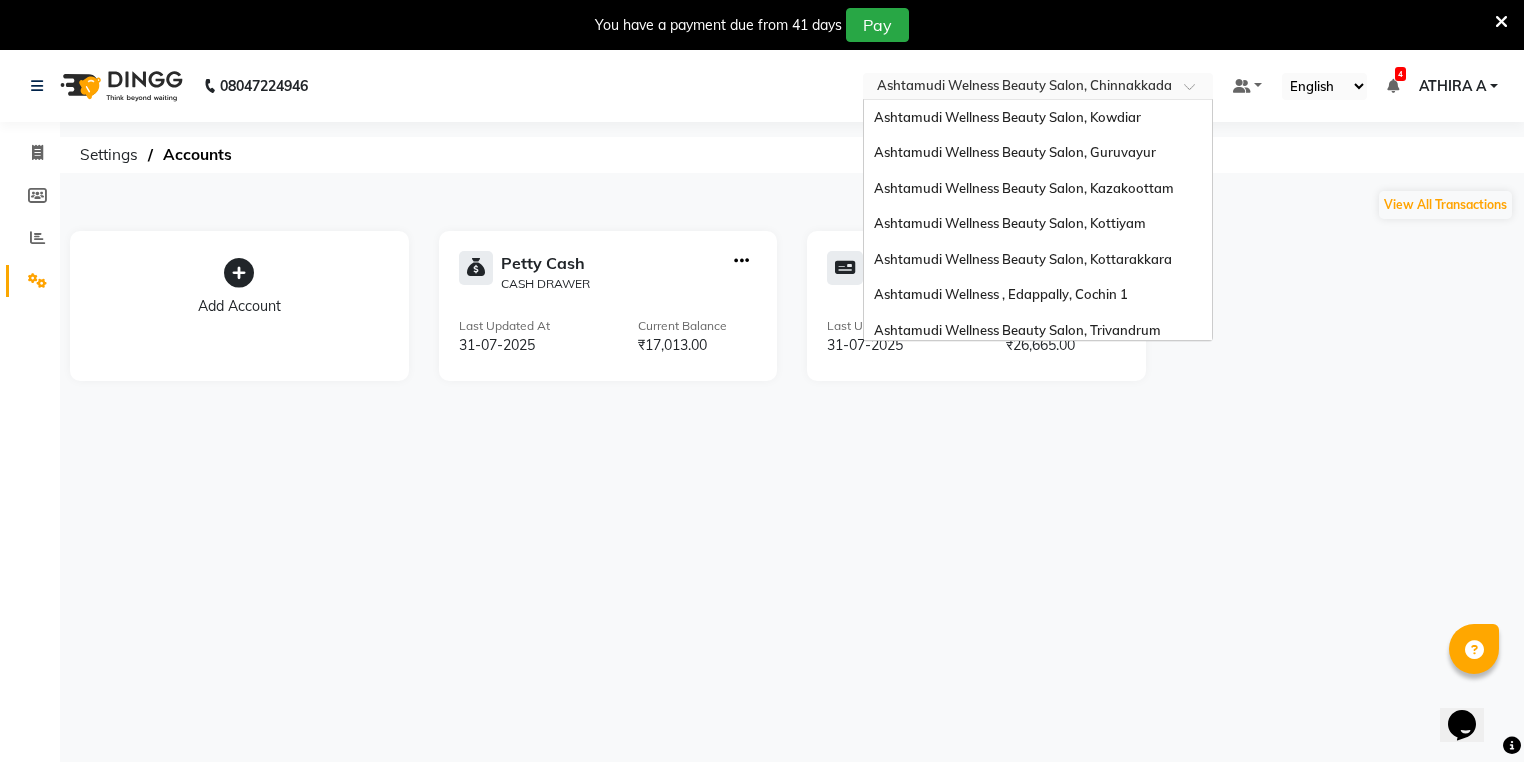 click at bounding box center (1018, 88) 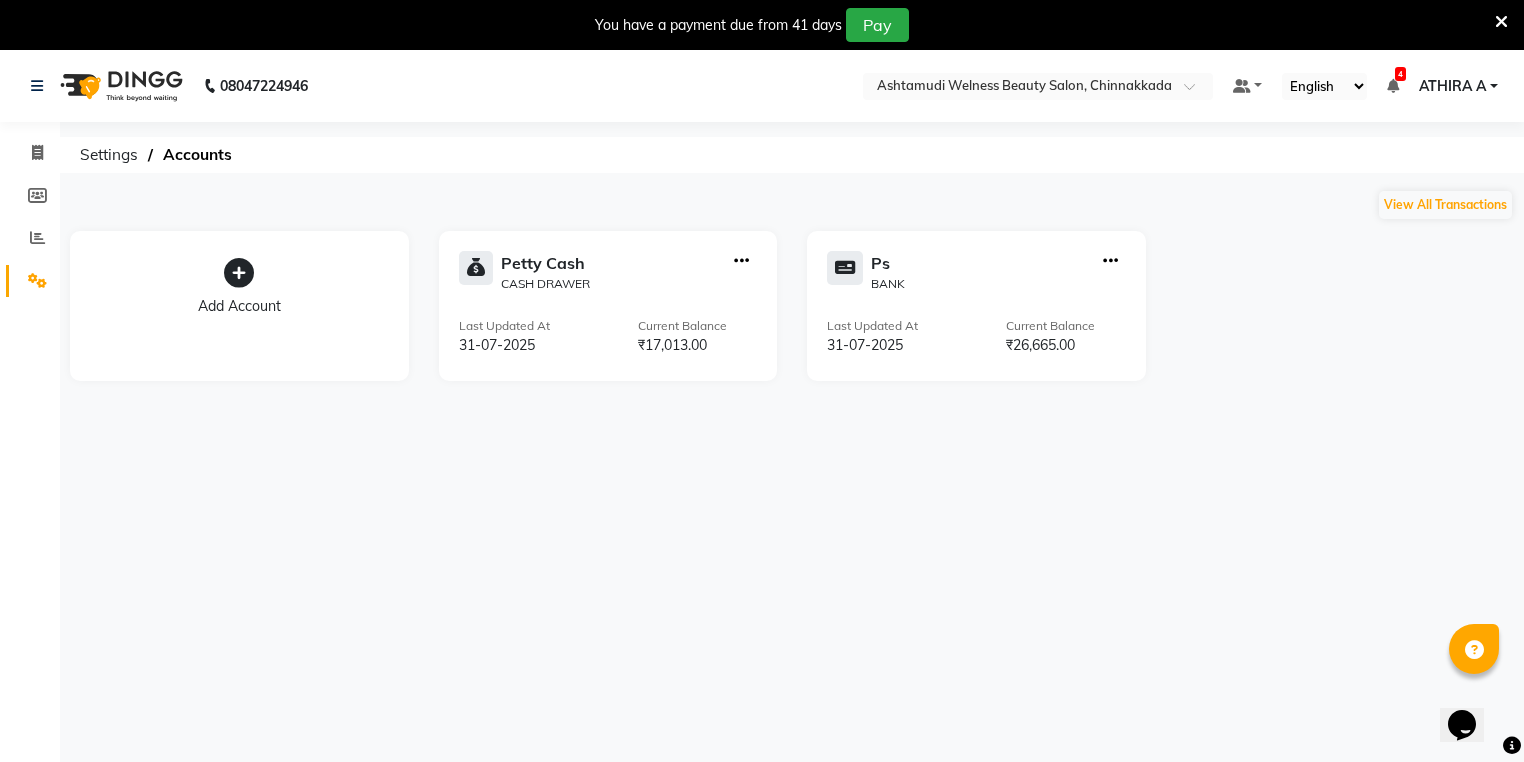 click on "[PHONE] Select Location × Ashtamudi Welness Beauty Salon, Chinnakkada Default Panel My Panel English ENGLISH Español العربية मराठी हिंदी ગુજરાતી தமிழ் 中文 4 Notifications nothing to show [FIRST] A Manage Profile Change Password Sign out Version:3.15.11" 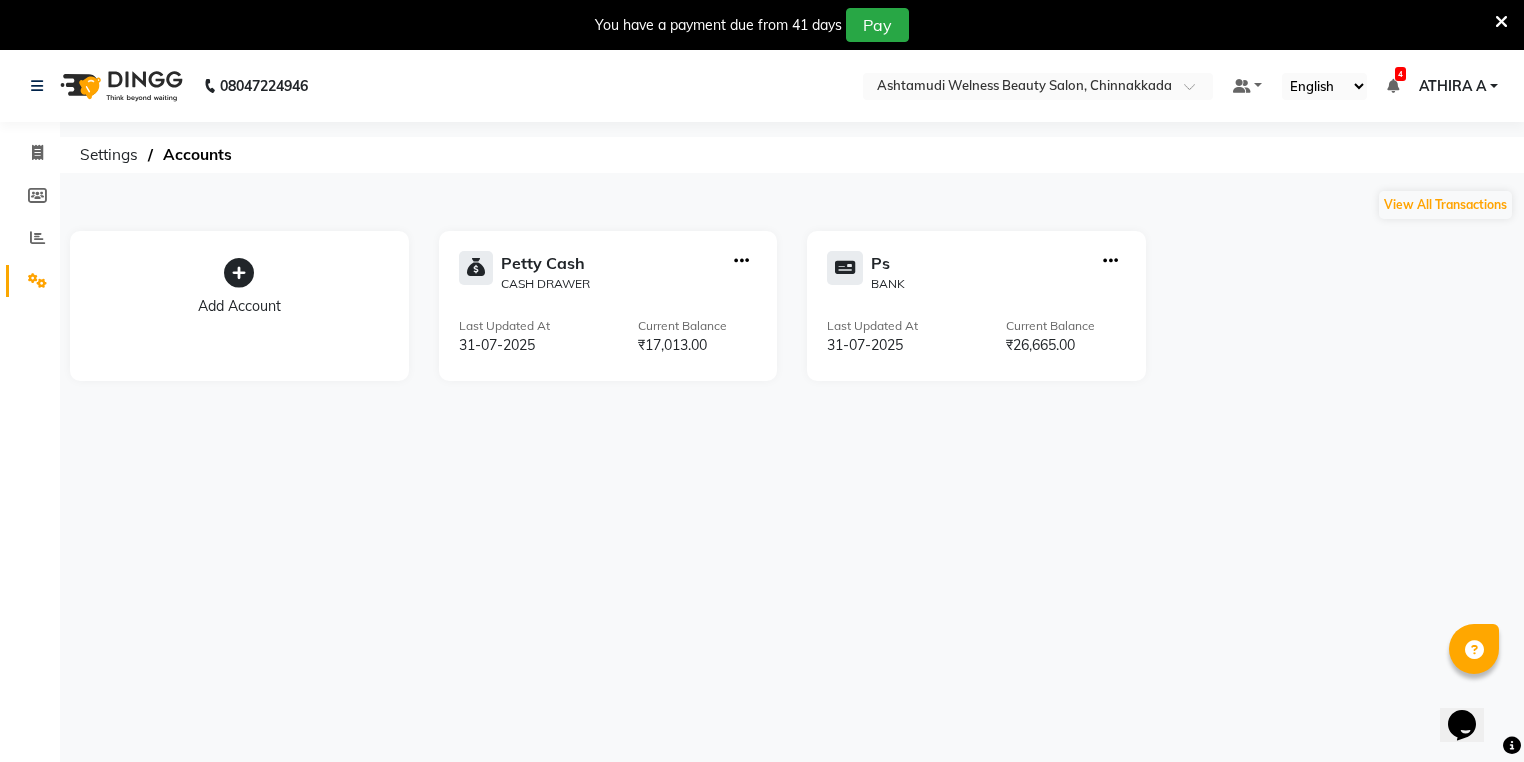 click 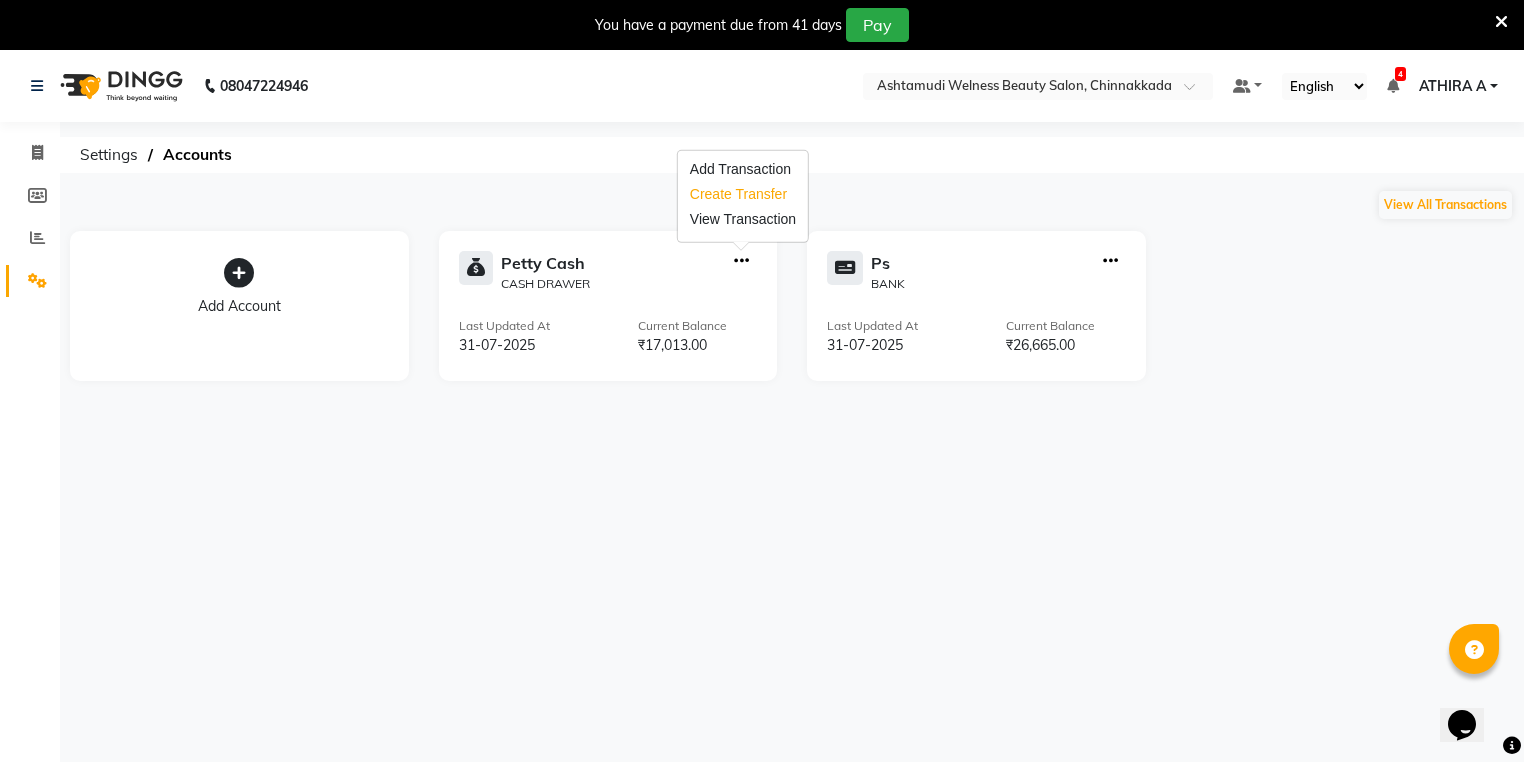 click on "Create Transfer" at bounding box center (743, 194) 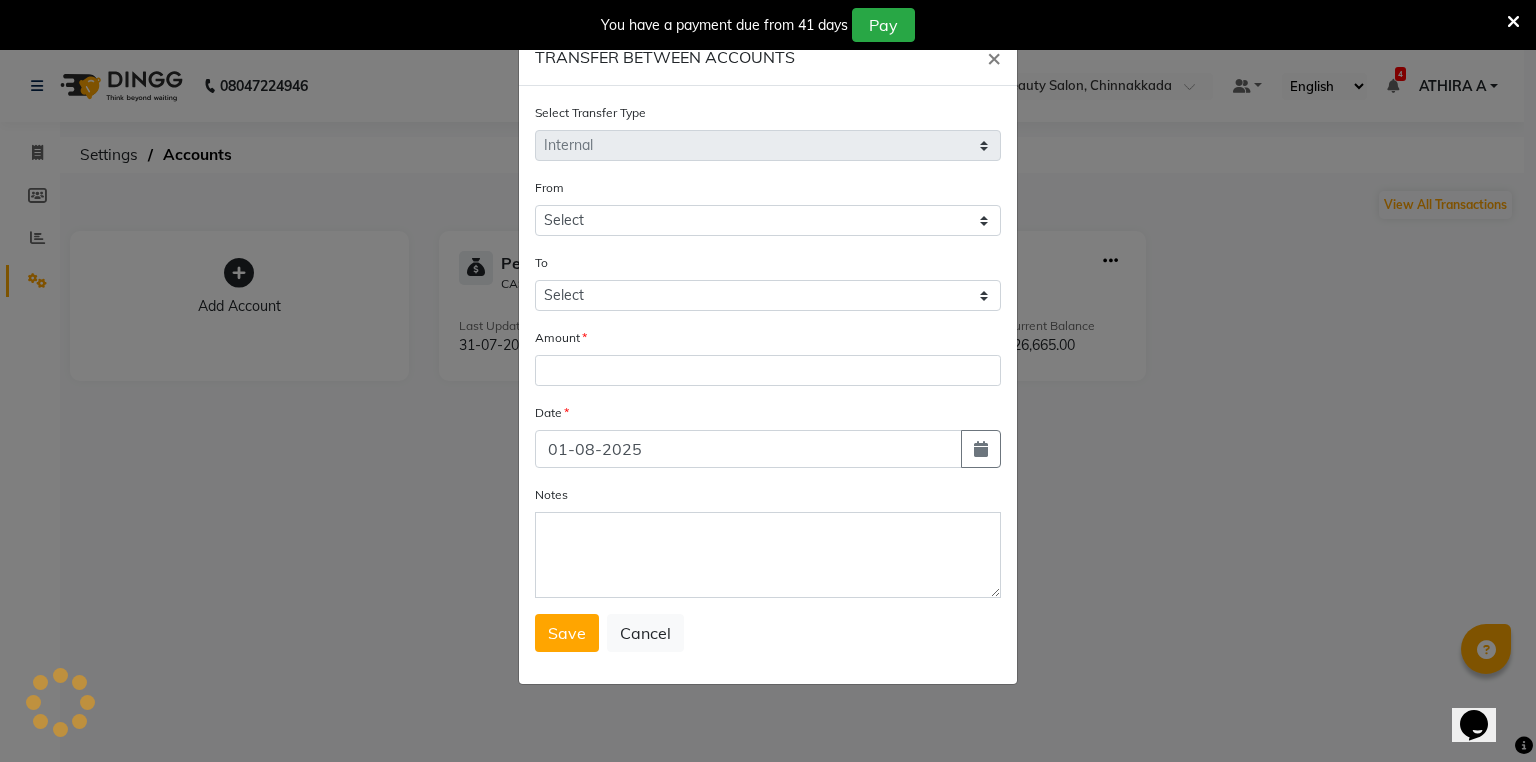 select on "3351" 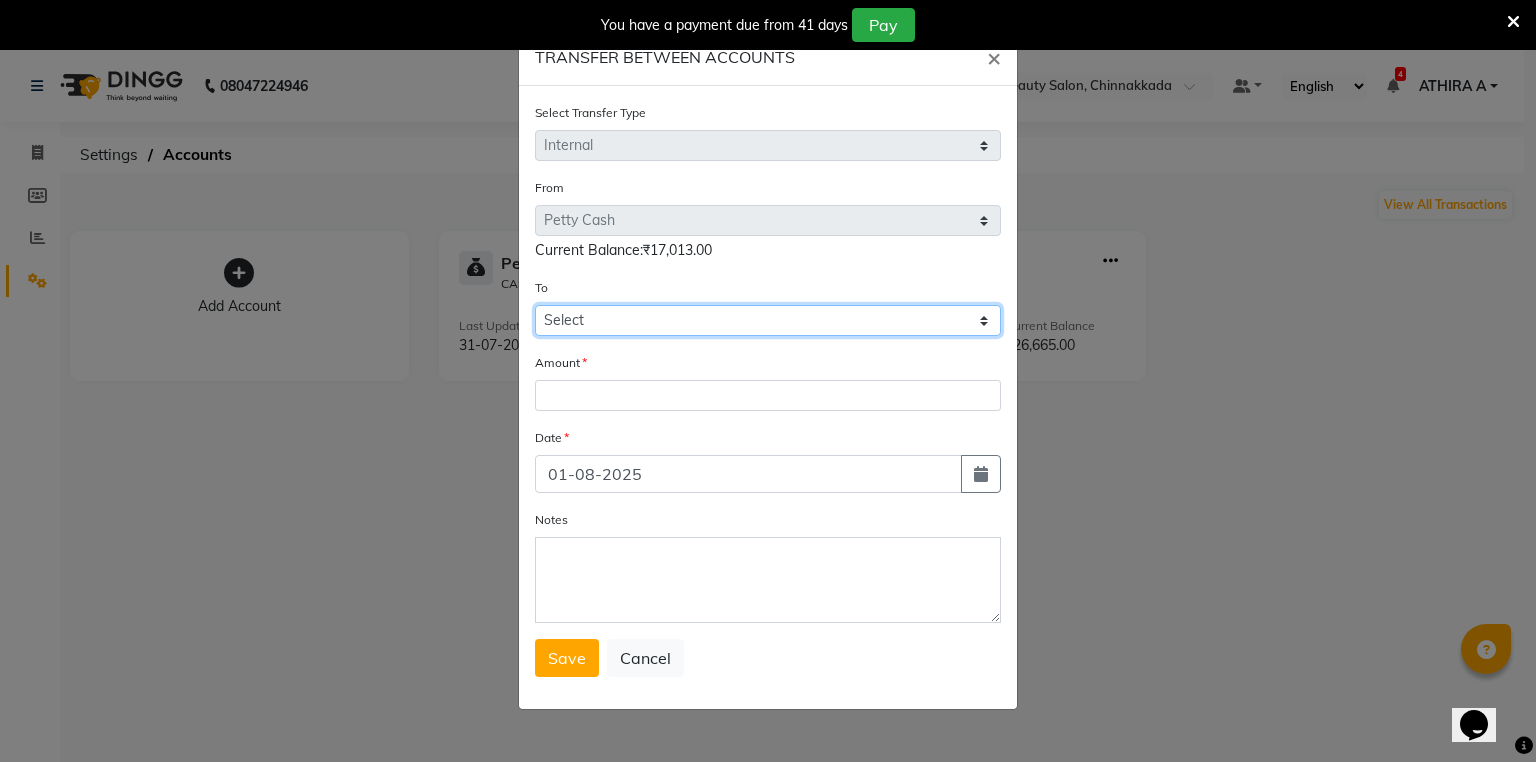 click on "Select Petty Cash Ps" 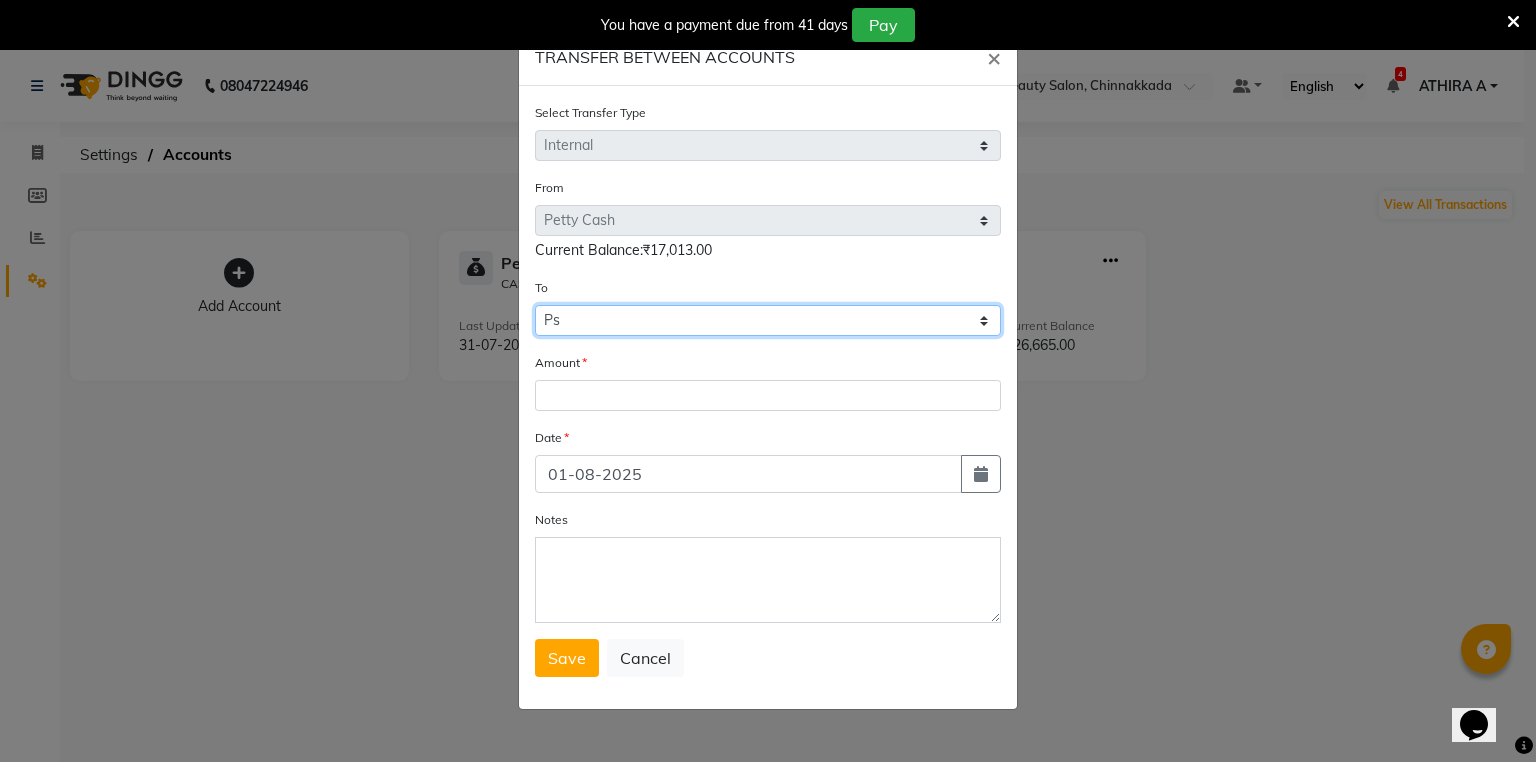 click on "Select Petty Cash Ps" 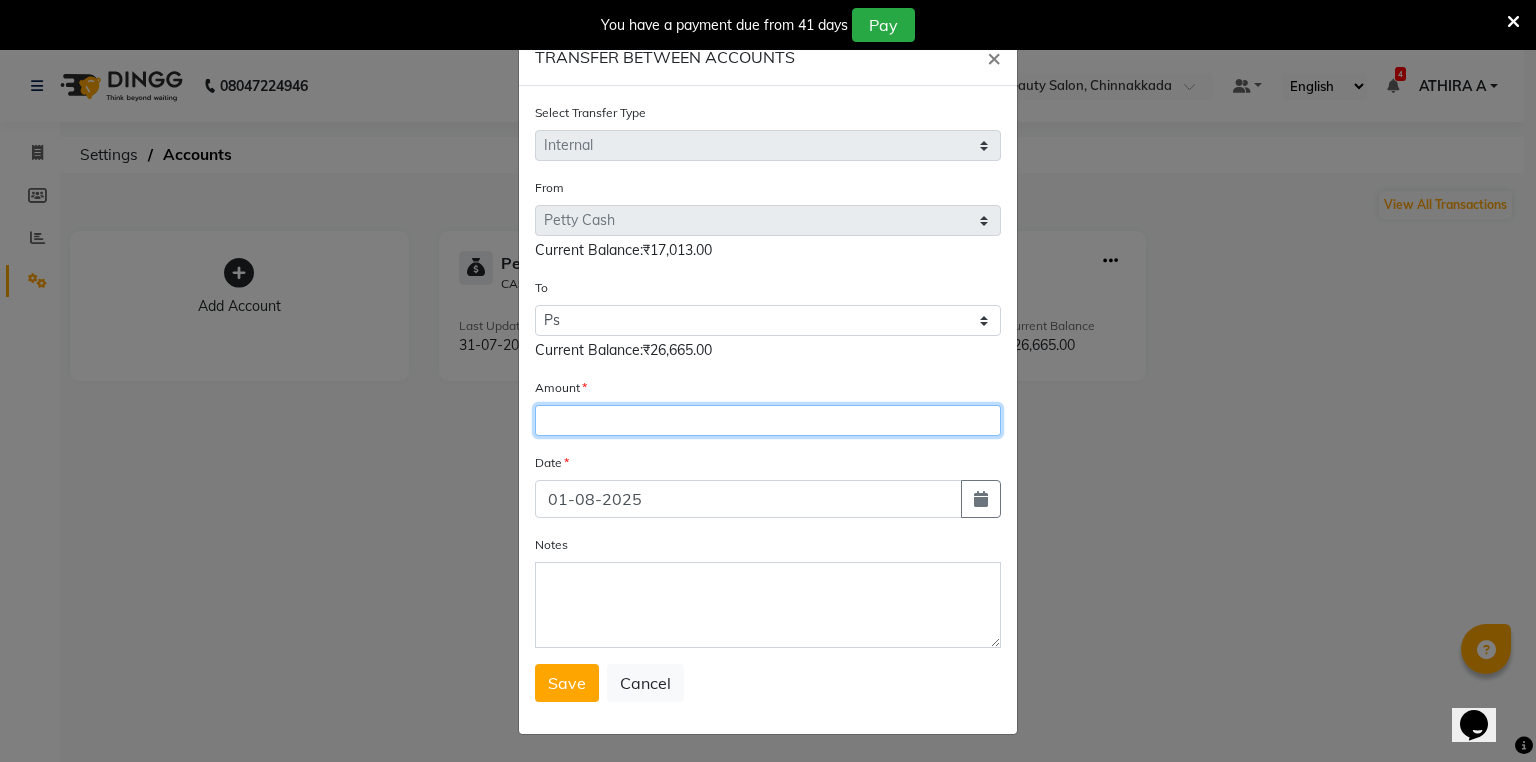 click 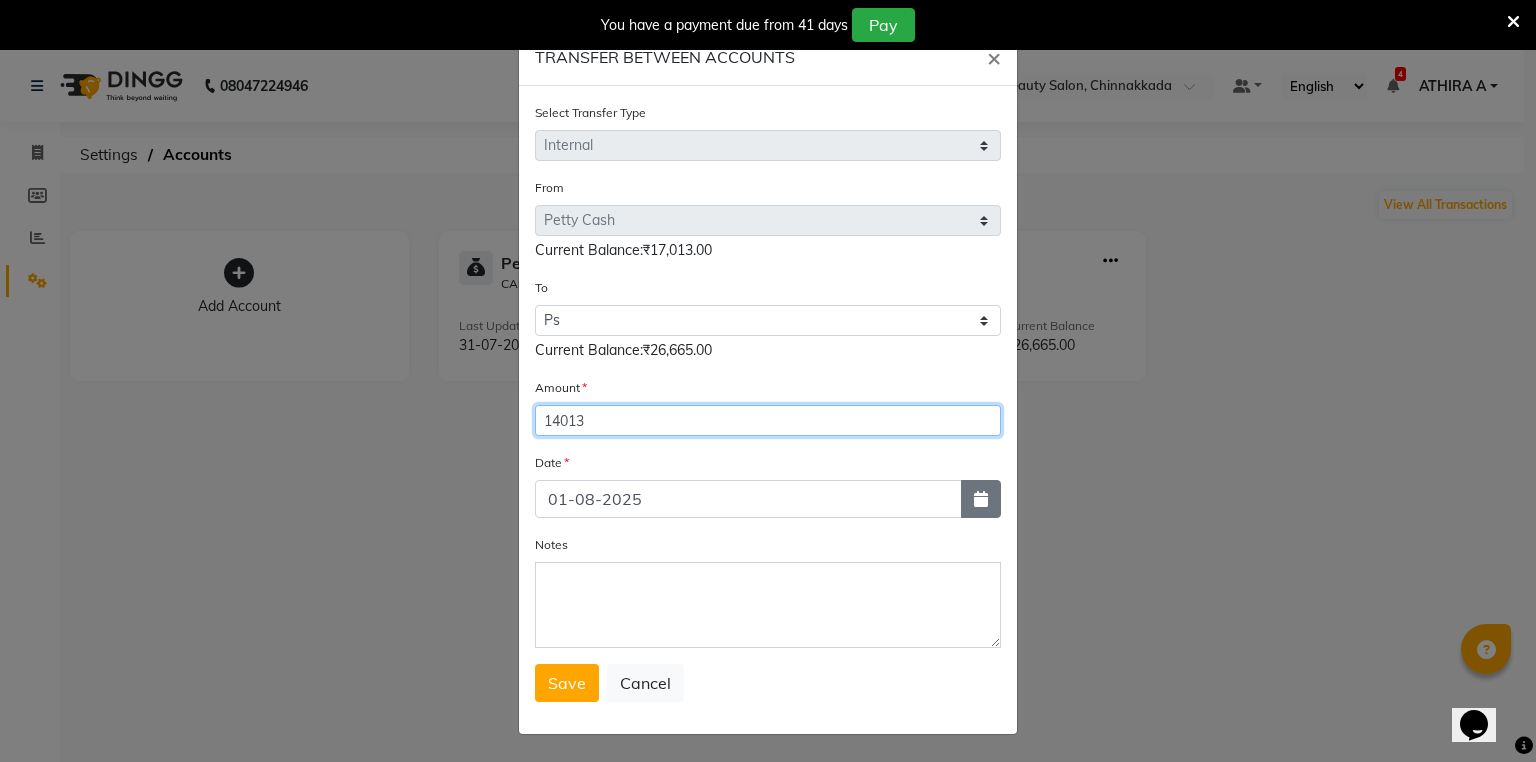 type on "14013" 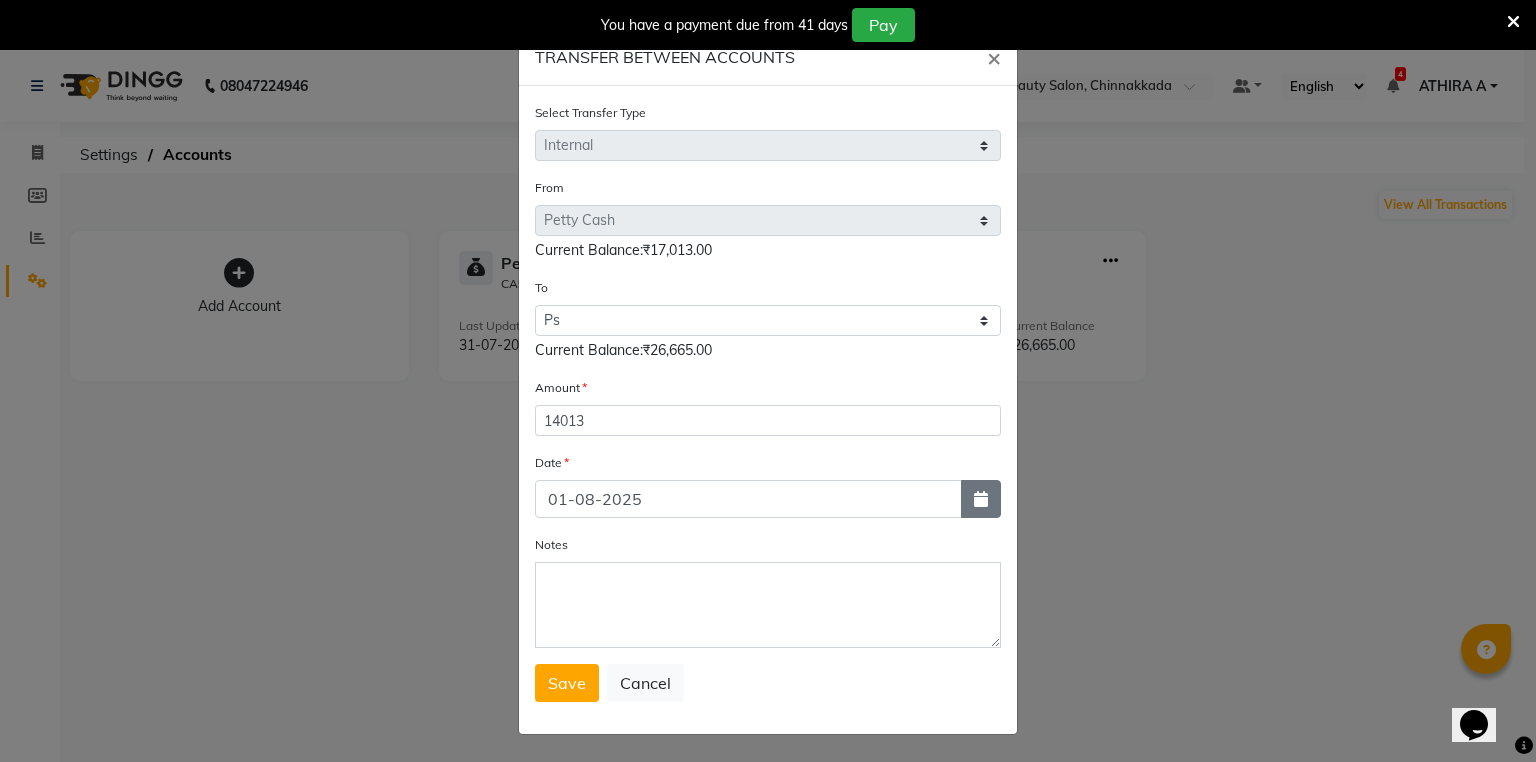 click 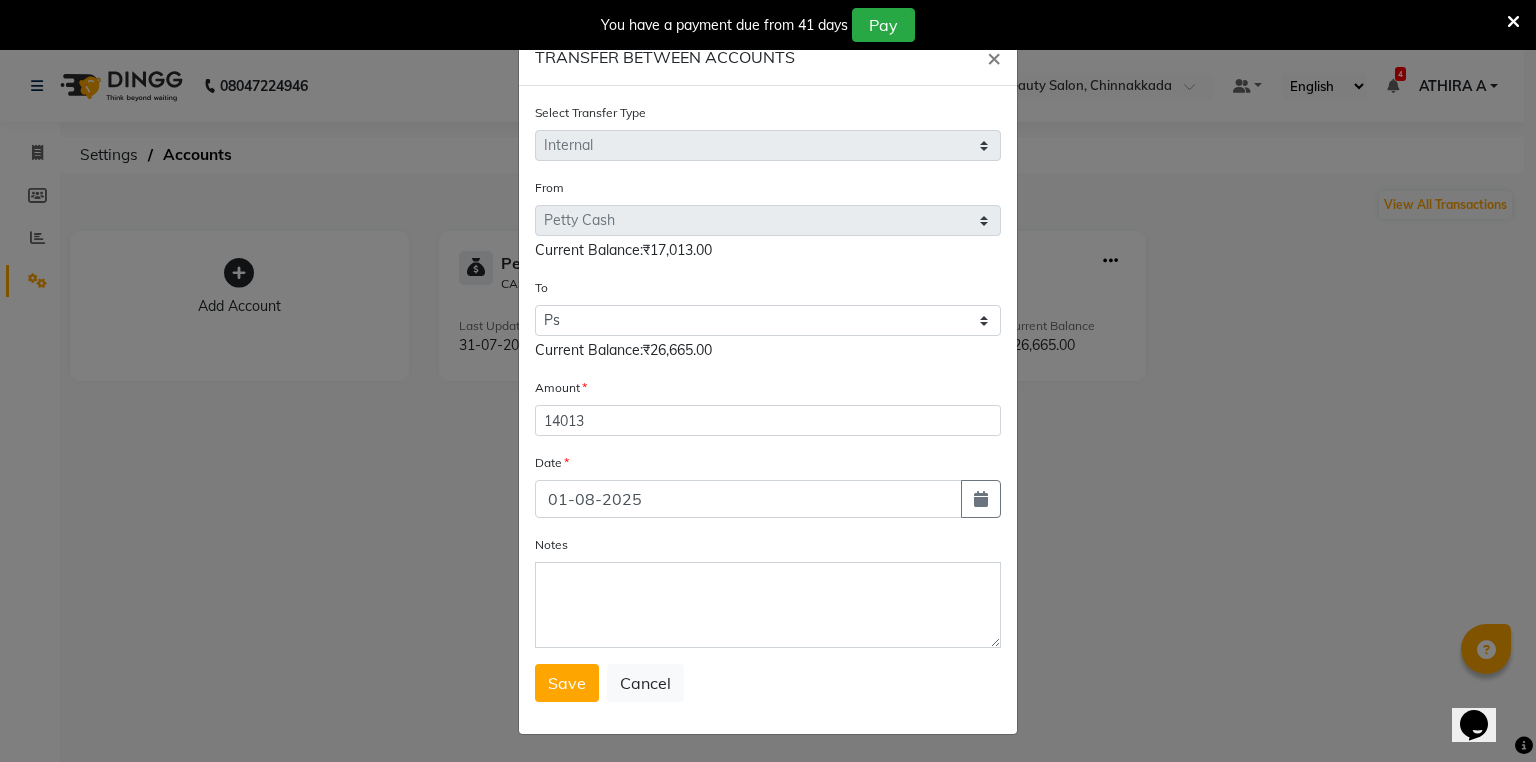 select on "8" 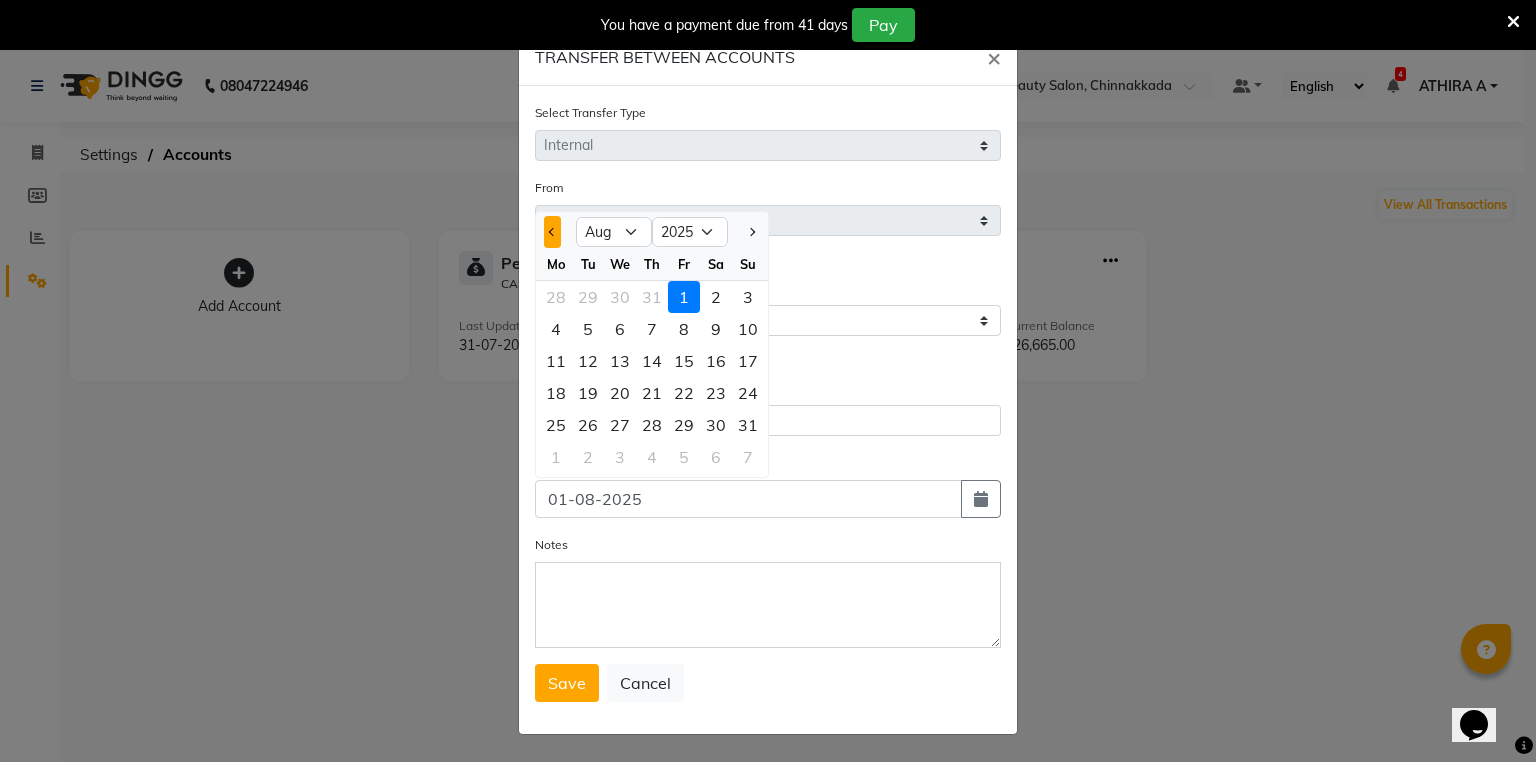 click 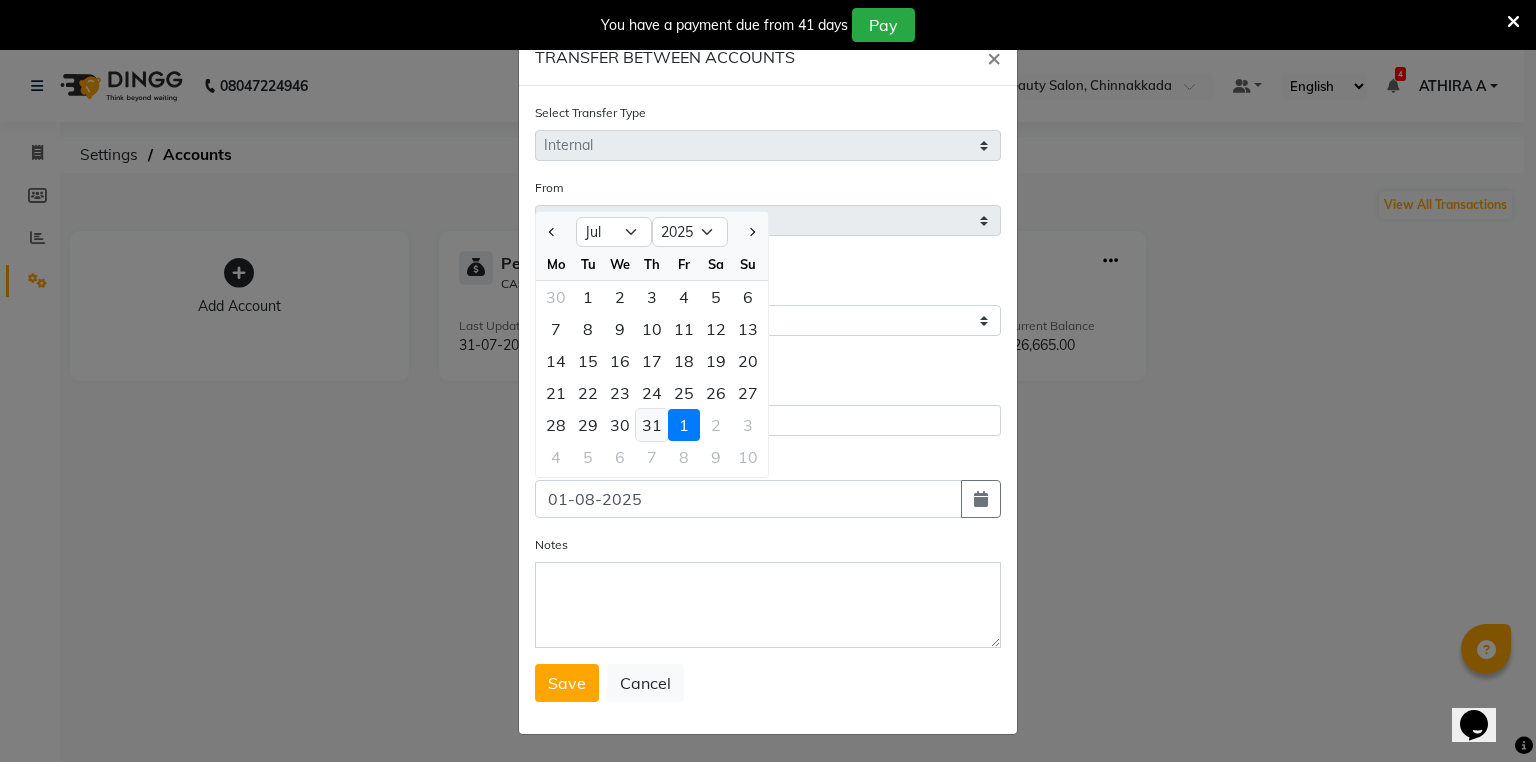 click on "31" 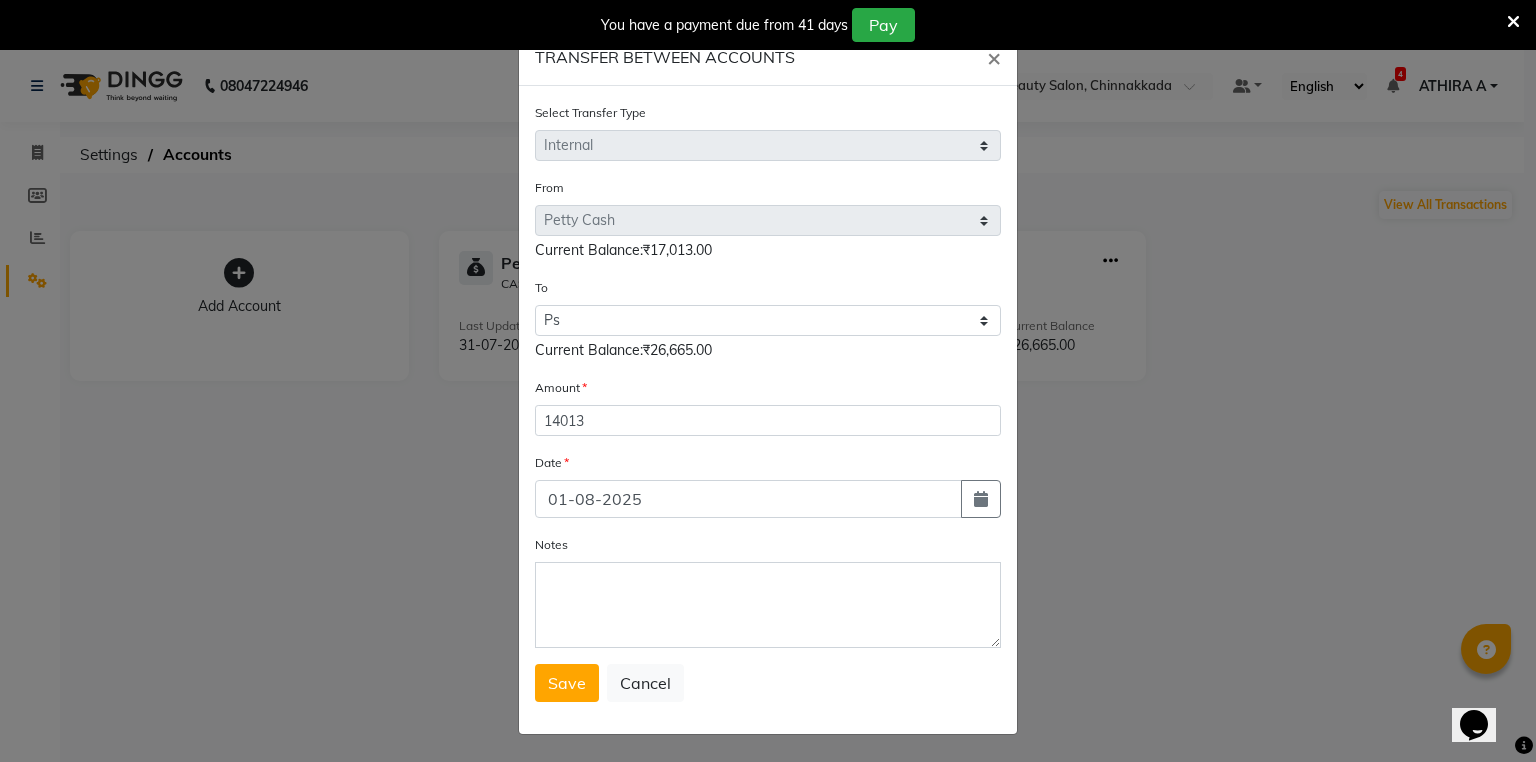 type on "31-07-2025" 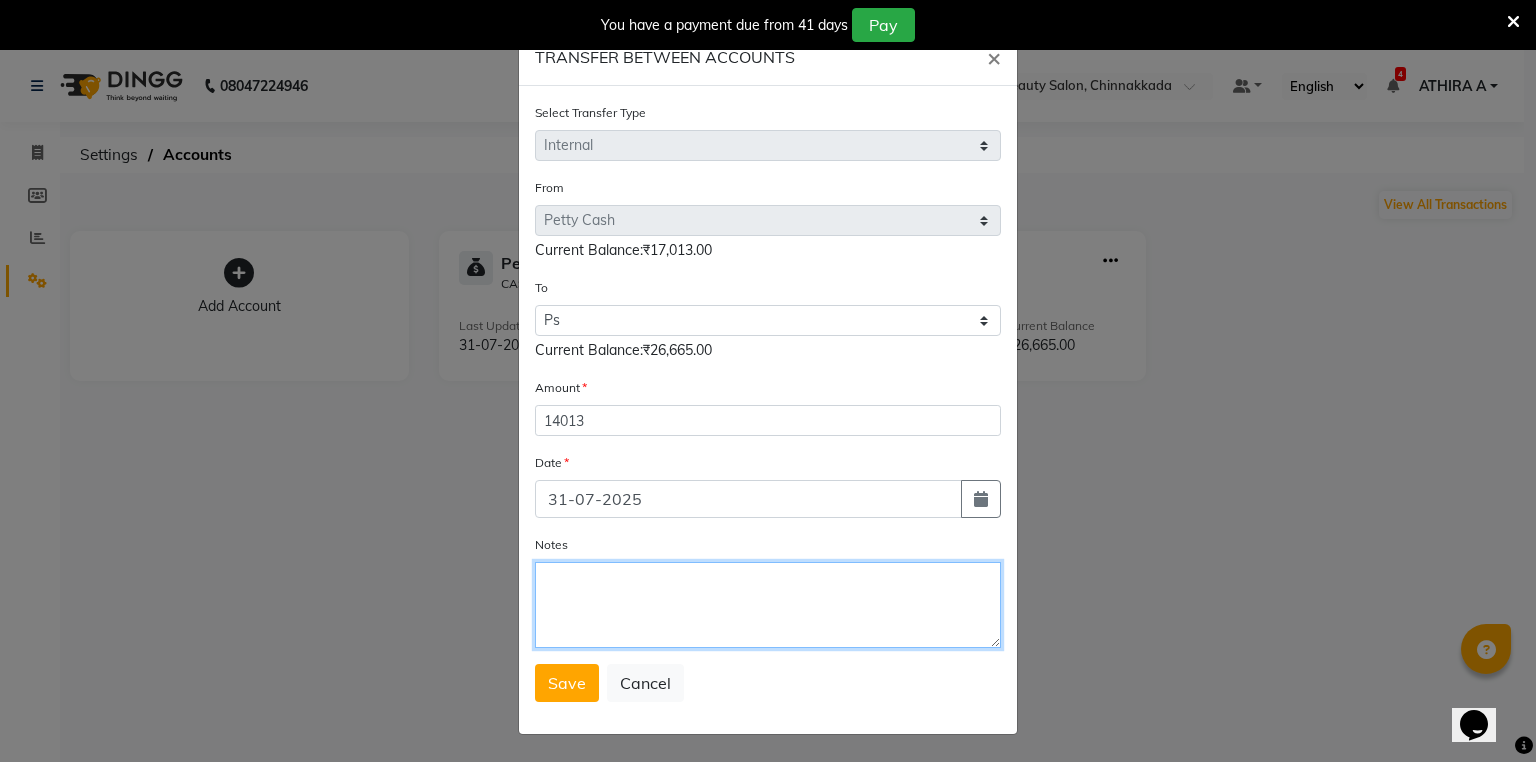click on "Notes" at bounding box center (768, 605) 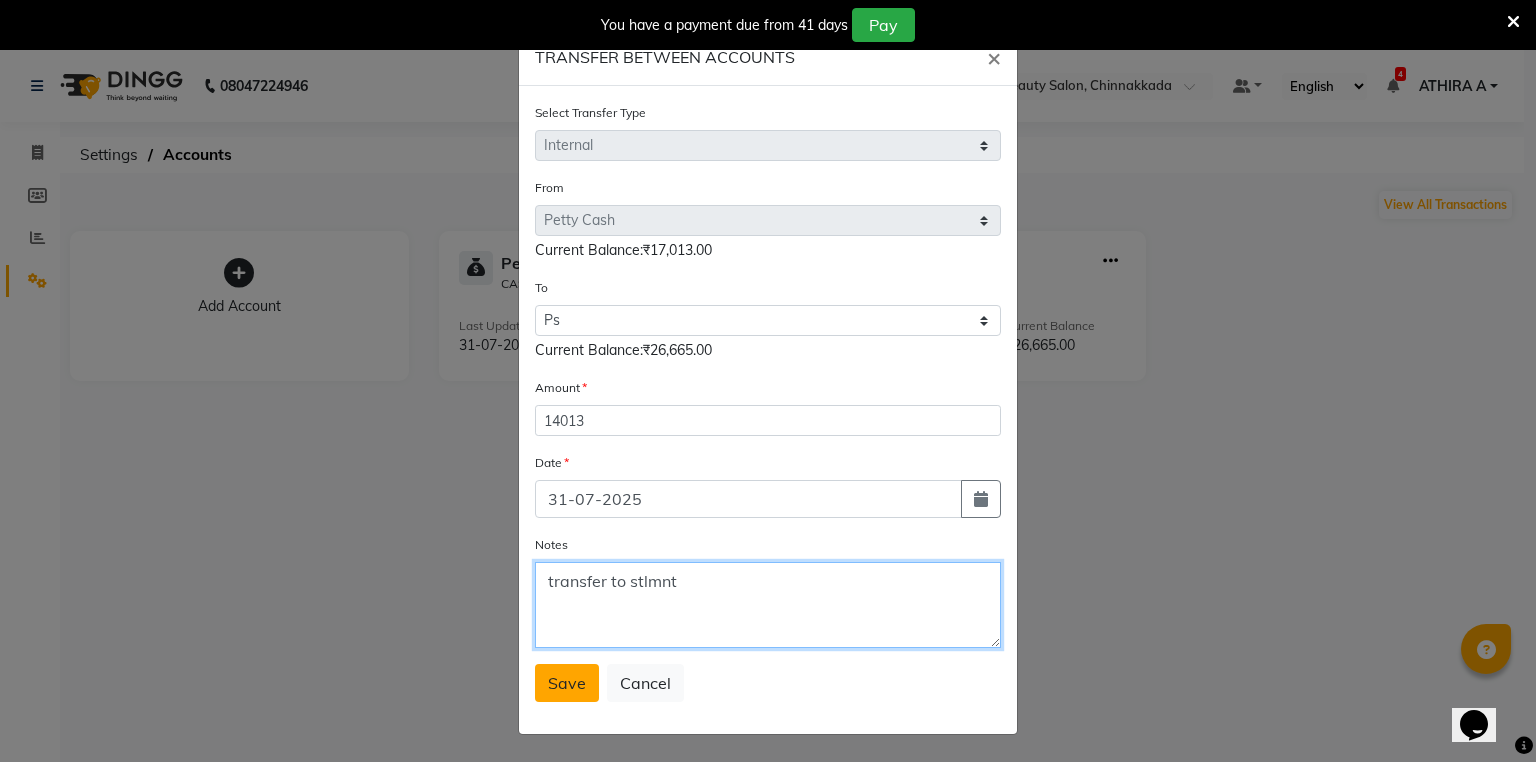 type on "transfer to stlmnt" 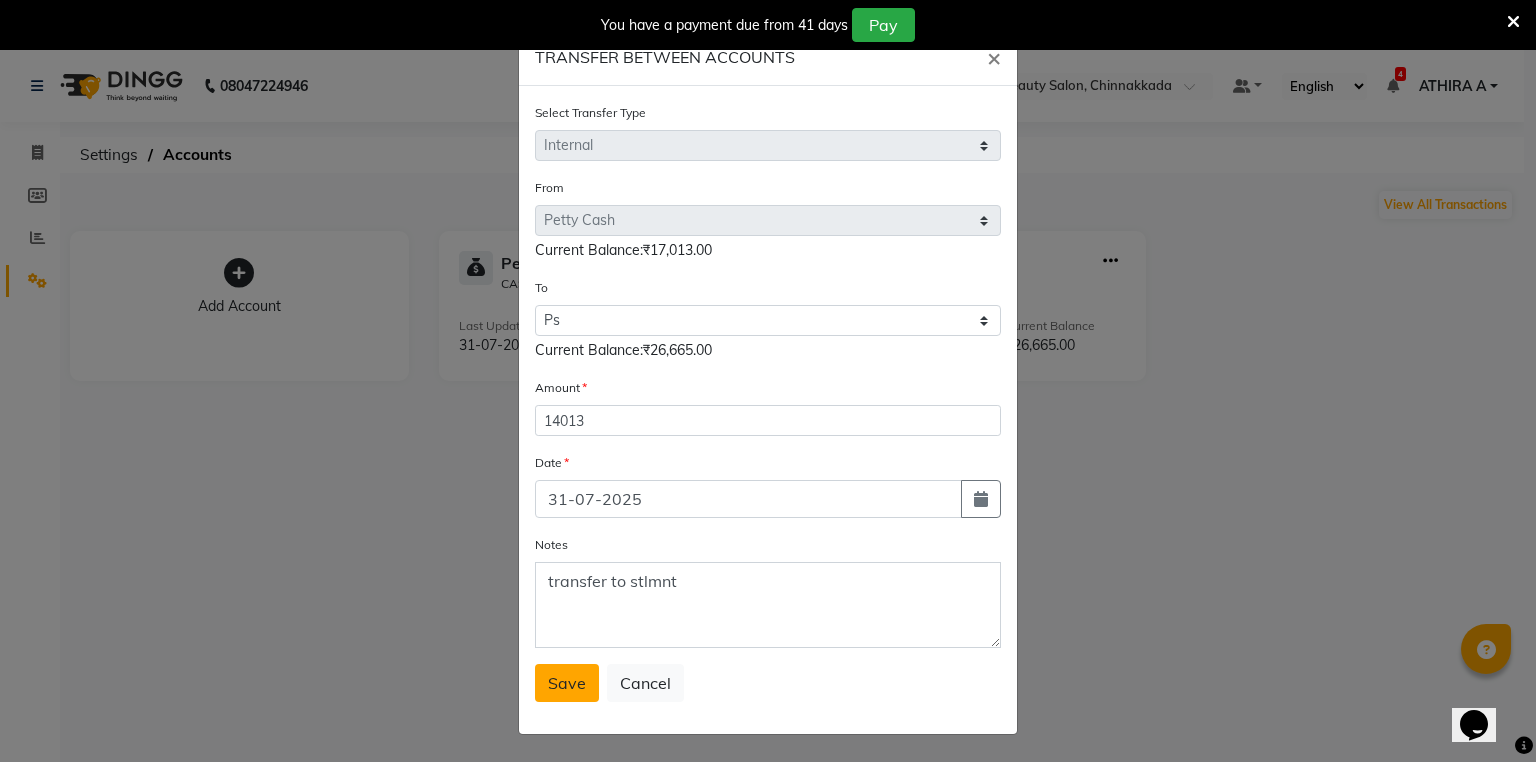 click on "Save" at bounding box center [567, 683] 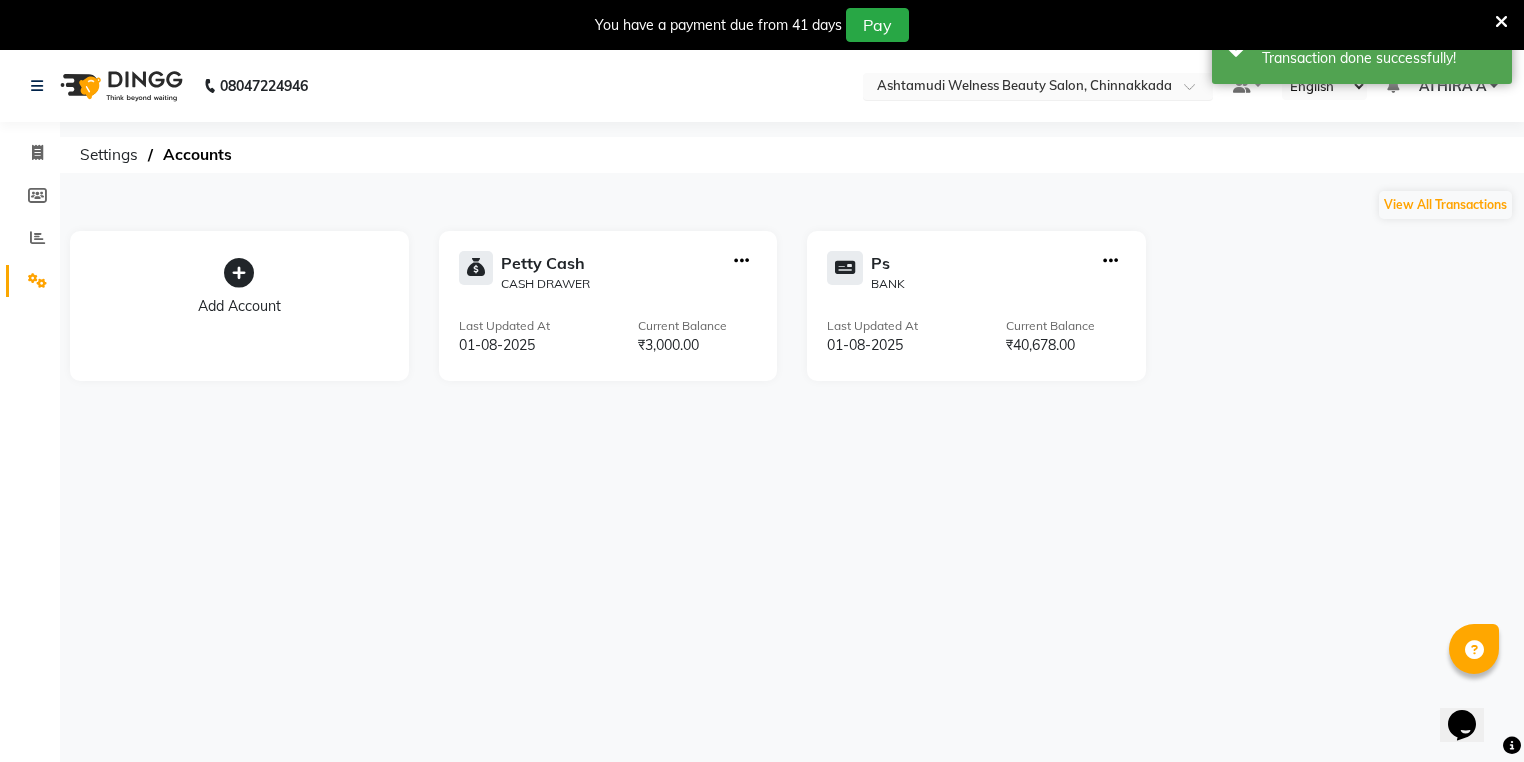 click at bounding box center (1038, 88) 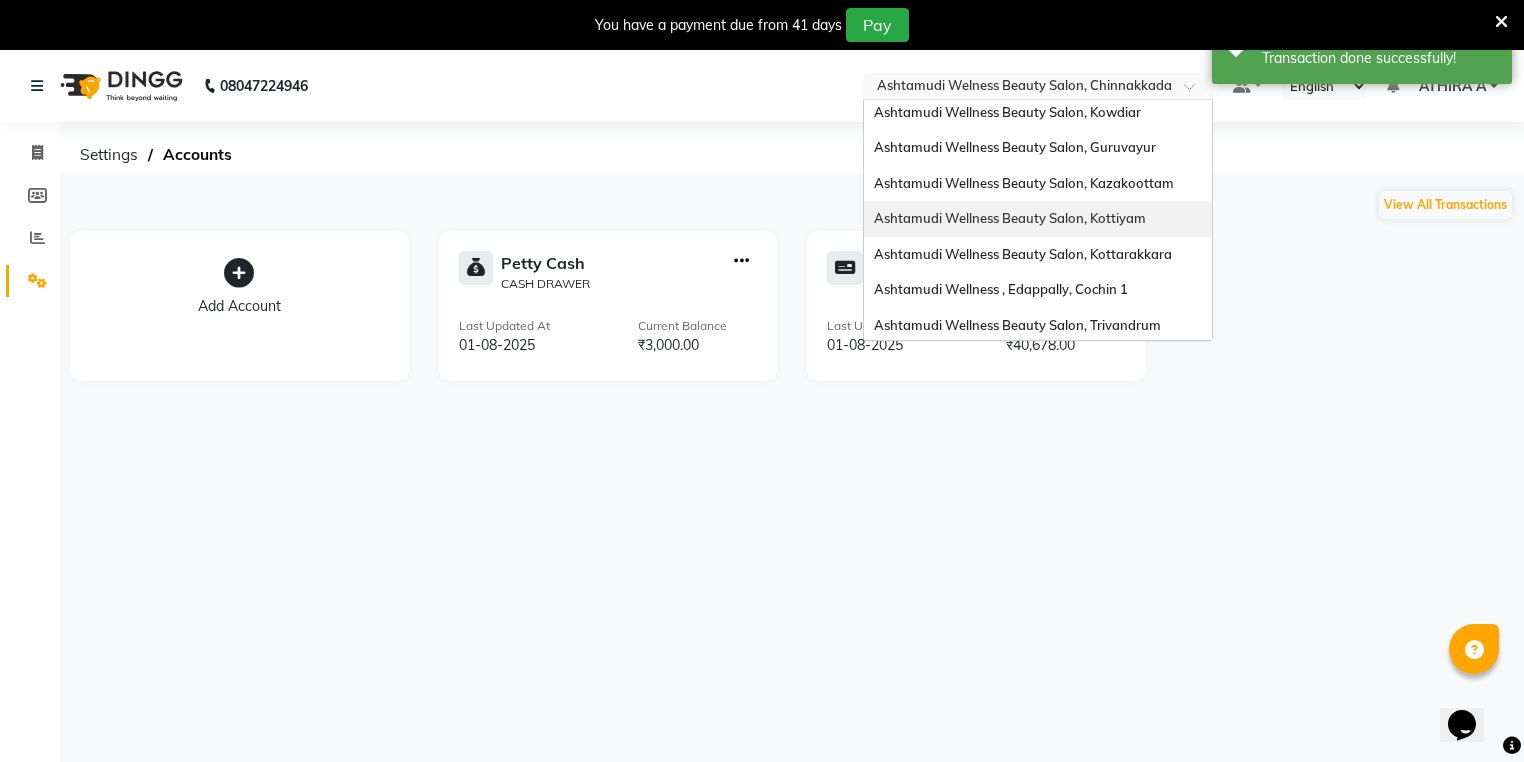 scroll, scrollTop: 0, scrollLeft: 0, axis: both 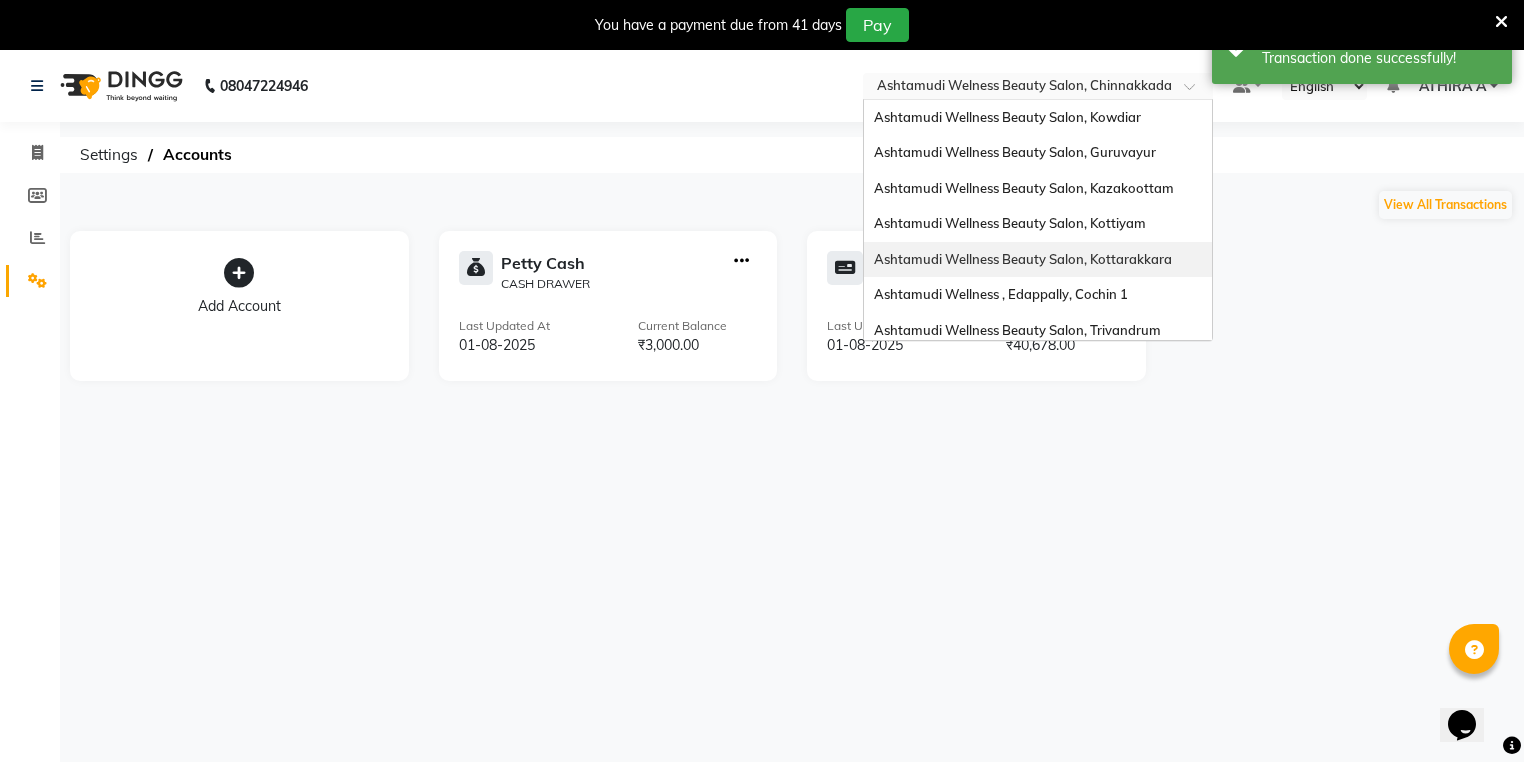 click on "Ashtamudi Wellness Beauty Salon, Kottarakkara" at bounding box center (1023, 259) 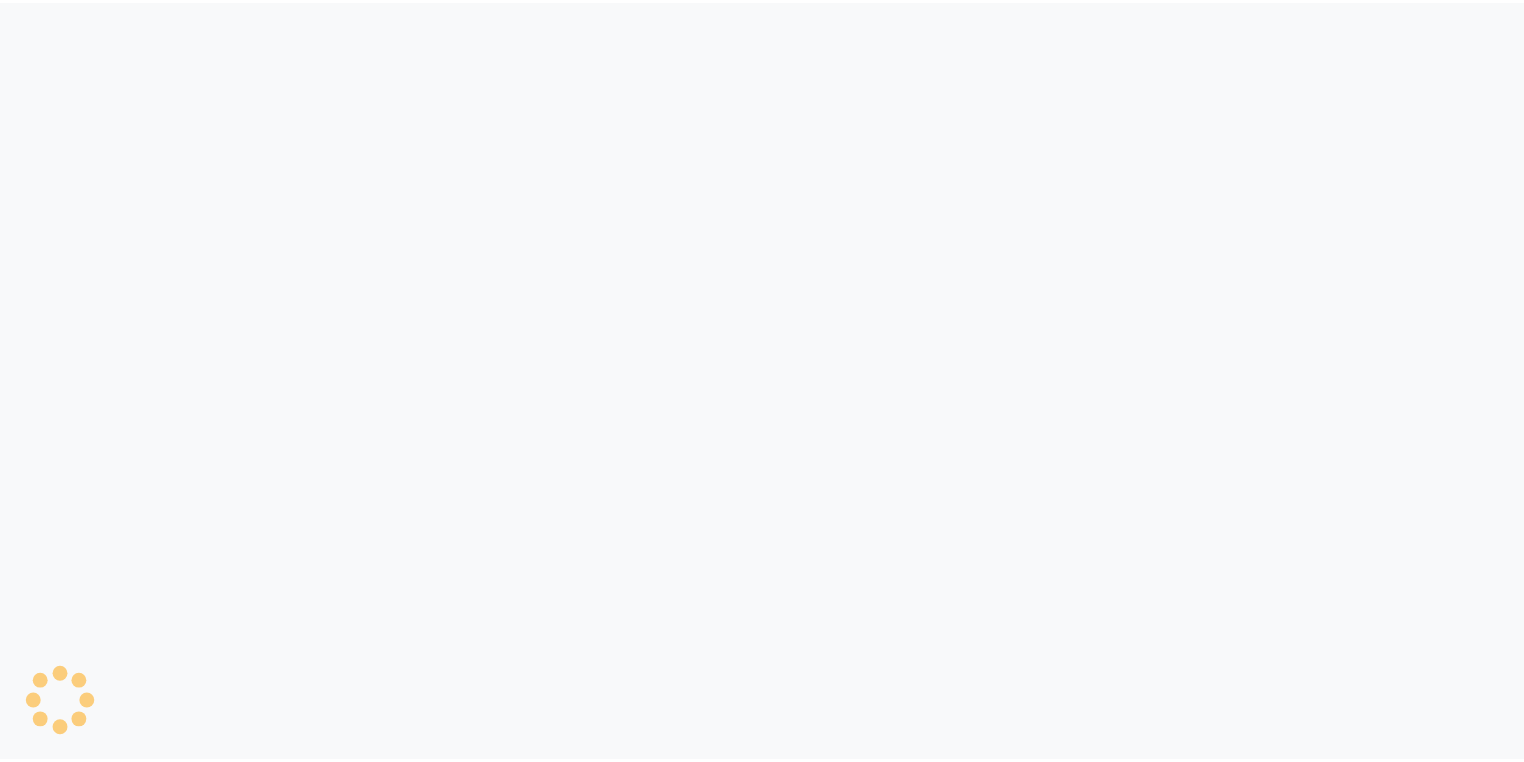 scroll, scrollTop: 0, scrollLeft: 0, axis: both 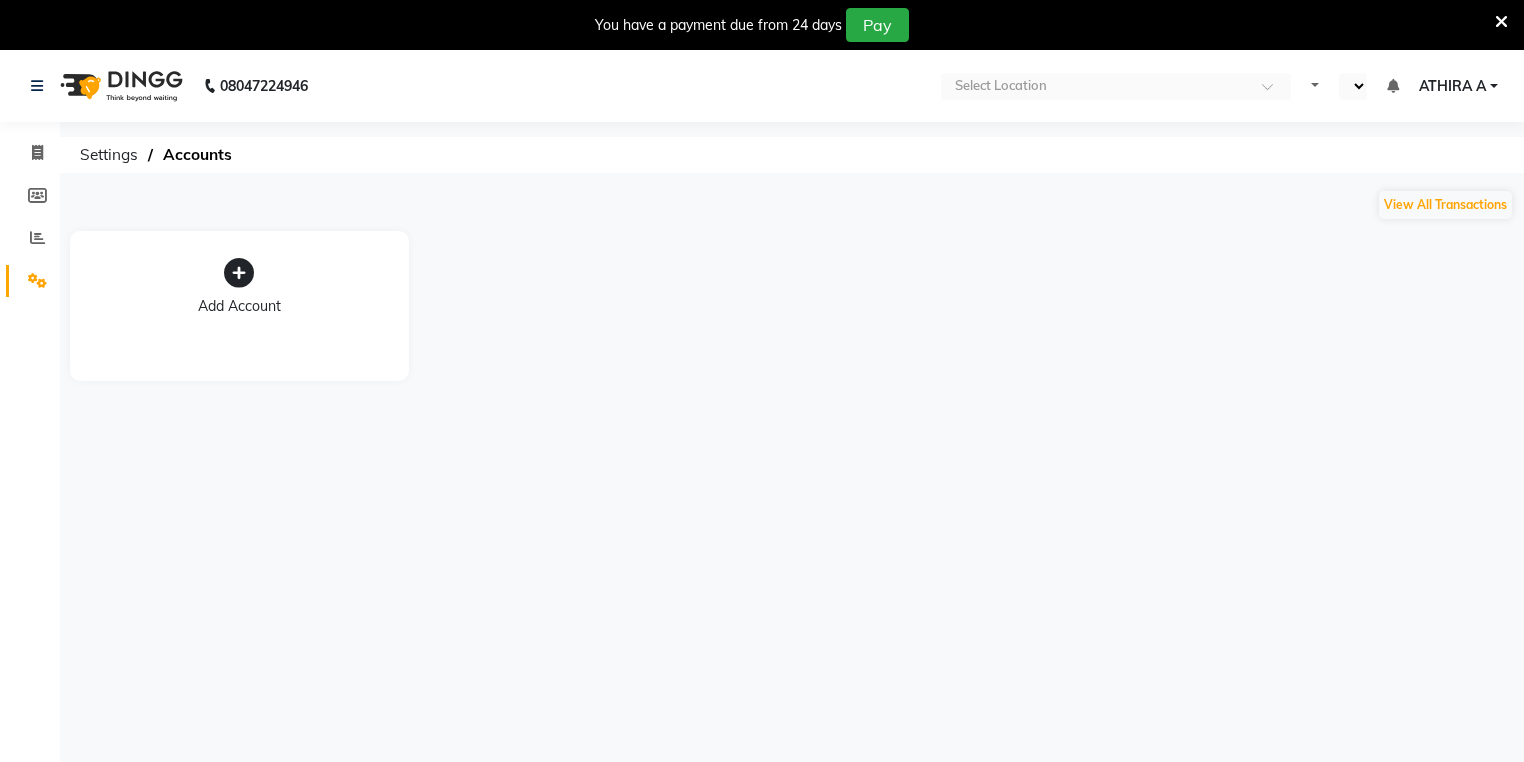 select on "en" 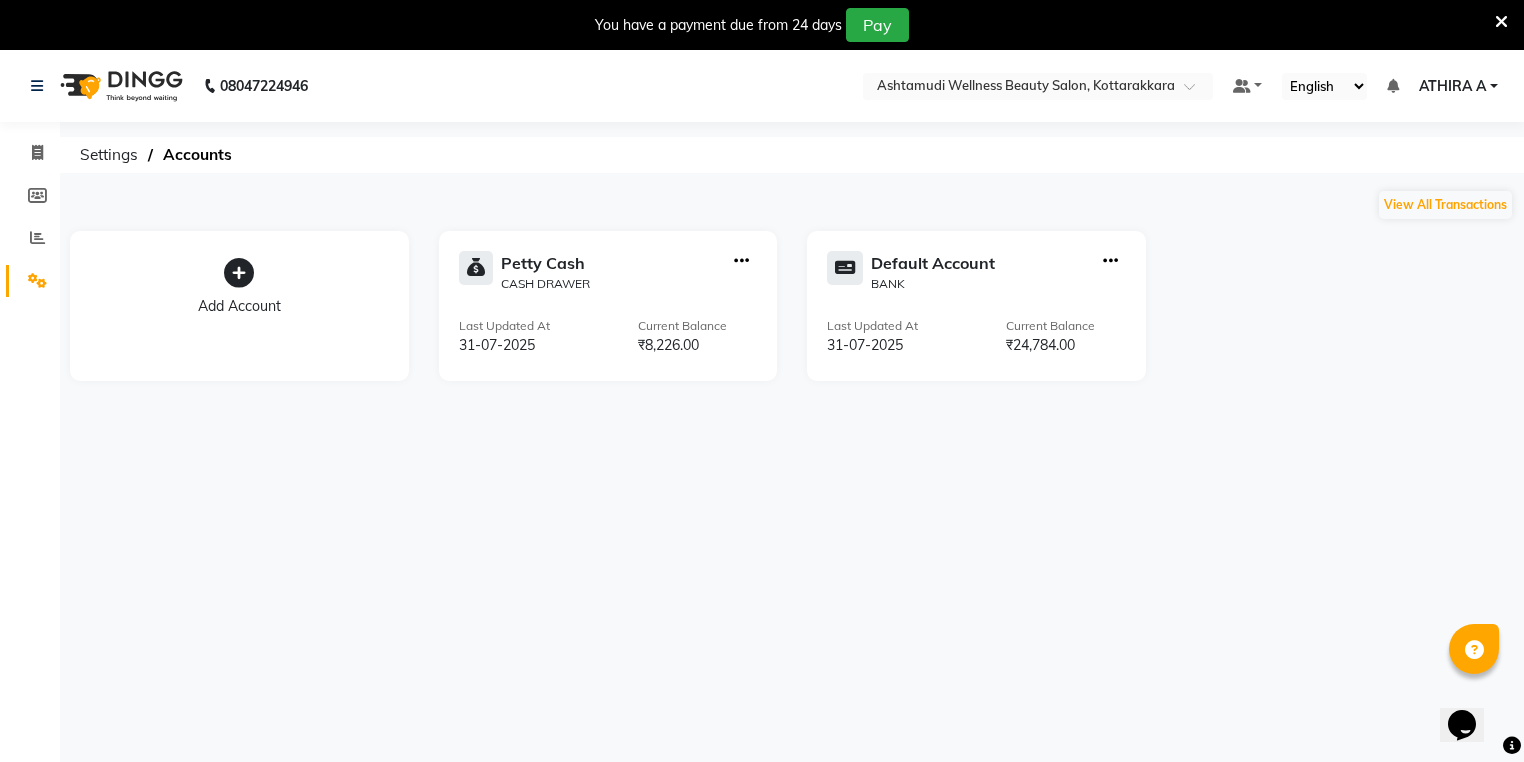 scroll, scrollTop: 0, scrollLeft: 0, axis: both 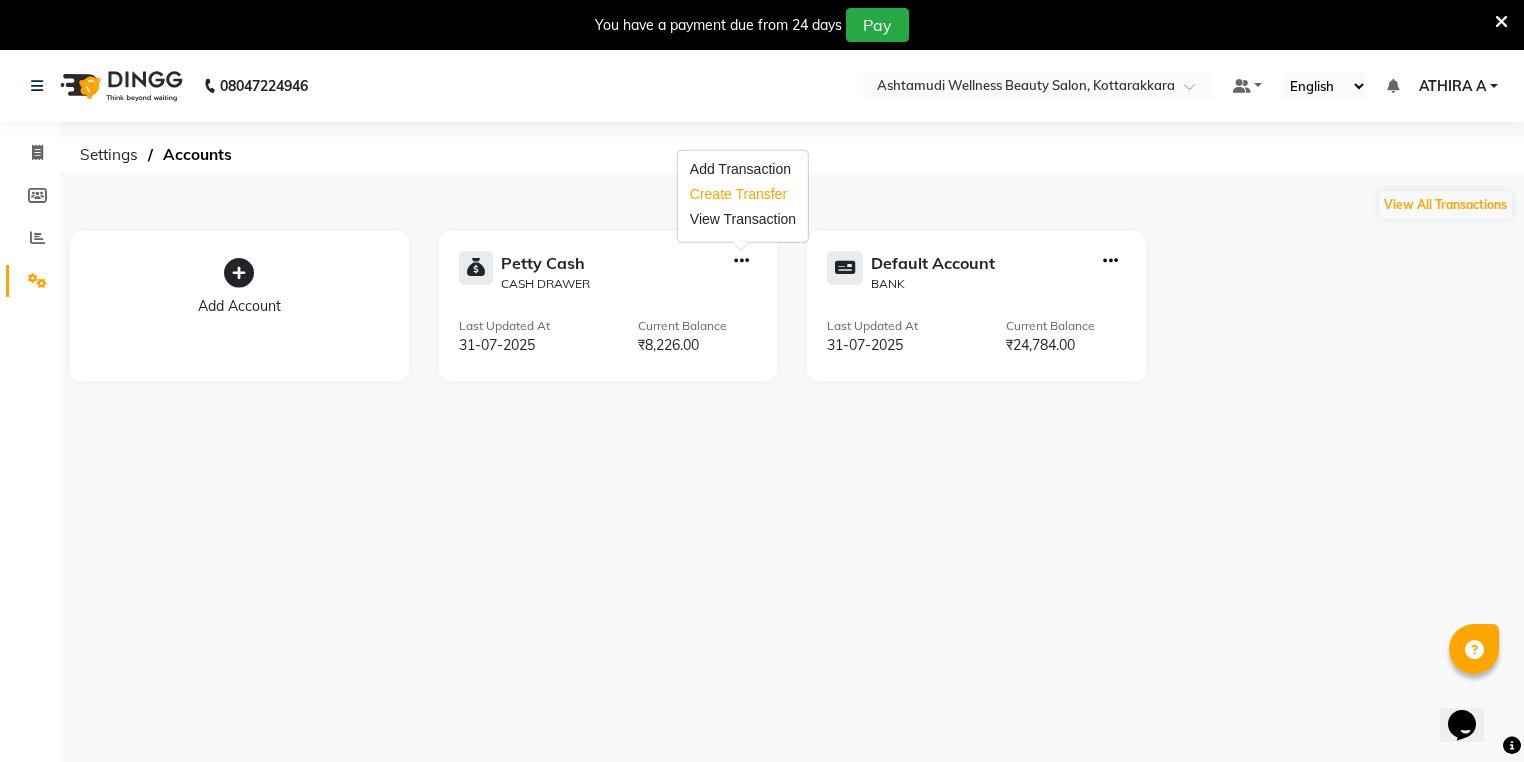 click on "Create Transfer" at bounding box center [743, 194] 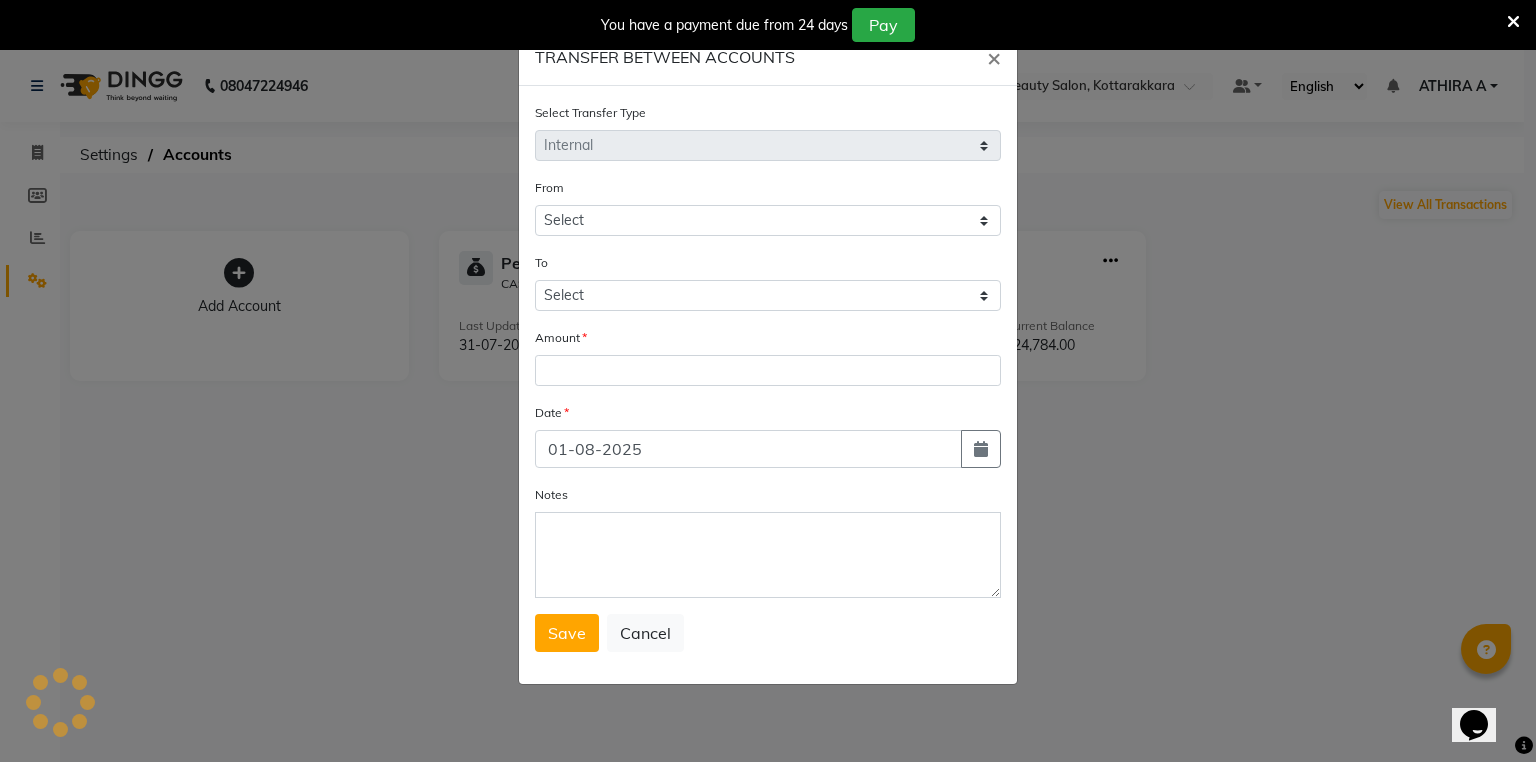 select on "3496" 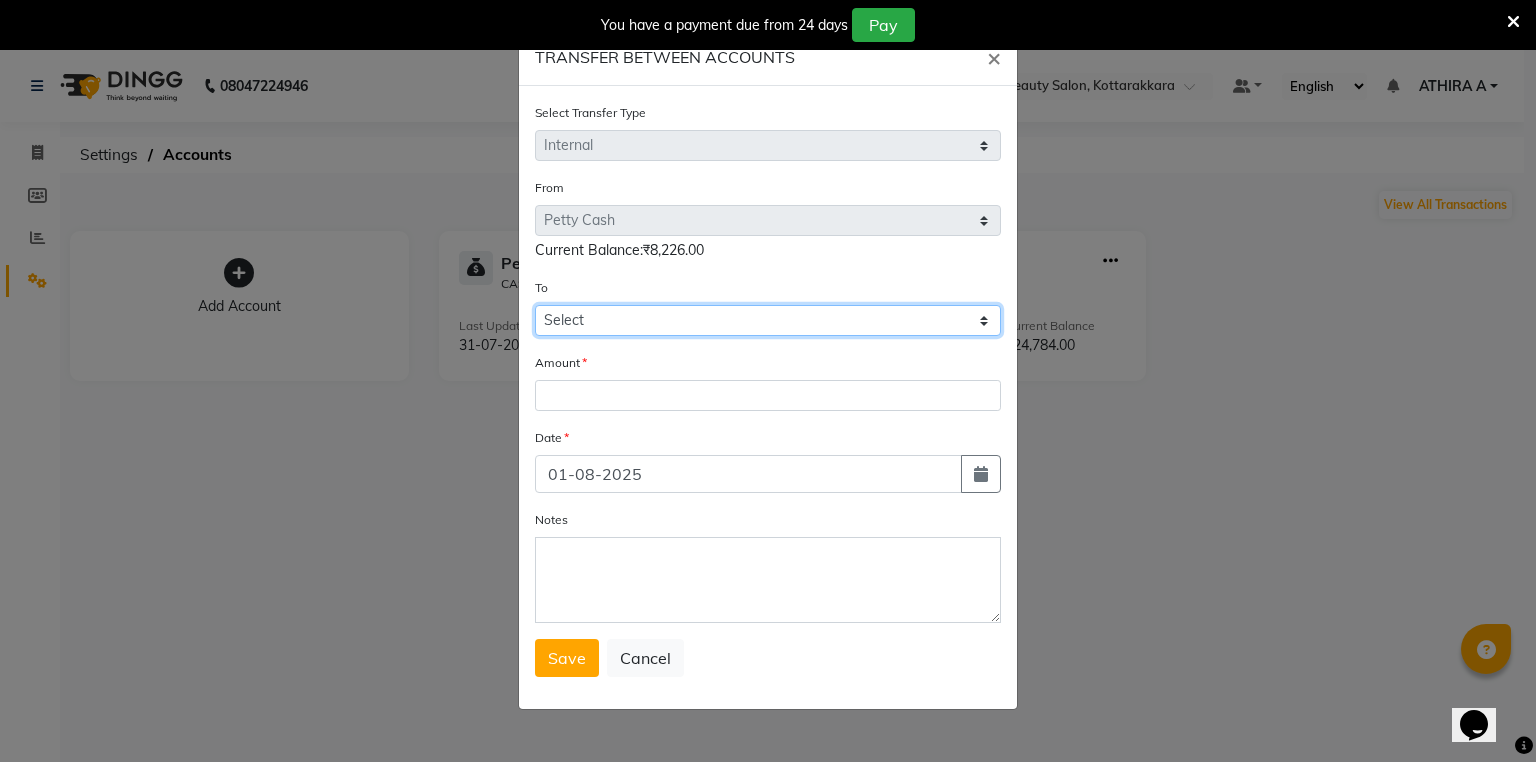 drag, startPoint x: 610, startPoint y: 313, endPoint x: 610, endPoint y: 339, distance: 26 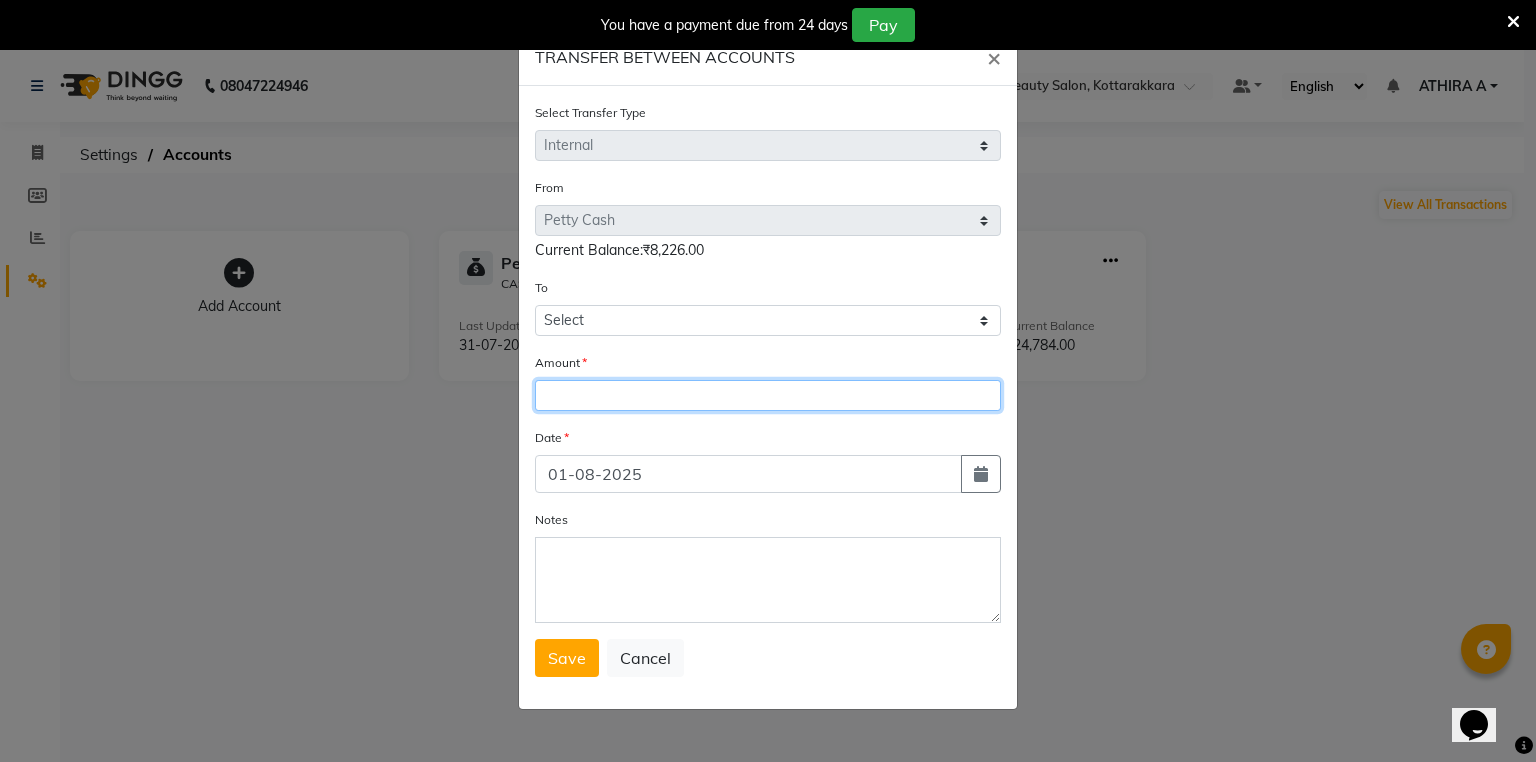 drag, startPoint x: 598, startPoint y: 415, endPoint x: 593, endPoint y: 425, distance: 11.18034 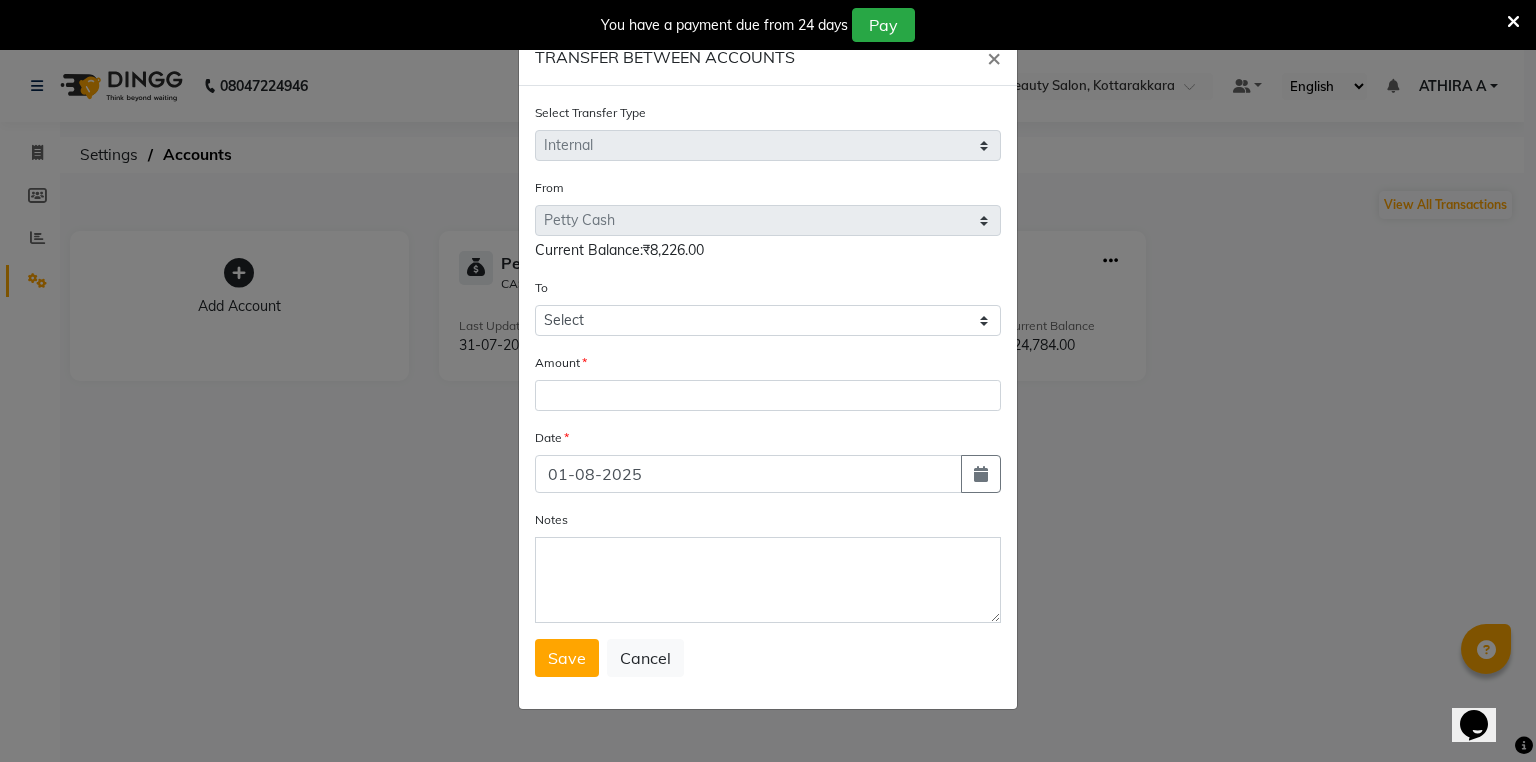click on "Select Transfer Type Select Direct Internal From Select Petty Cash Default Account  Current Balance:₹8,226.00 To Select Petty Cash Default Account Amount Date 01-08-2025 Notes  Save   Cancel" 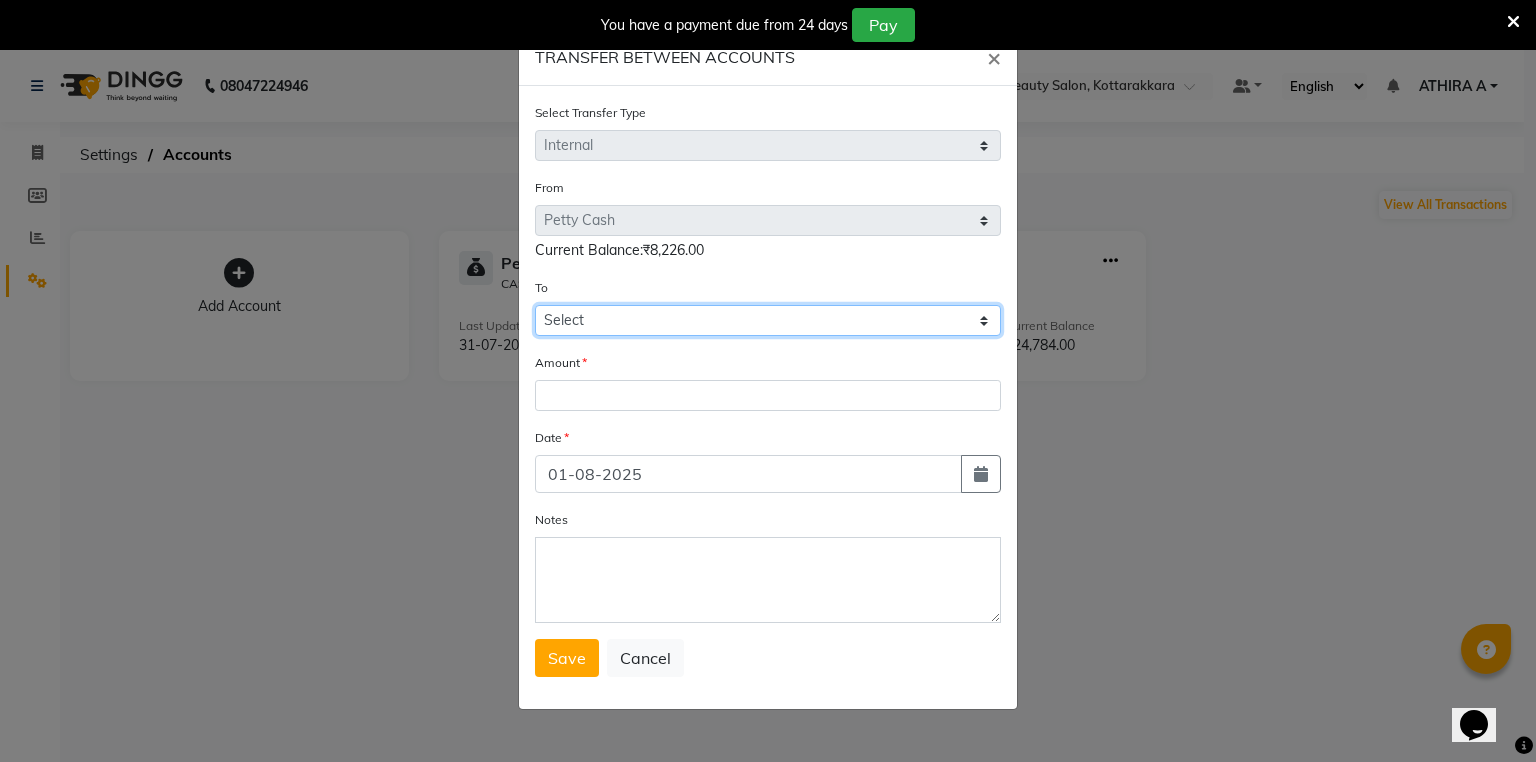click on "Select Petty Cash Default Account" 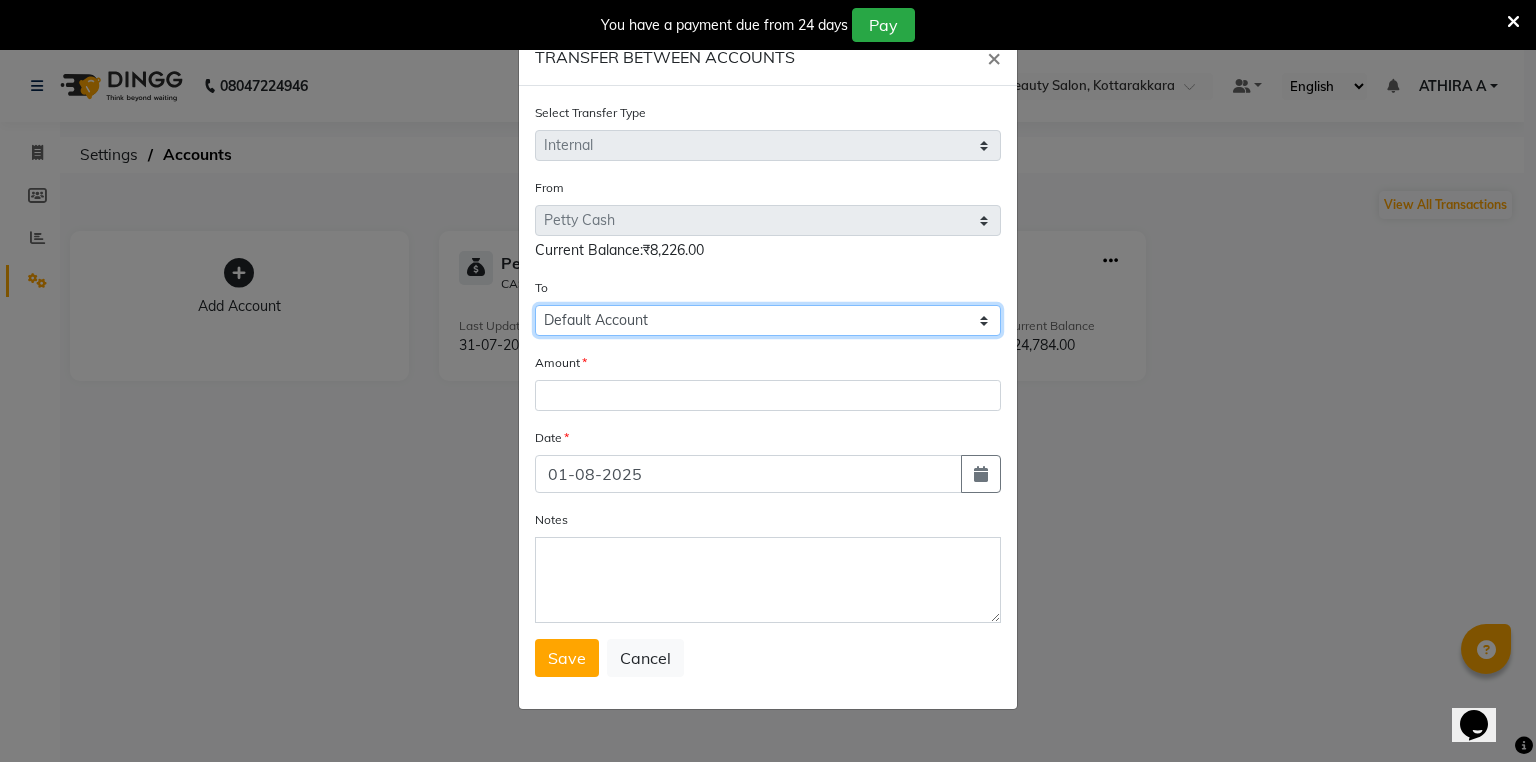 click on "Select Petty Cash Default Account" 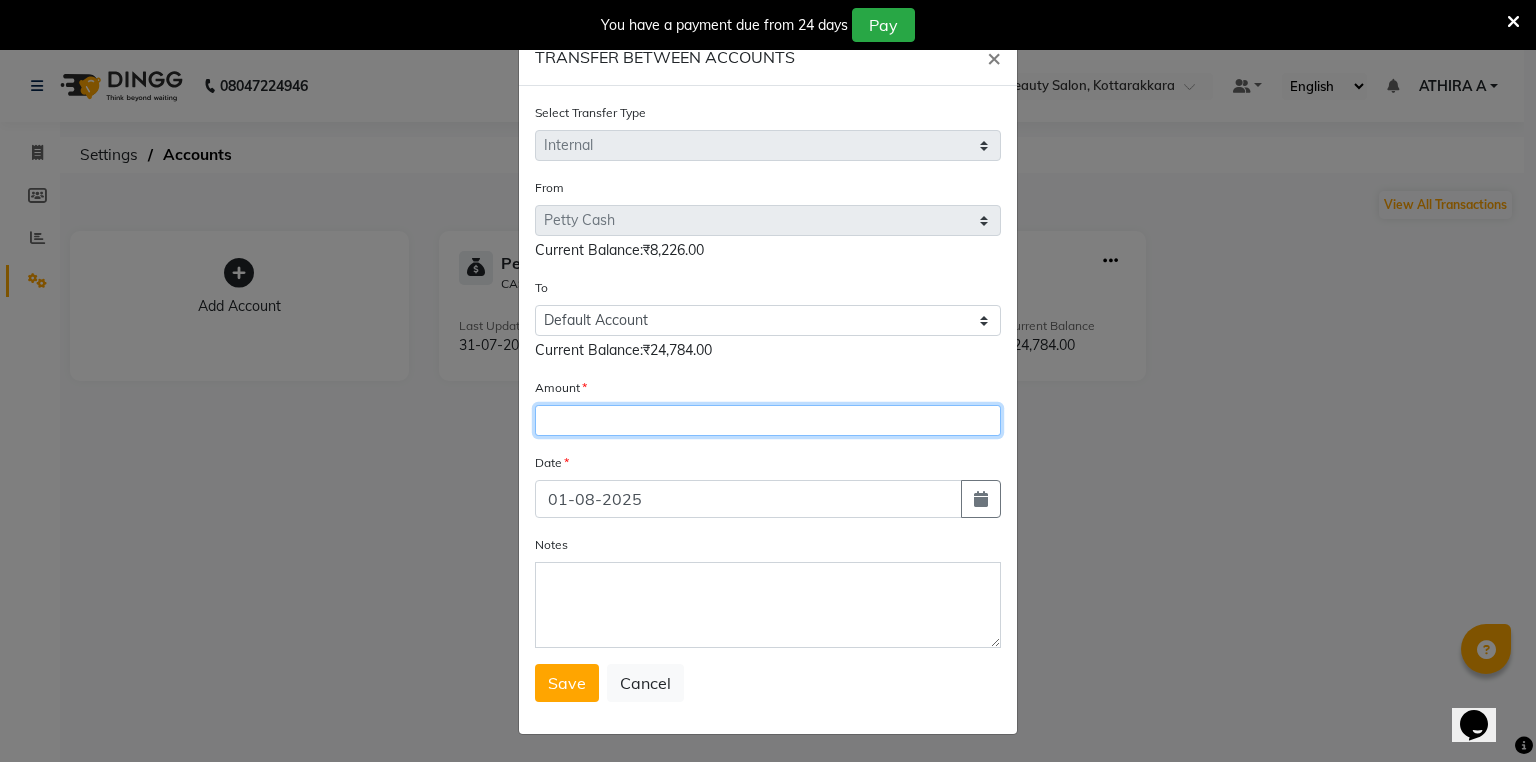 click 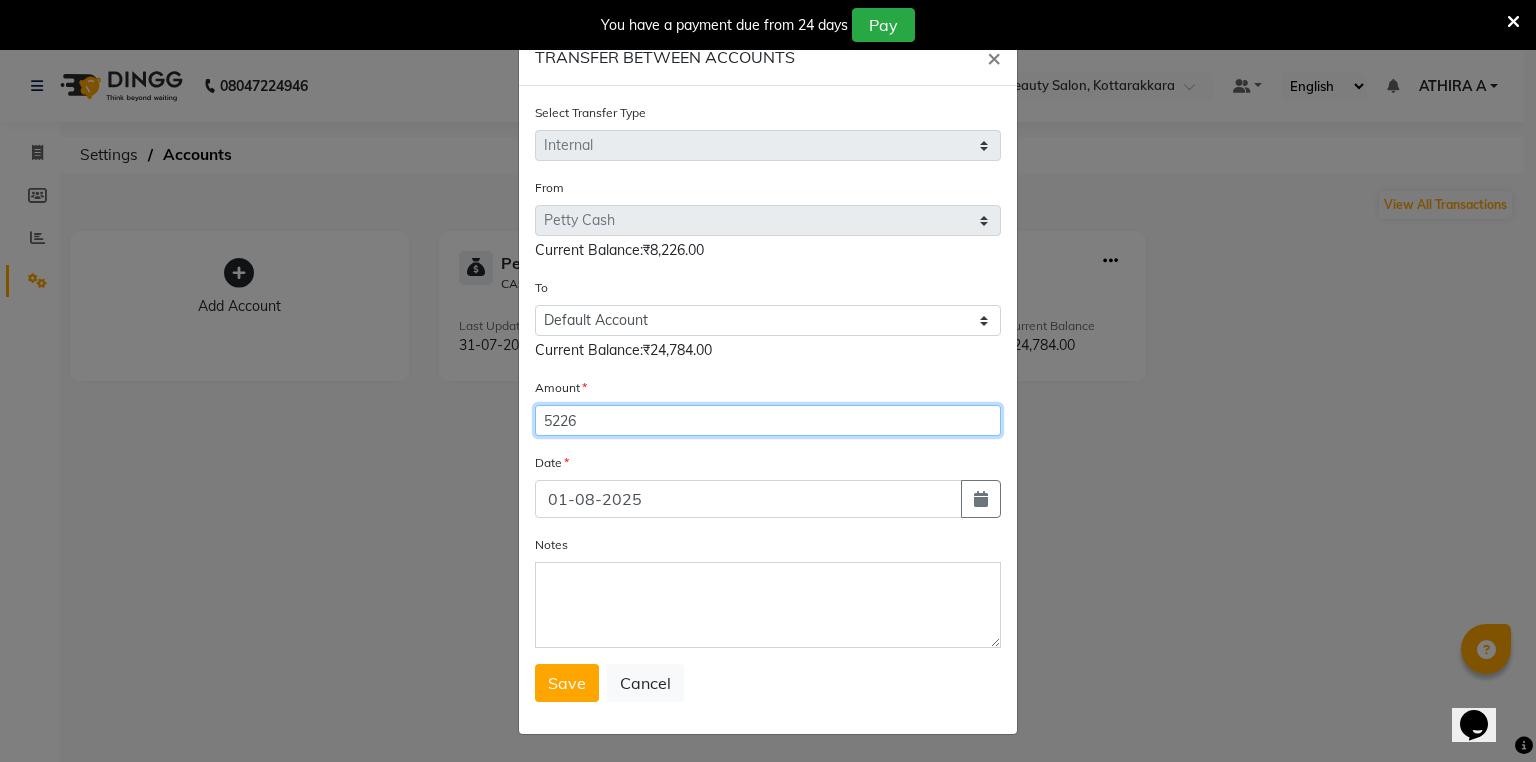 type on "5226" 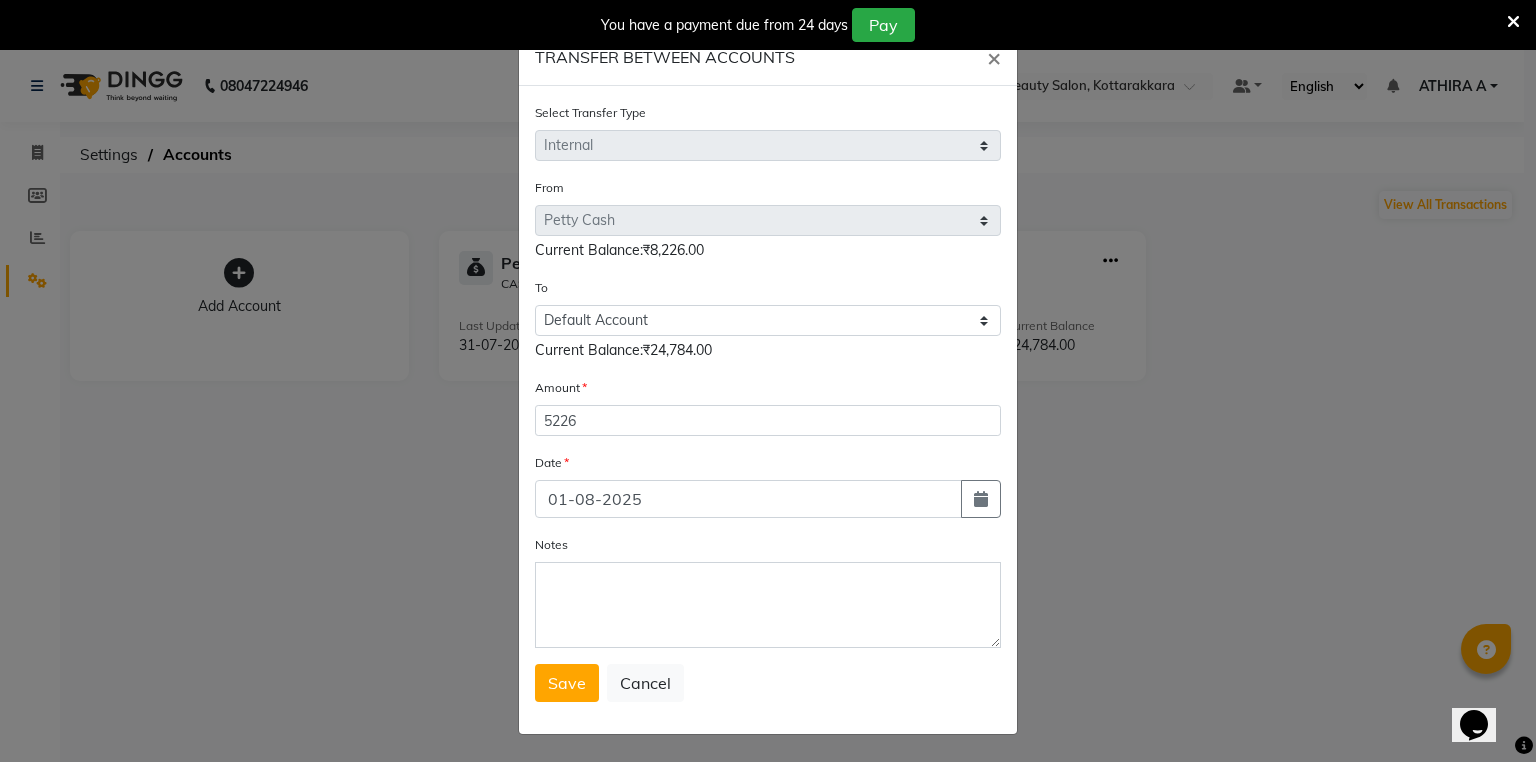 click on "Select Transfer Type Select Direct Internal From Select Petty Cash Default Account  Current Balance:₹8,226.00 To Select Petty Cash Default Account Current Balance:₹24,784.00 Amount 5226 Date 01-08-2025 Notes  Save   Cancel" 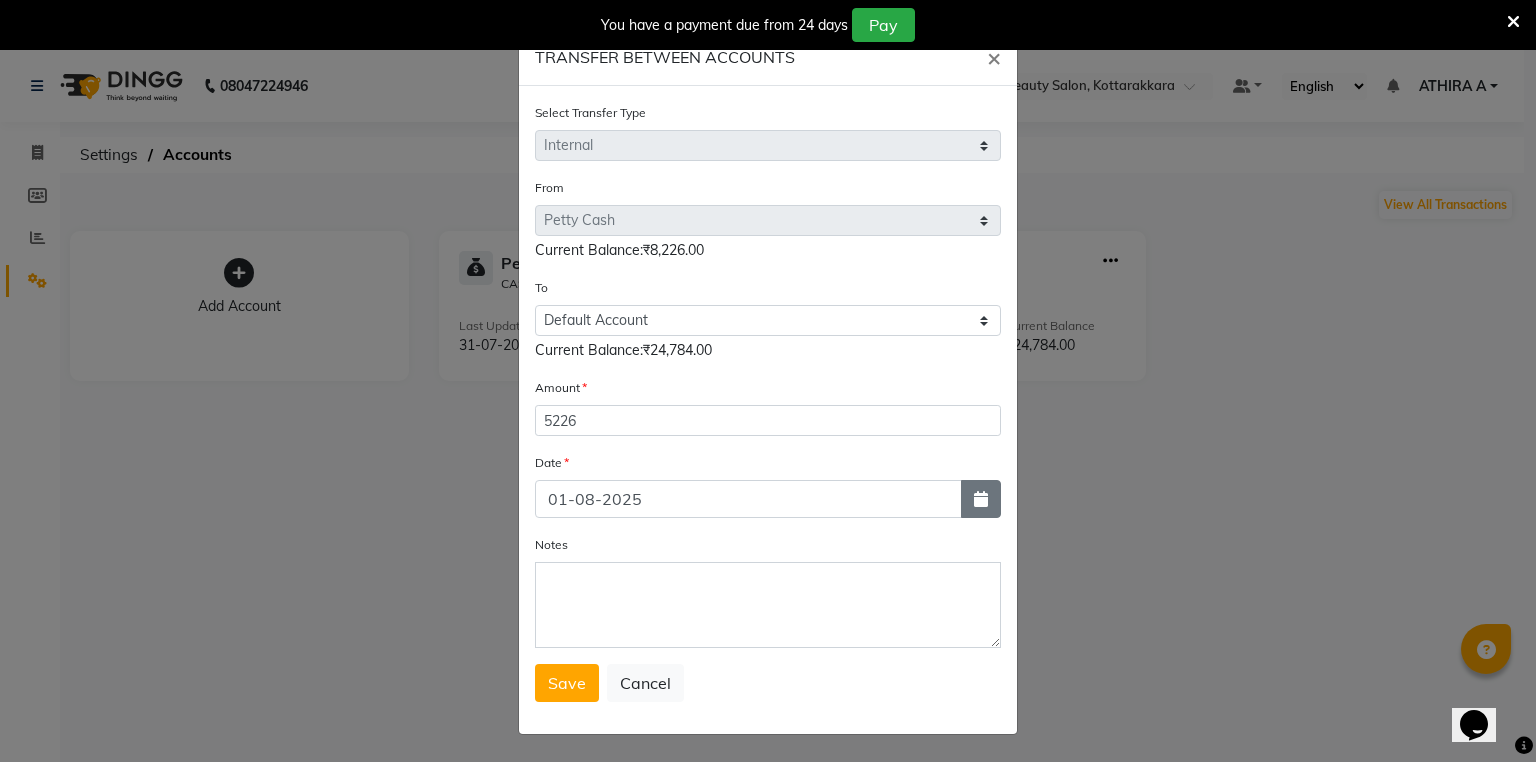 click 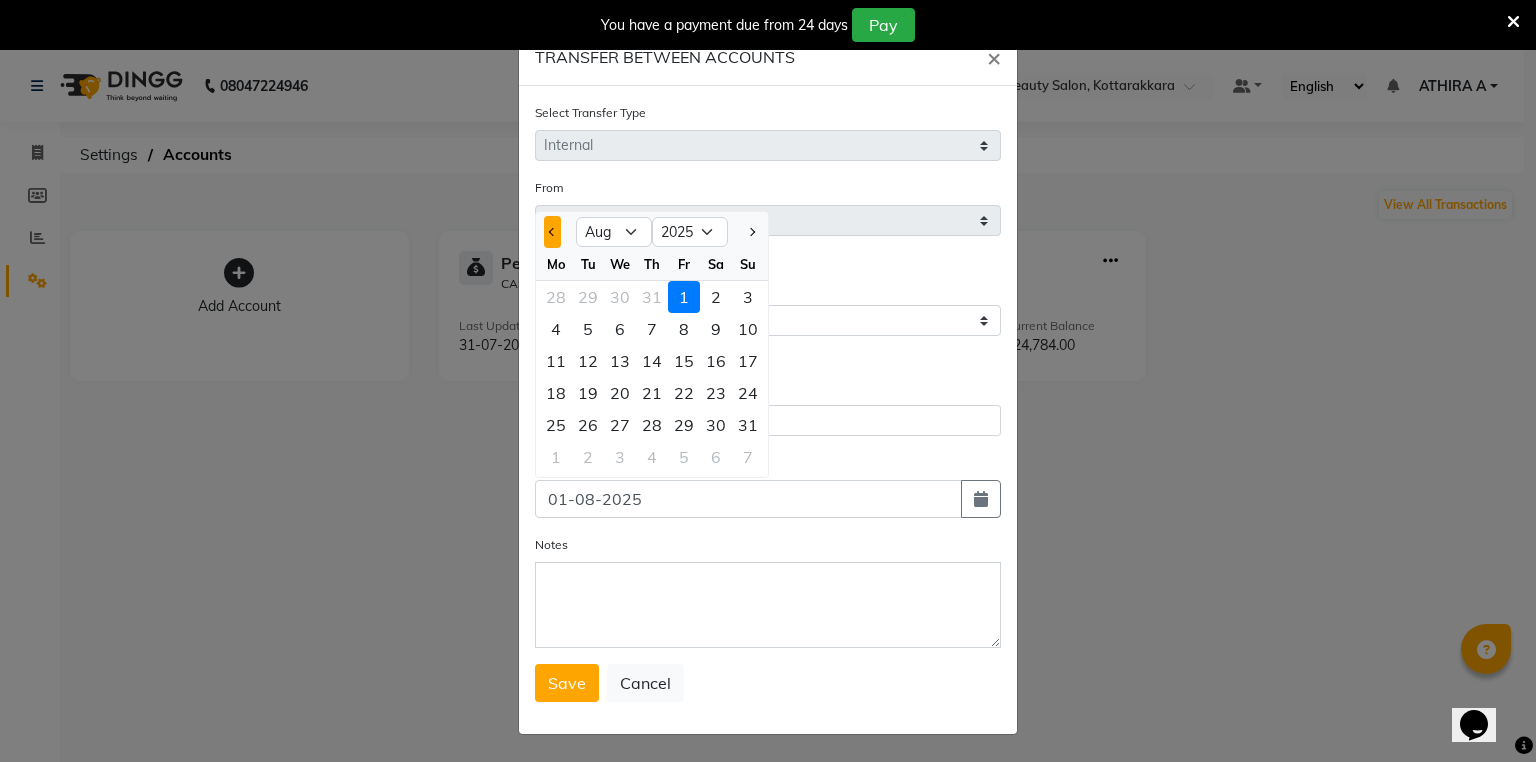 click 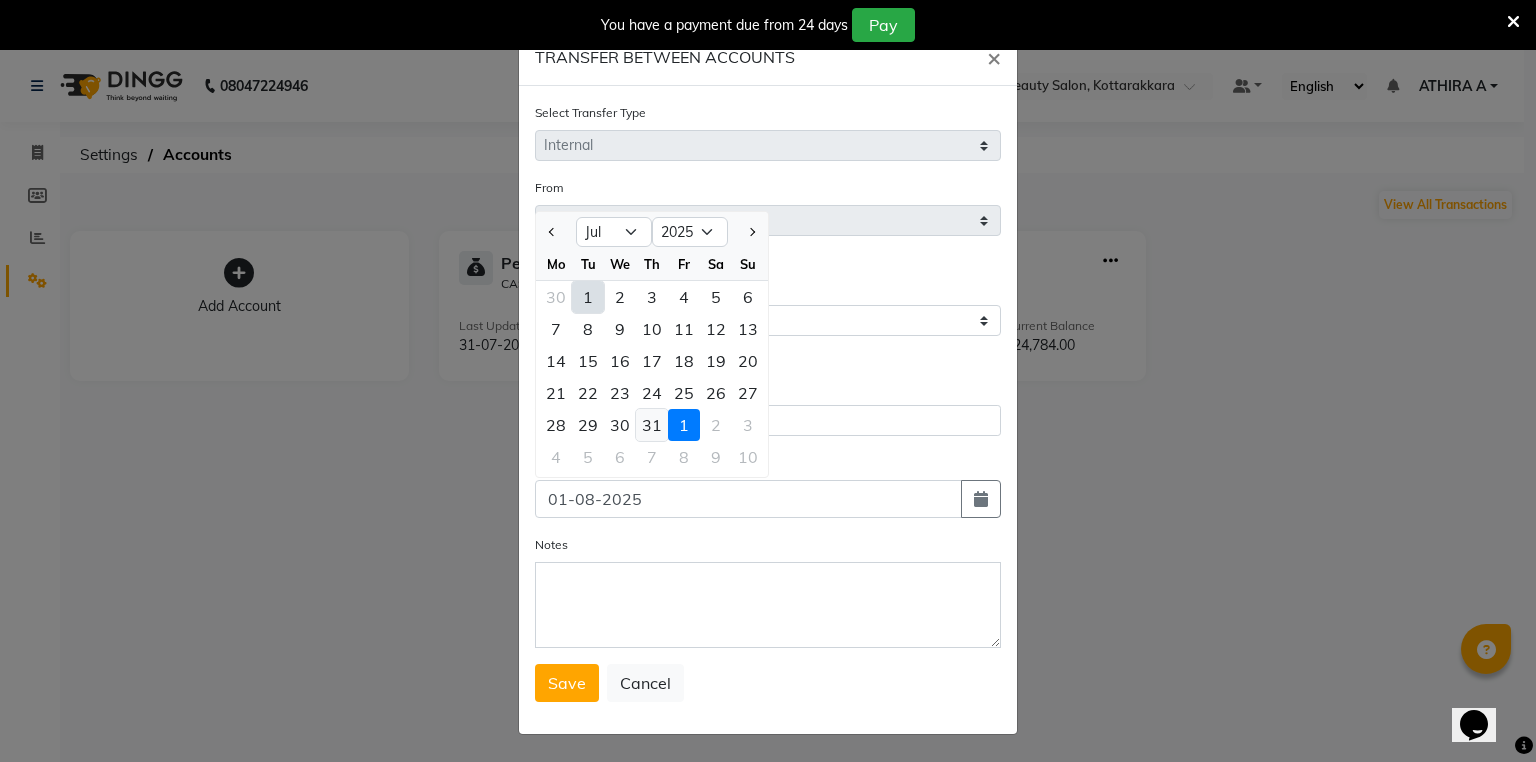 click on "31" 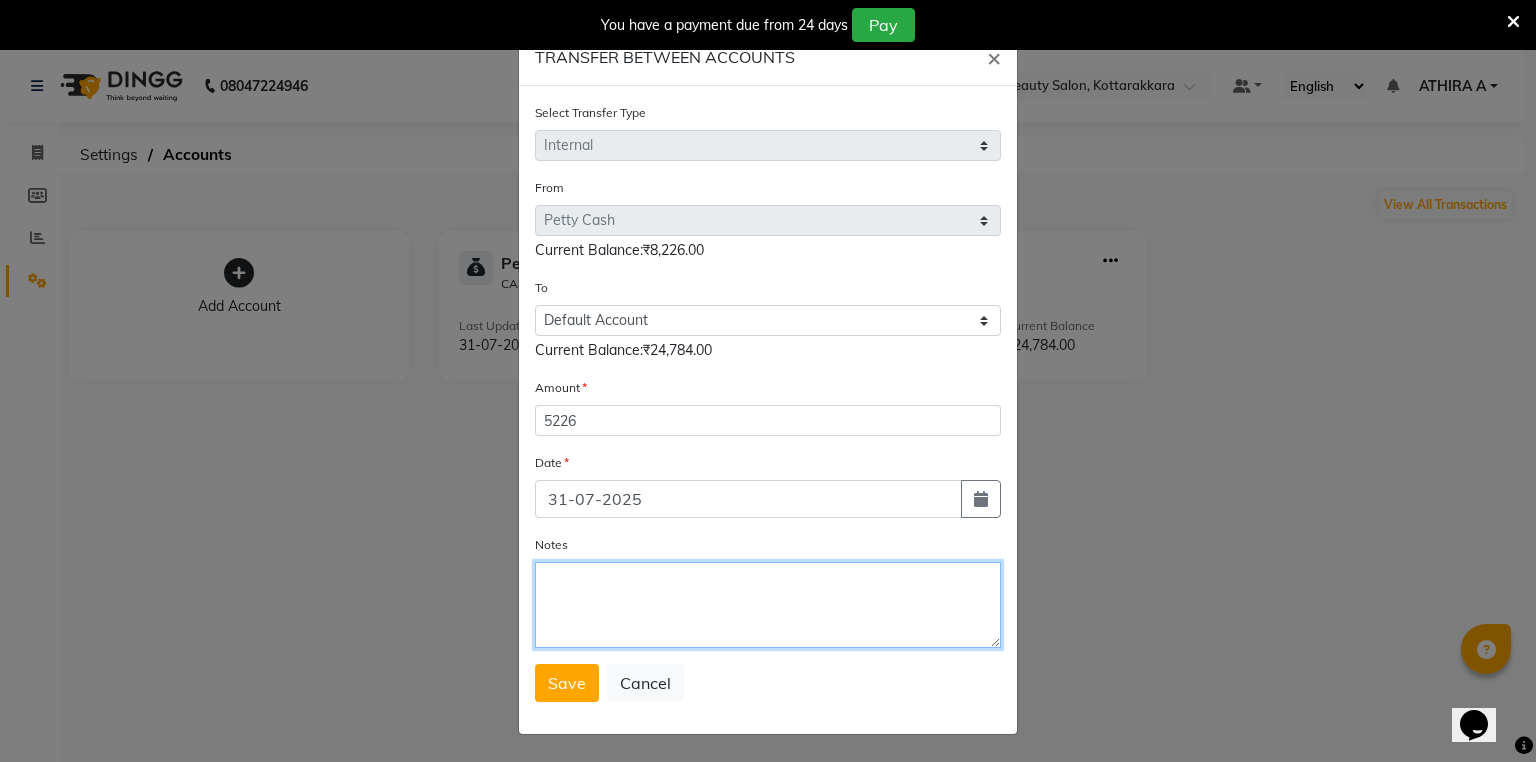 click on "Notes" at bounding box center (768, 605) 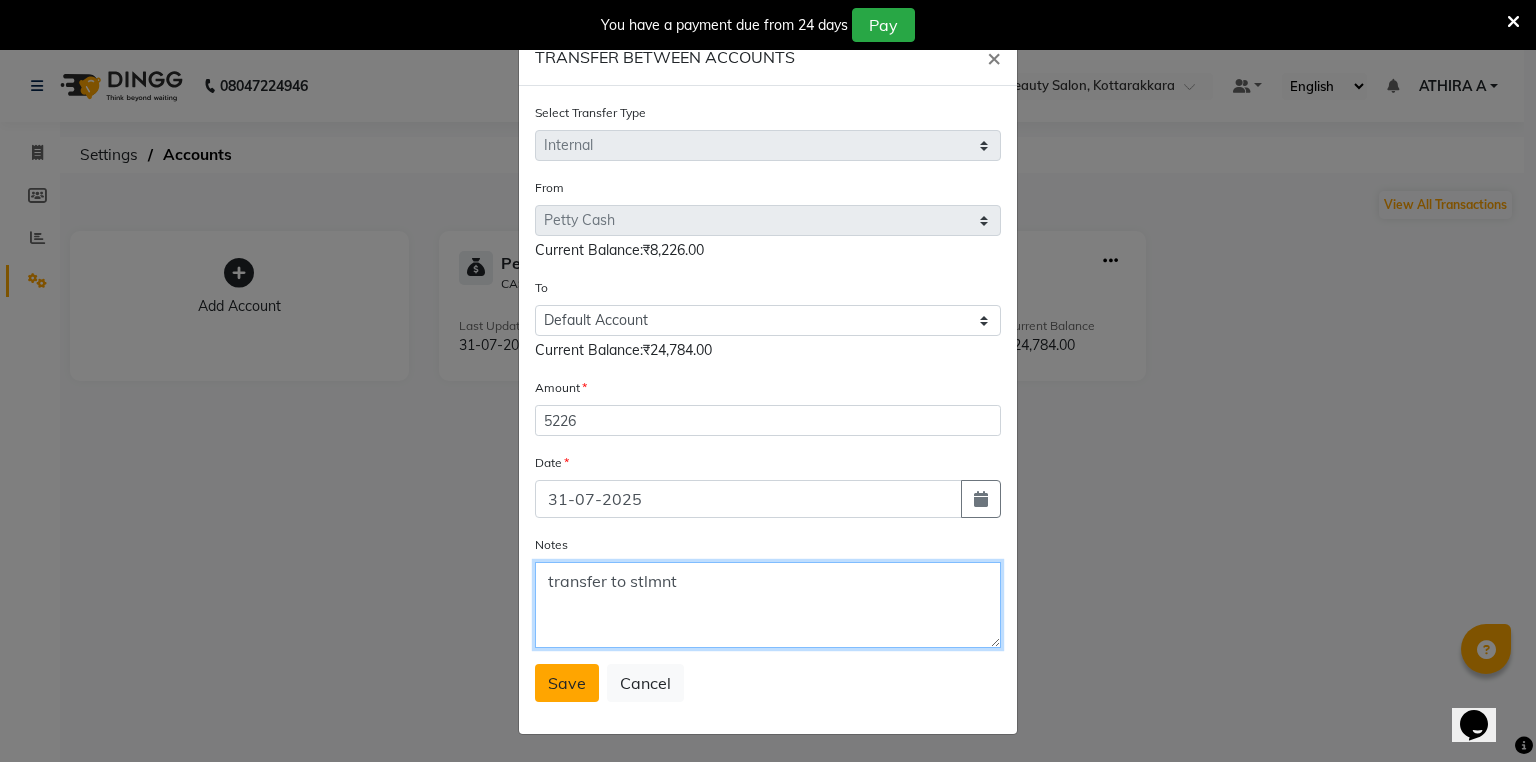 type on "transfer to stlmnt" 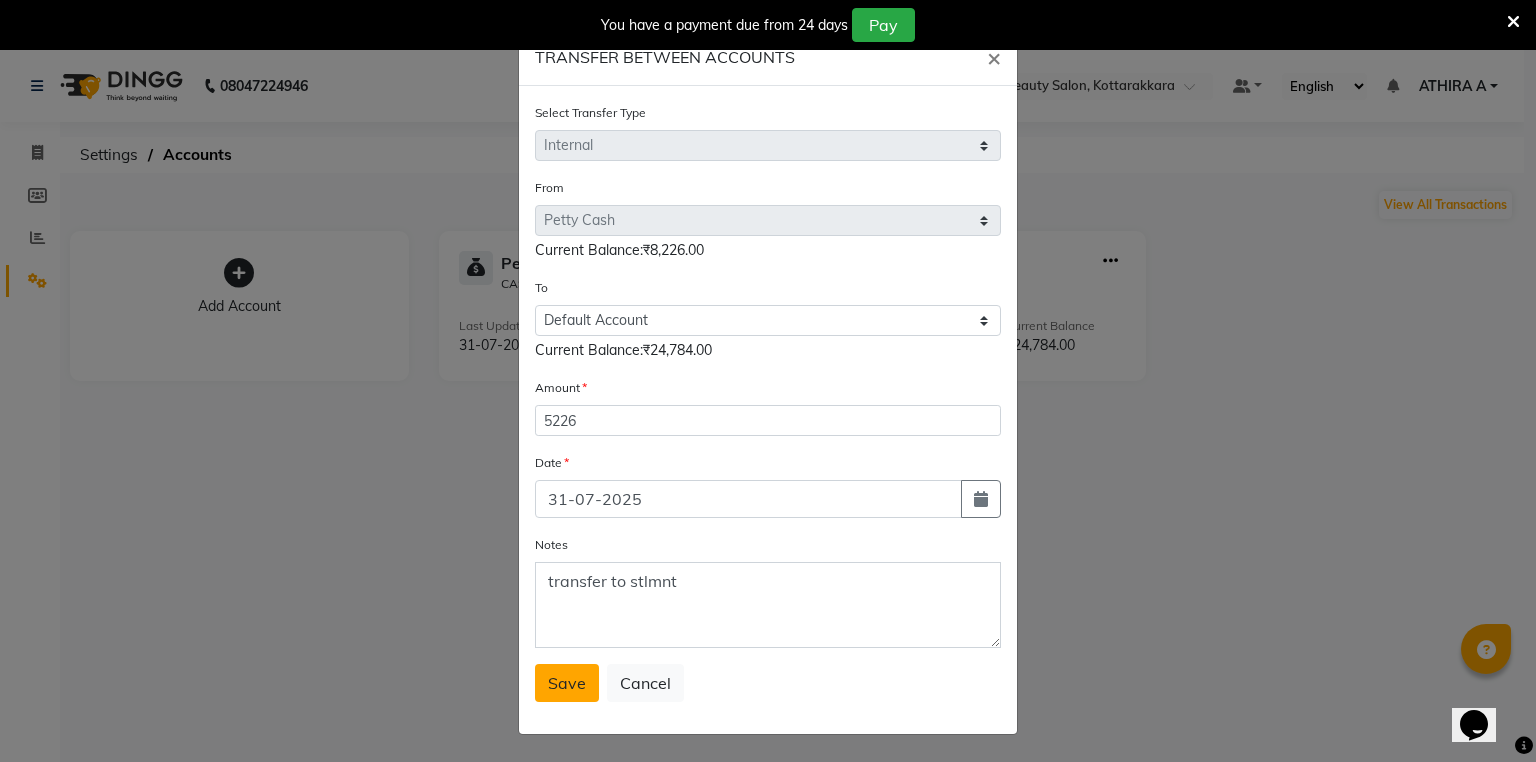 click on "Save" at bounding box center (567, 683) 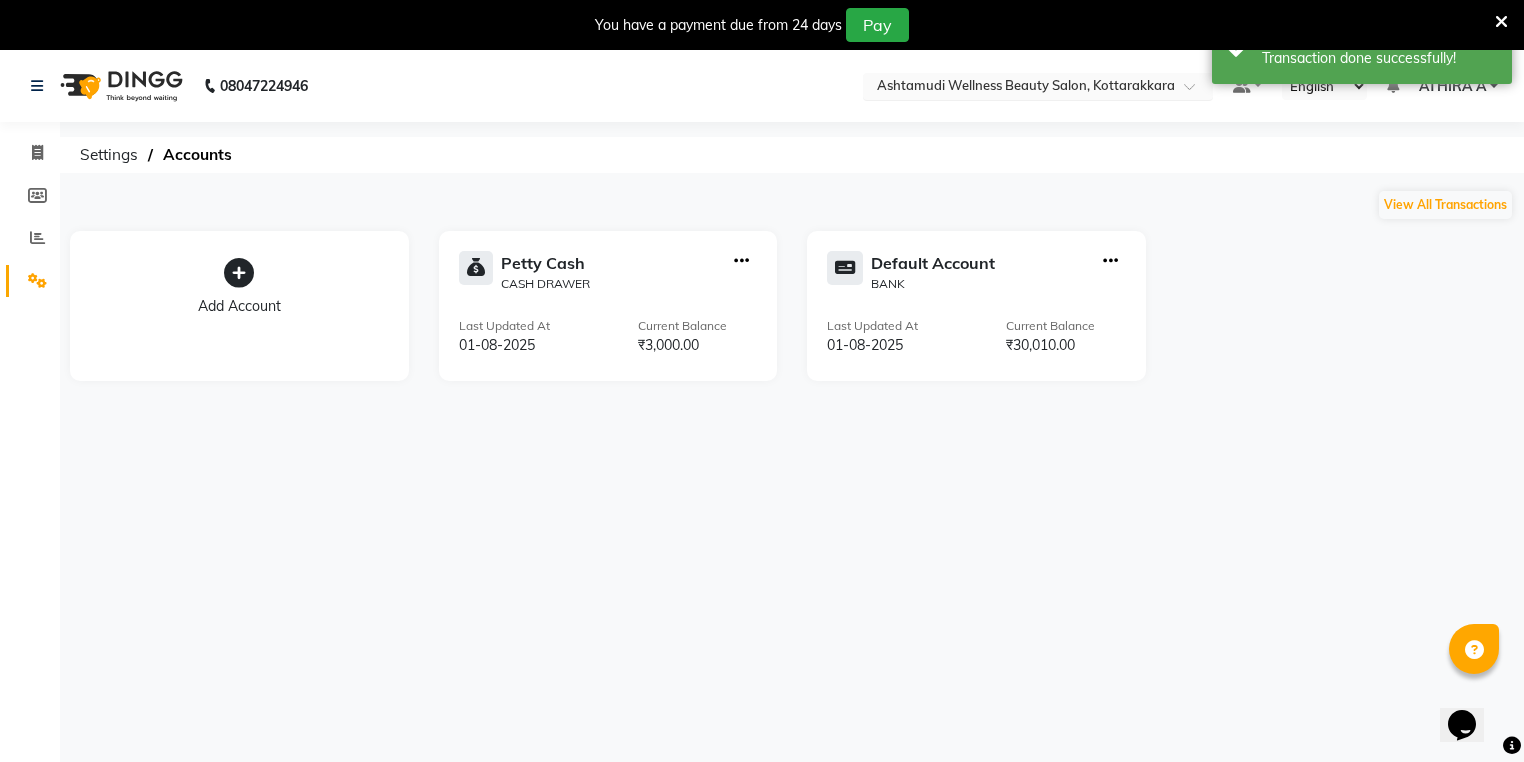 click at bounding box center (1018, 88) 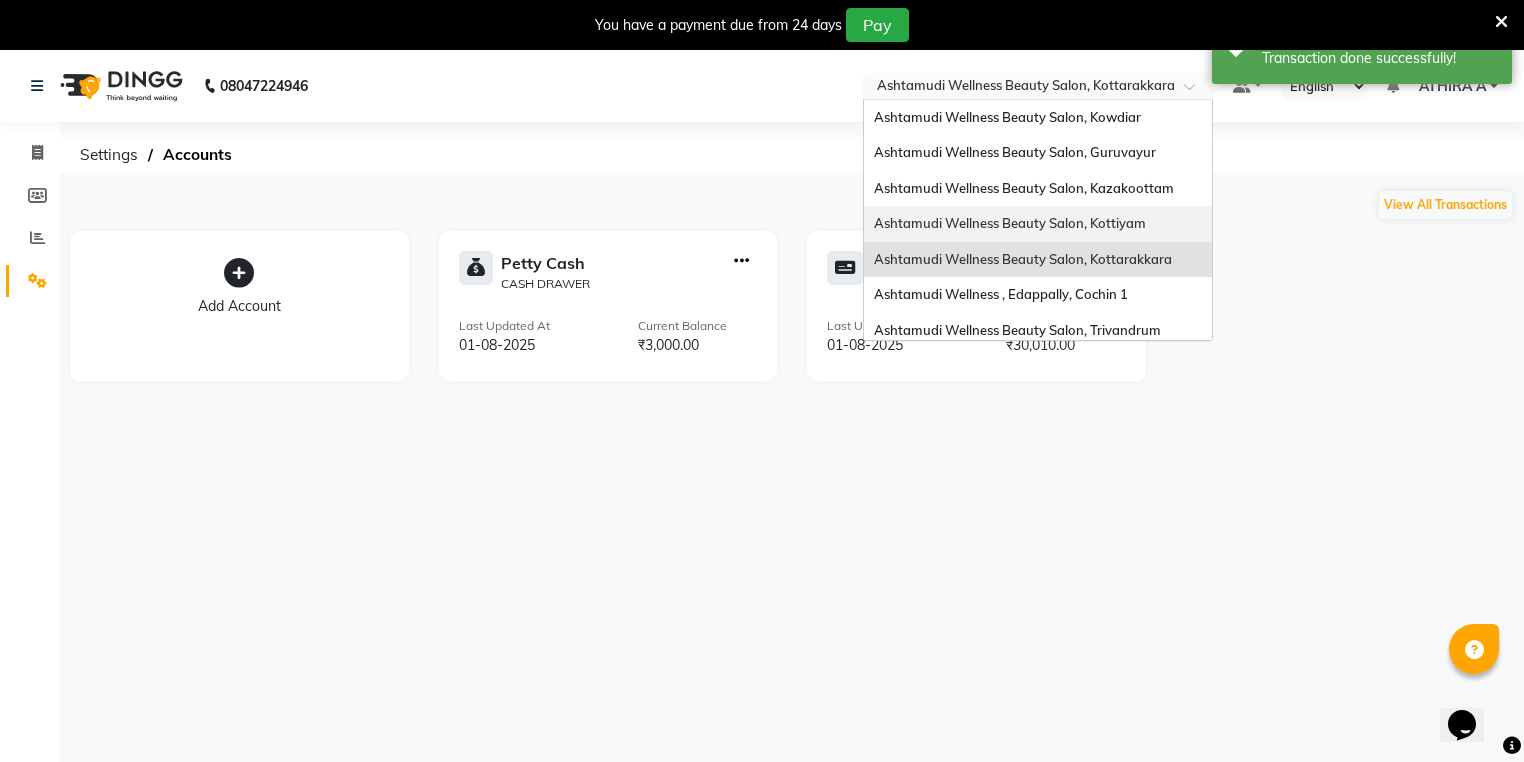click on "Ashtamudi Wellness Beauty Salon, Kottiyam" at bounding box center [1010, 223] 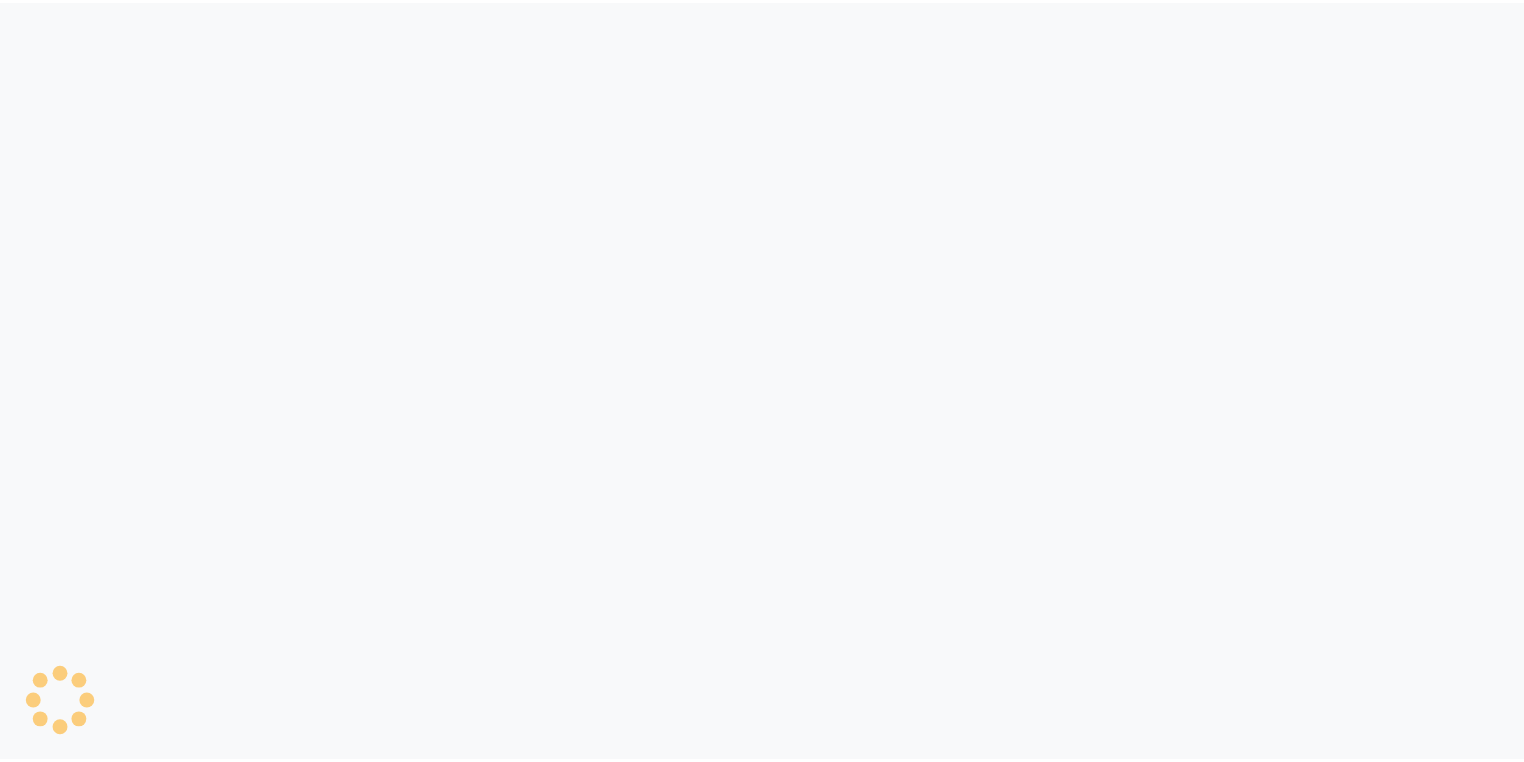scroll, scrollTop: 0, scrollLeft: 0, axis: both 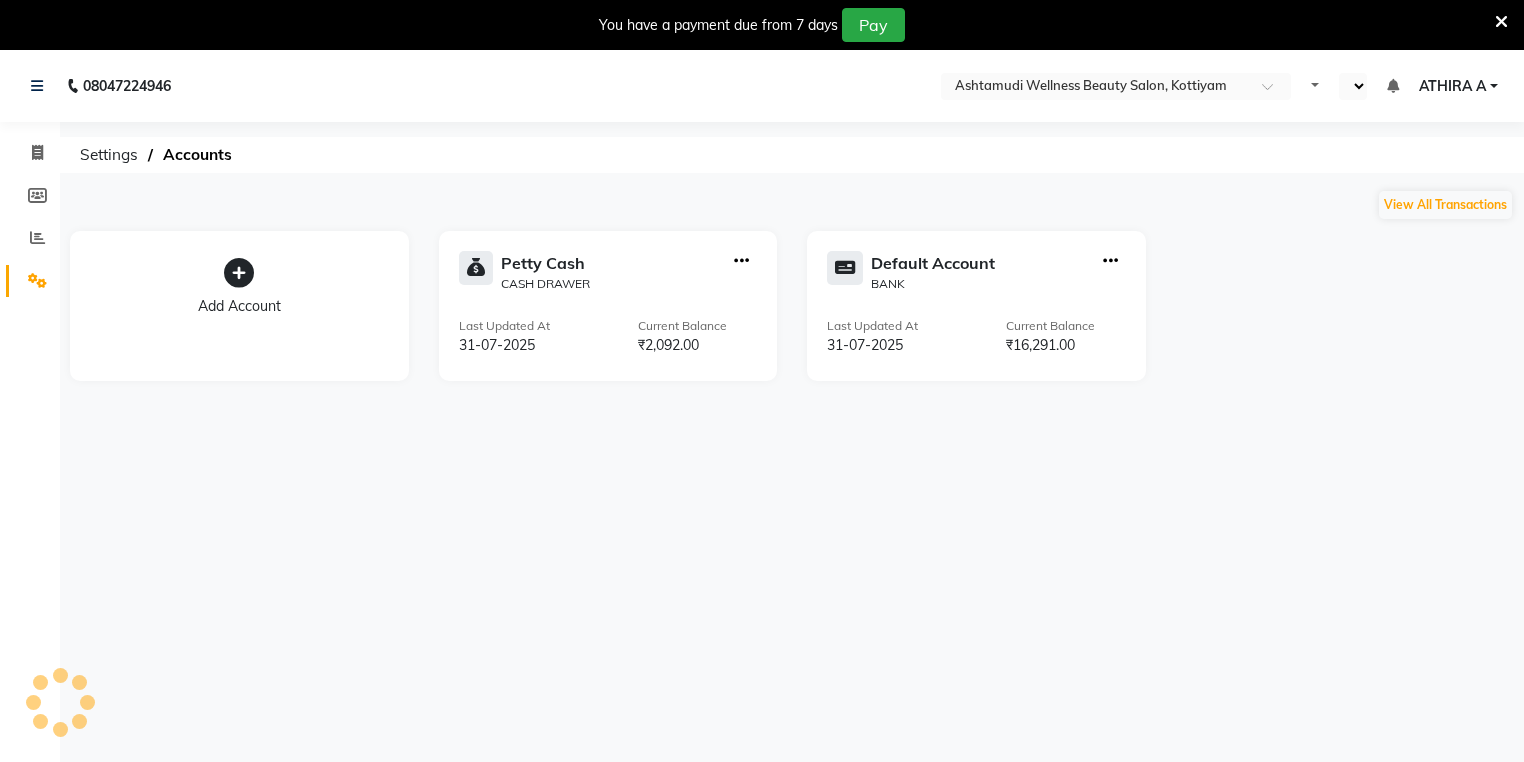 select on "en" 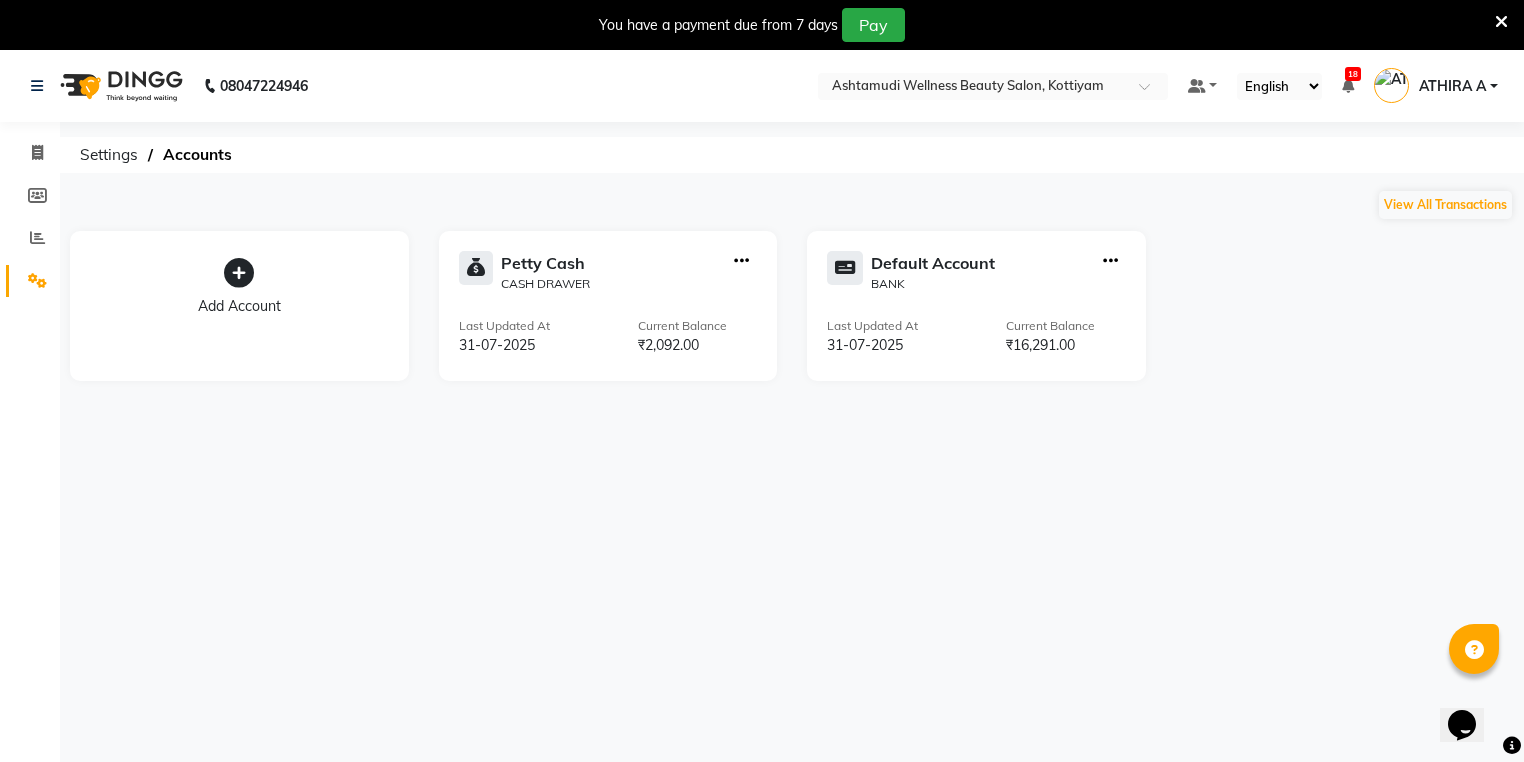 scroll, scrollTop: 0, scrollLeft: 0, axis: both 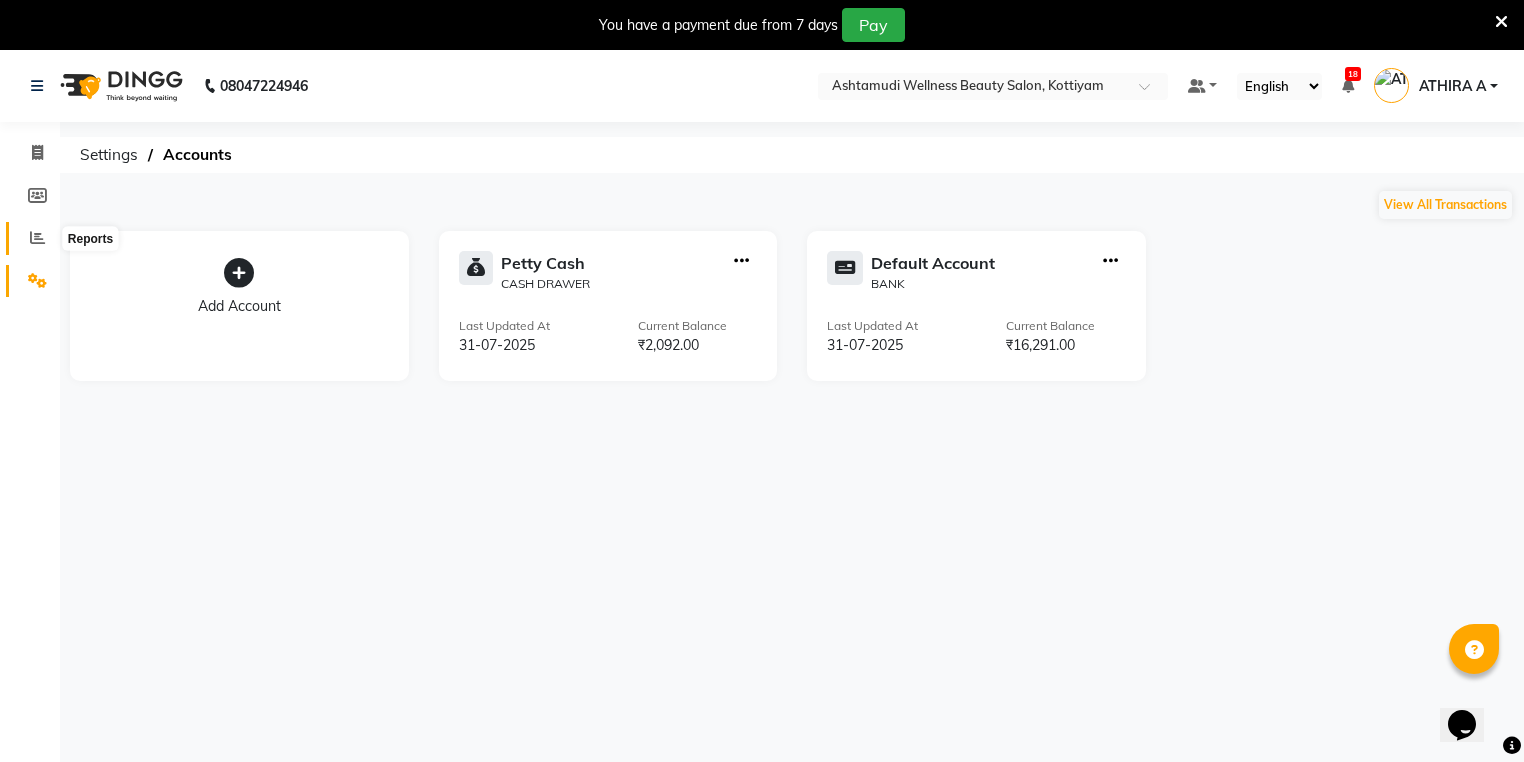 click 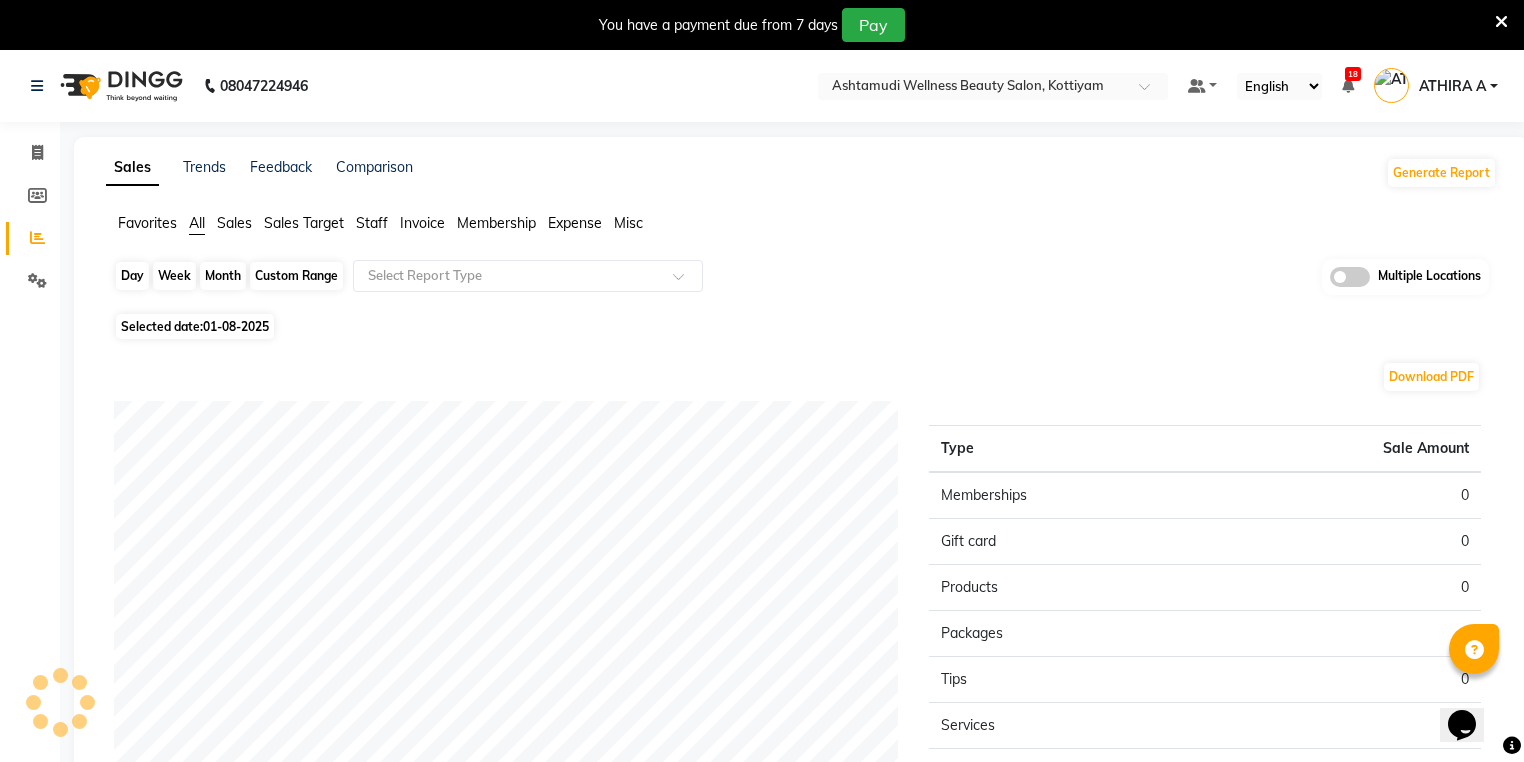 click on "Day" 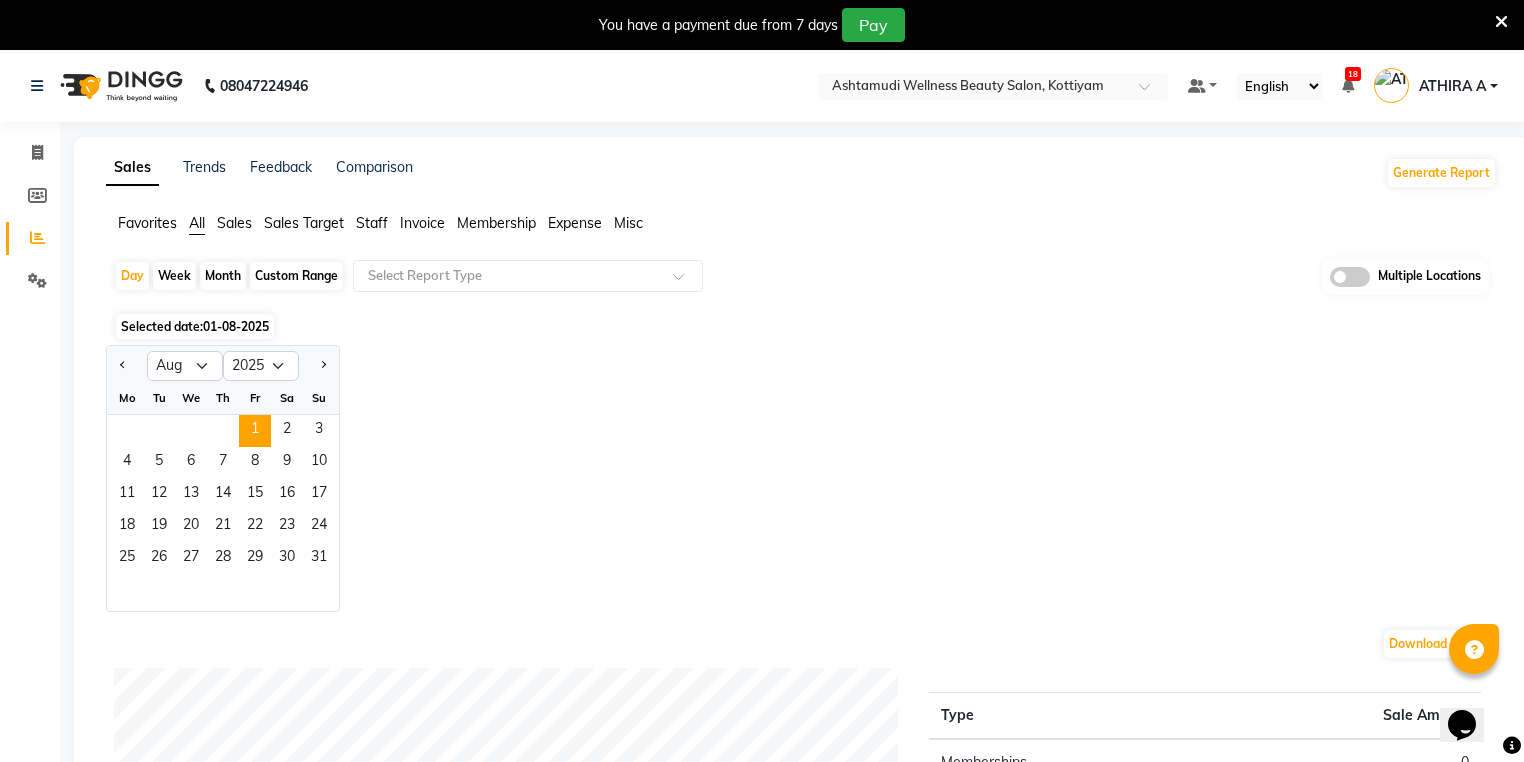 click 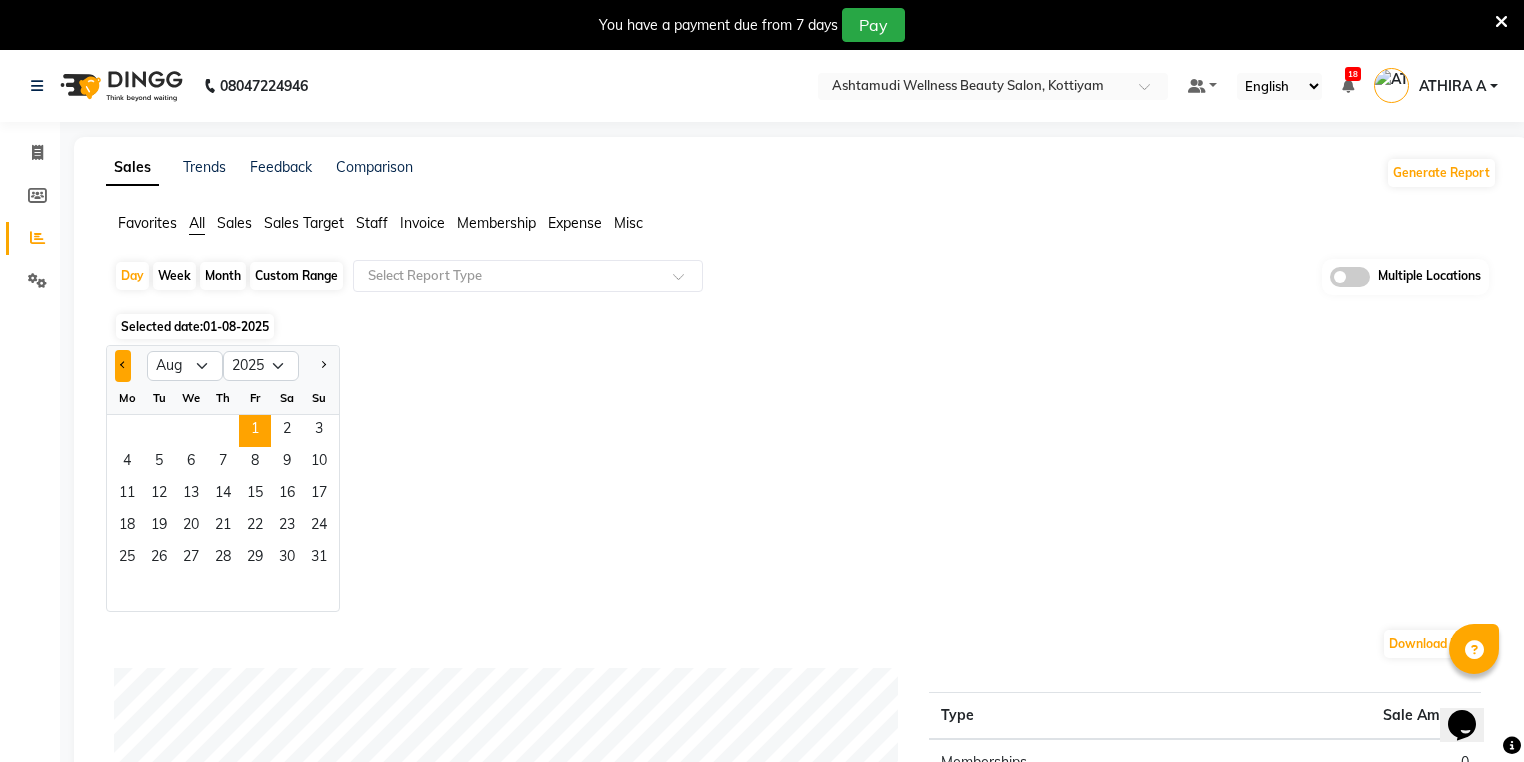 click 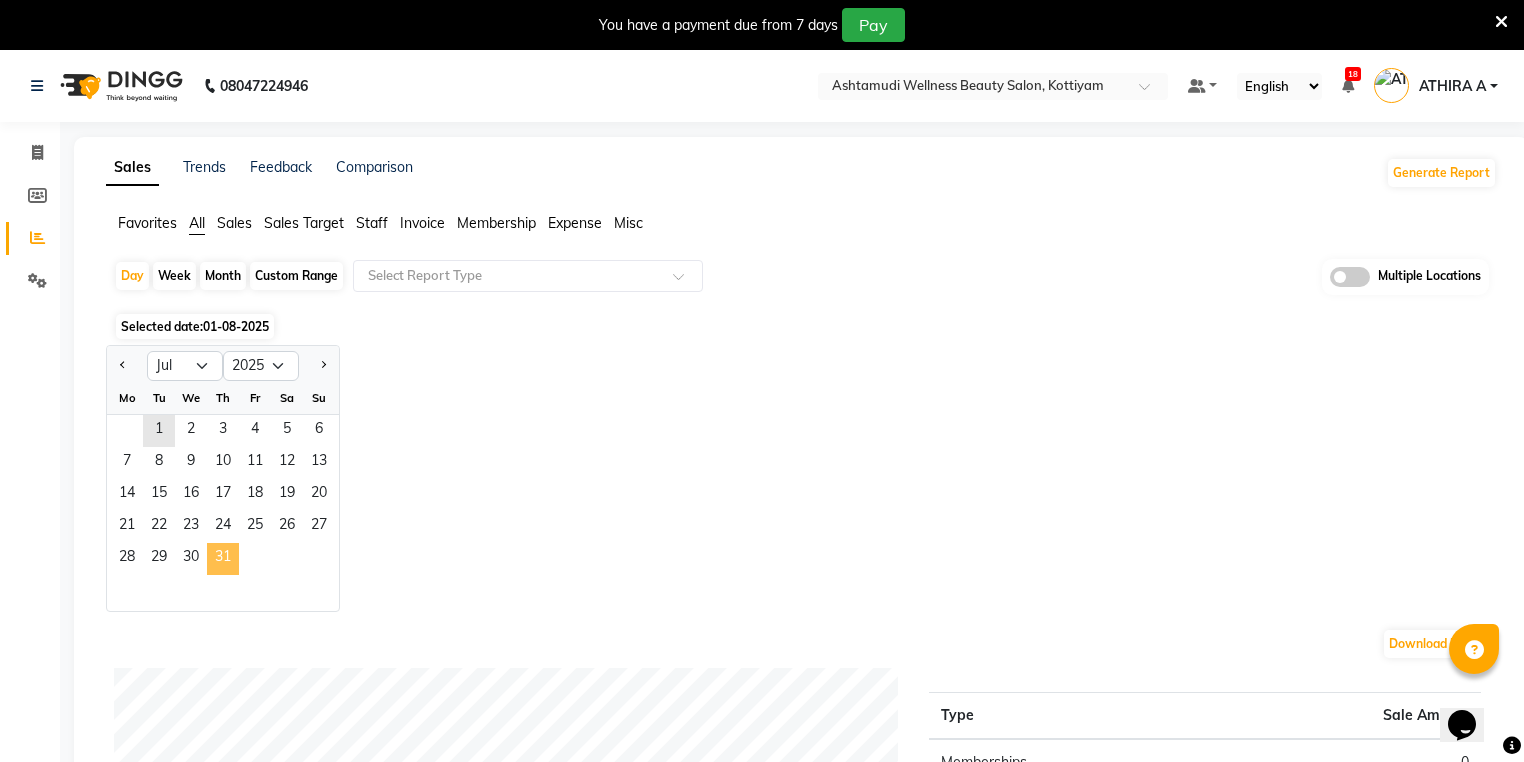 click on "31" 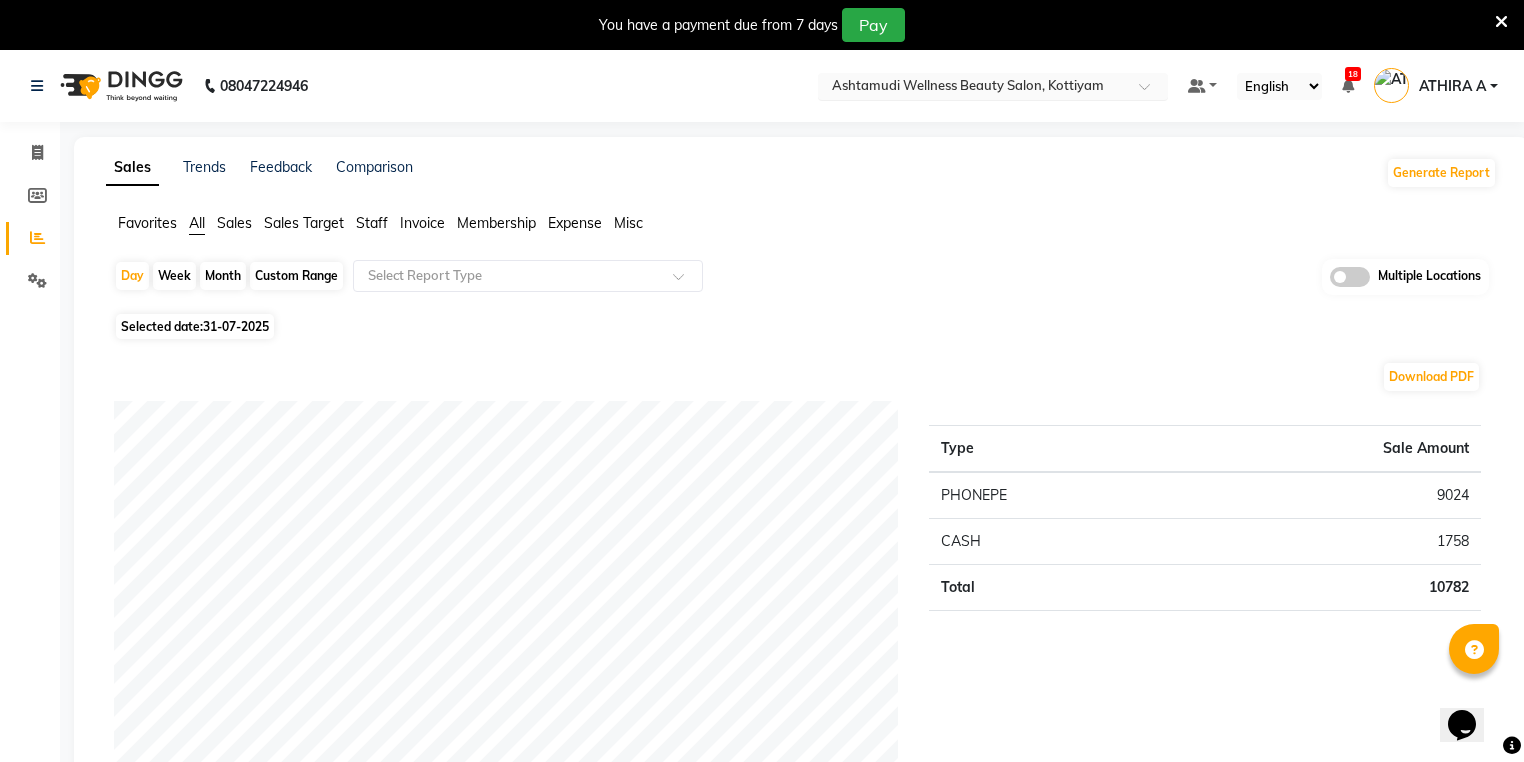 click at bounding box center (973, 88) 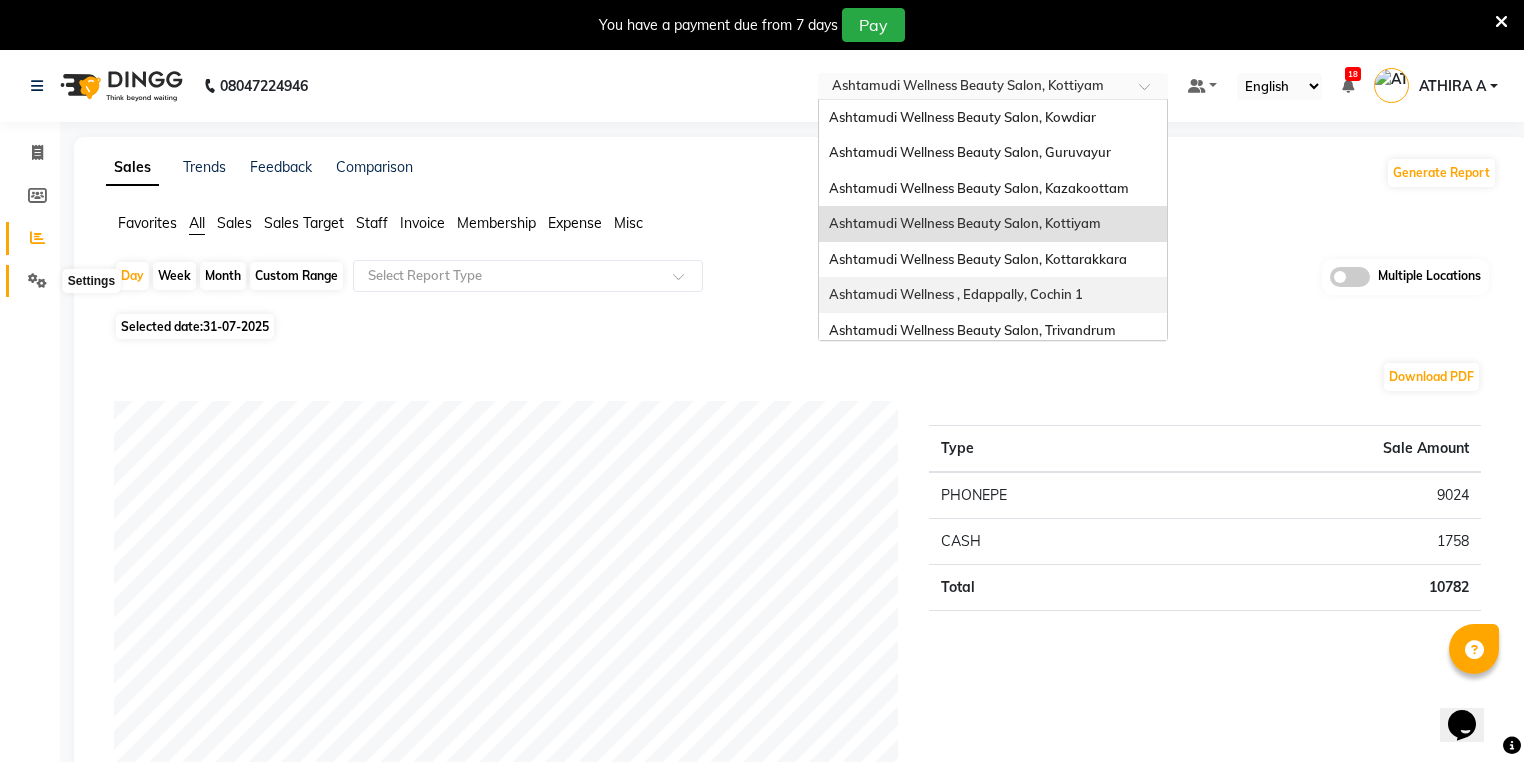 click 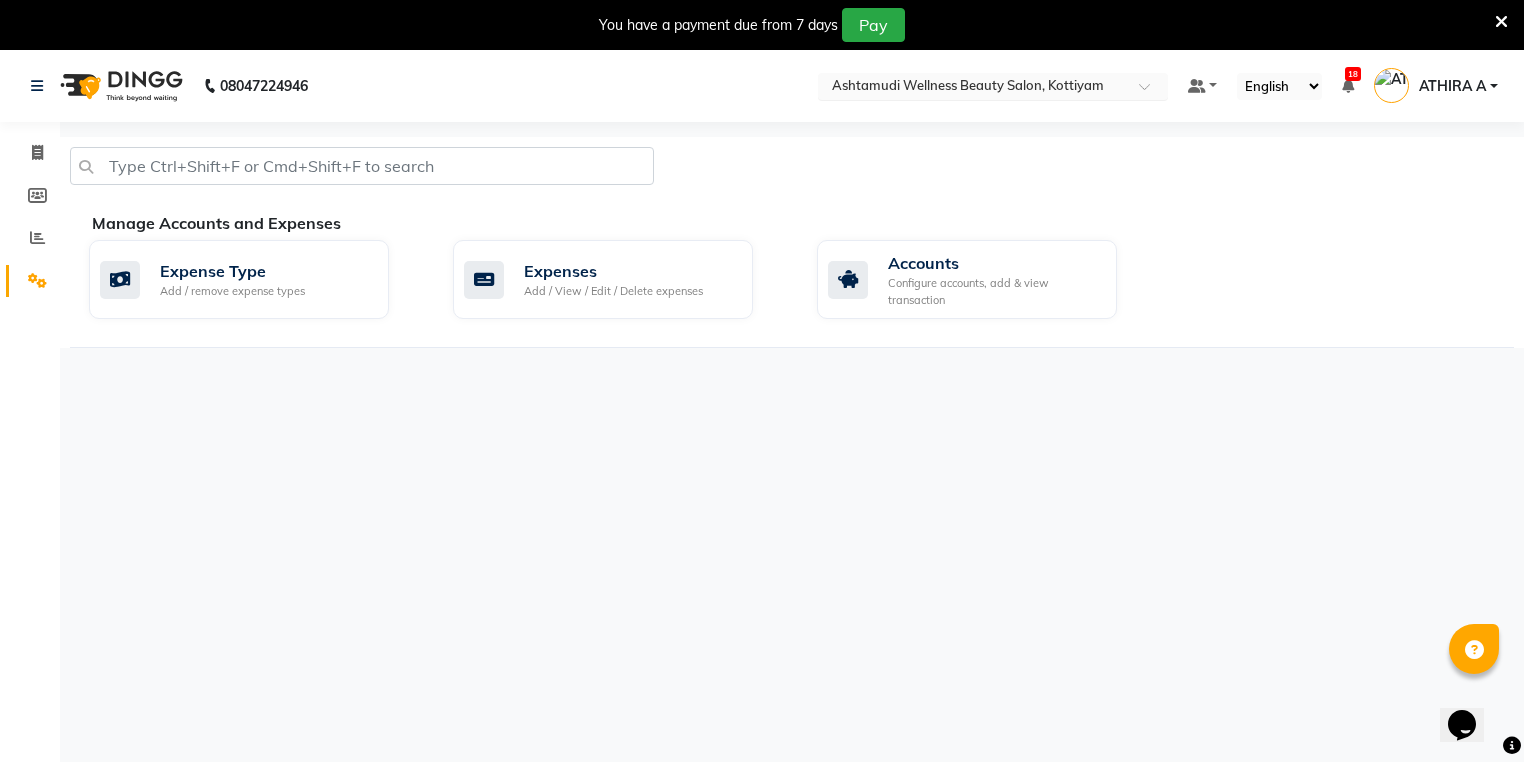 click at bounding box center [973, 88] 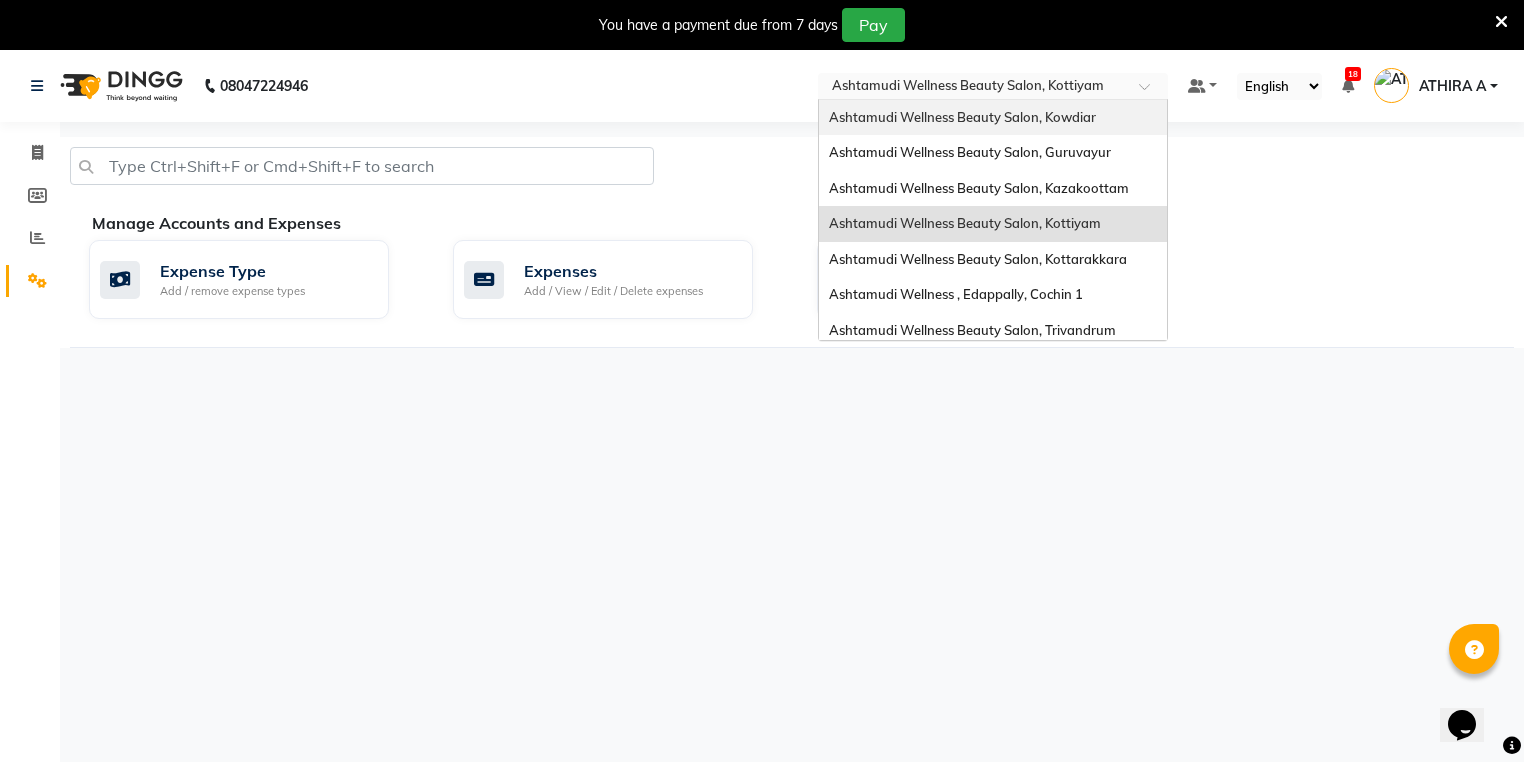 click on "Ashtamudi Wellness Beauty Salon, Kowdiar" at bounding box center (962, 117) 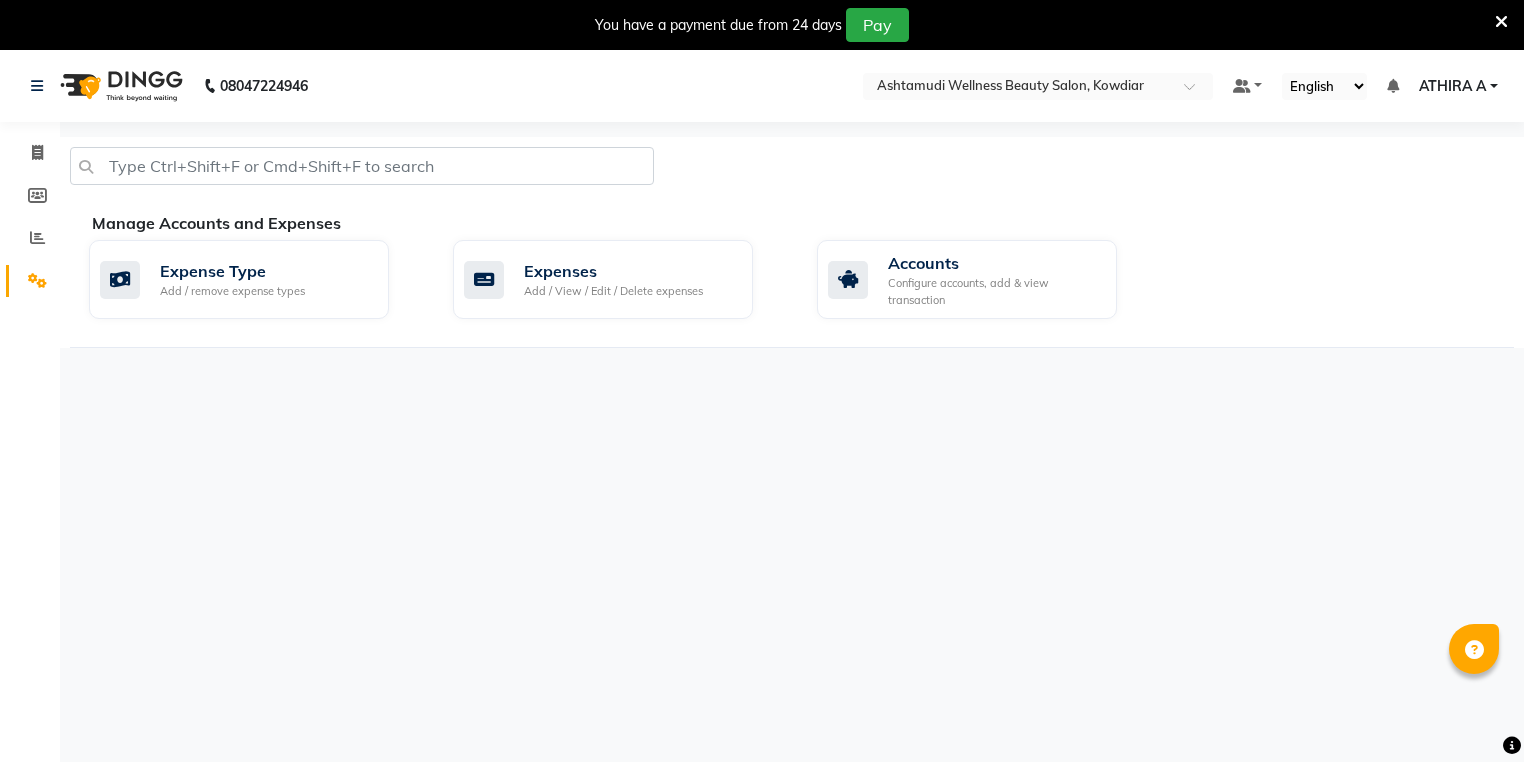 scroll, scrollTop: 0, scrollLeft: 0, axis: both 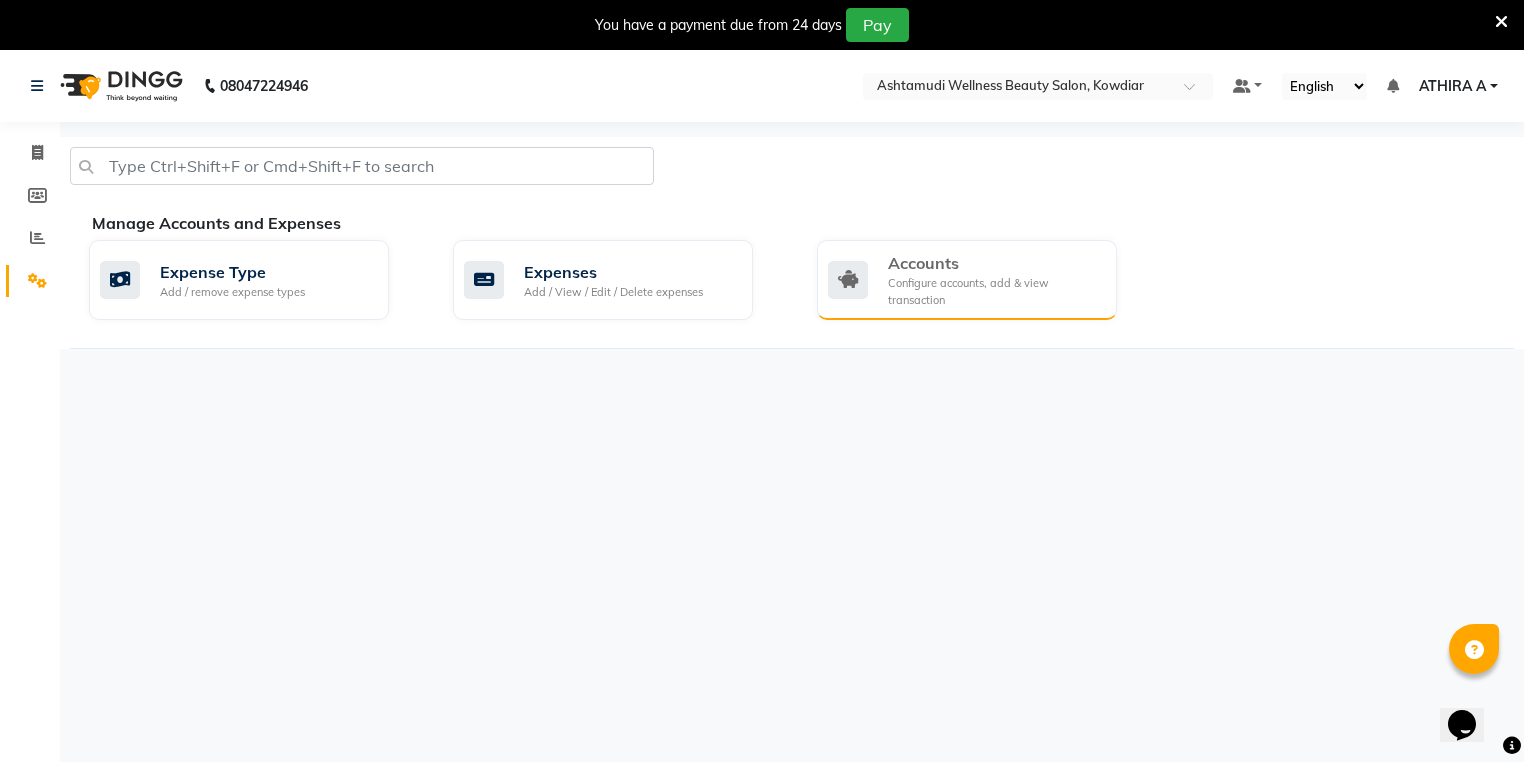 click on "Accounts" 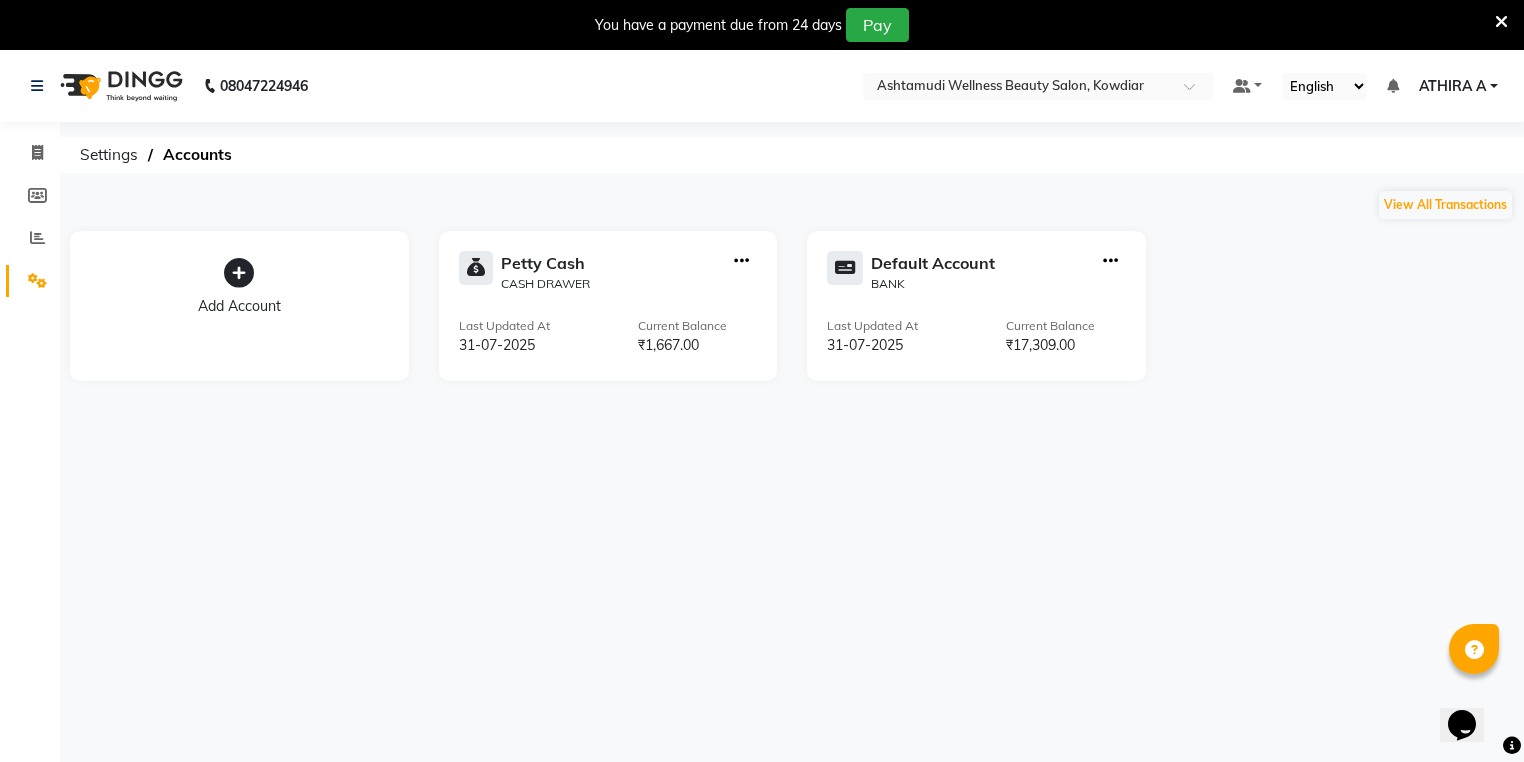click 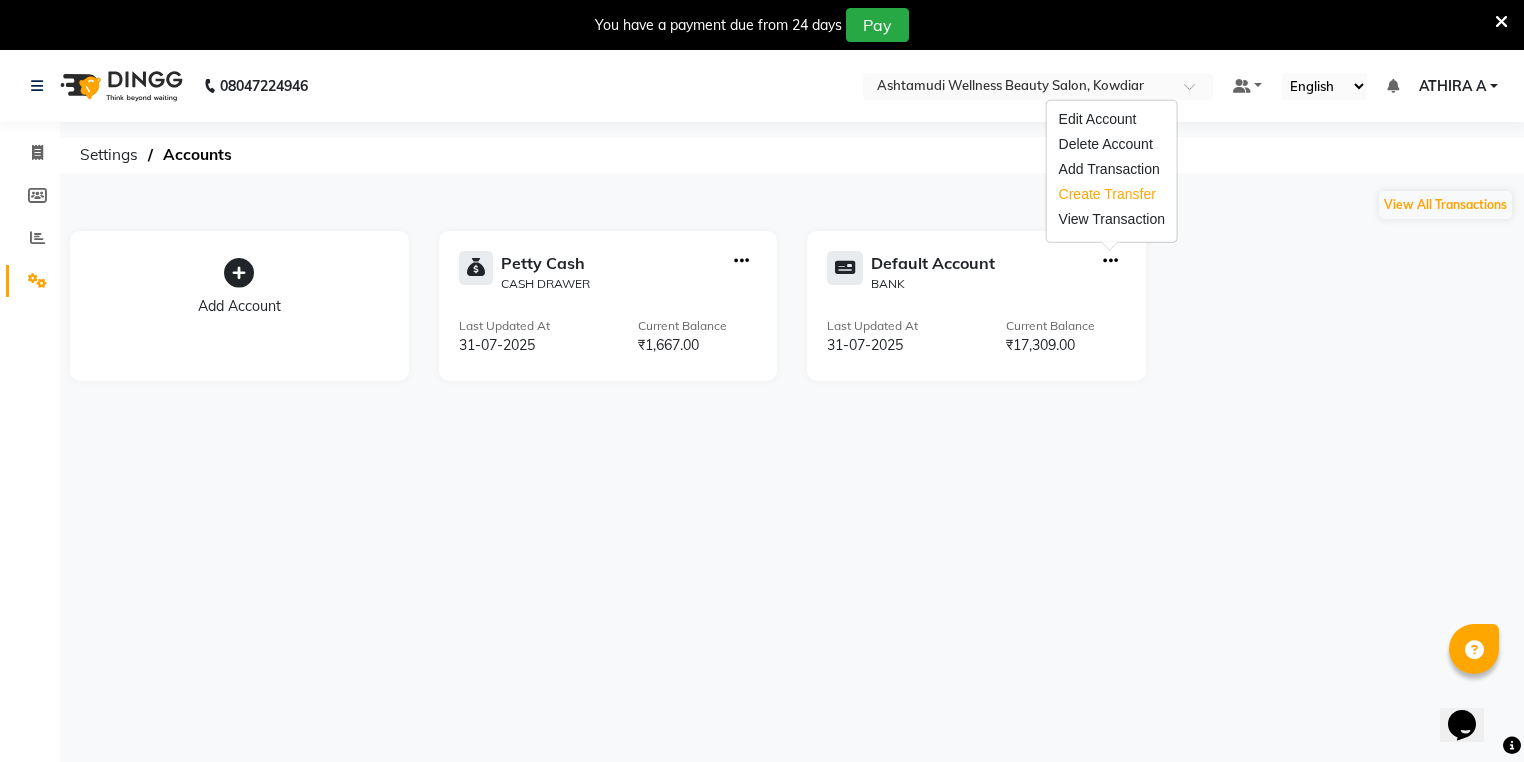 click on "Create Transfer" at bounding box center (1112, 194) 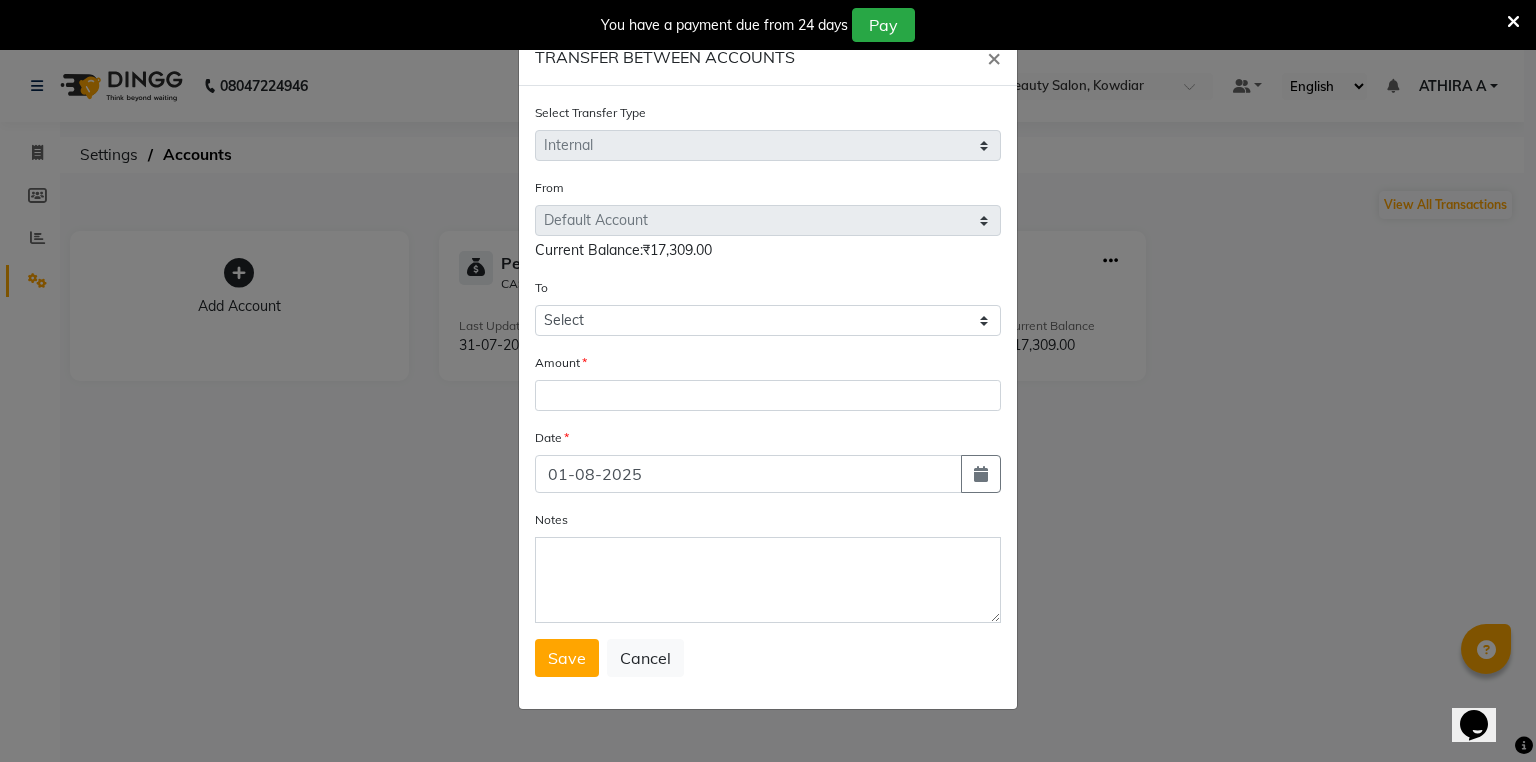 drag, startPoint x: 589, startPoint y: 302, endPoint x: 596, endPoint y: 325, distance: 24.04163 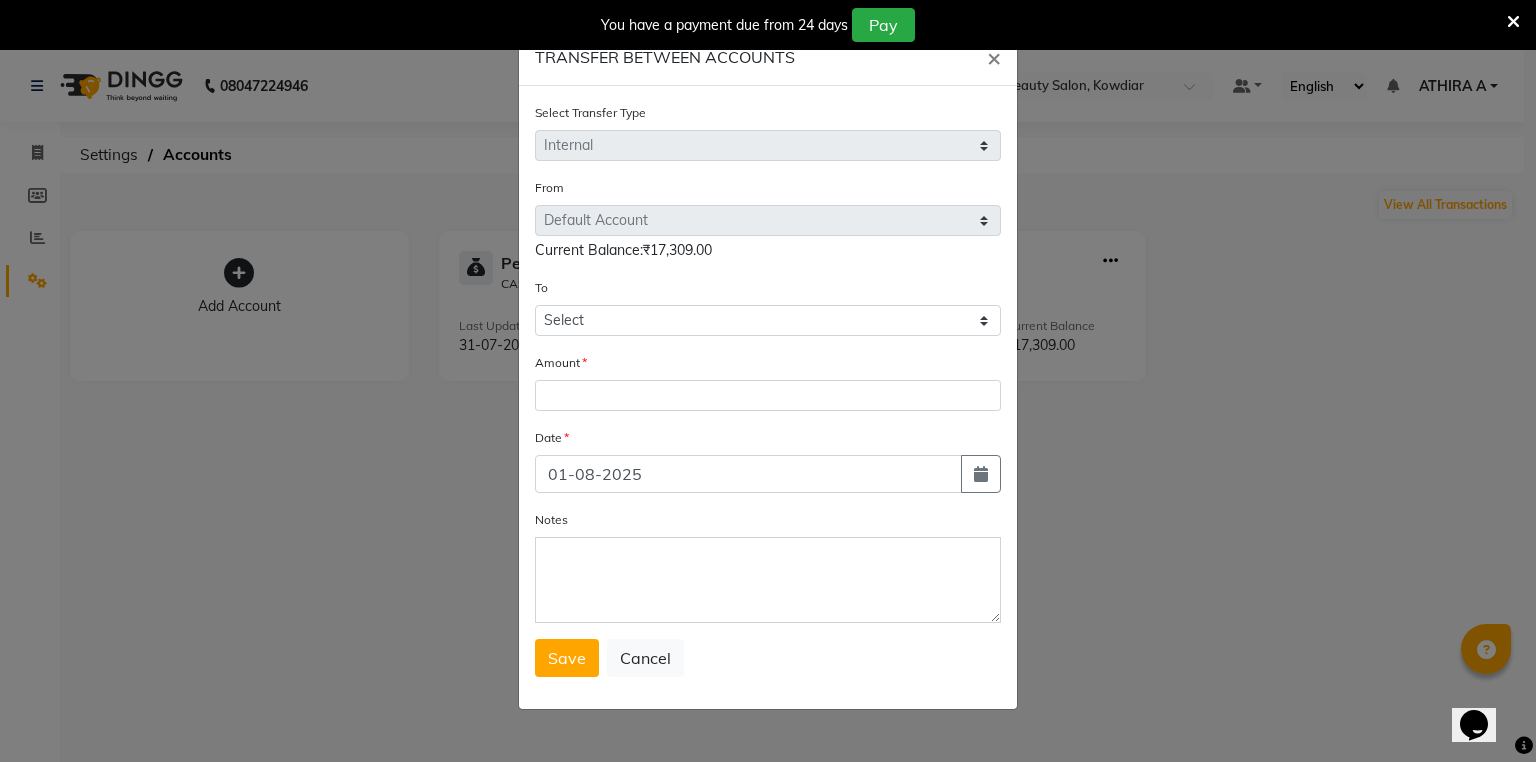 click on "To Select Petty Cash Default Account" 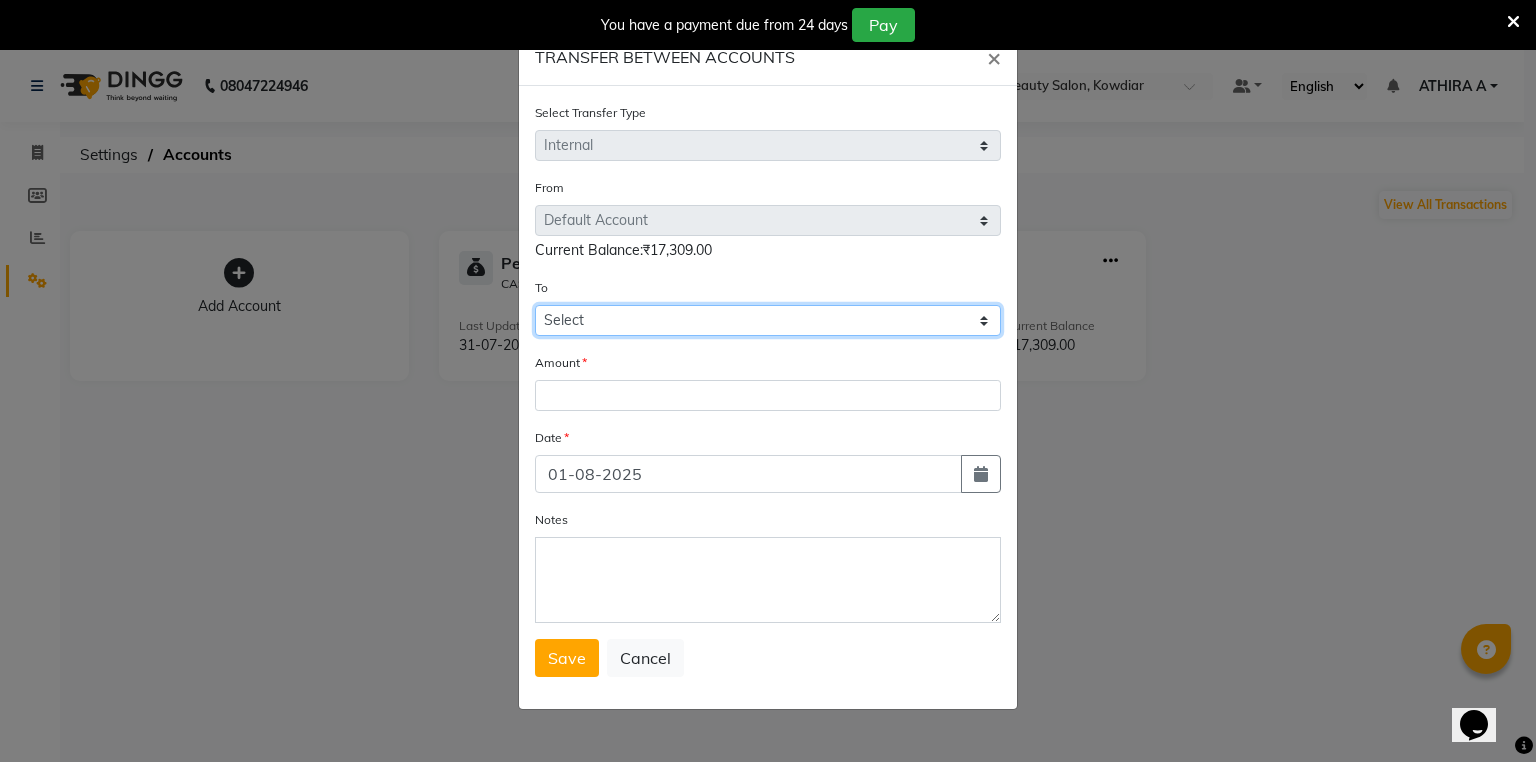 click on "Select Petty Cash Default Account" 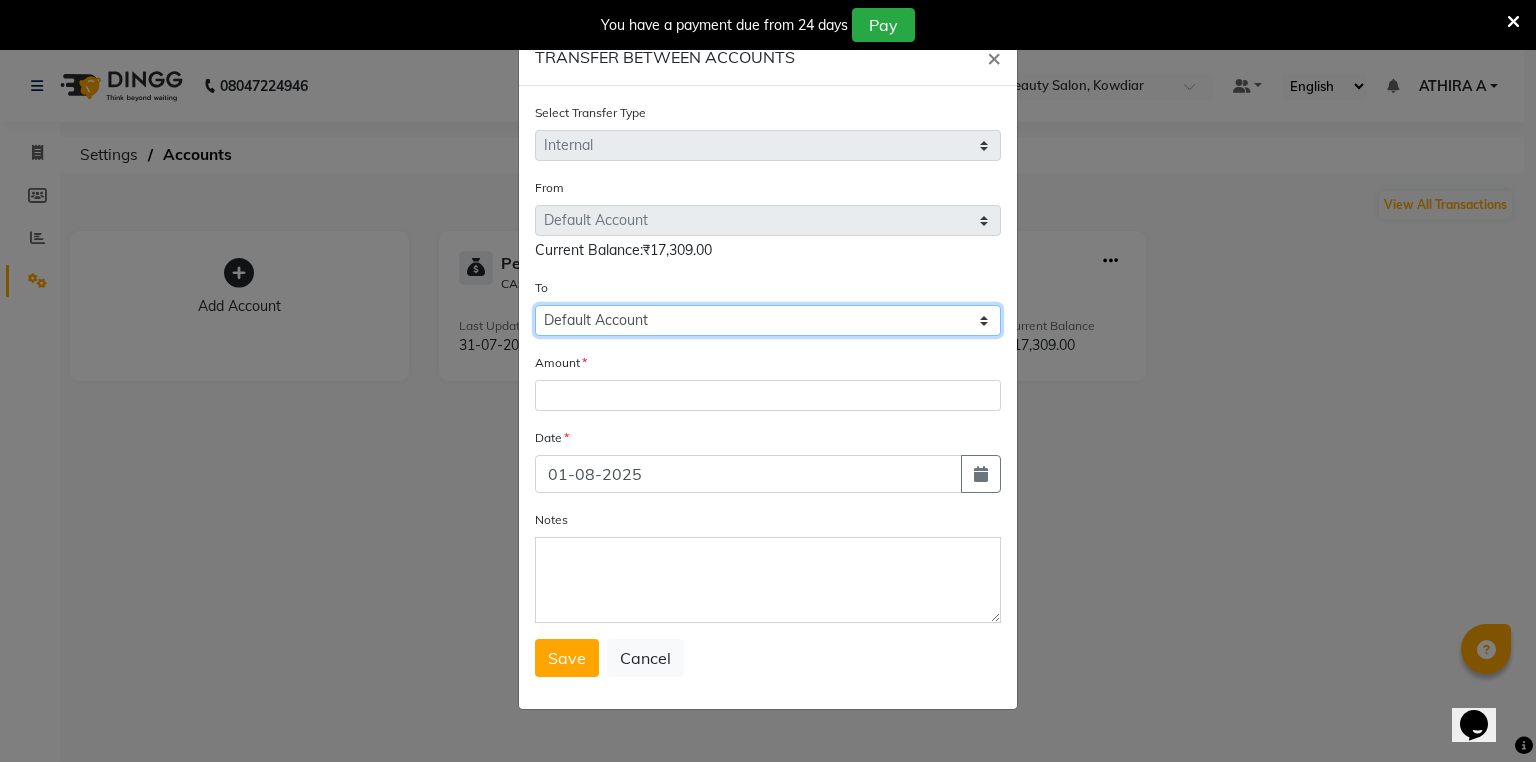 click on "Select Petty Cash Default Account" 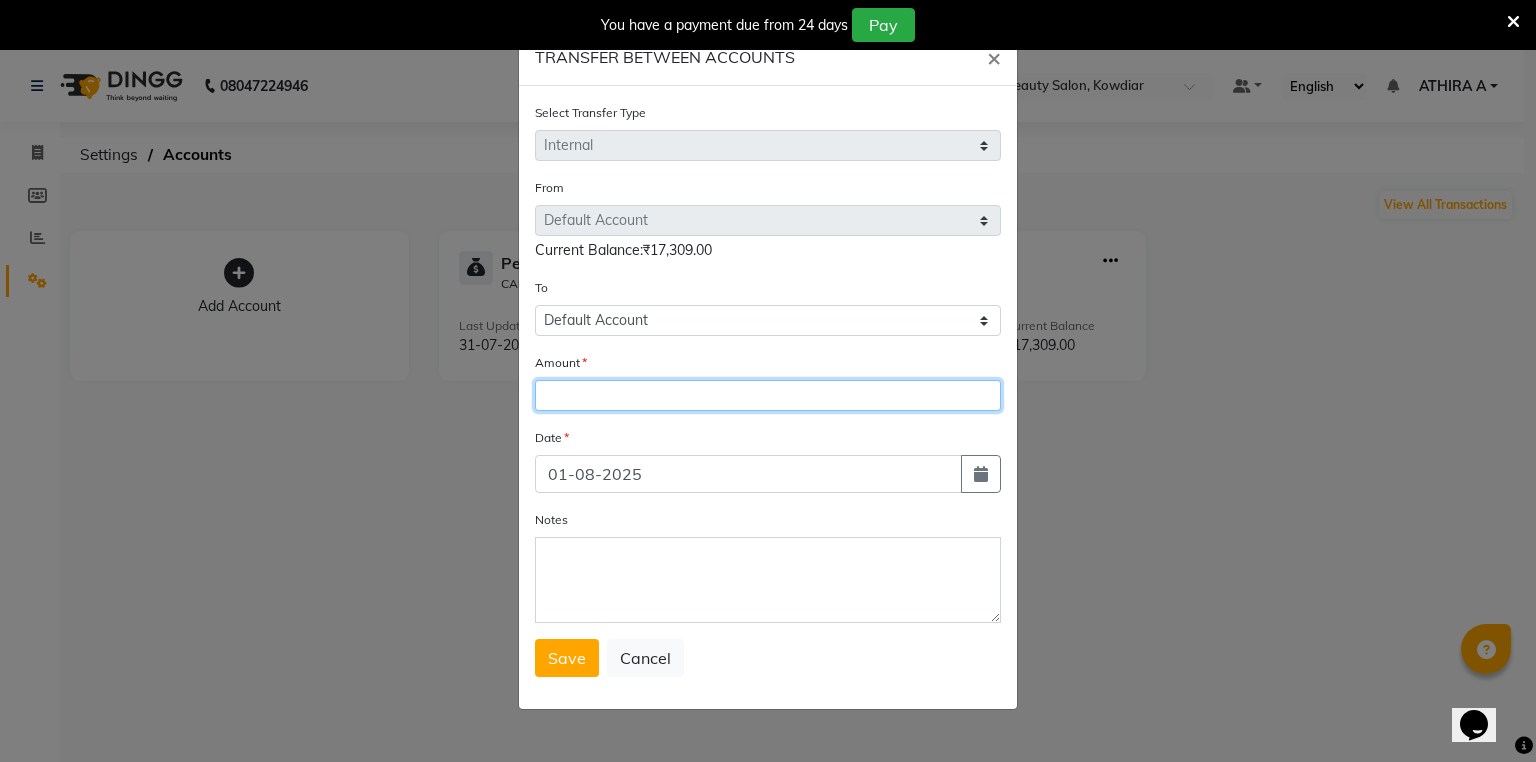 click 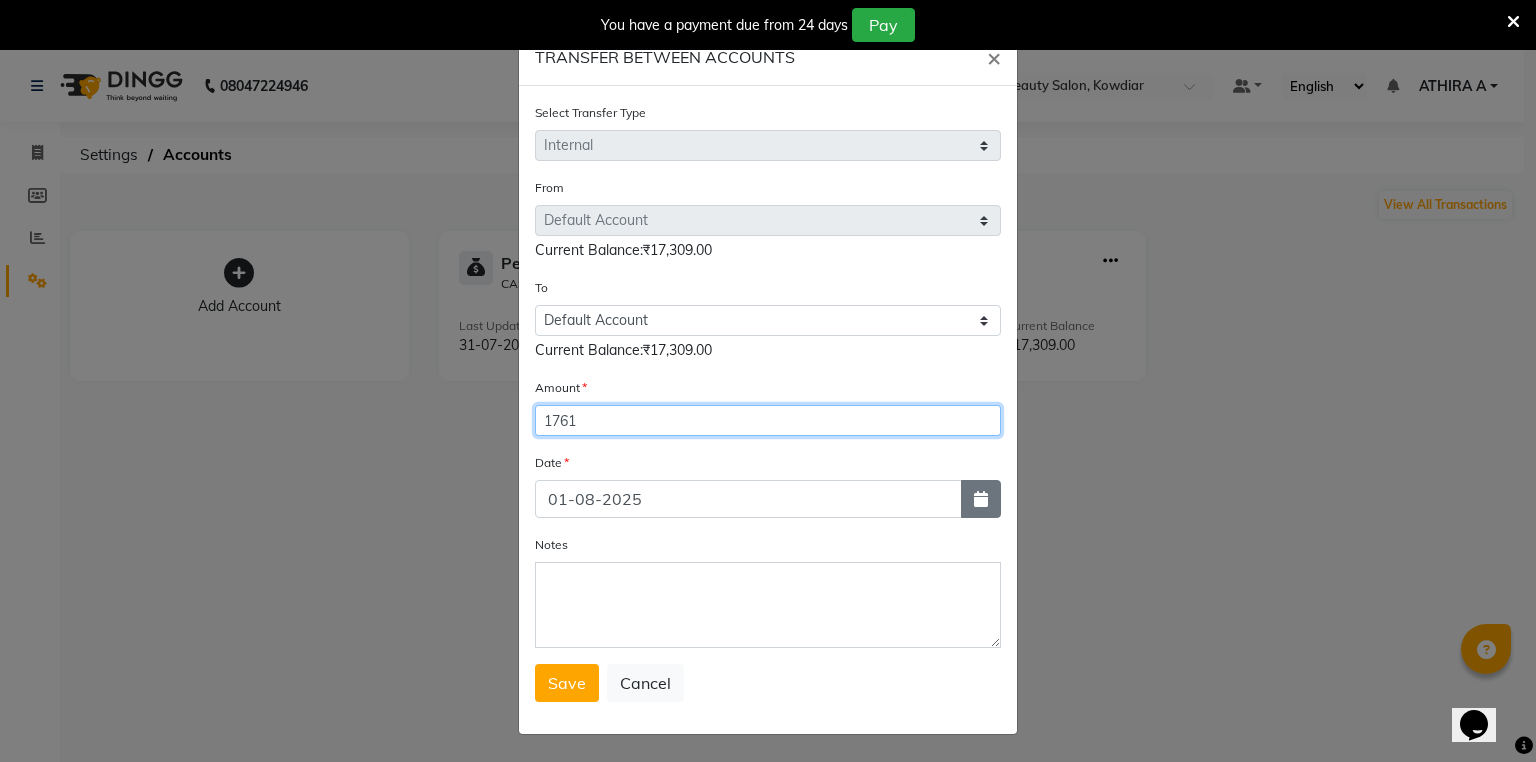 type on "1761" 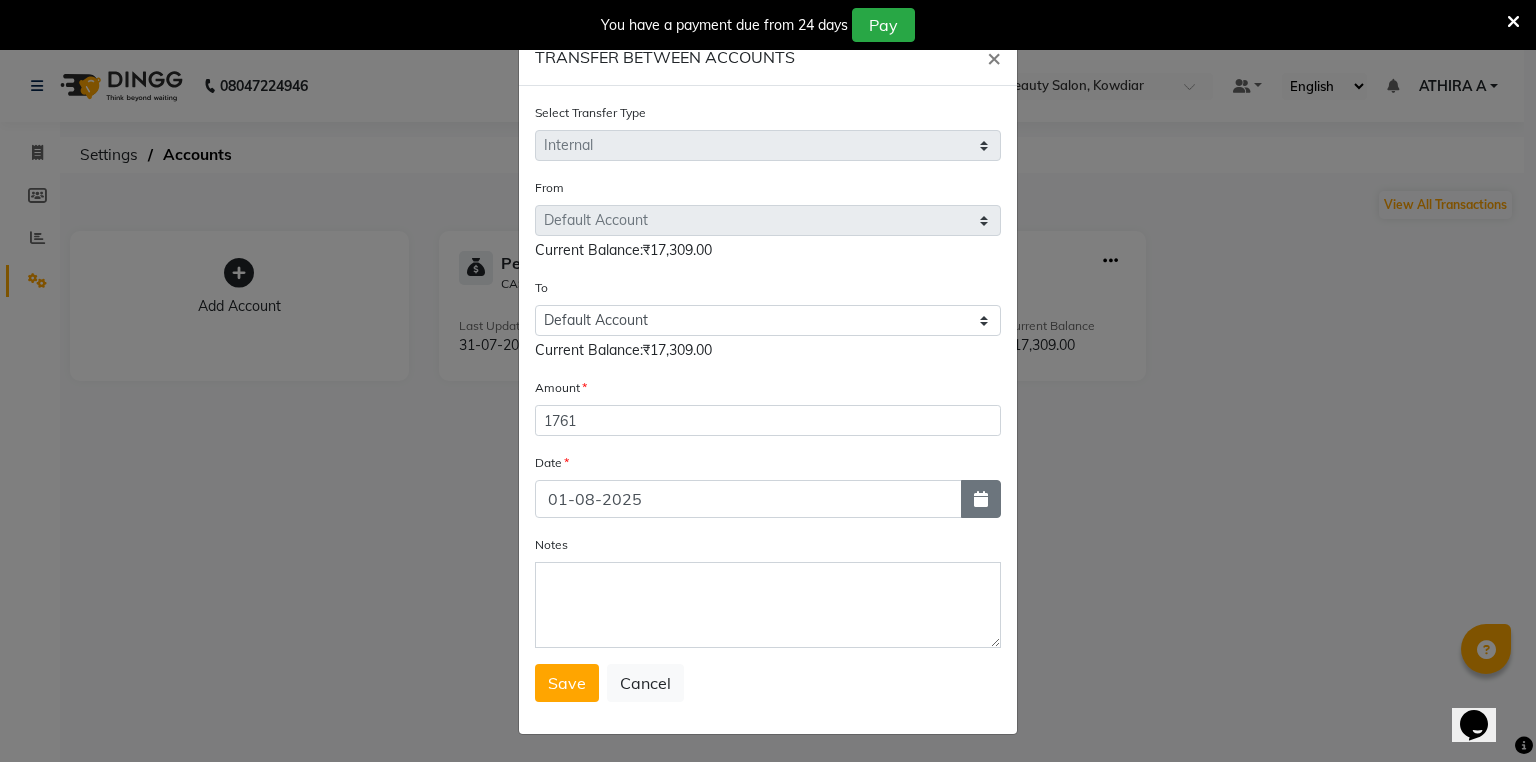click 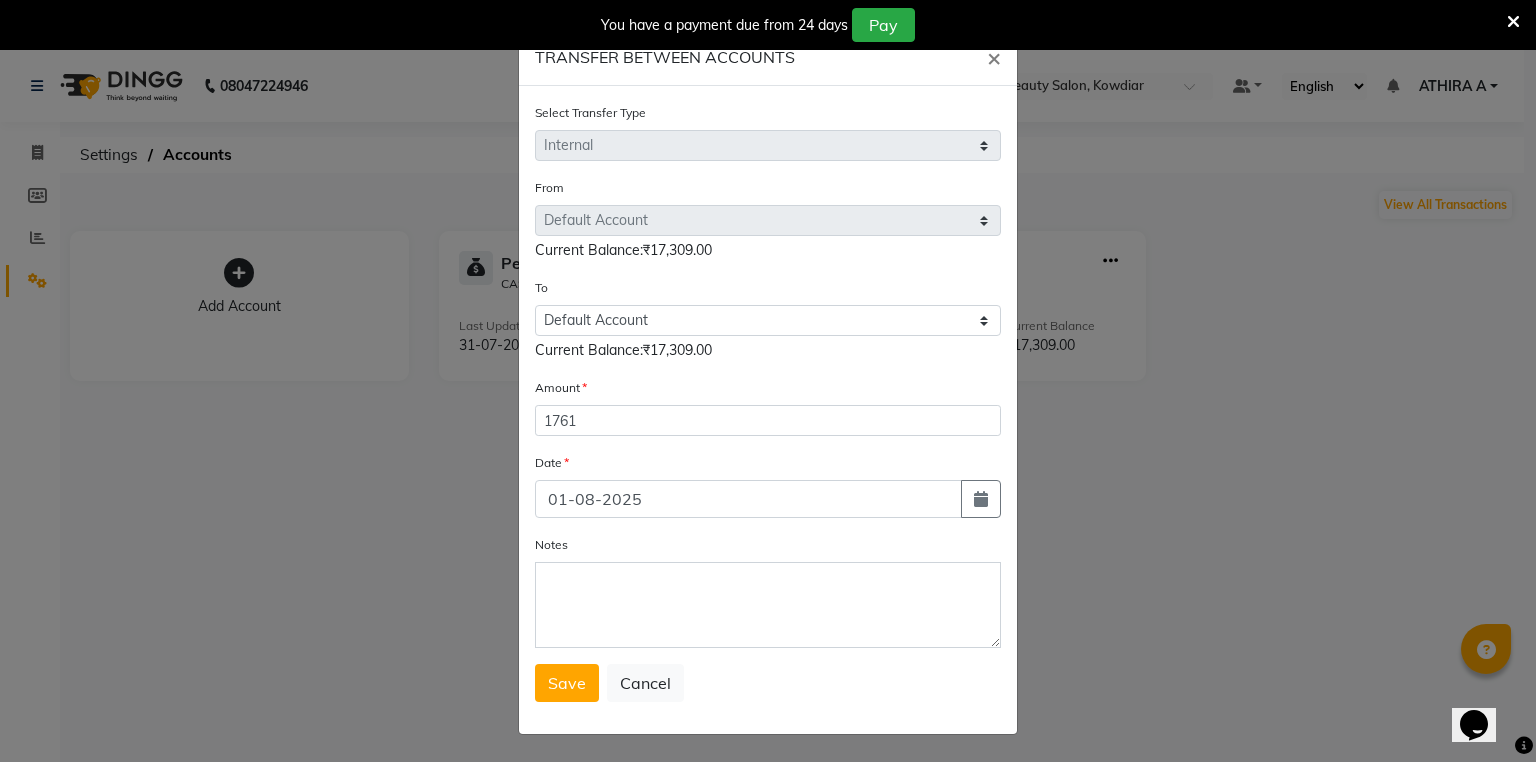 select on "8" 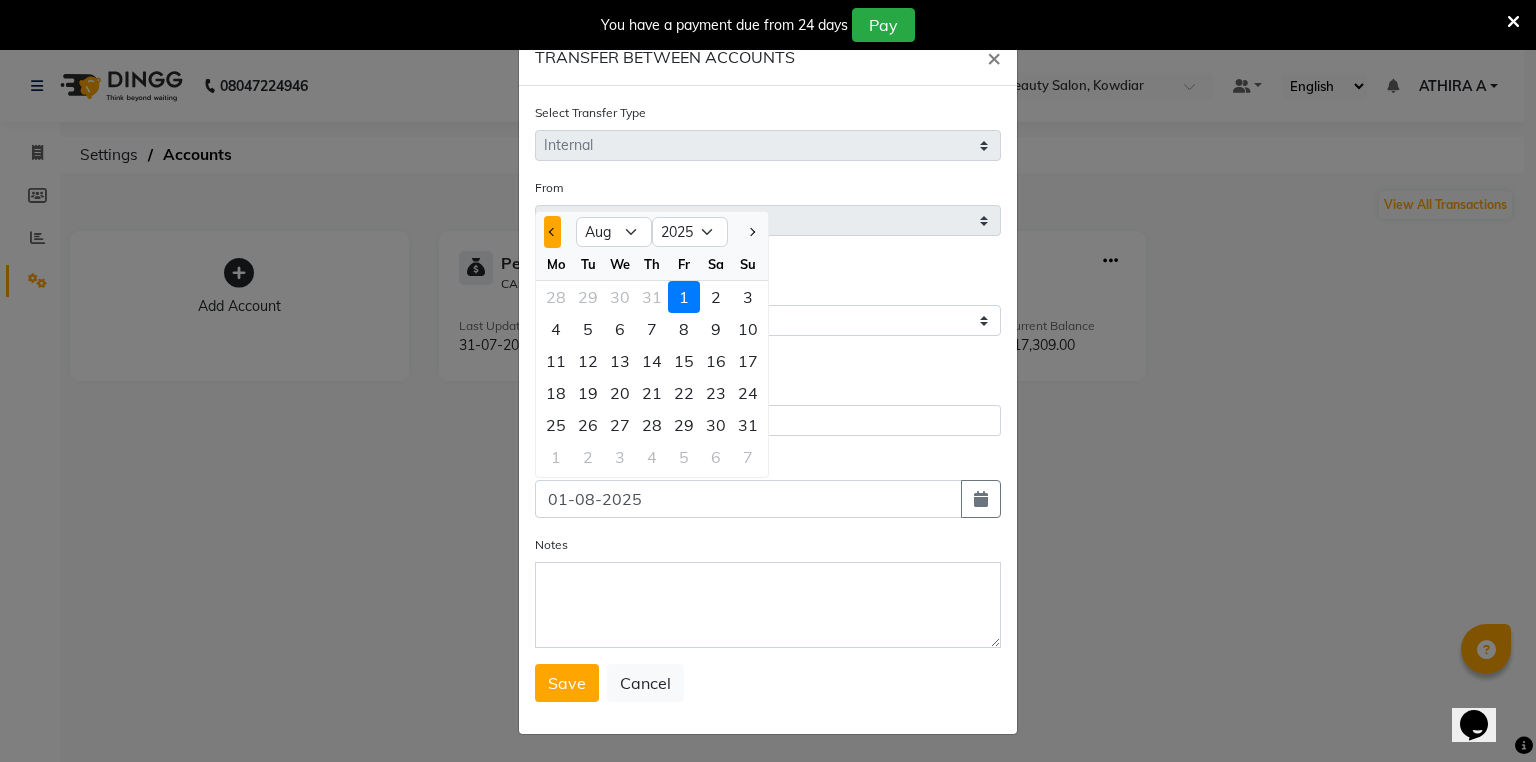 click 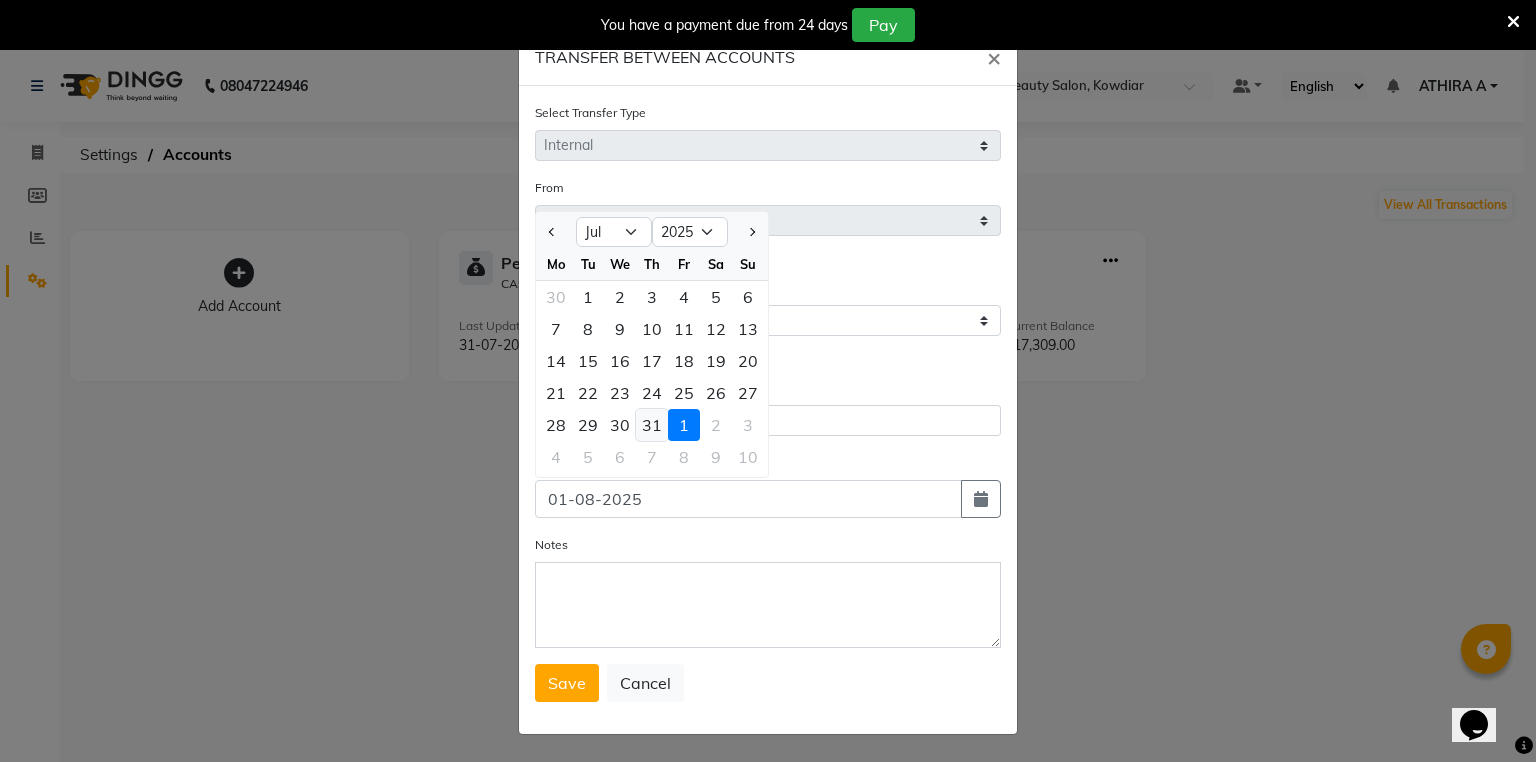 click on "31" 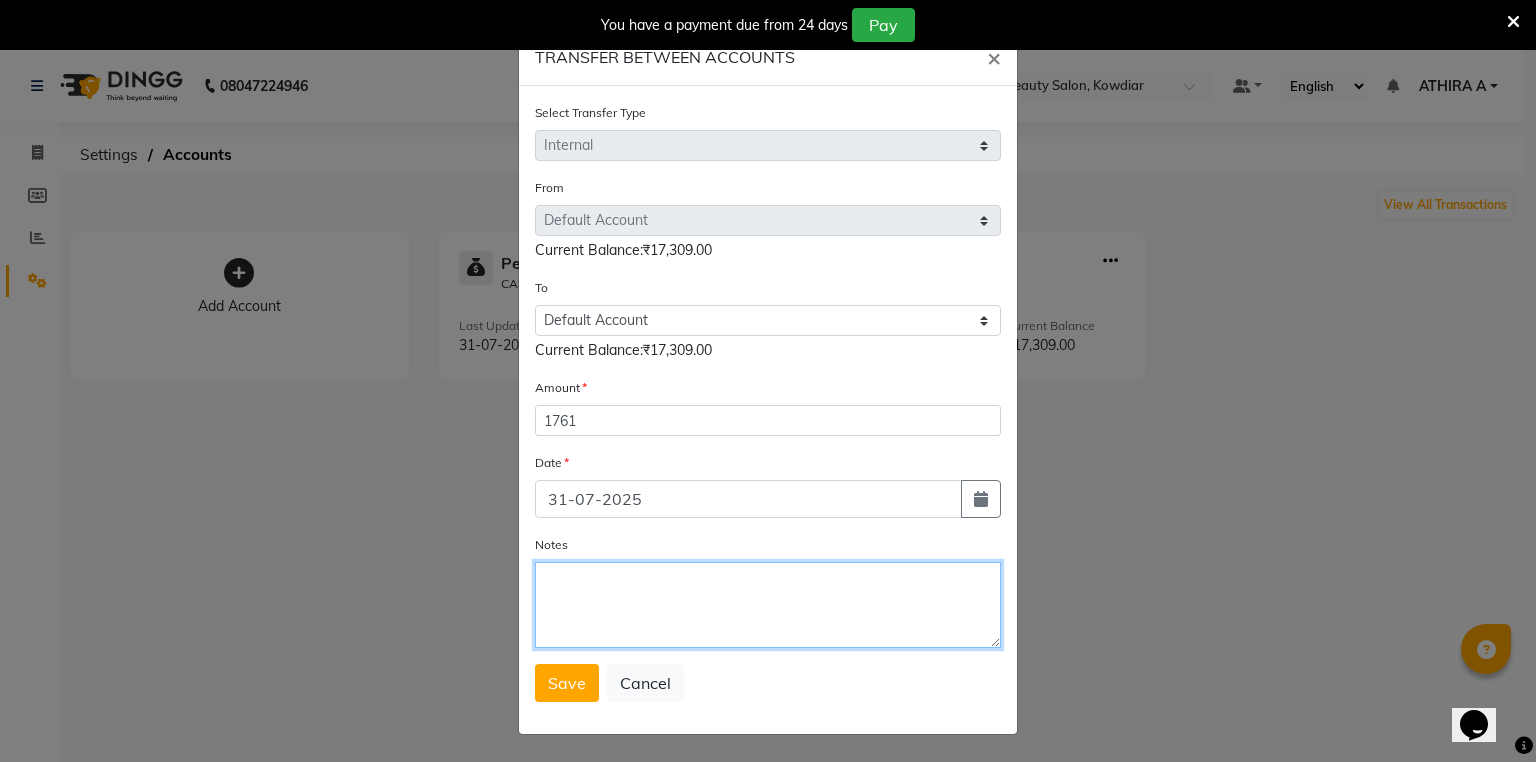 click on "Notes" at bounding box center (768, 605) 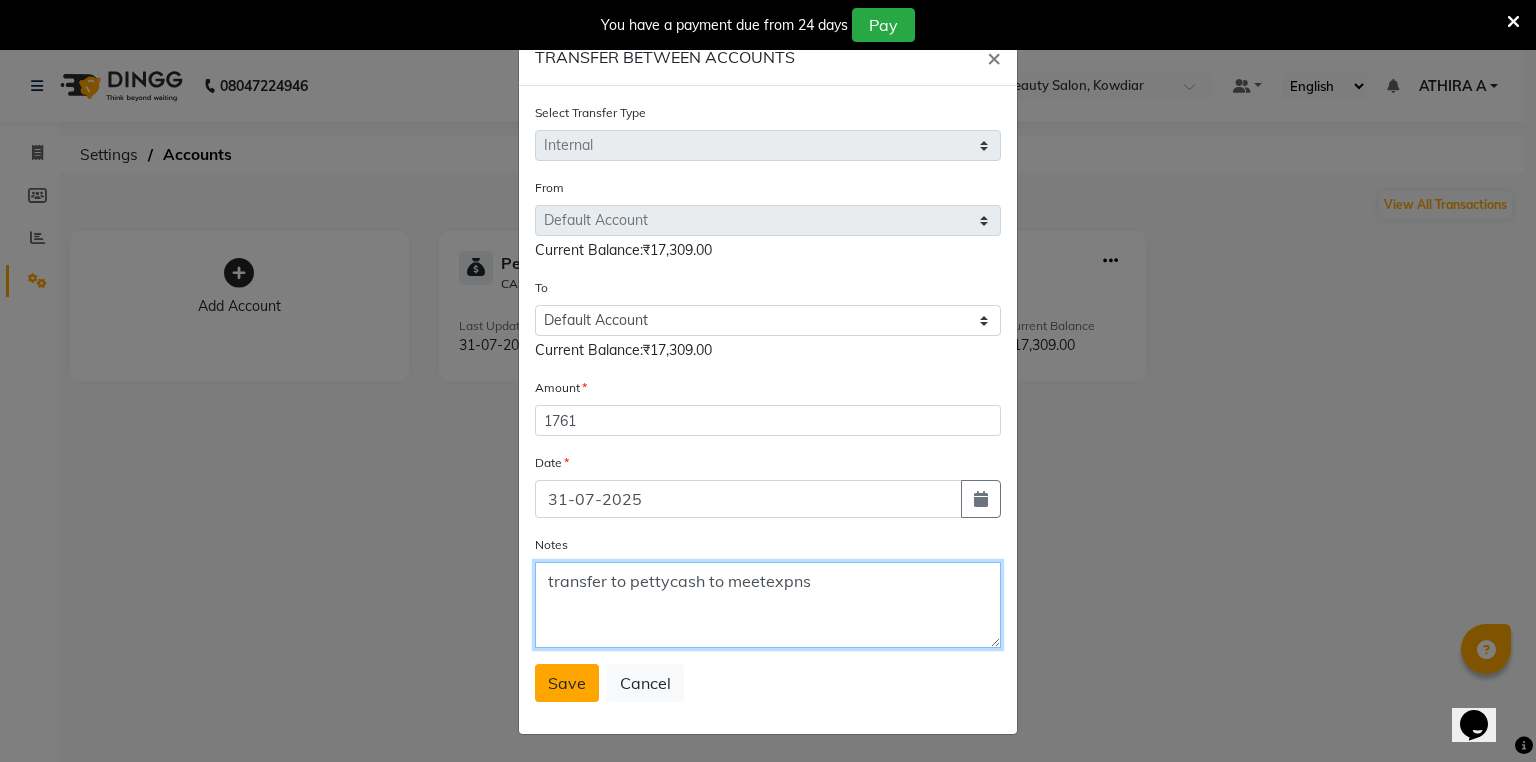 type on "transfer to pettycash to meetexpns" 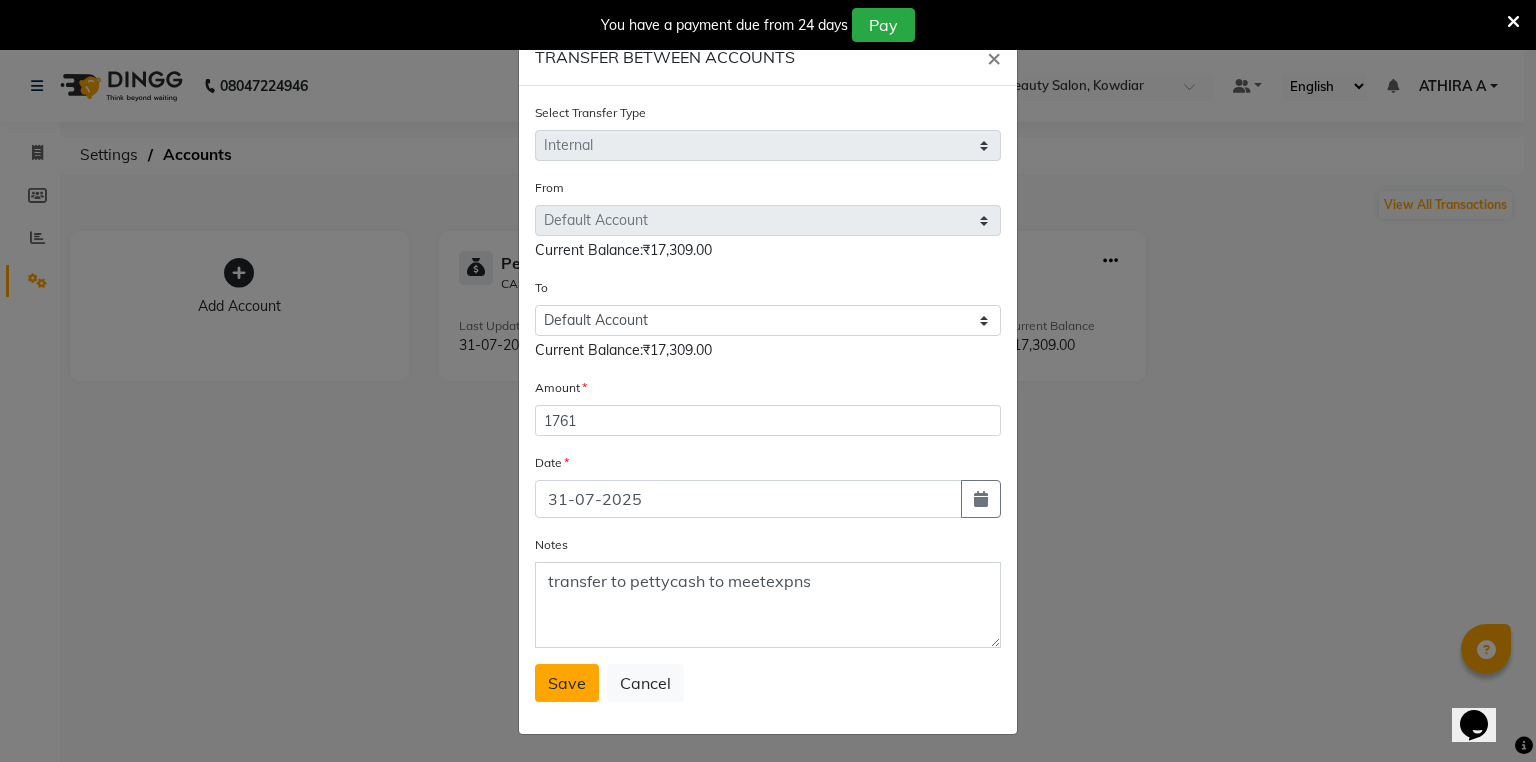 click on "Save" at bounding box center [567, 683] 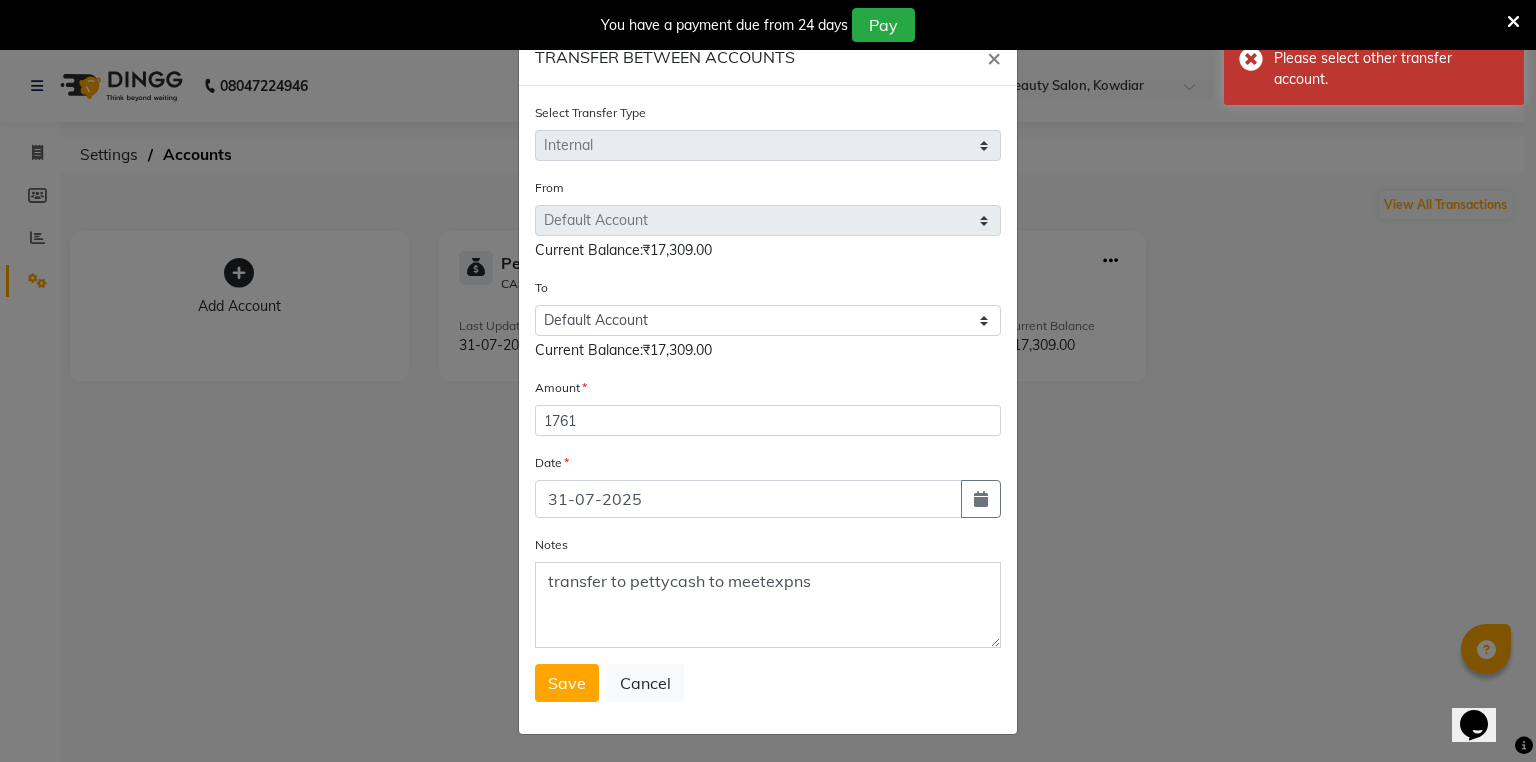 click on "Current Balance:₹17,309.00" 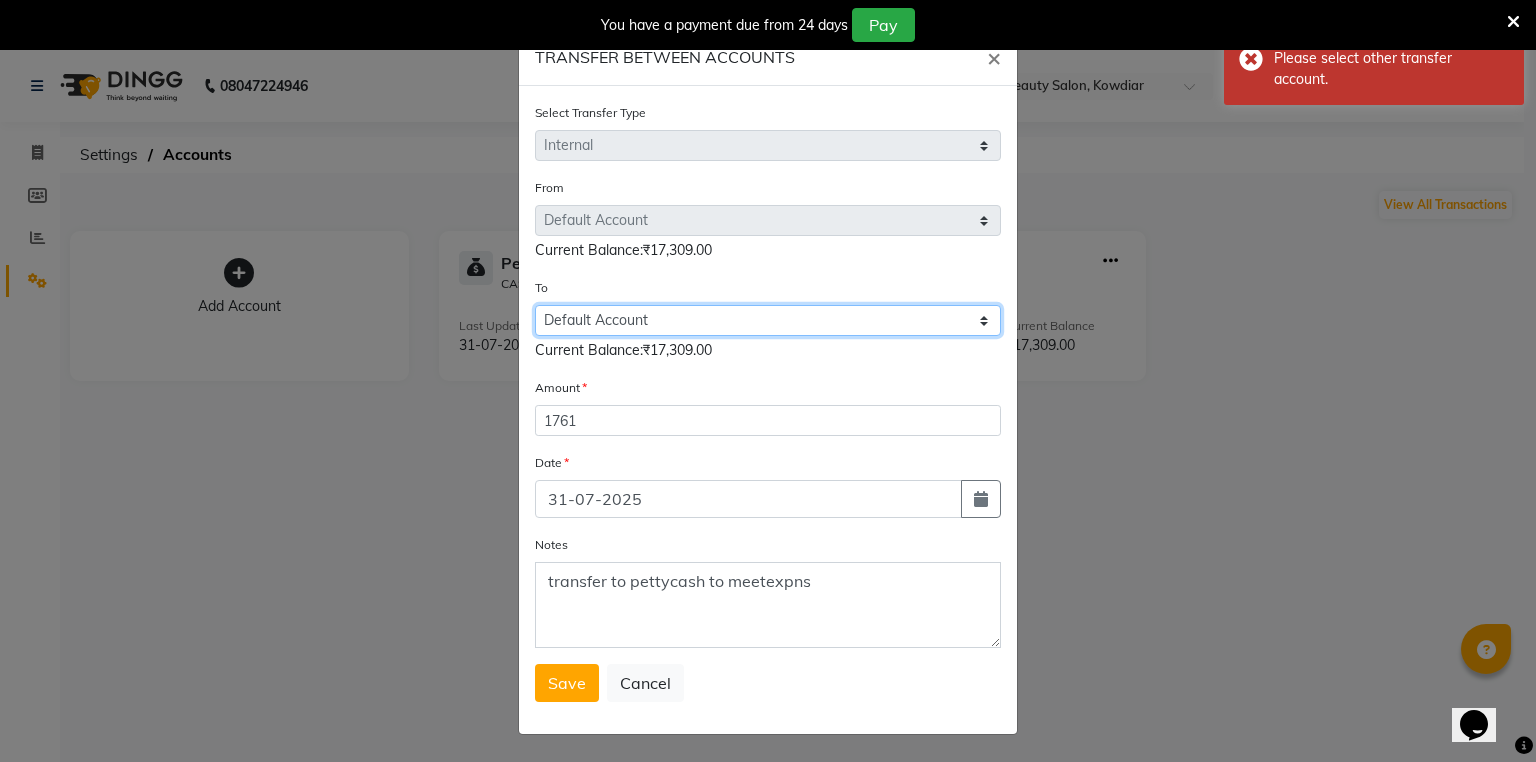 click on "Select Petty Cash Default Account" 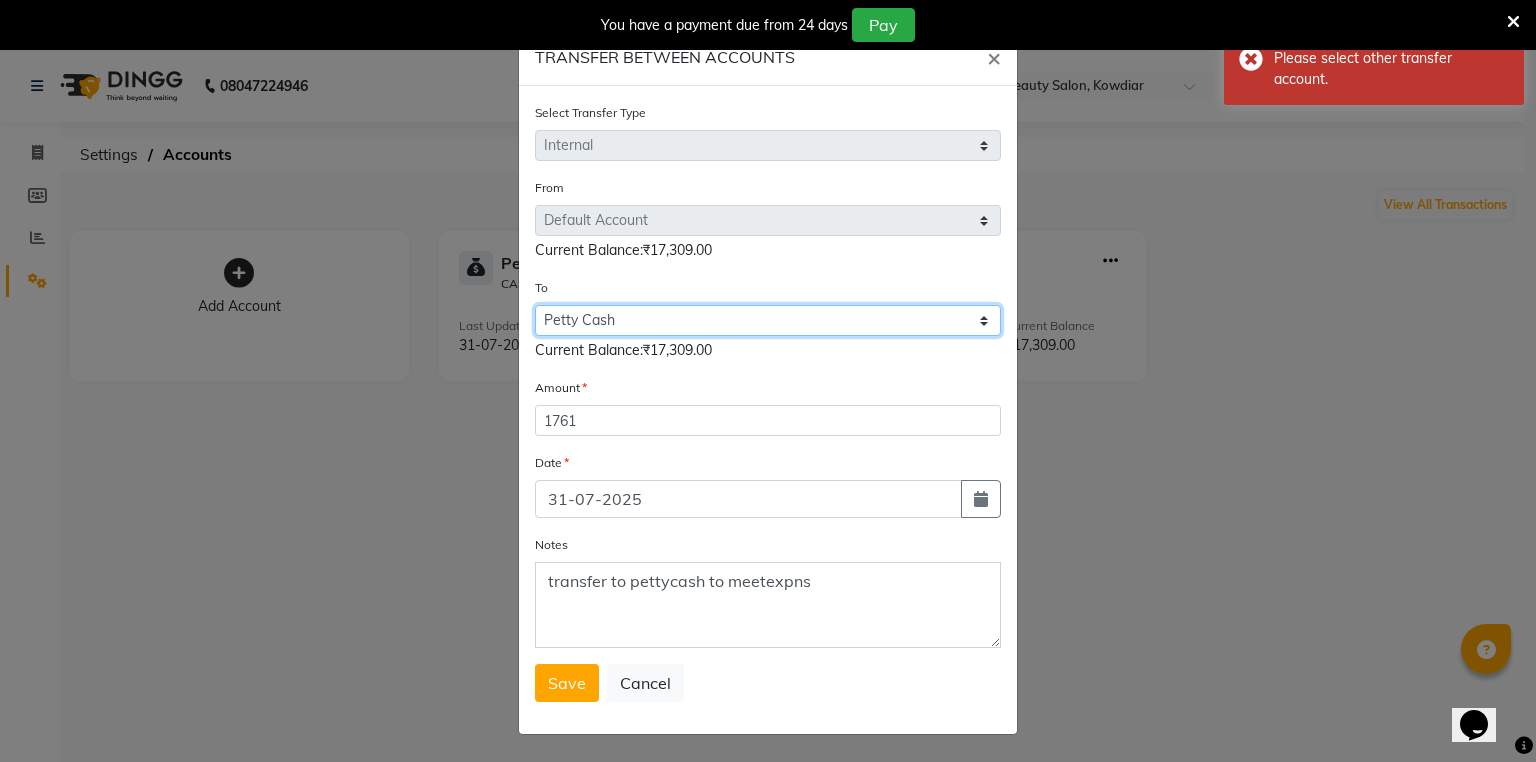 click on "Select Petty Cash Default Account" 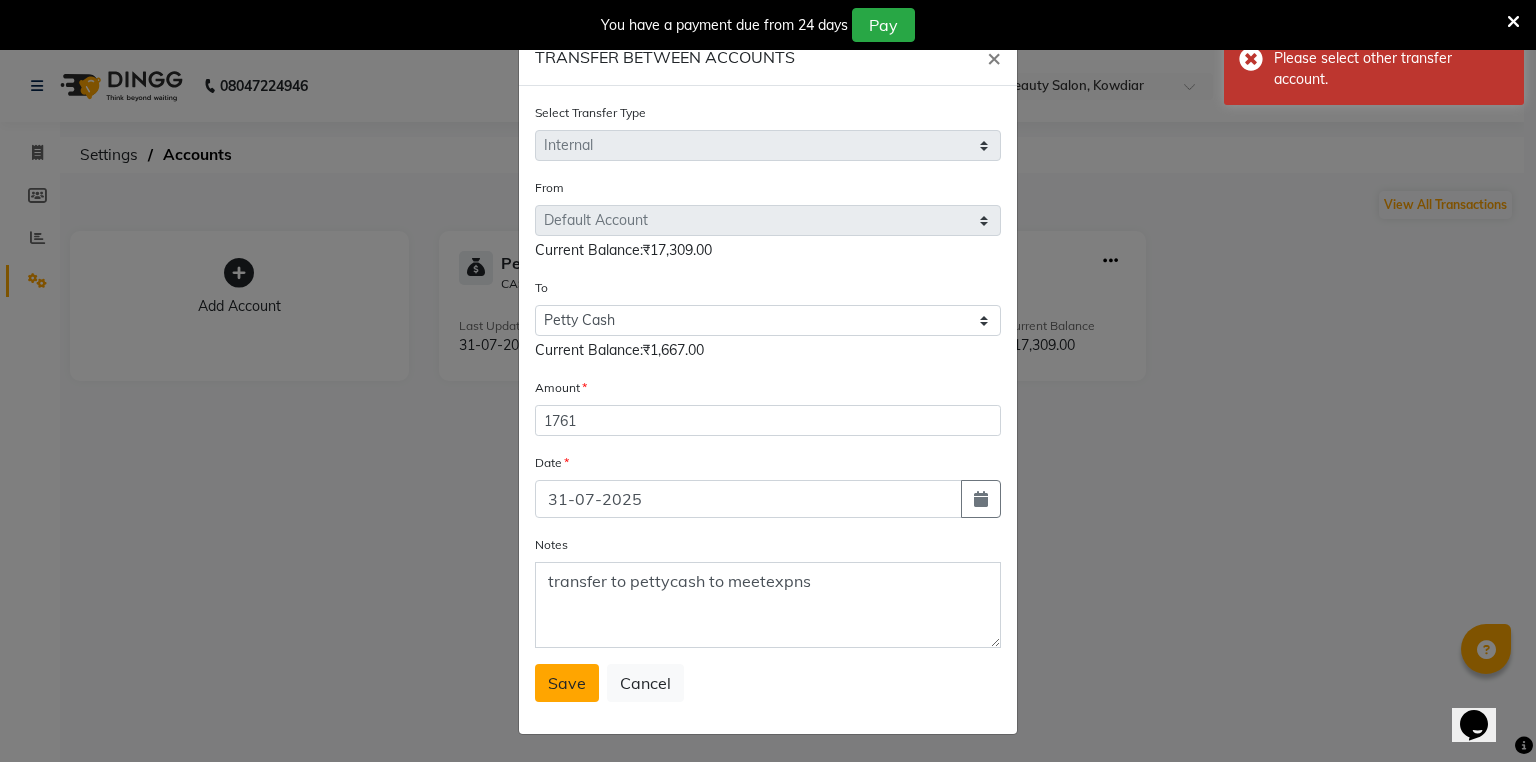 click on "Save" at bounding box center [567, 683] 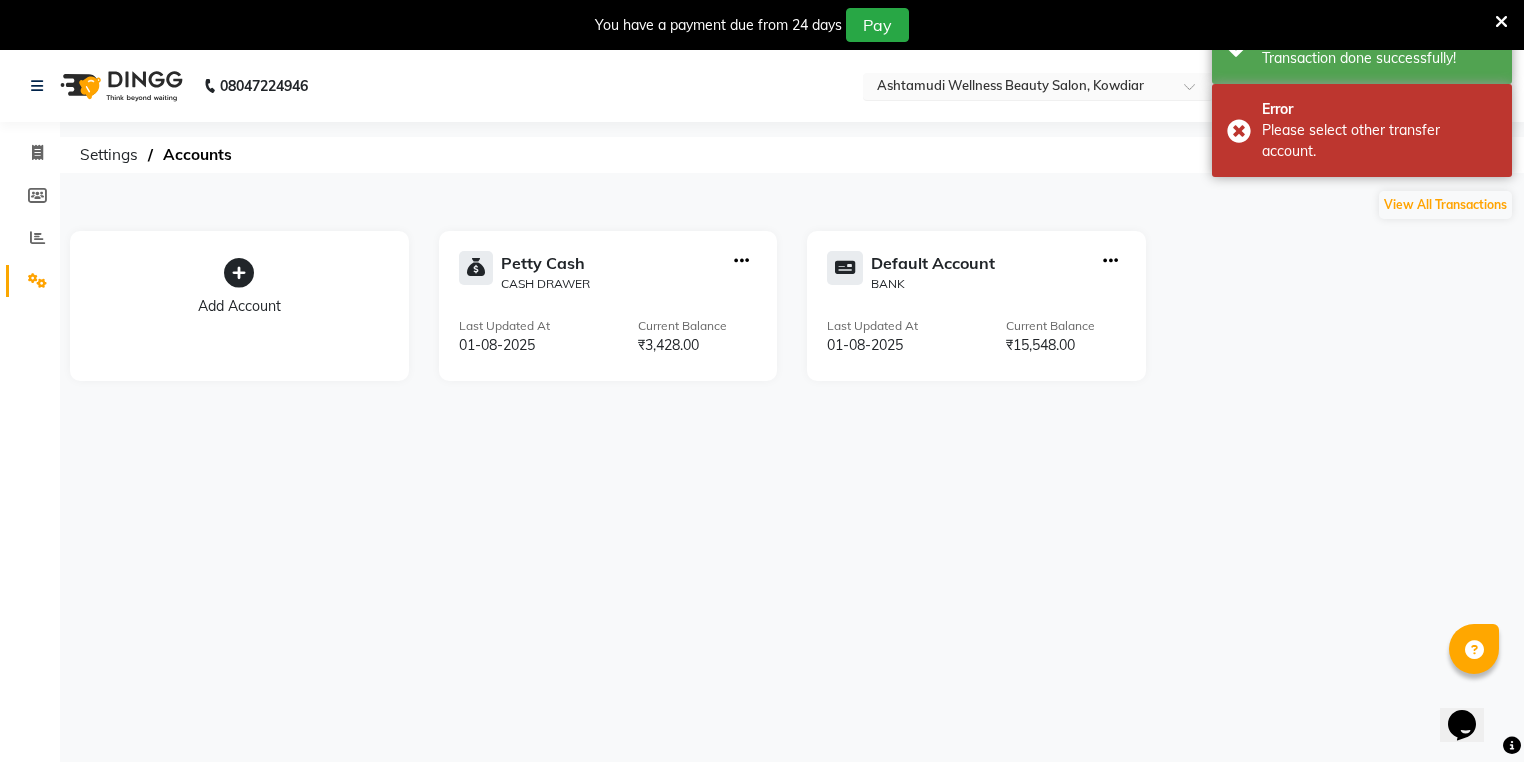 click on "× Ashtamudi Wellness Beauty Salon, Kowdiar" at bounding box center (1010, 86) 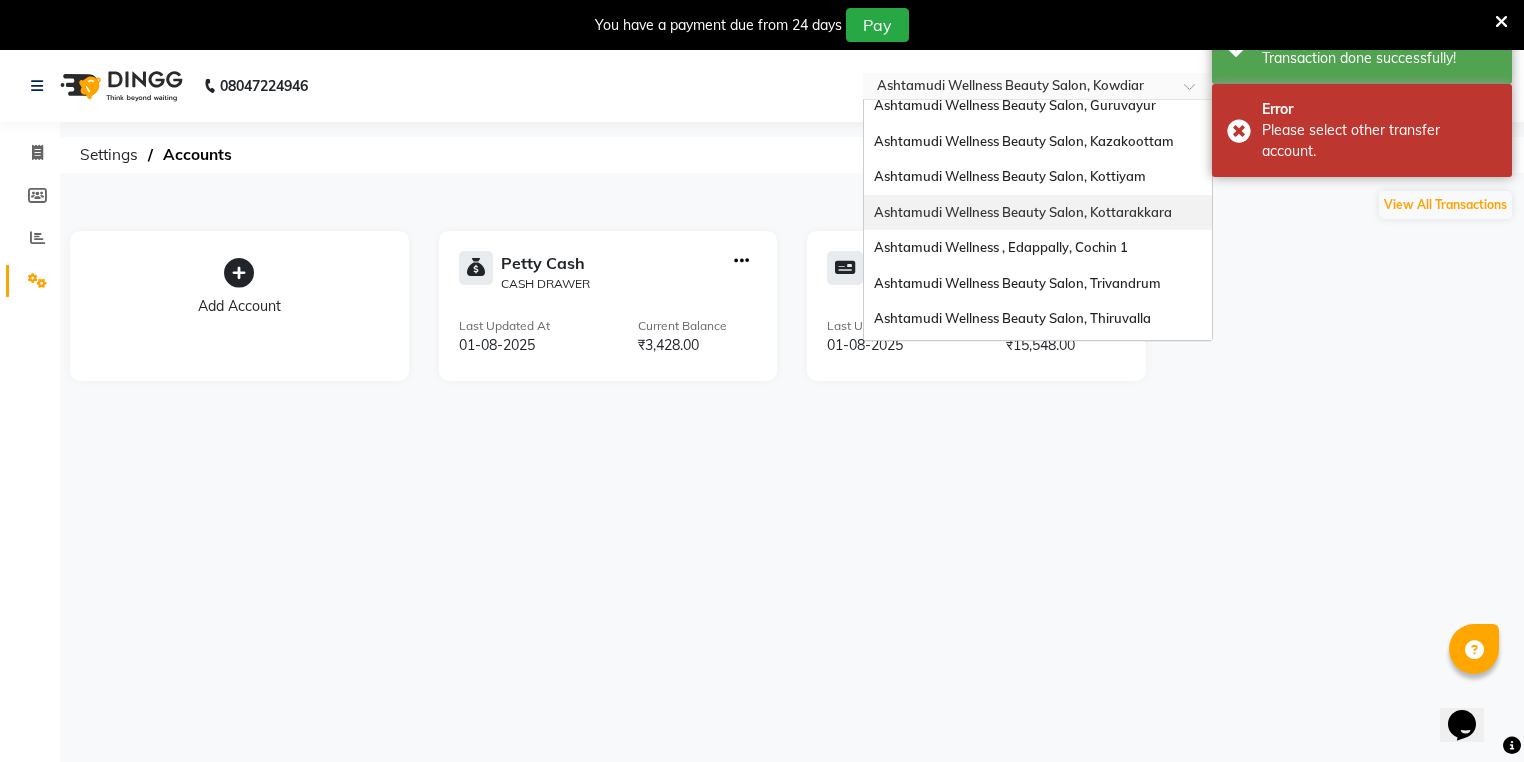 scroll, scrollTop: 80, scrollLeft: 0, axis: vertical 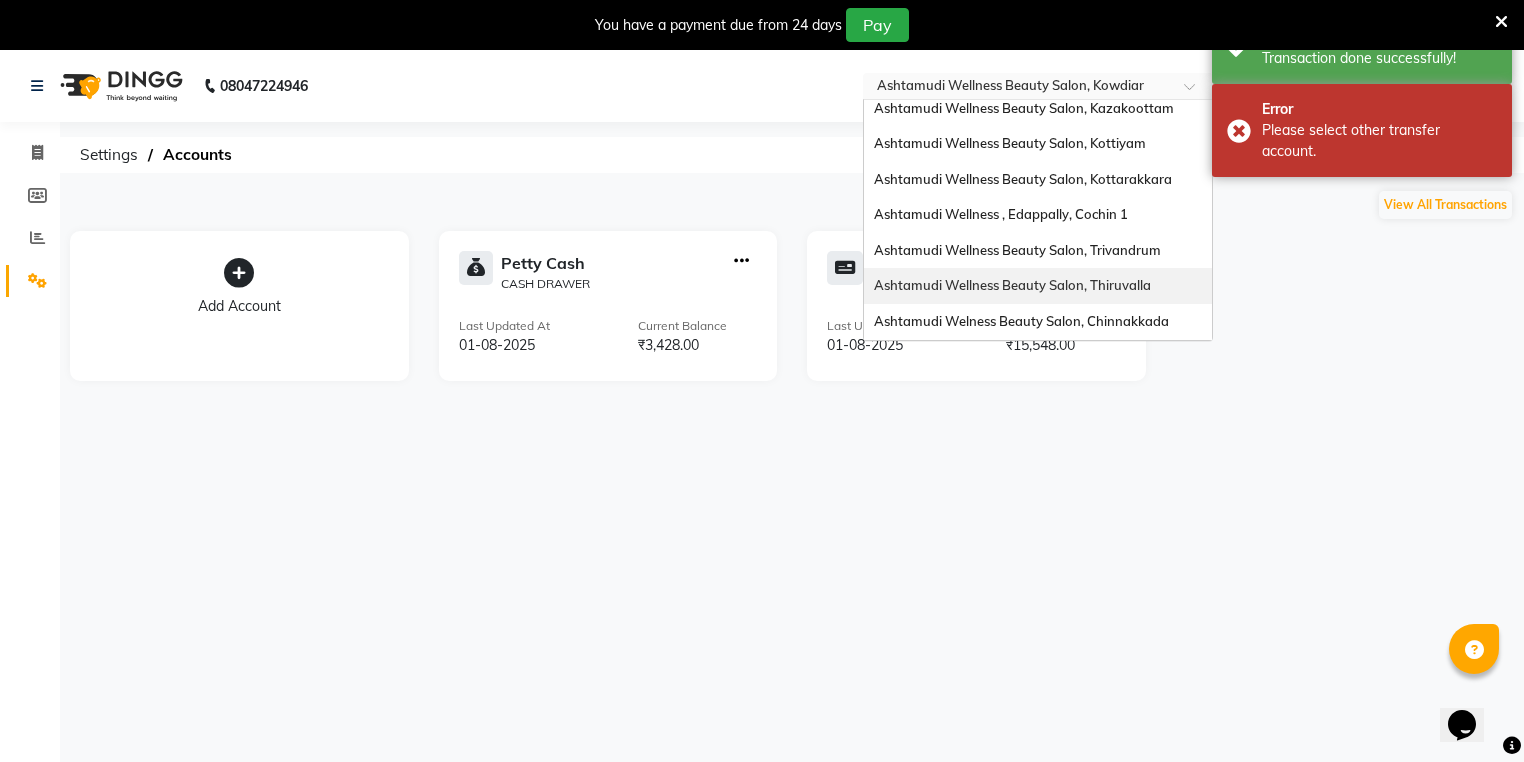 click on "Ashtamudi Wellness Beauty Salon, Thiruvalla" at bounding box center (1038, 286) 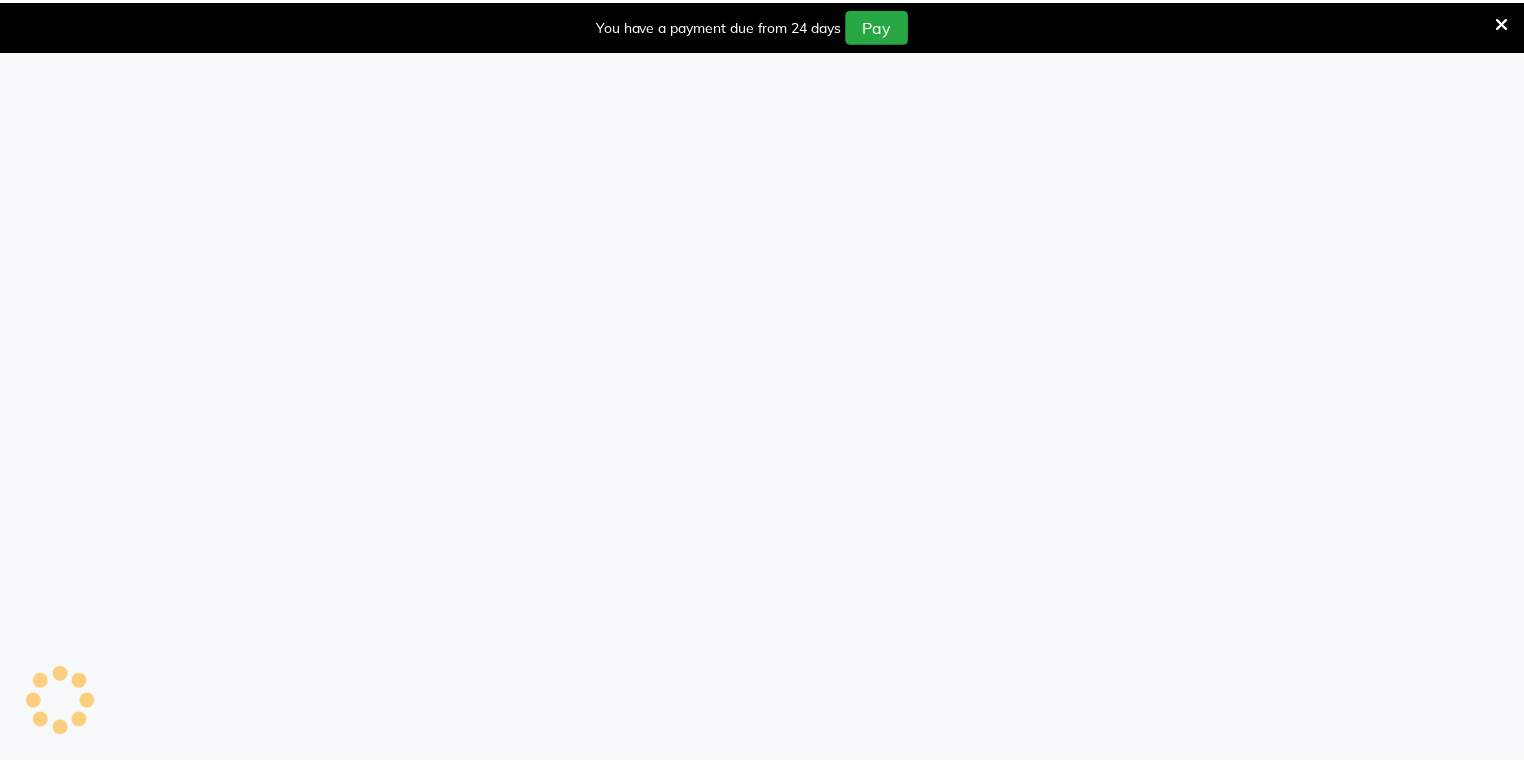 scroll, scrollTop: 0, scrollLeft: 0, axis: both 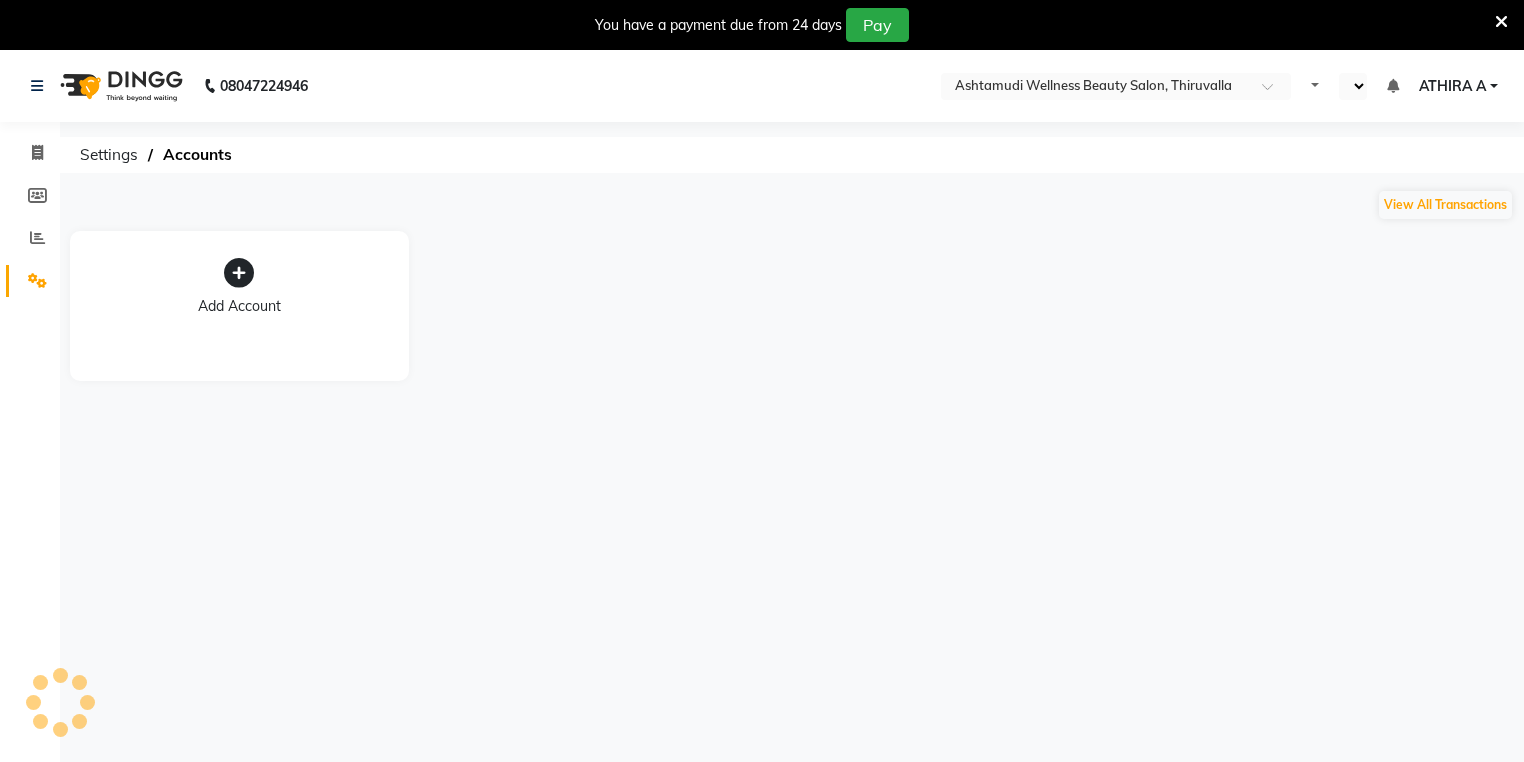 select on "en" 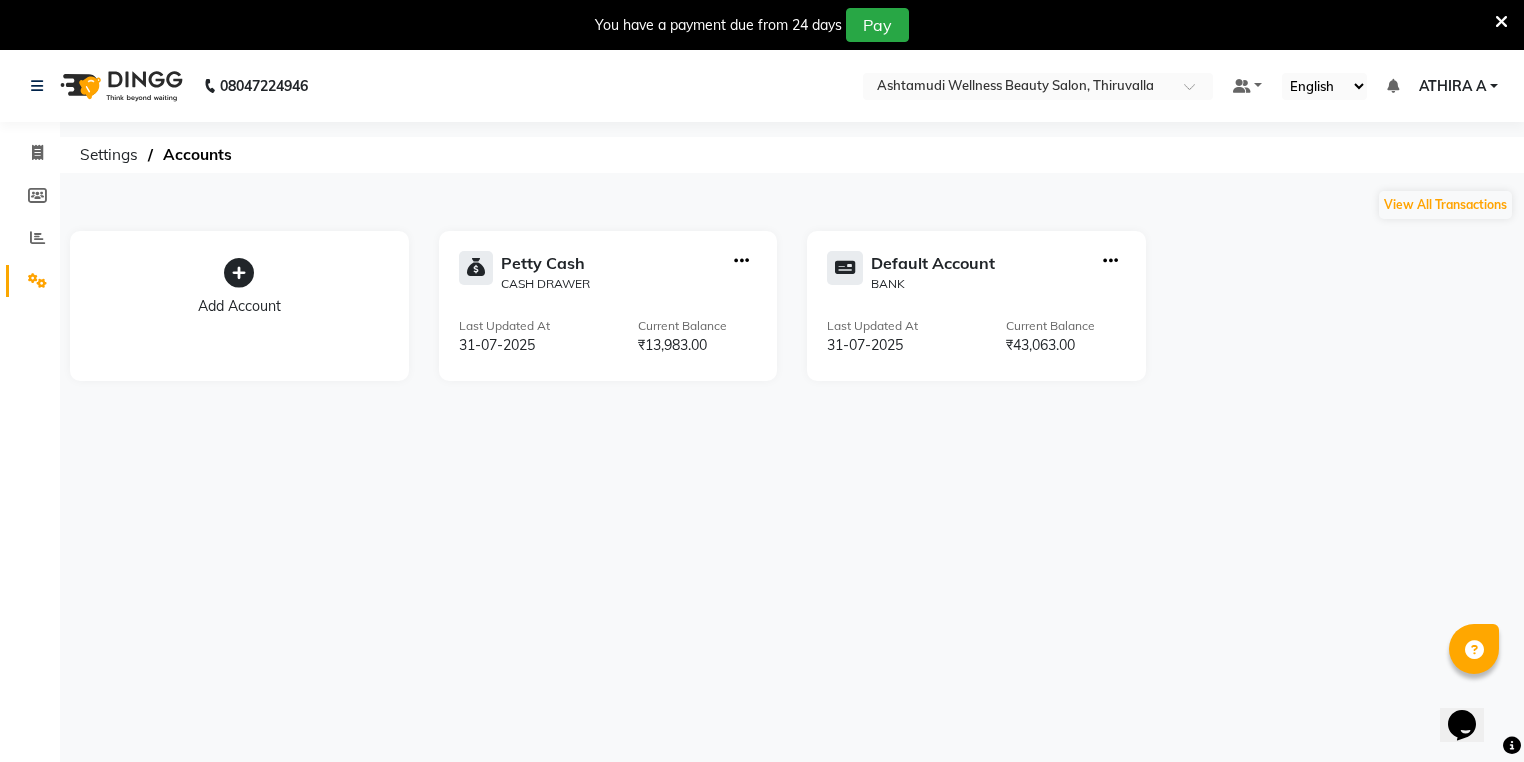 scroll, scrollTop: 0, scrollLeft: 0, axis: both 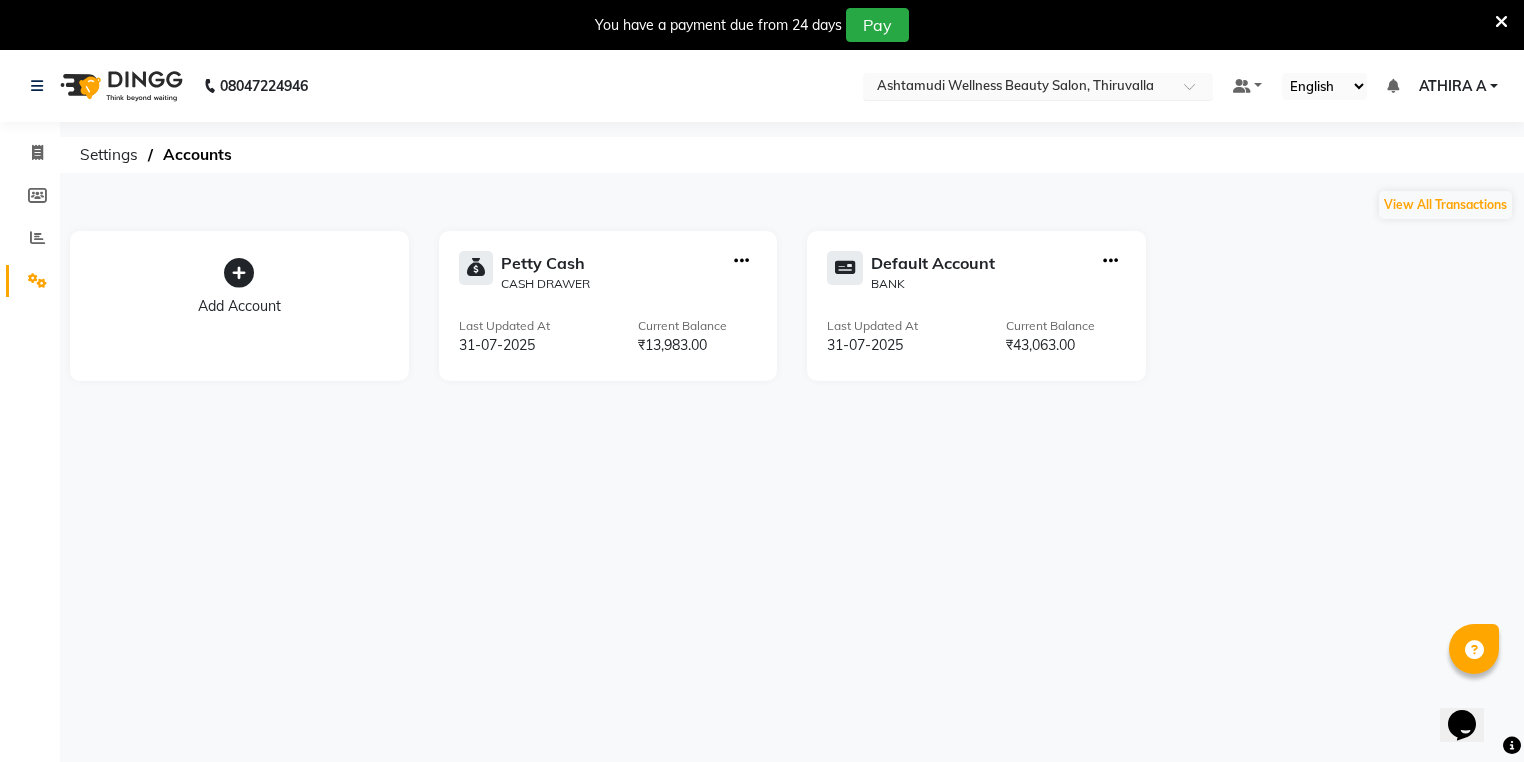 click at bounding box center (1018, 88) 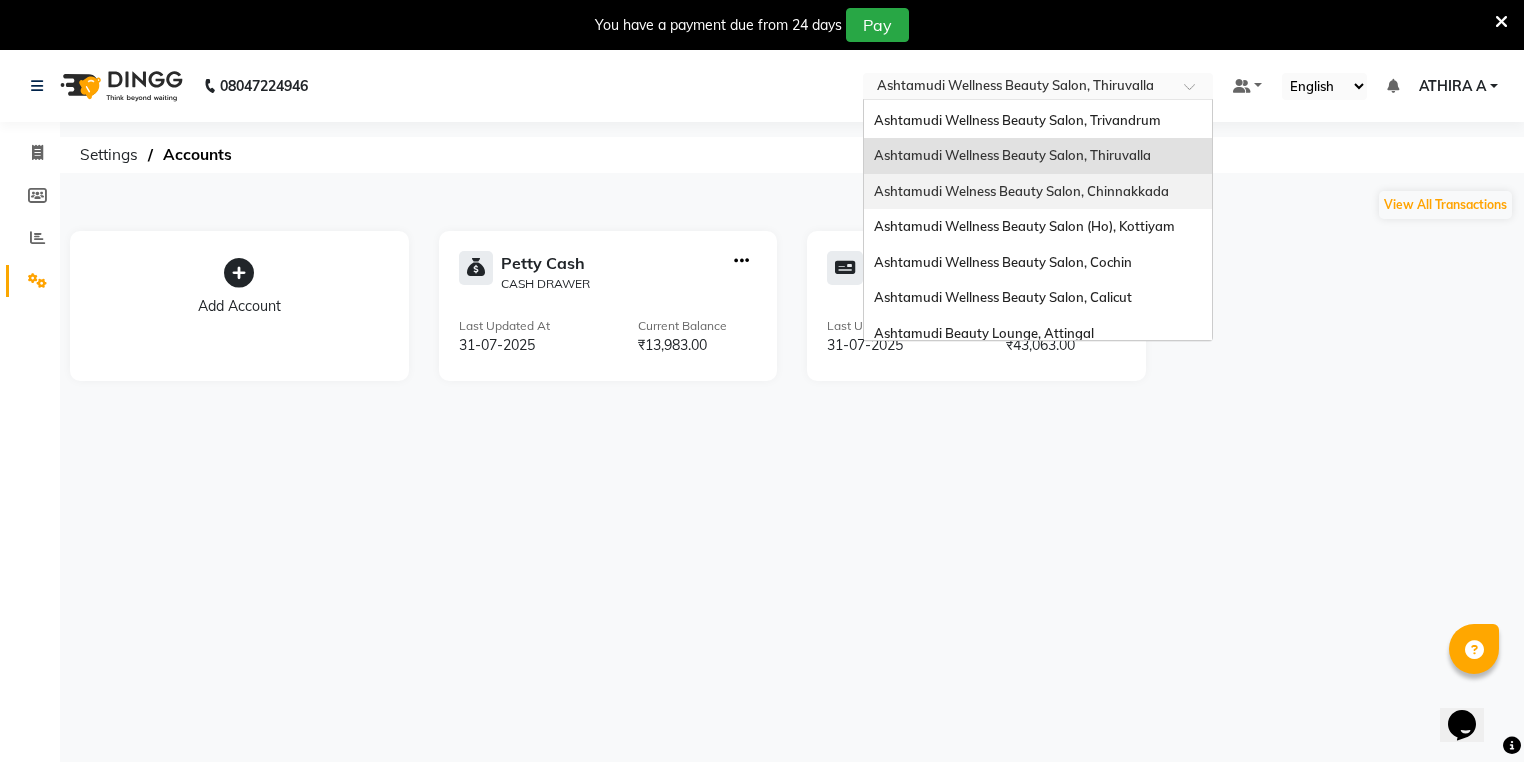 scroll, scrollTop: 168, scrollLeft: 0, axis: vertical 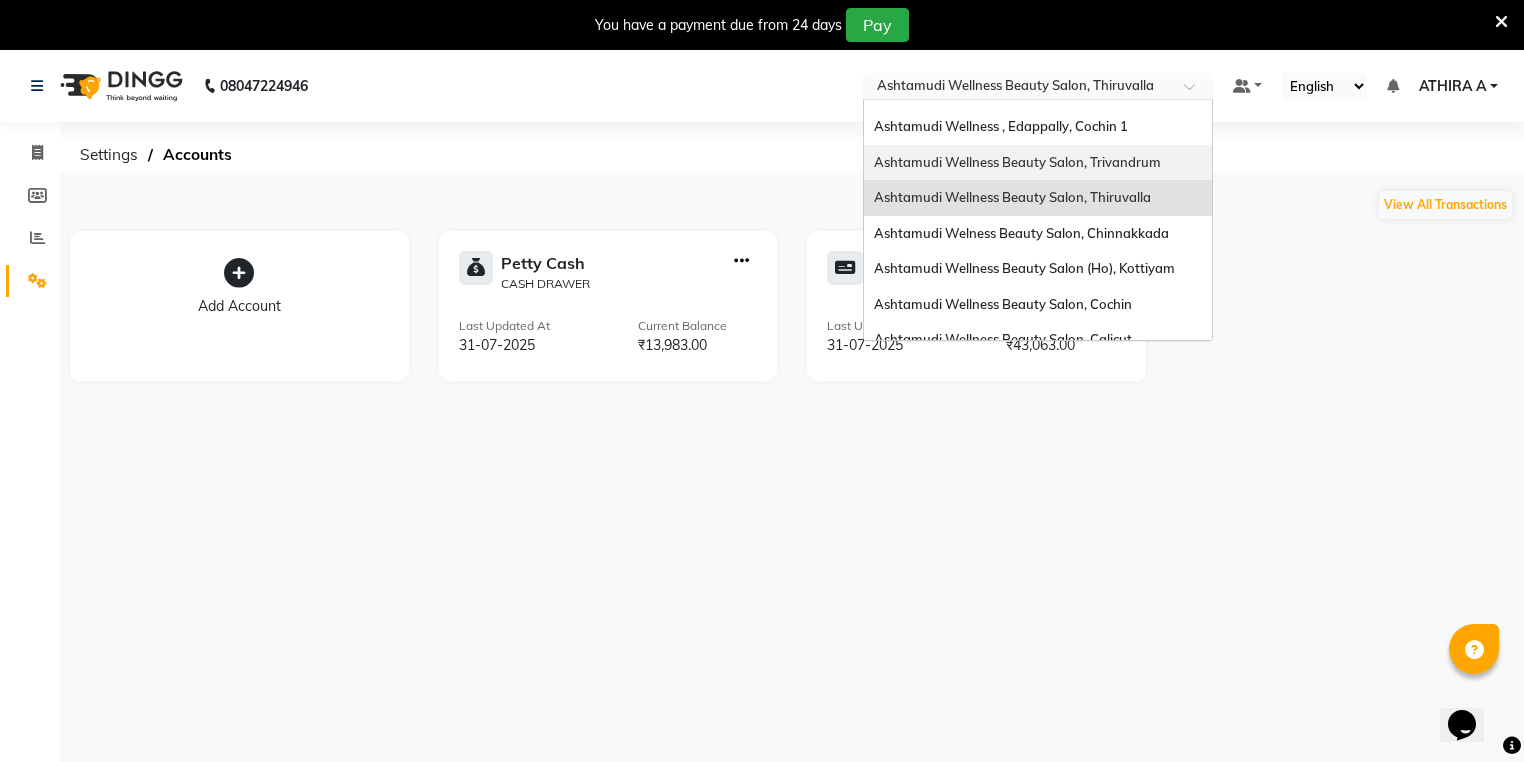 click on "Ashtamudi Wellness Beauty Salon, Trivandrum" at bounding box center (1038, 163) 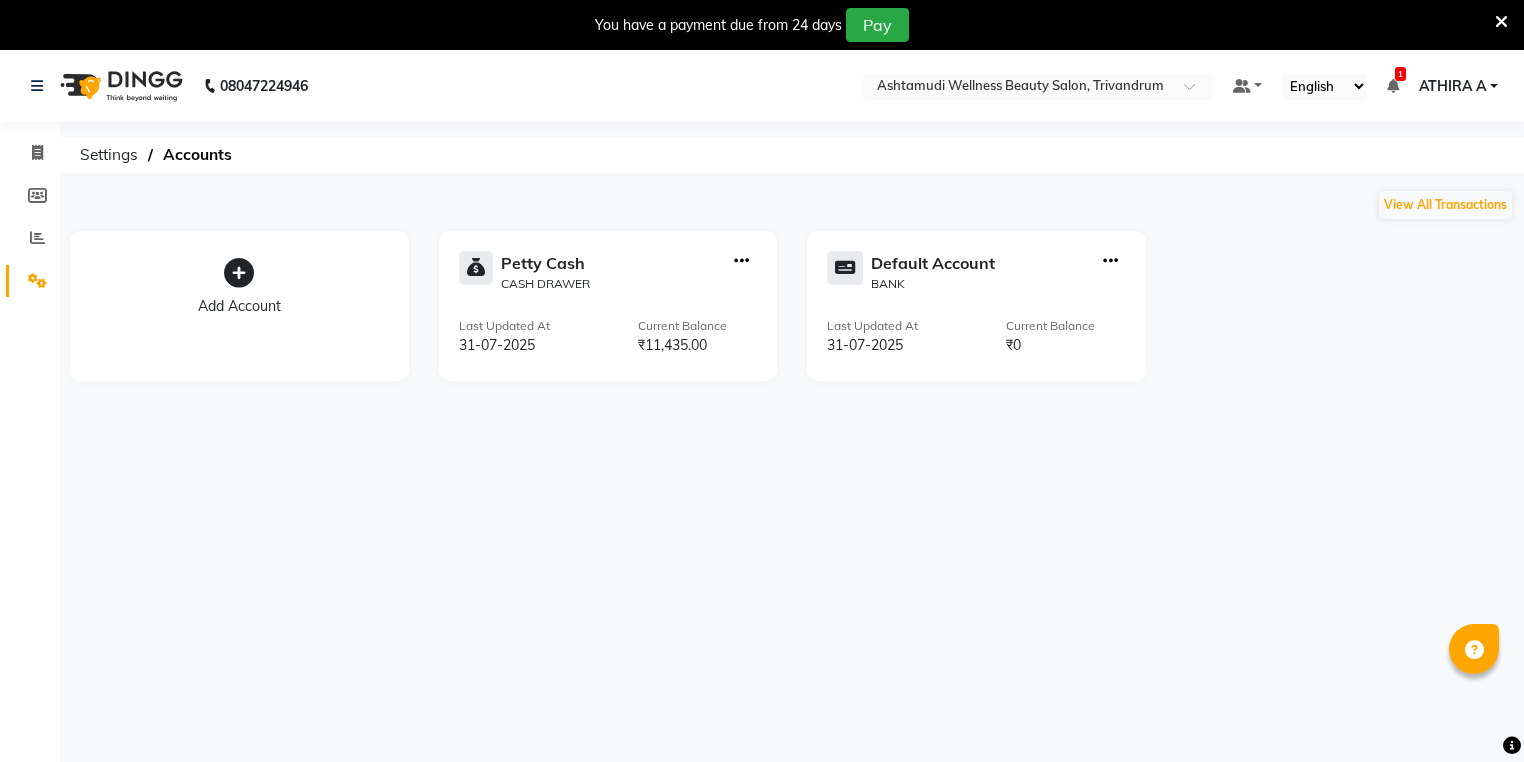 scroll, scrollTop: 0, scrollLeft: 0, axis: both 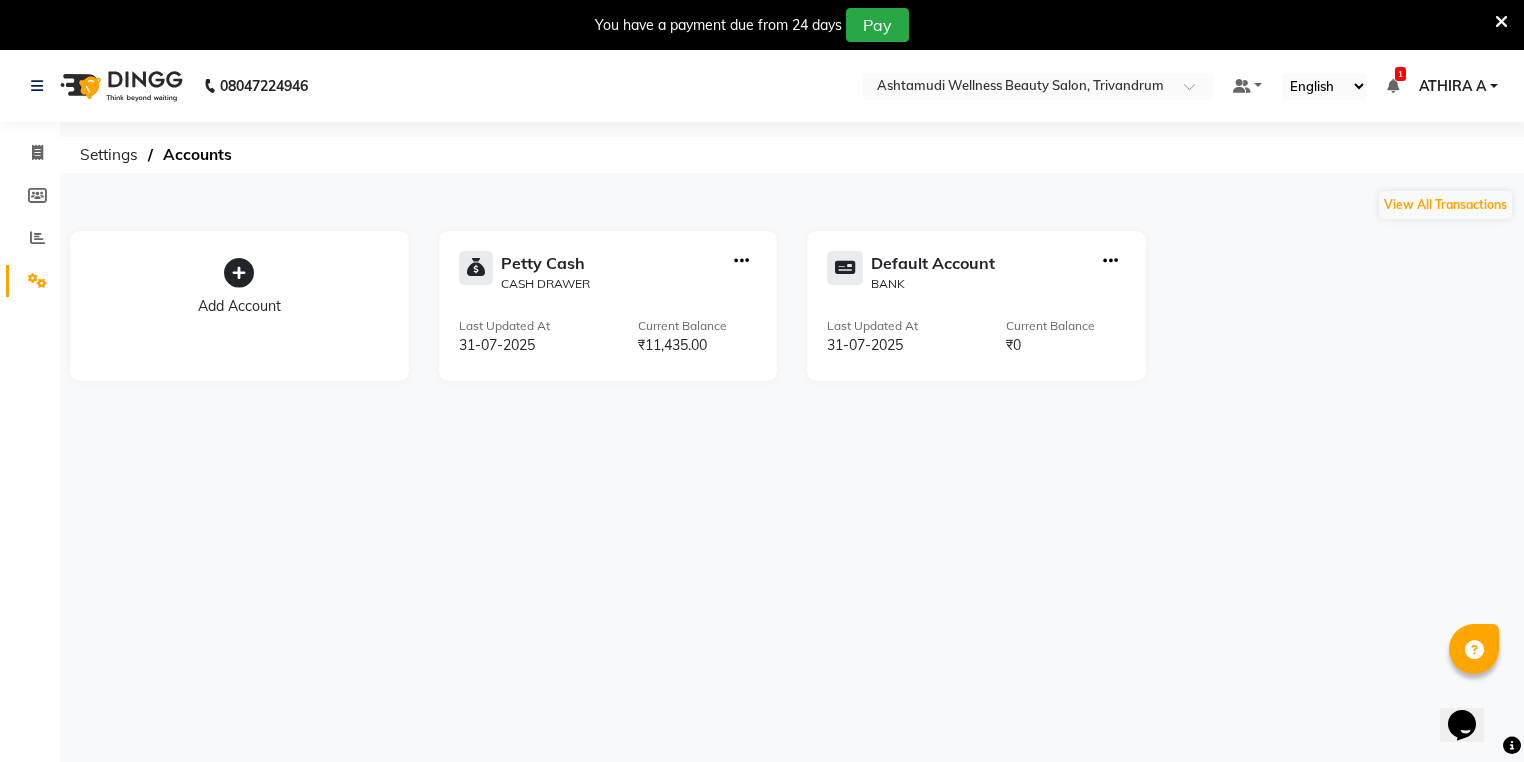 click 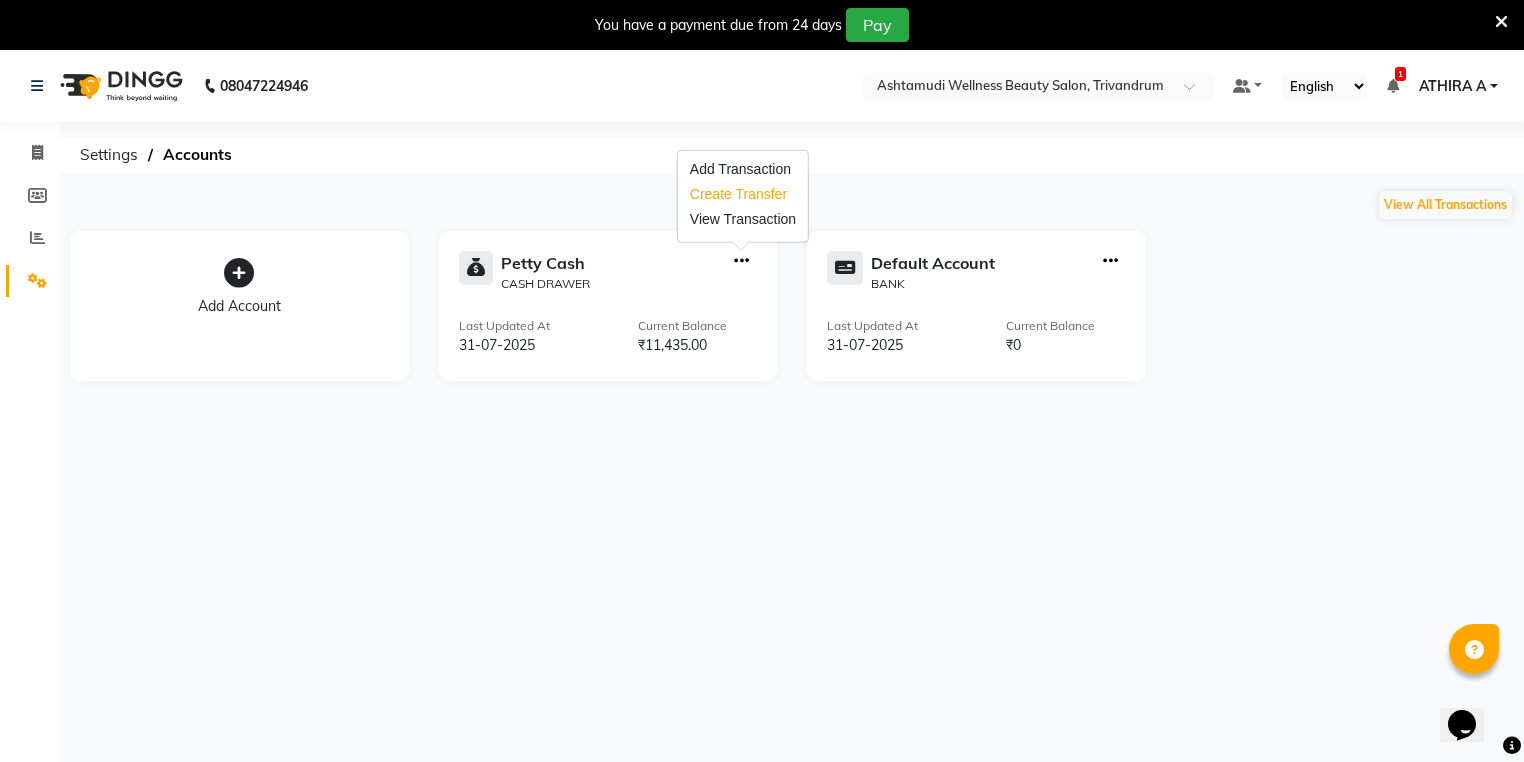 click on "Create Transfer" at bounding box center (743, 194) 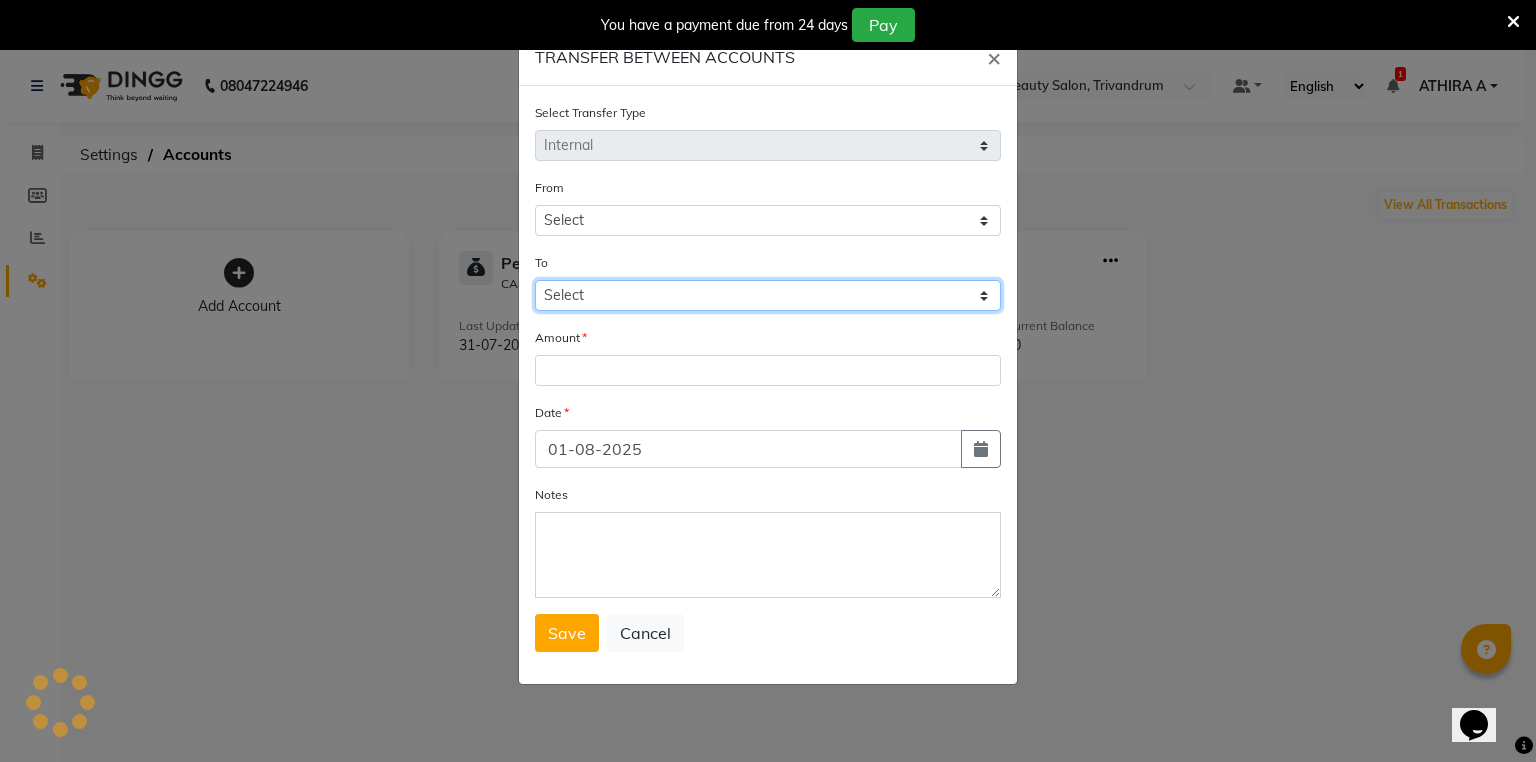 drag, startPoint x: 672, startPoint y: 292, endPoint x: 672, endPoint y: 304, distance: 12 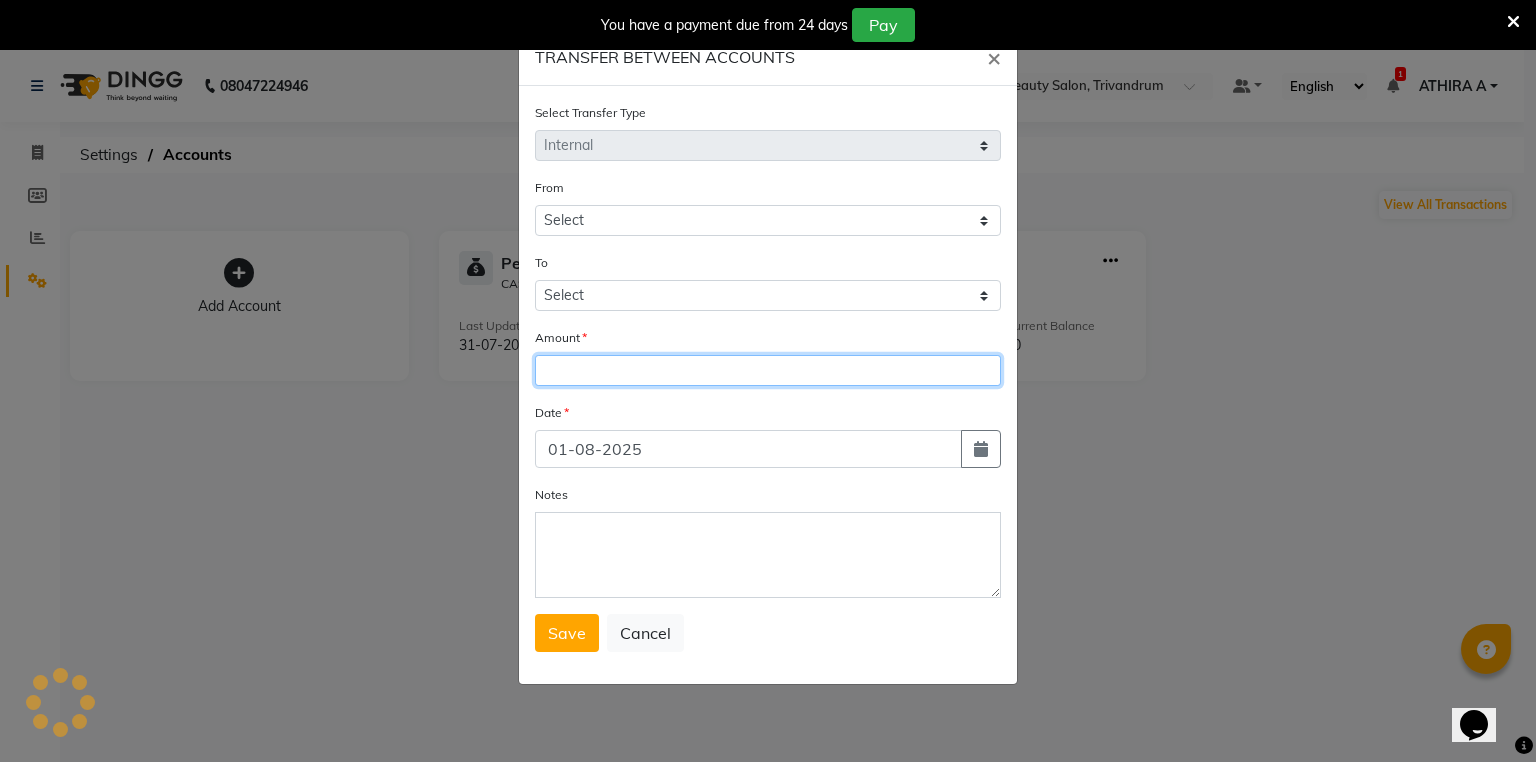 click 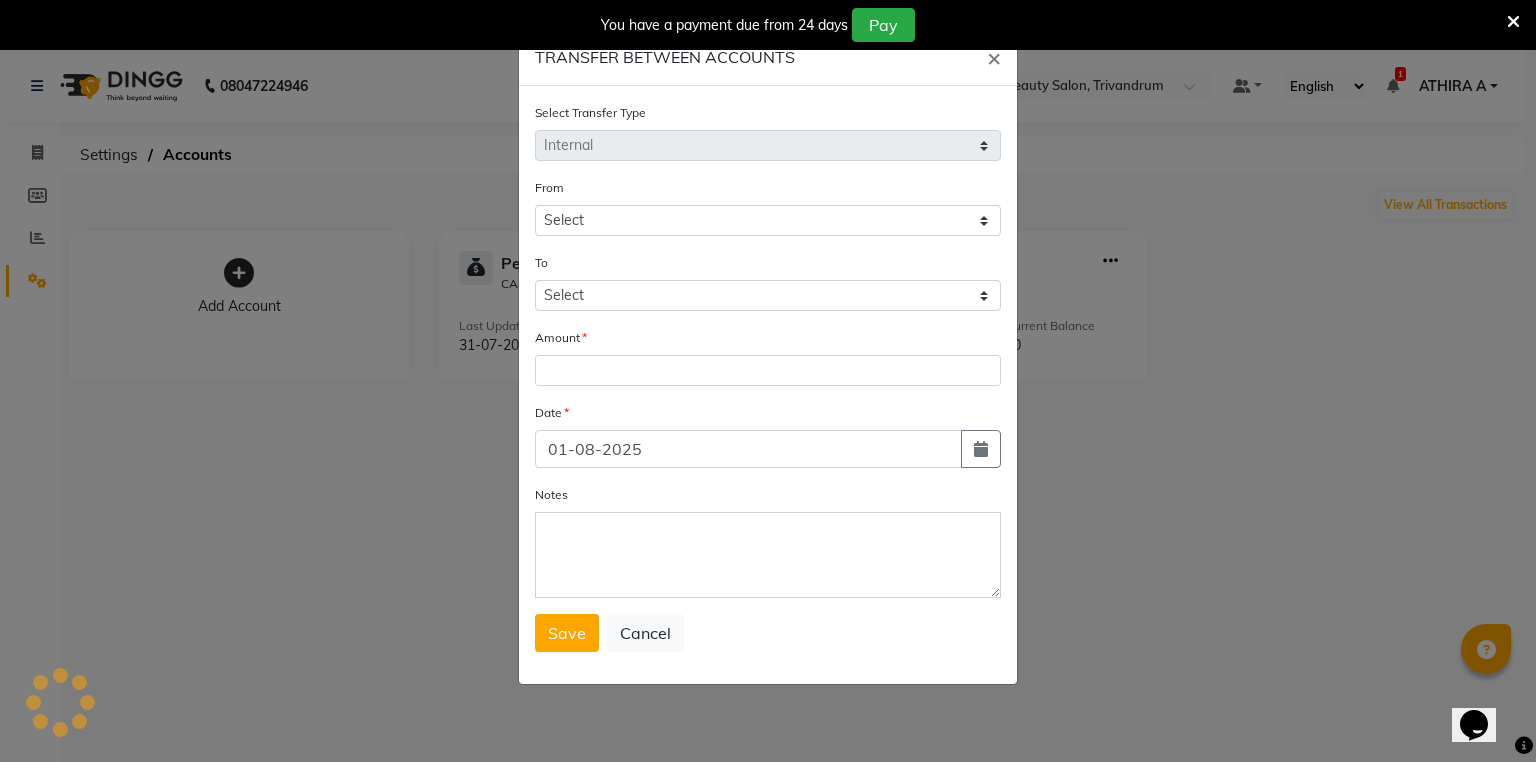 select on "3467" 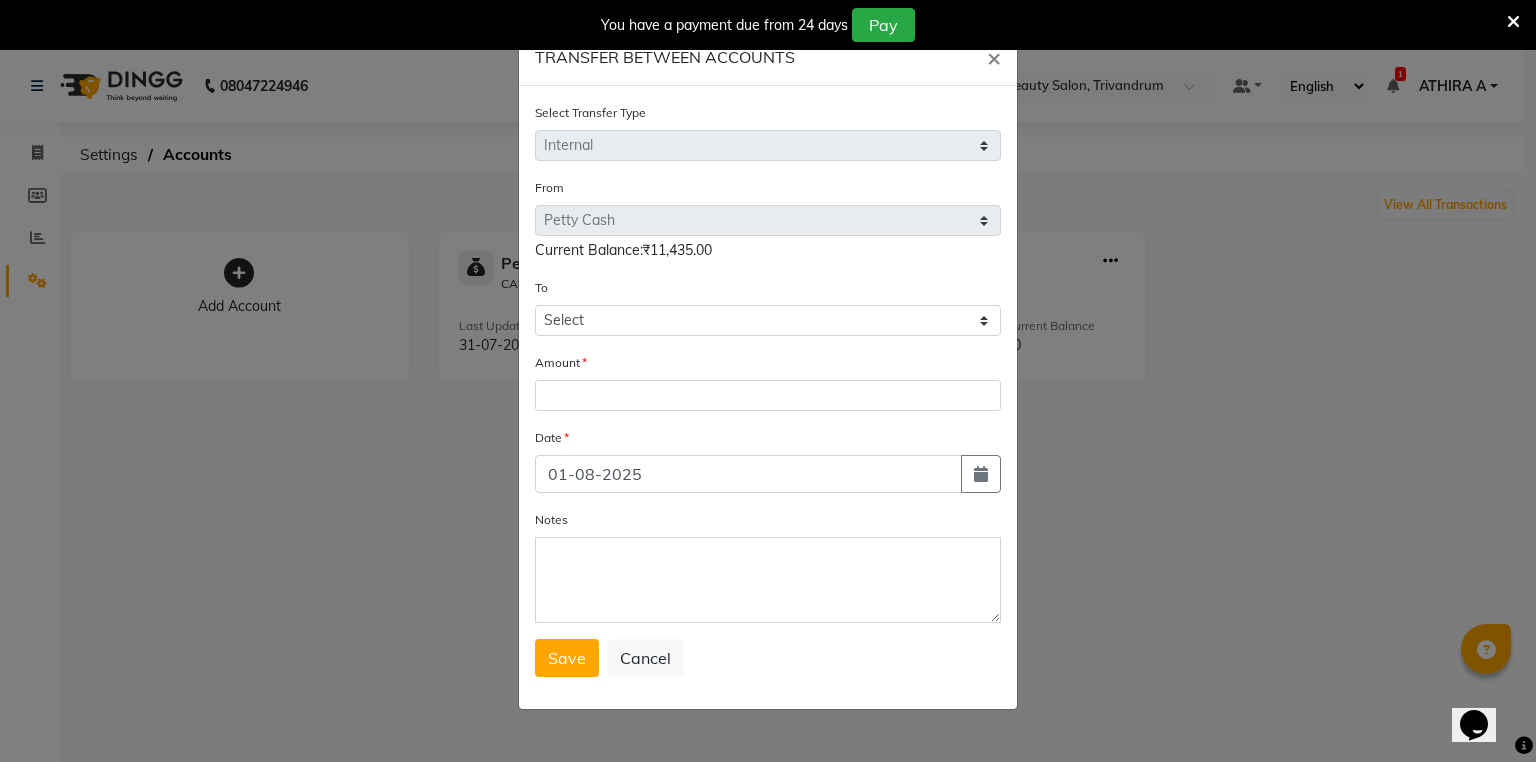 click on "From Select Petty Cash Default Account  Current Balance:₹11,435.00" 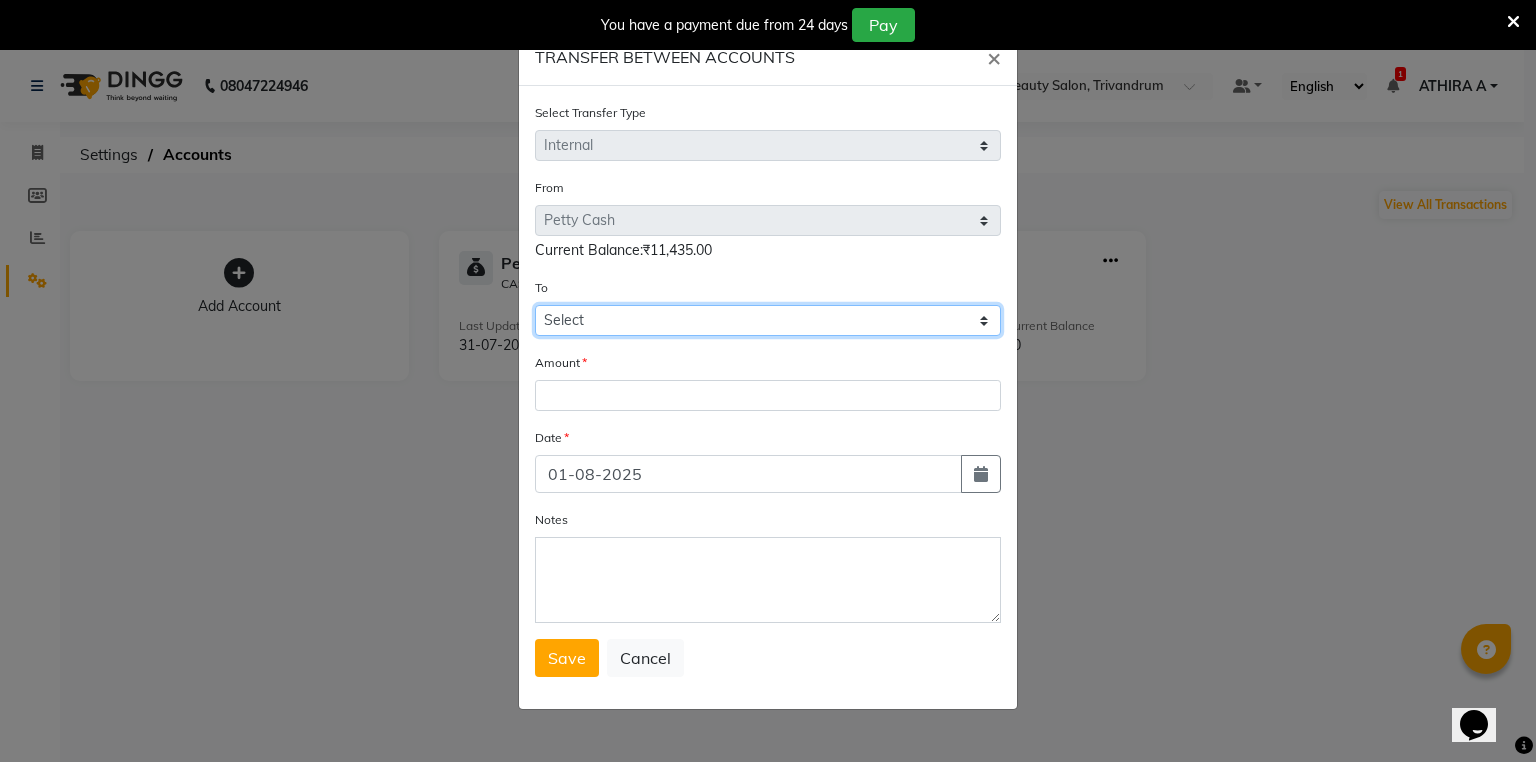 click on "Select Petty Cash Default Account" 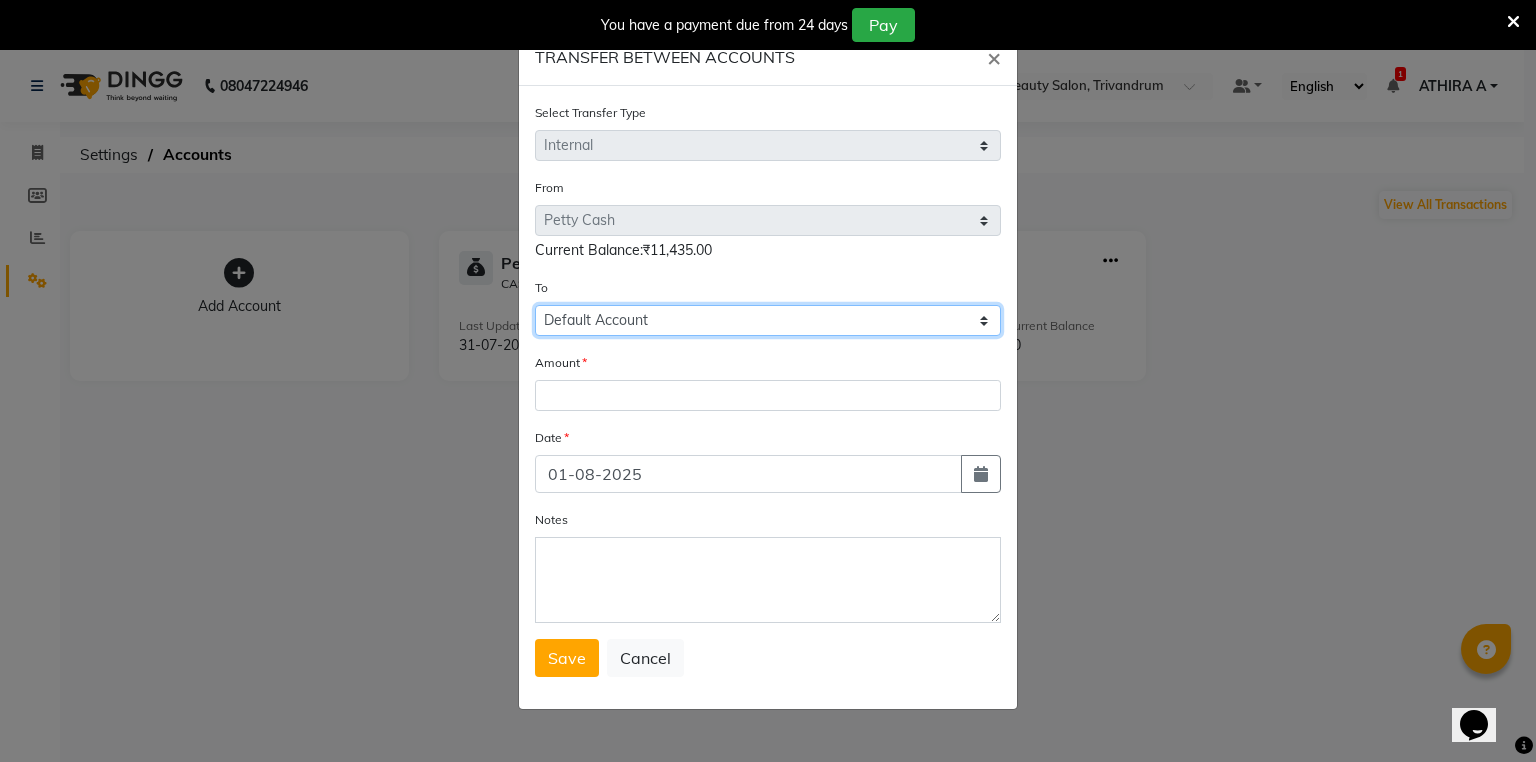 click on "Select Petty Cash Default Account" 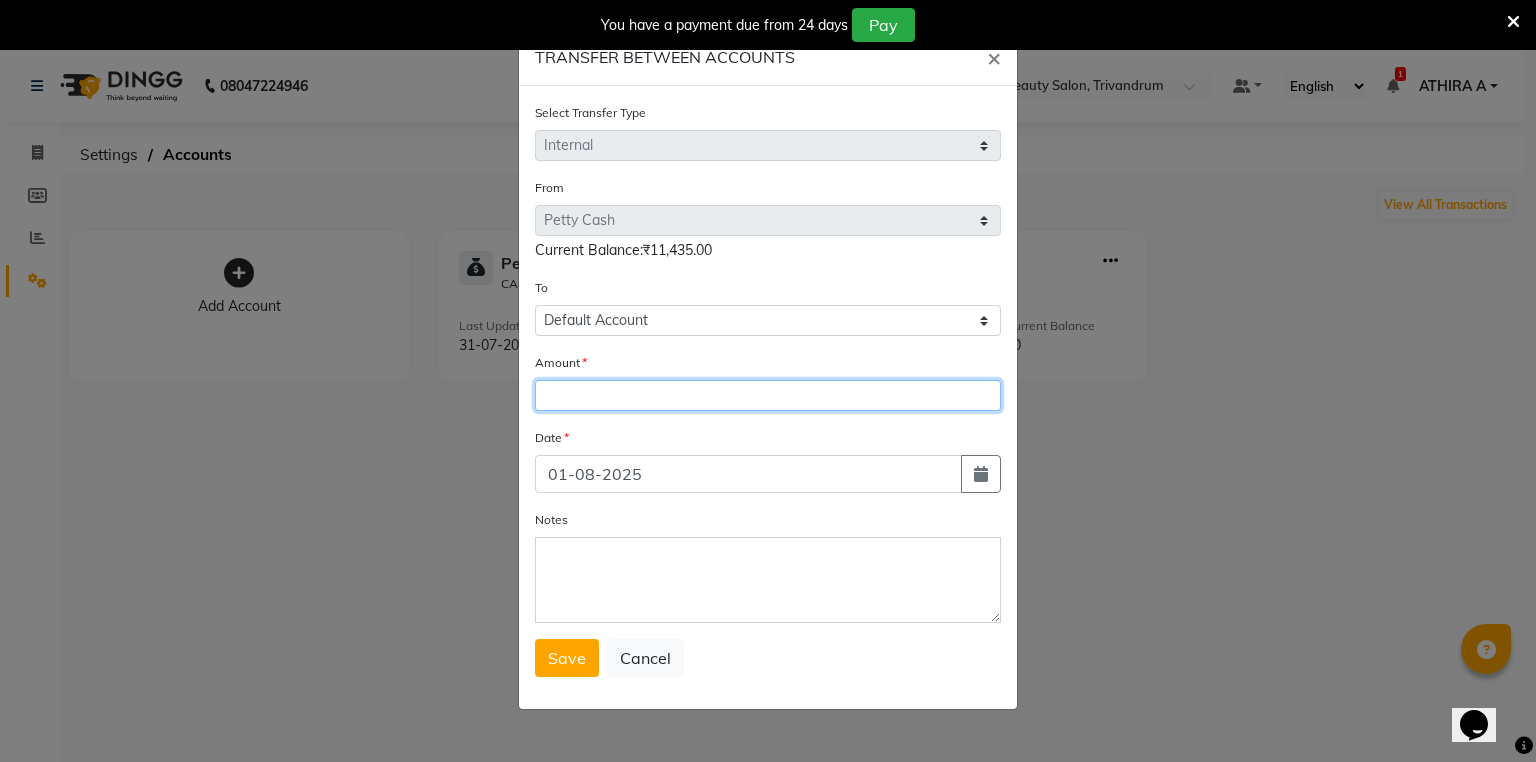 click 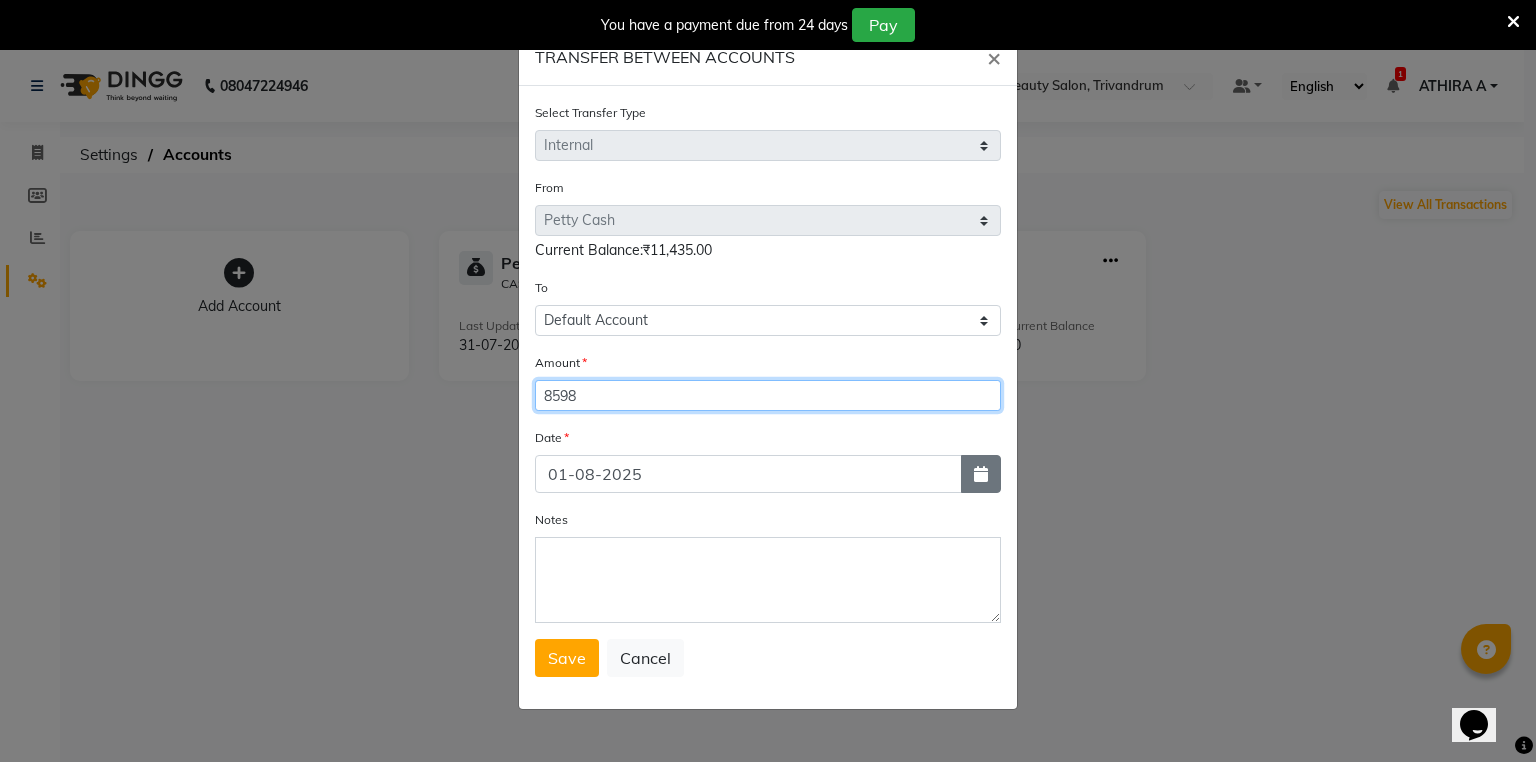 type on "8598" 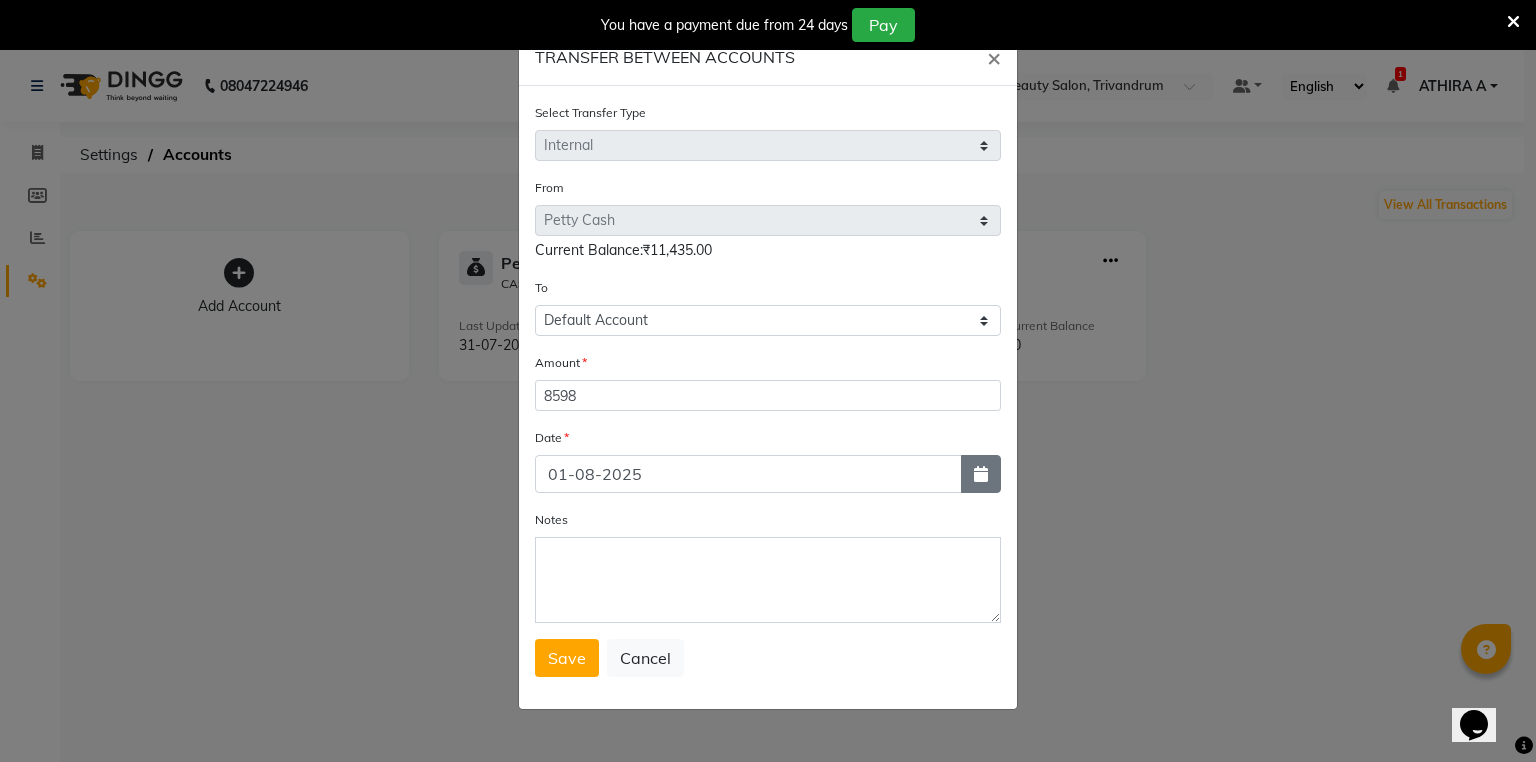click 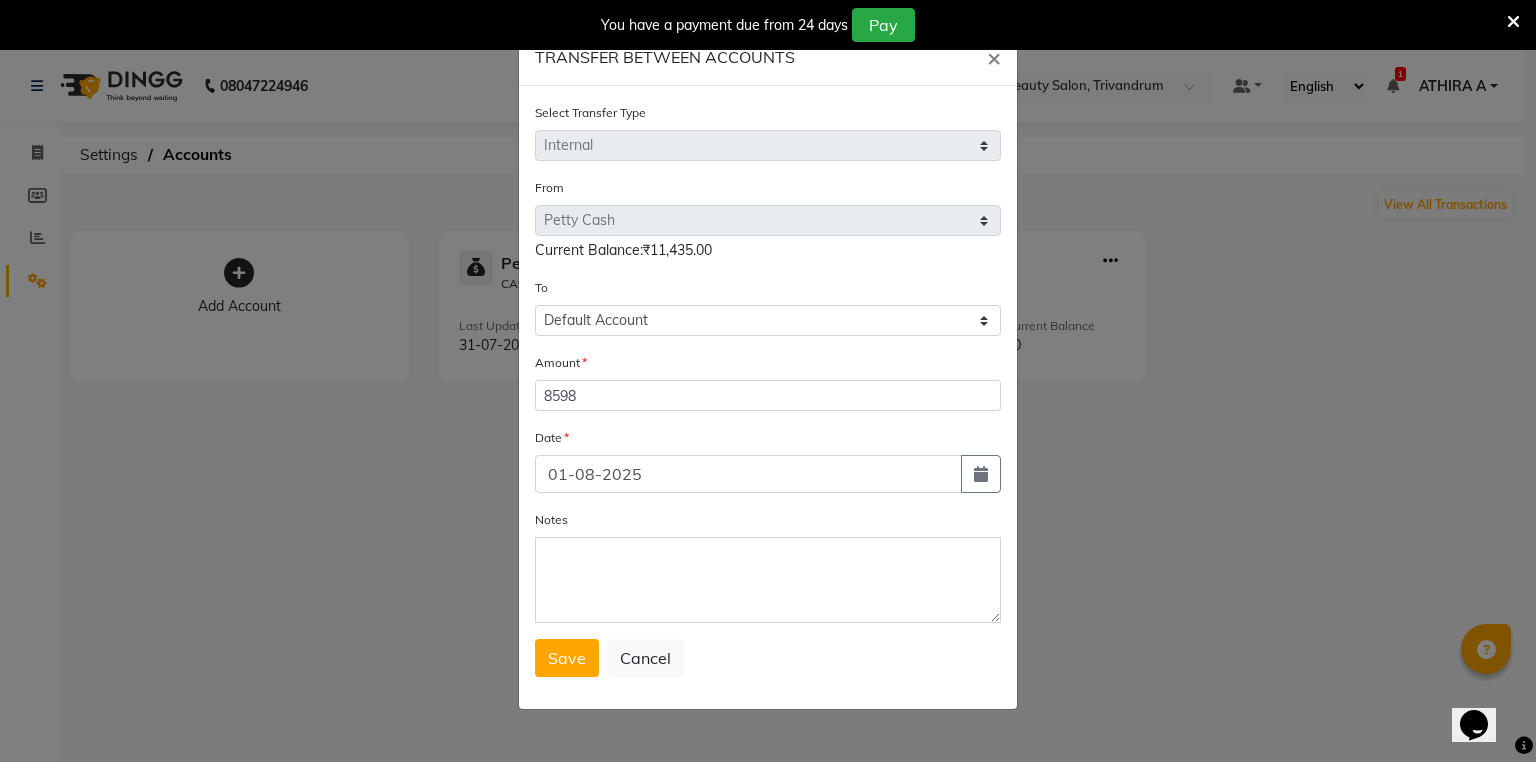 select on "8" 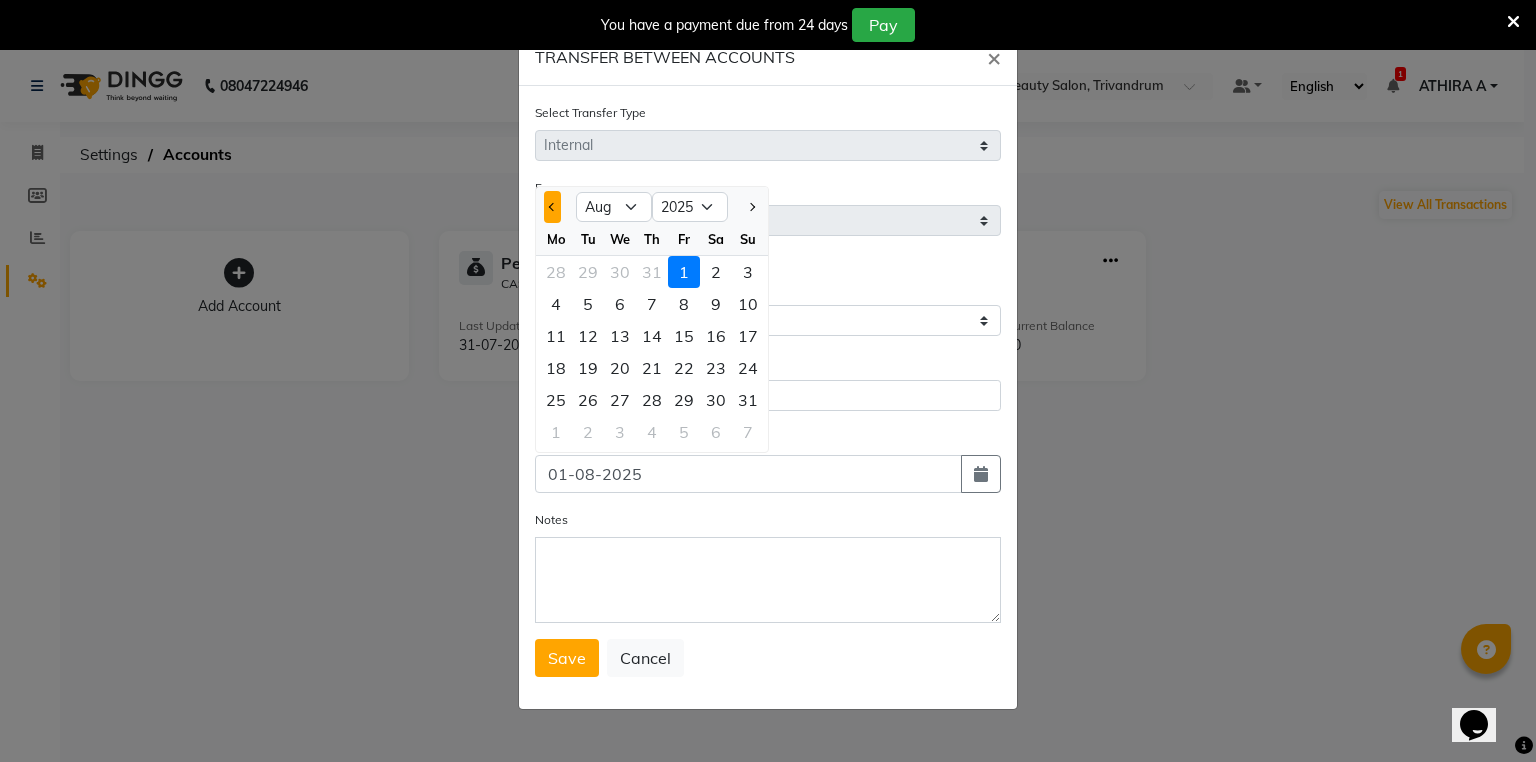 click 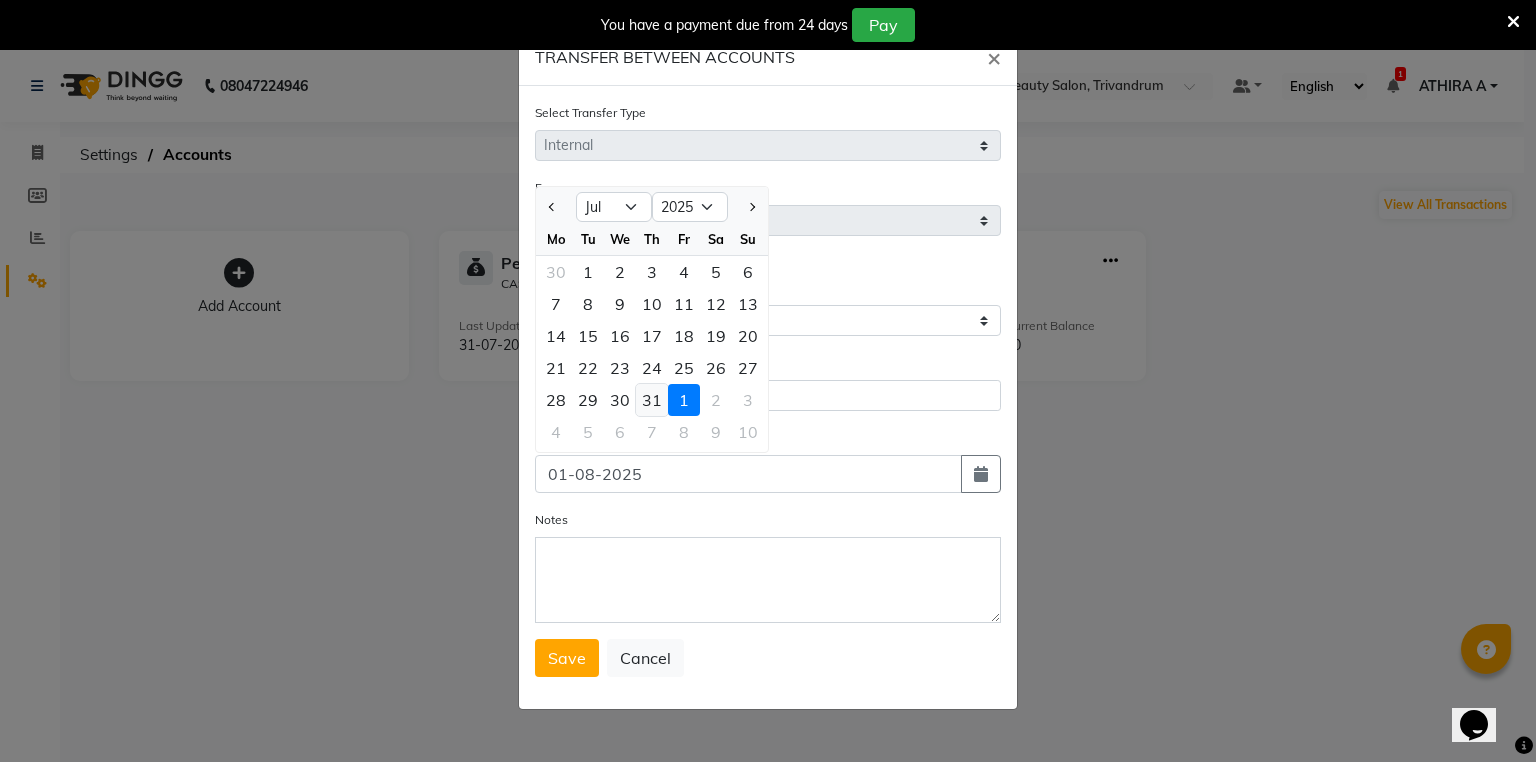 click on "31" 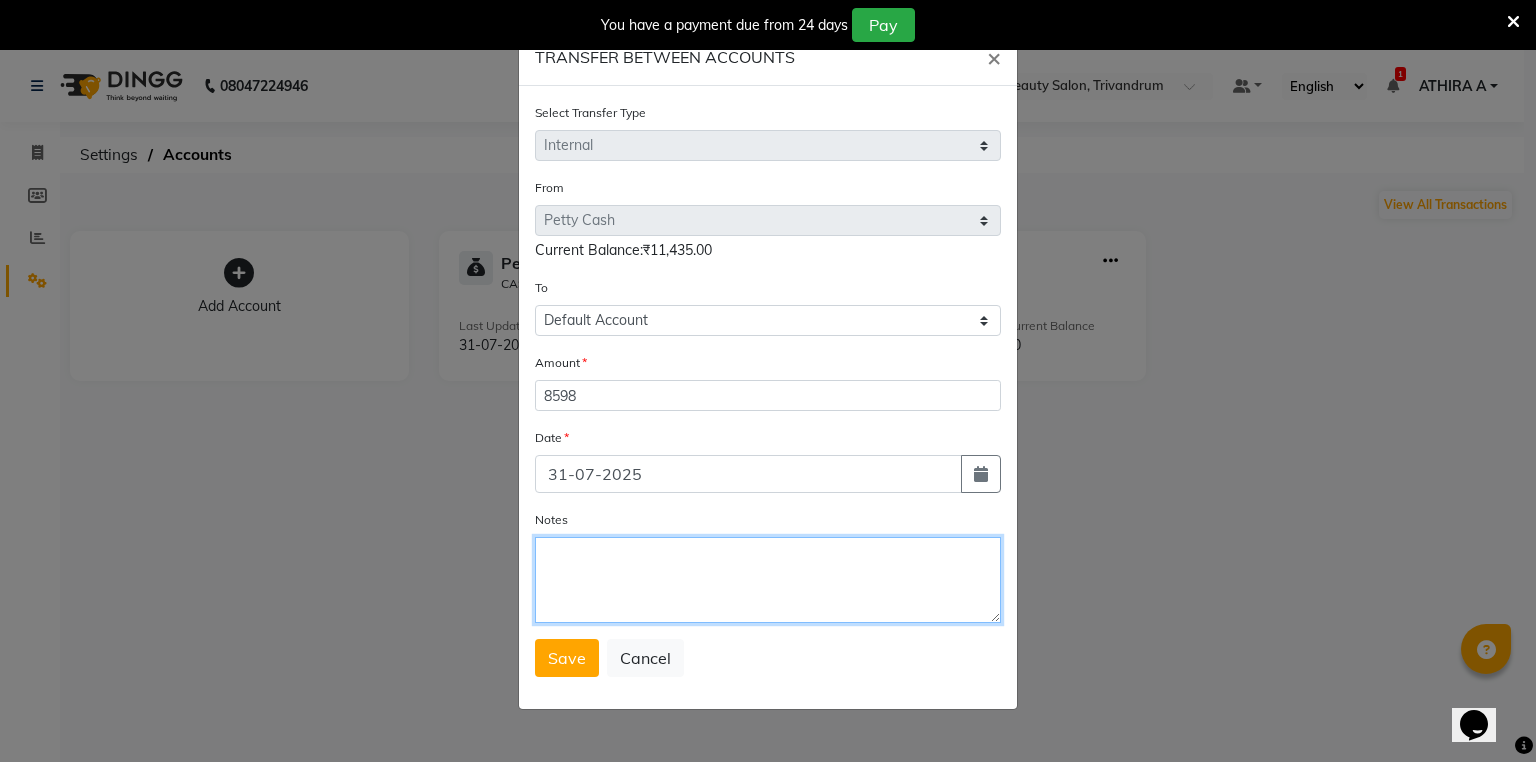 click on "Notes" at bounding box center (768, 580) 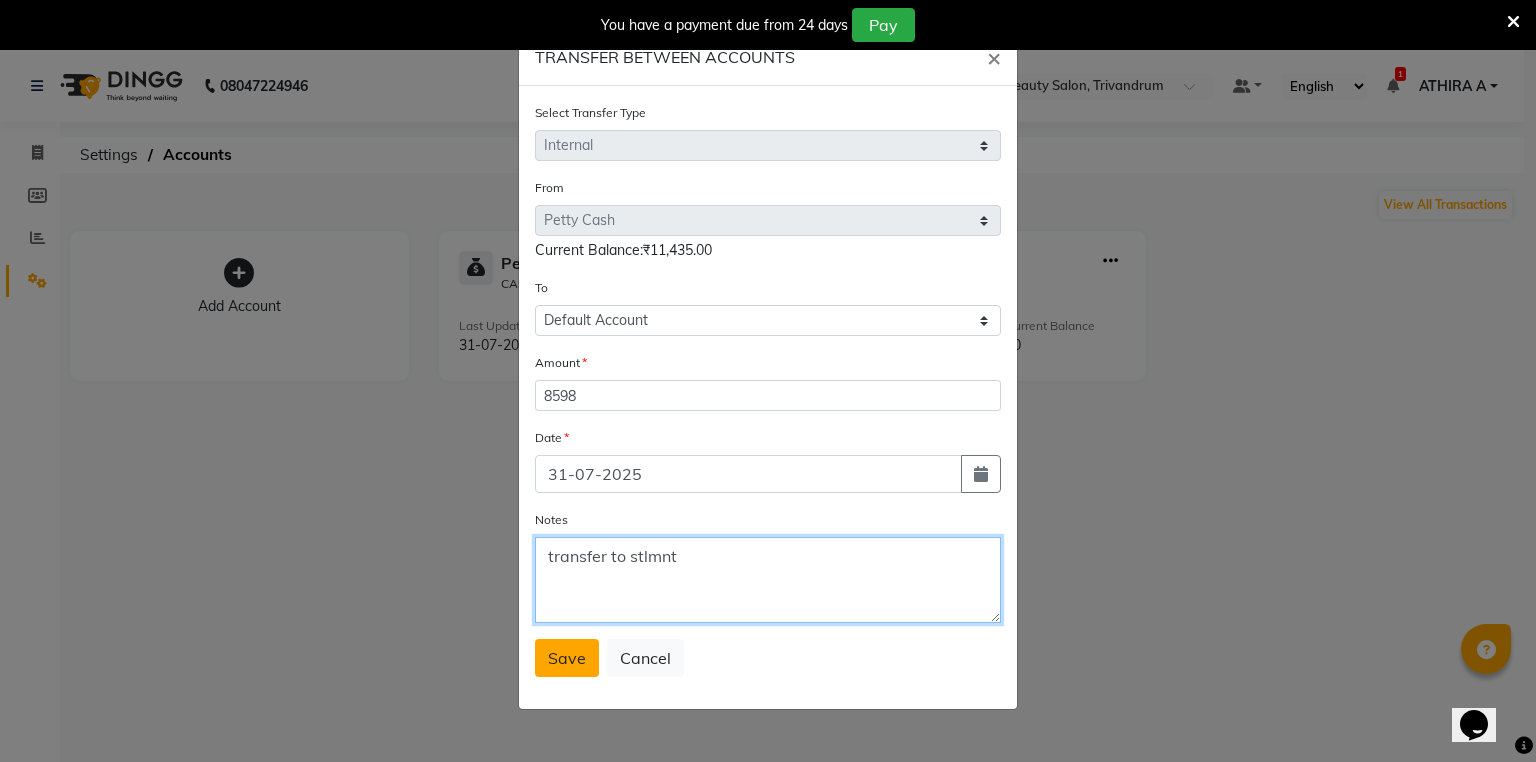type on "transfer to stlmnt" 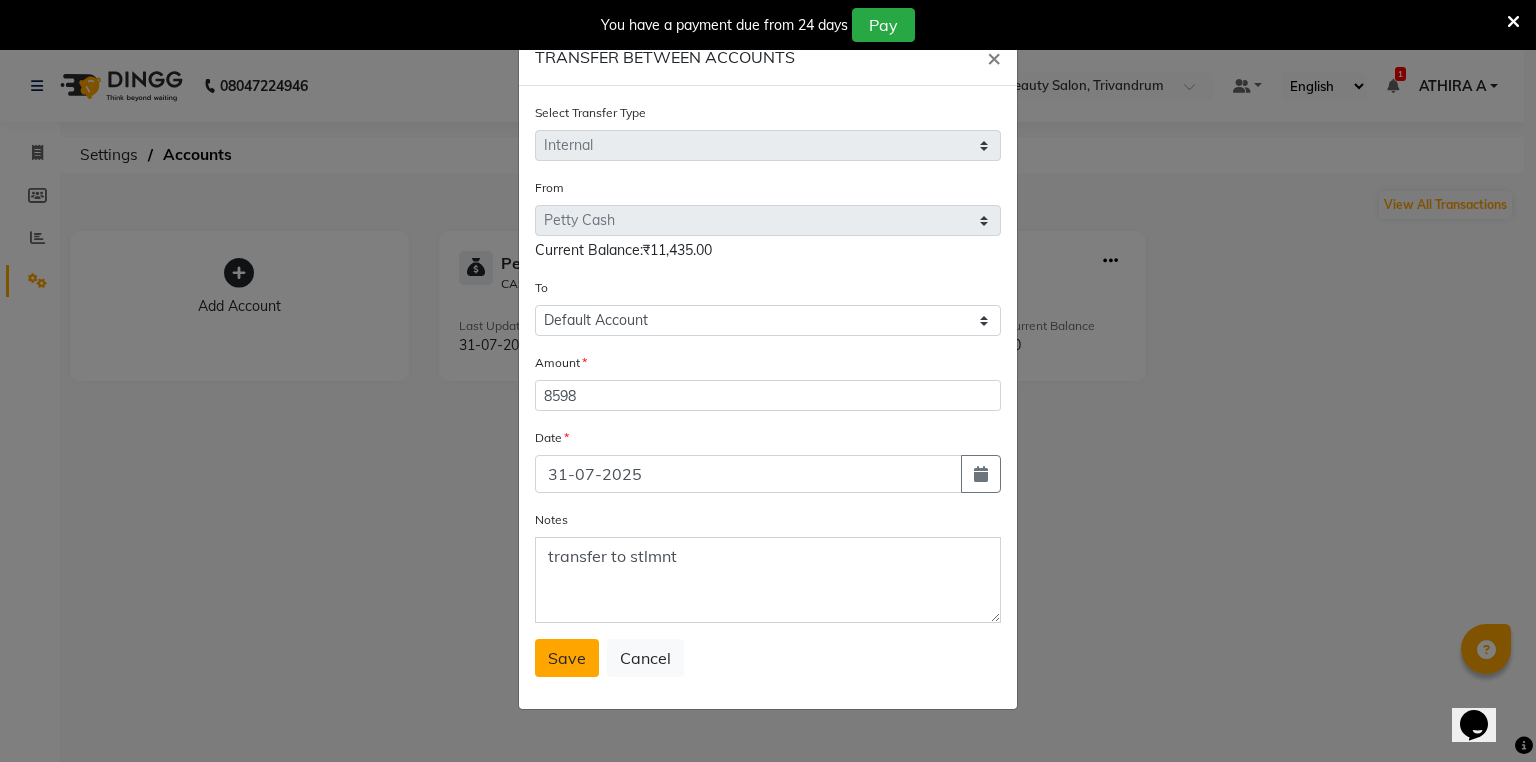 click on "Save" at bounding box center [567, 658] 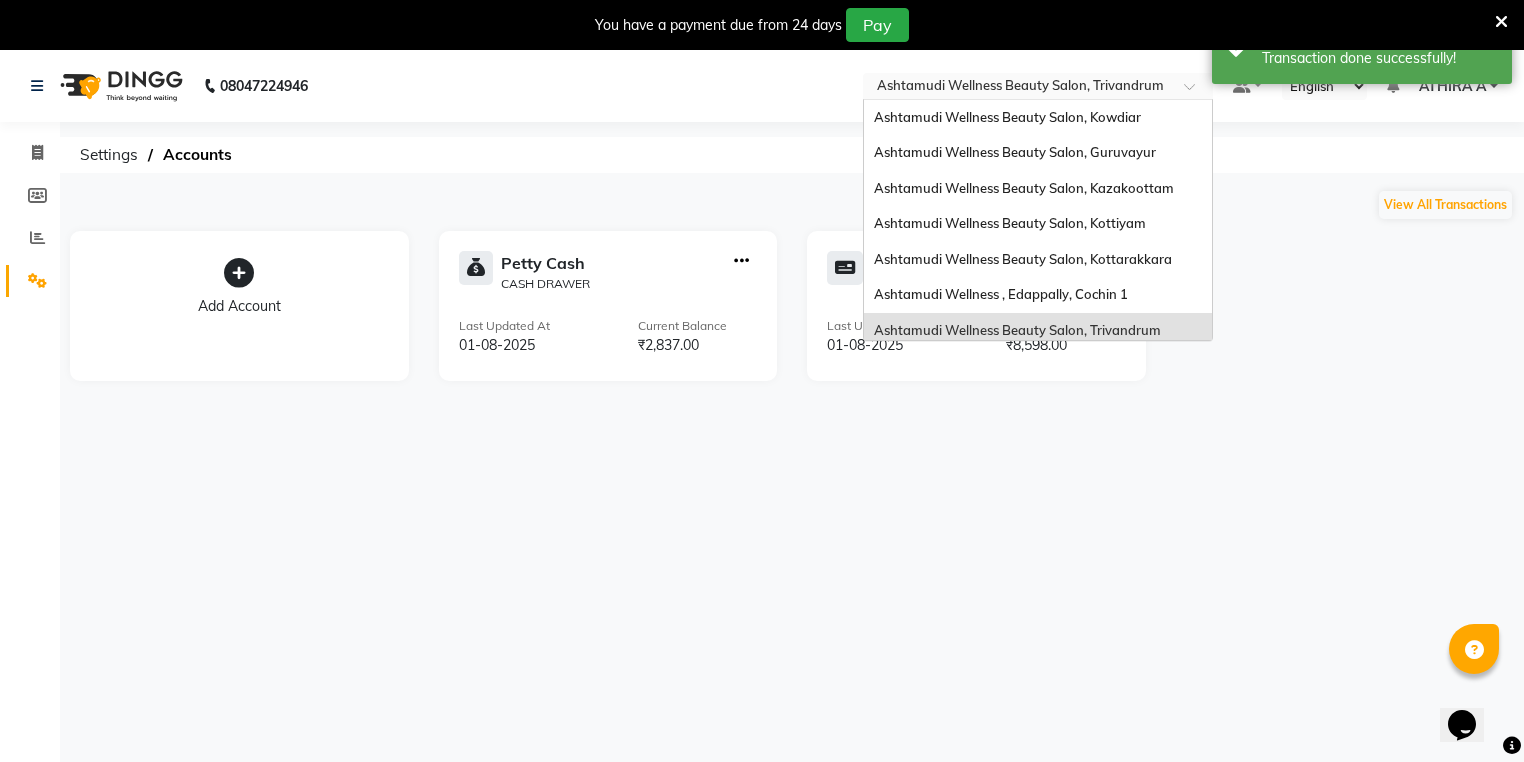 click at bounding box center [1018, 88] 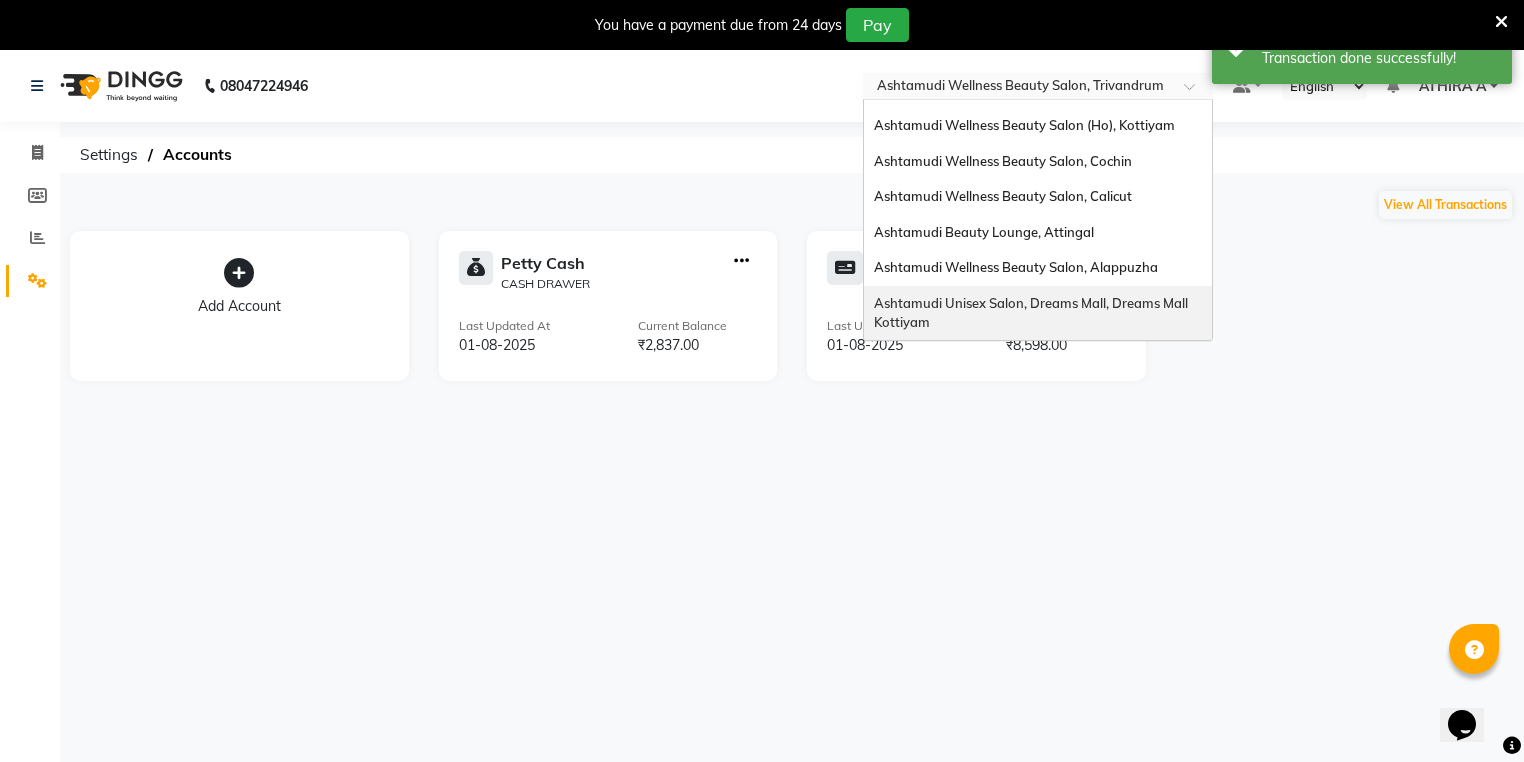 scroll, scrollTop: 312, scrollLeft: 0, axis: vertical 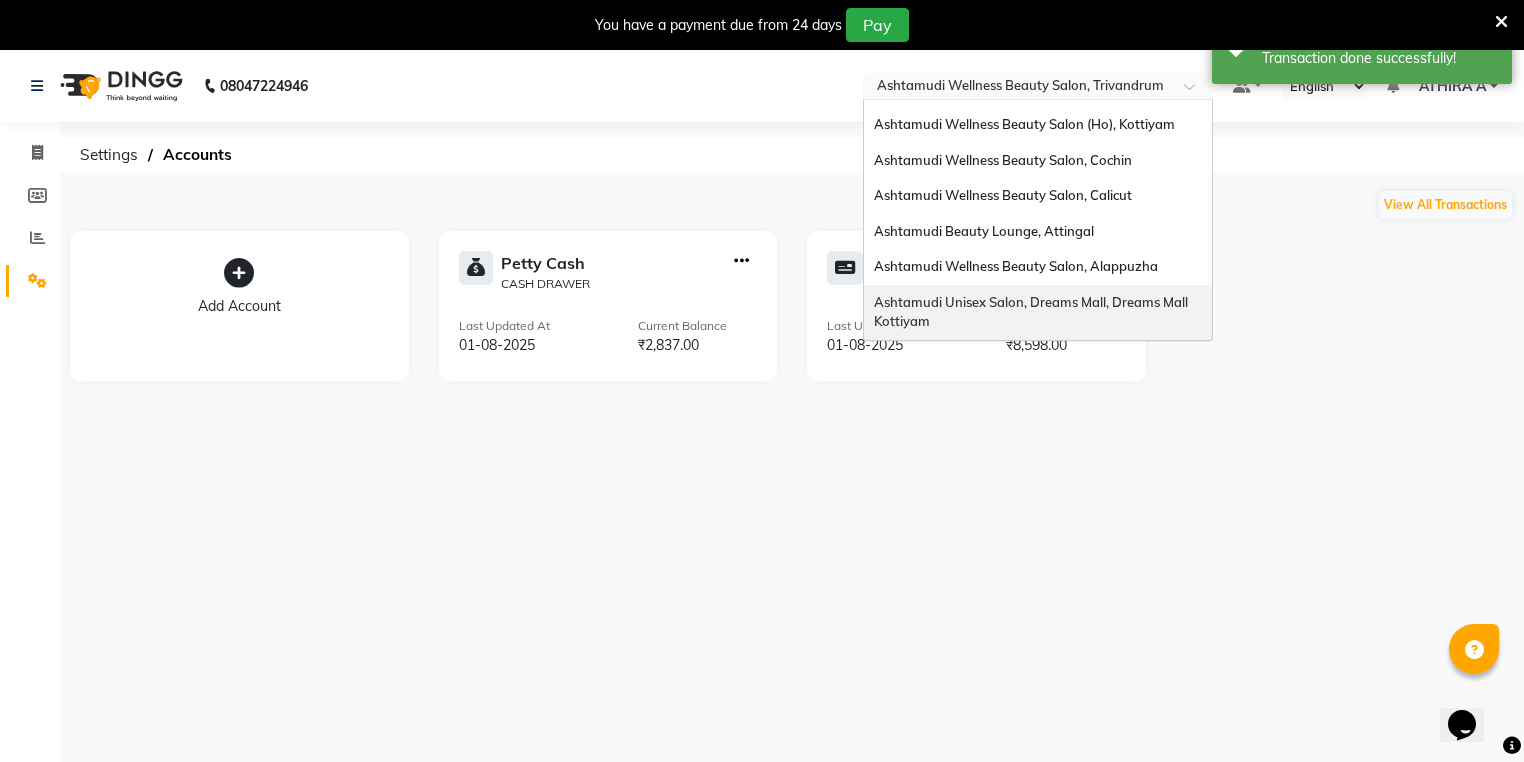 click on "Ashtamudi Unisex Salon, Dreams Mall, Dreams Mall Kottiyam" at bounding box center [1032, 312] 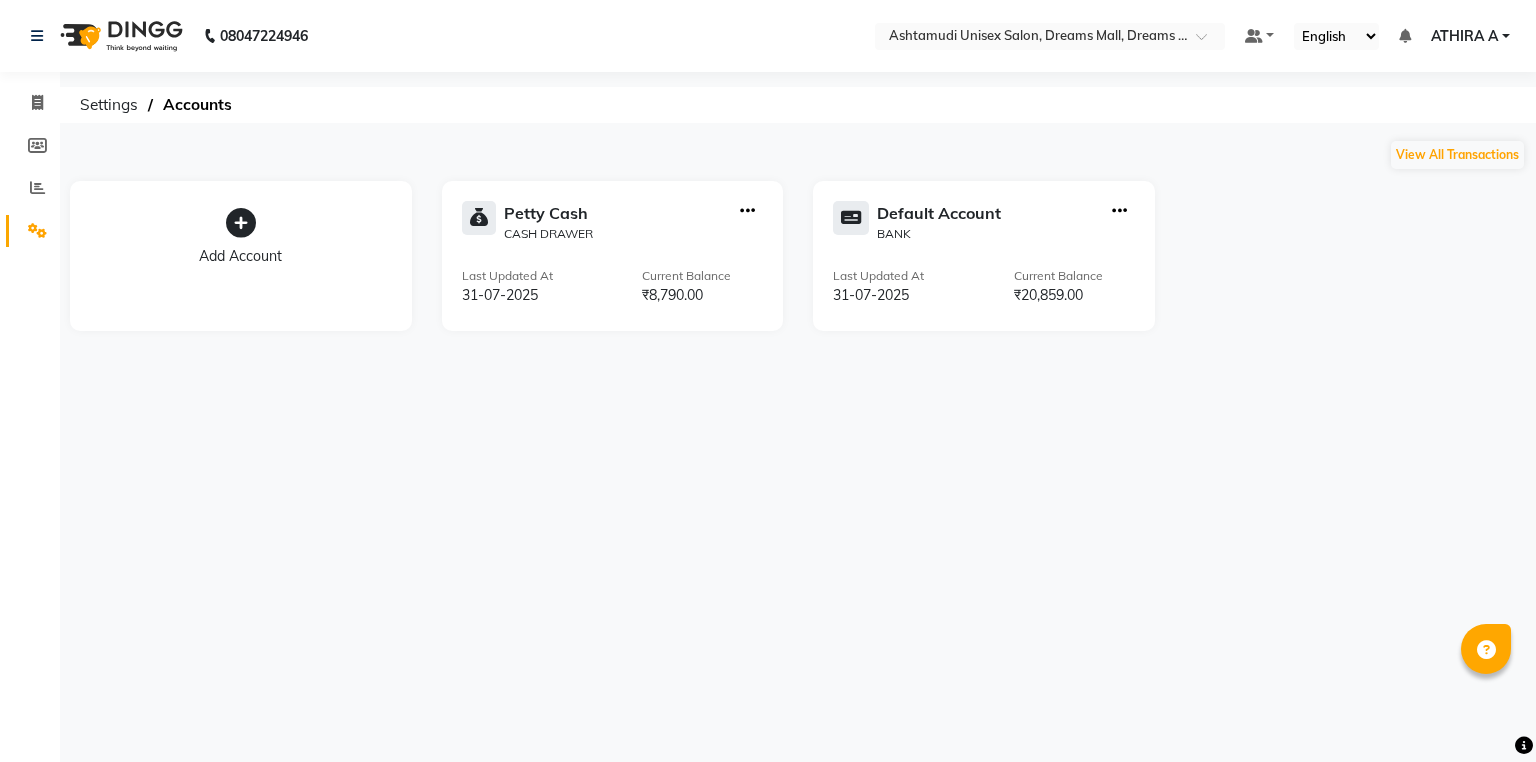 scroll, scrollTop: 0, scrollLeft: 0, axis: both 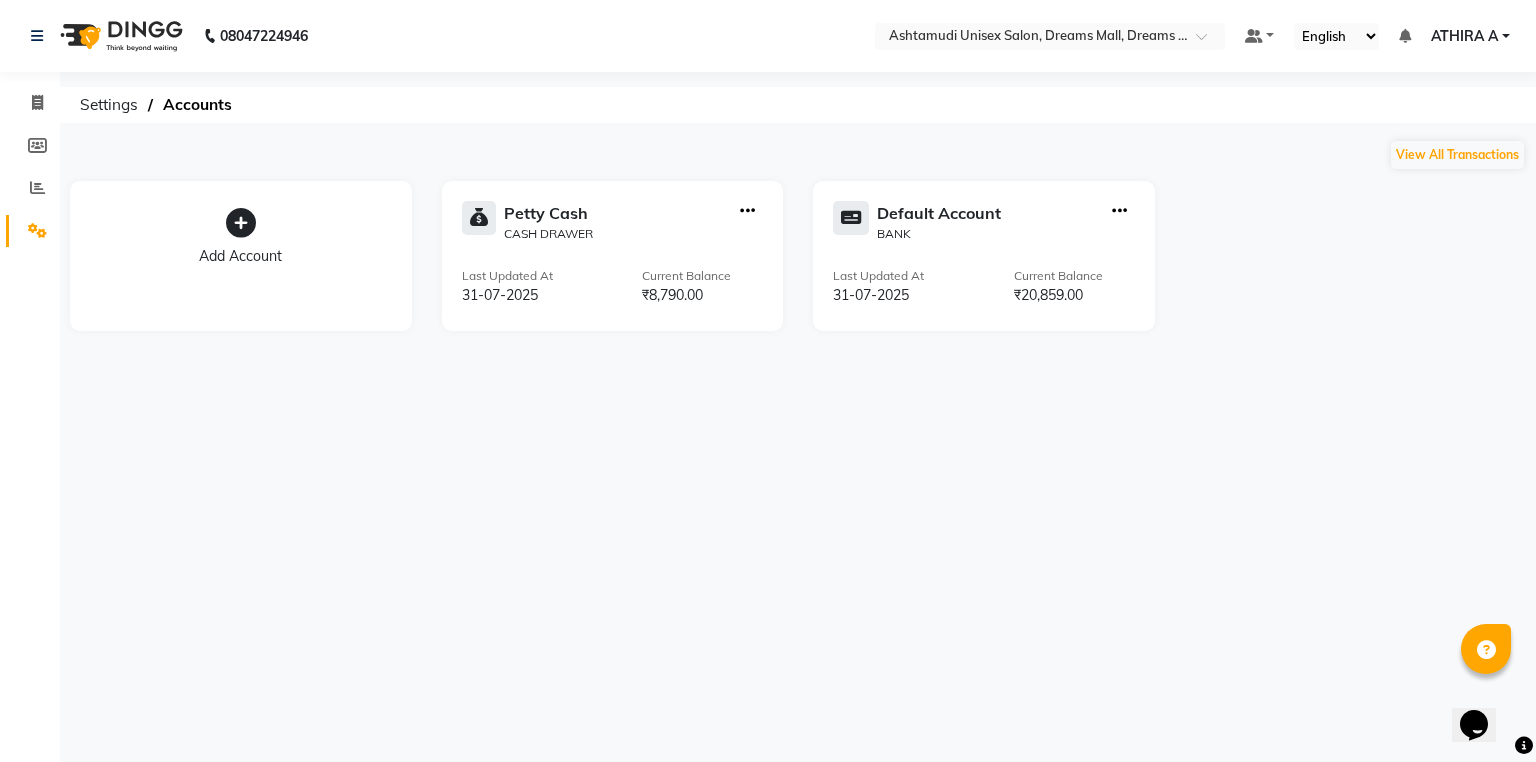 click 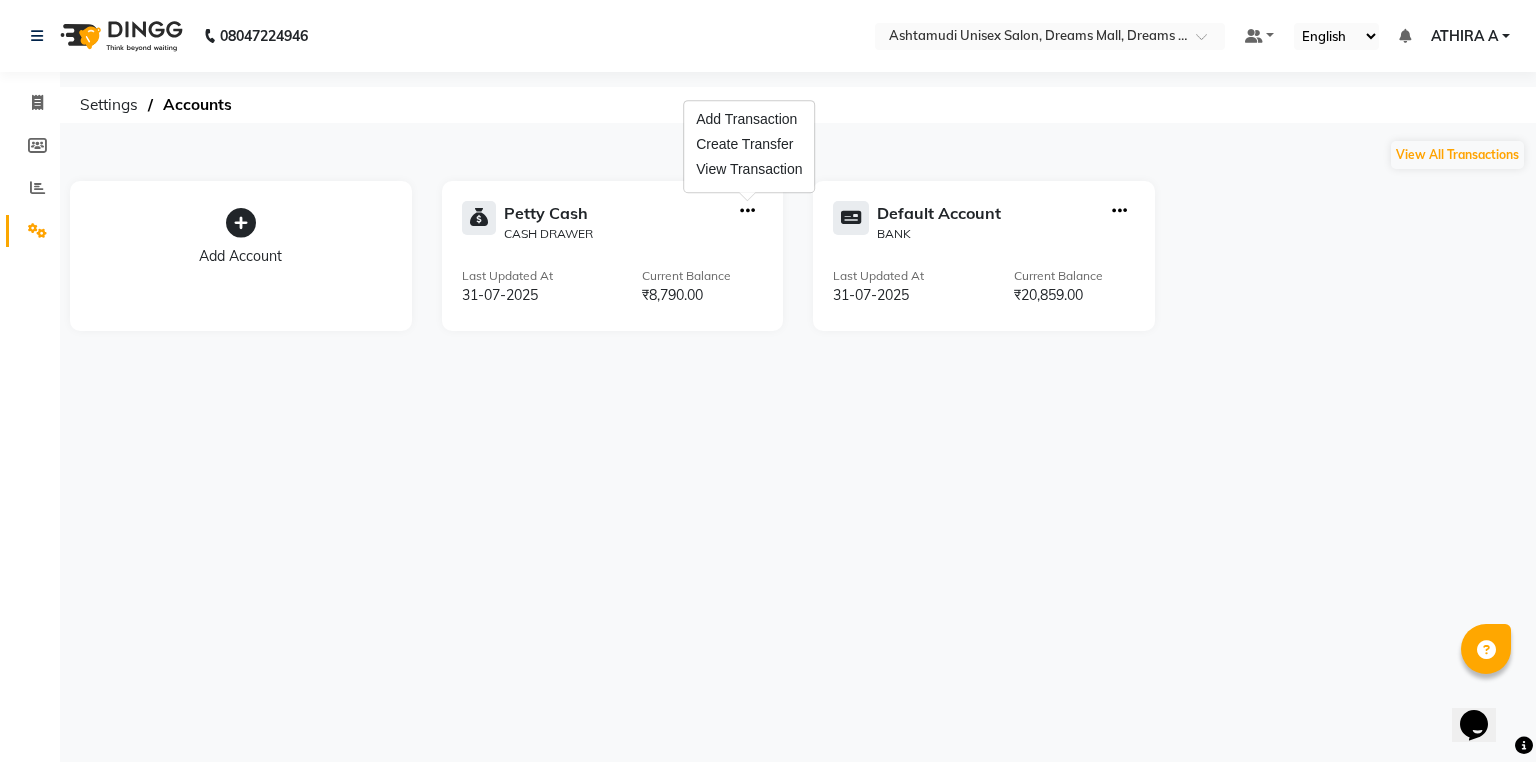 click on "Add Transaction   Create Transfer View Transaction" at bounding box center (749, 146) 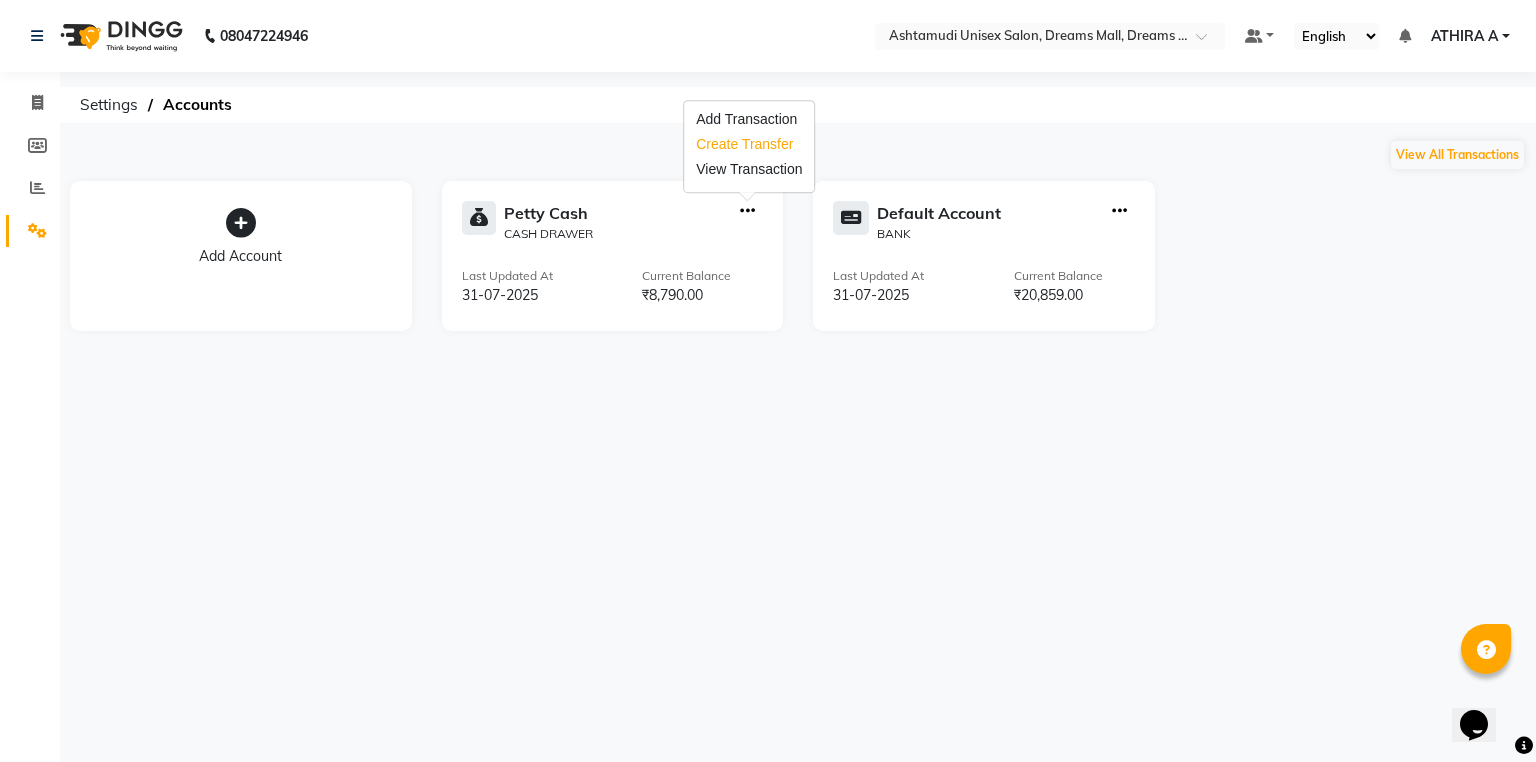click on "Create Transfer" at bounding box center (749, 144) 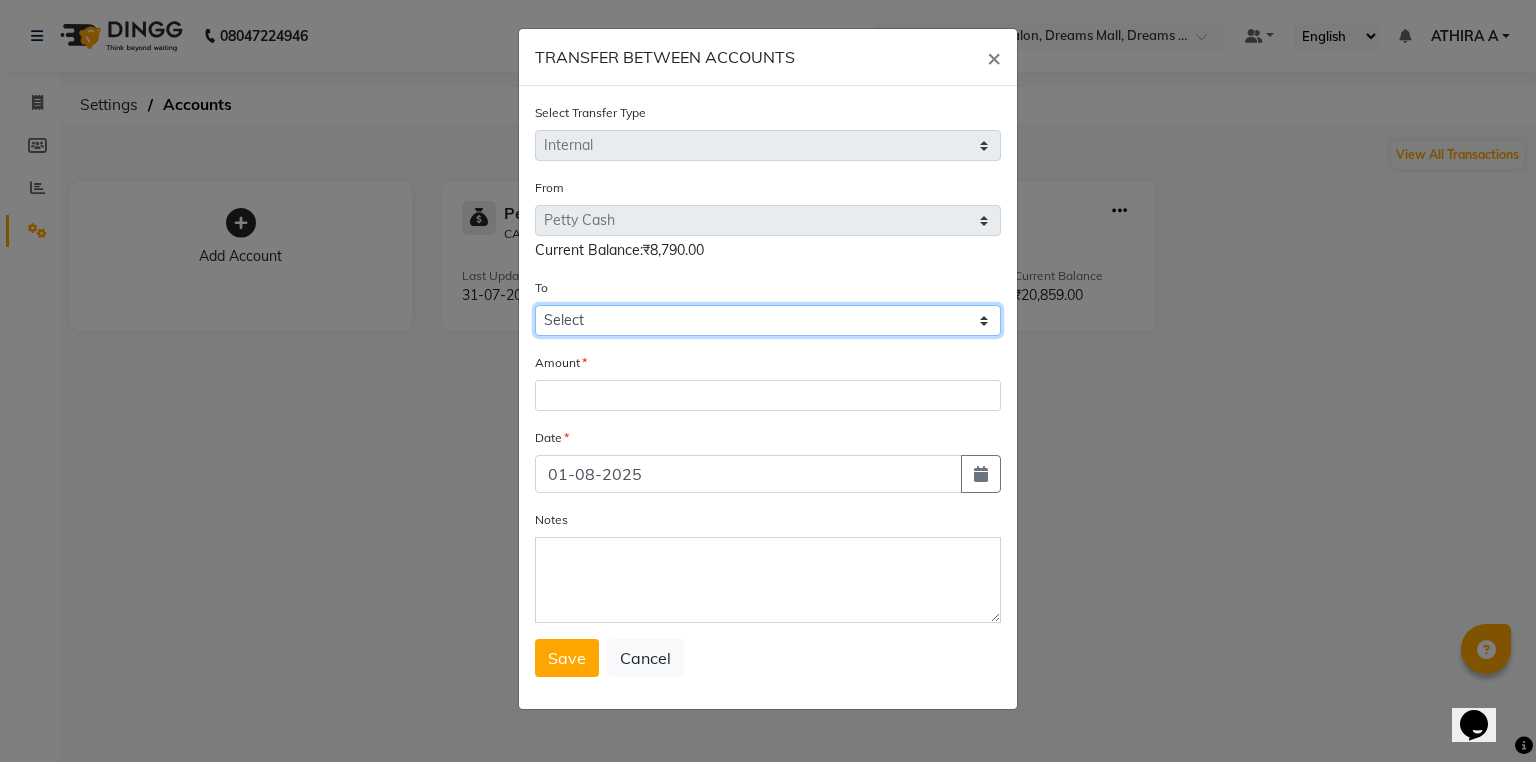 drag, startPoint x: 664, startPoint y: 309, endPoint x: 655, endPoint y: 336, distance: 28.460499 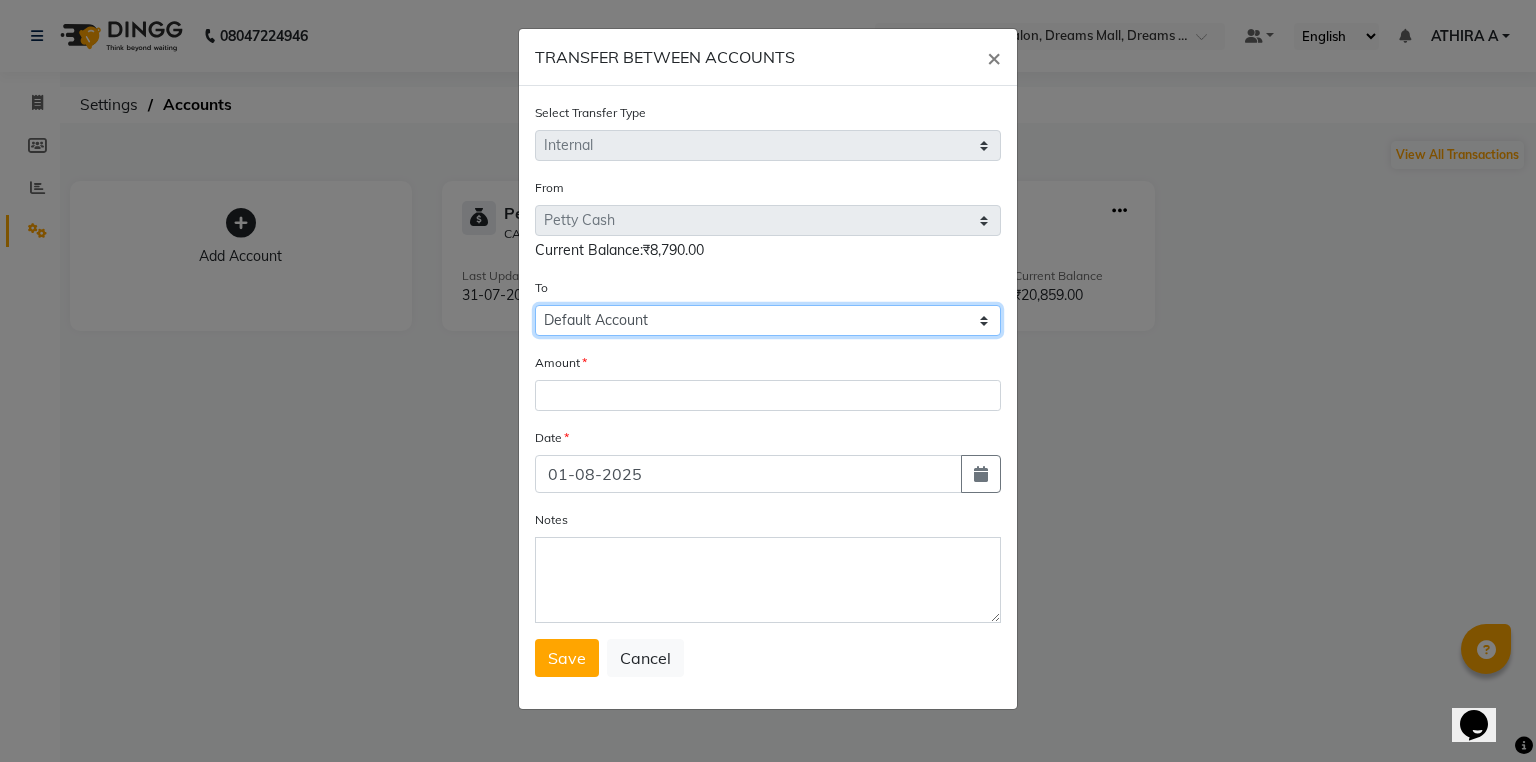 click on "Select Petty Cash Default Account" 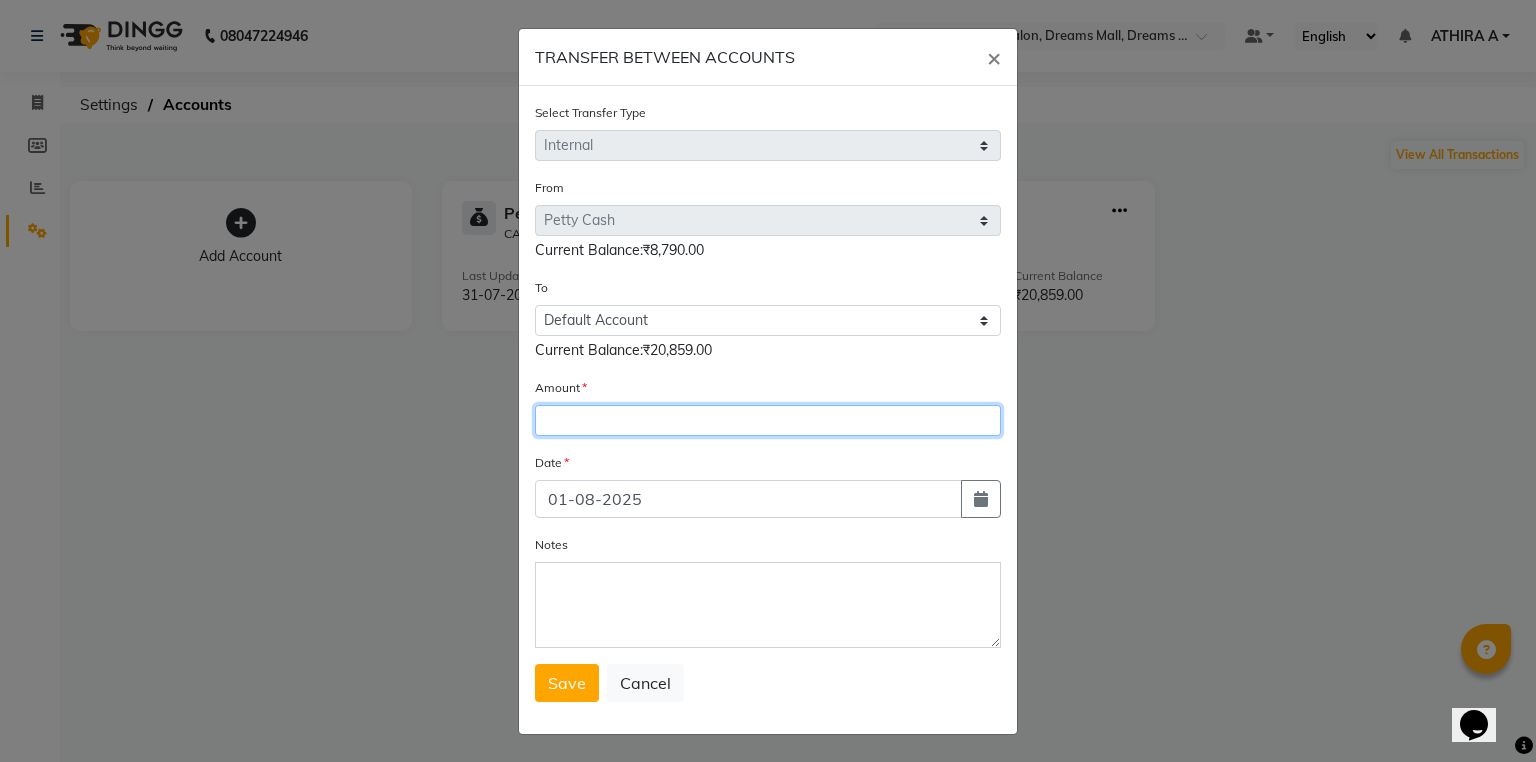 click 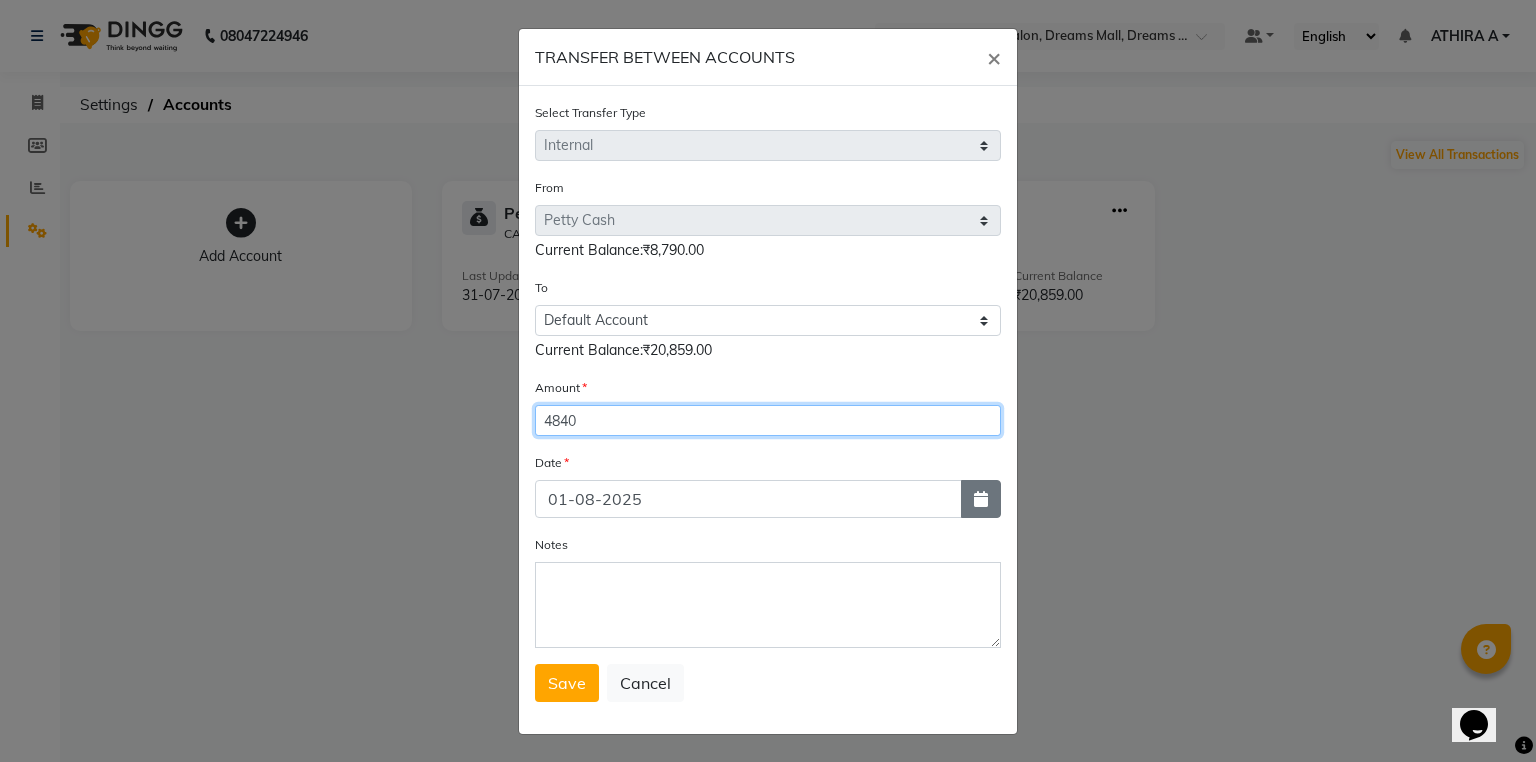 type on "4840" 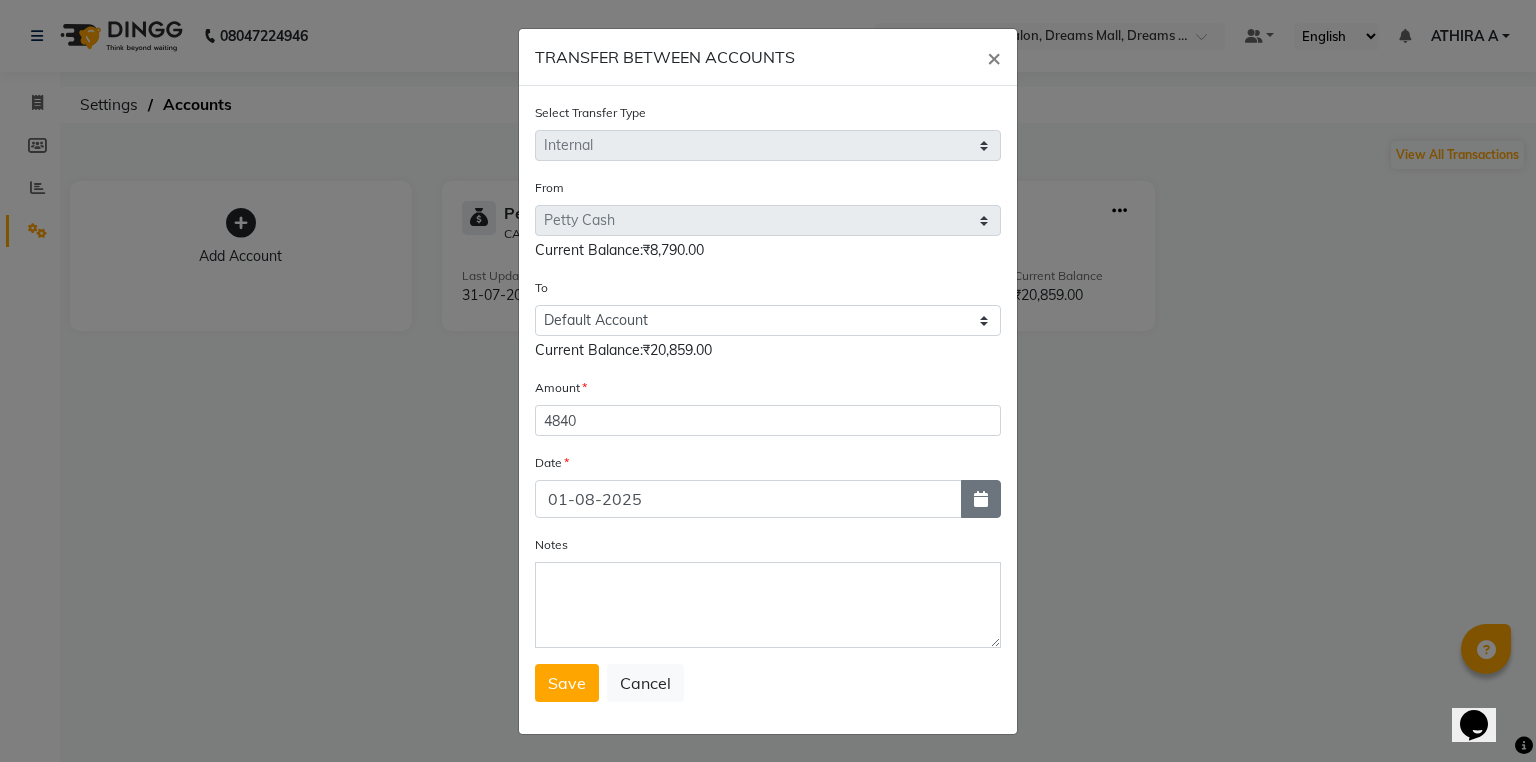 click 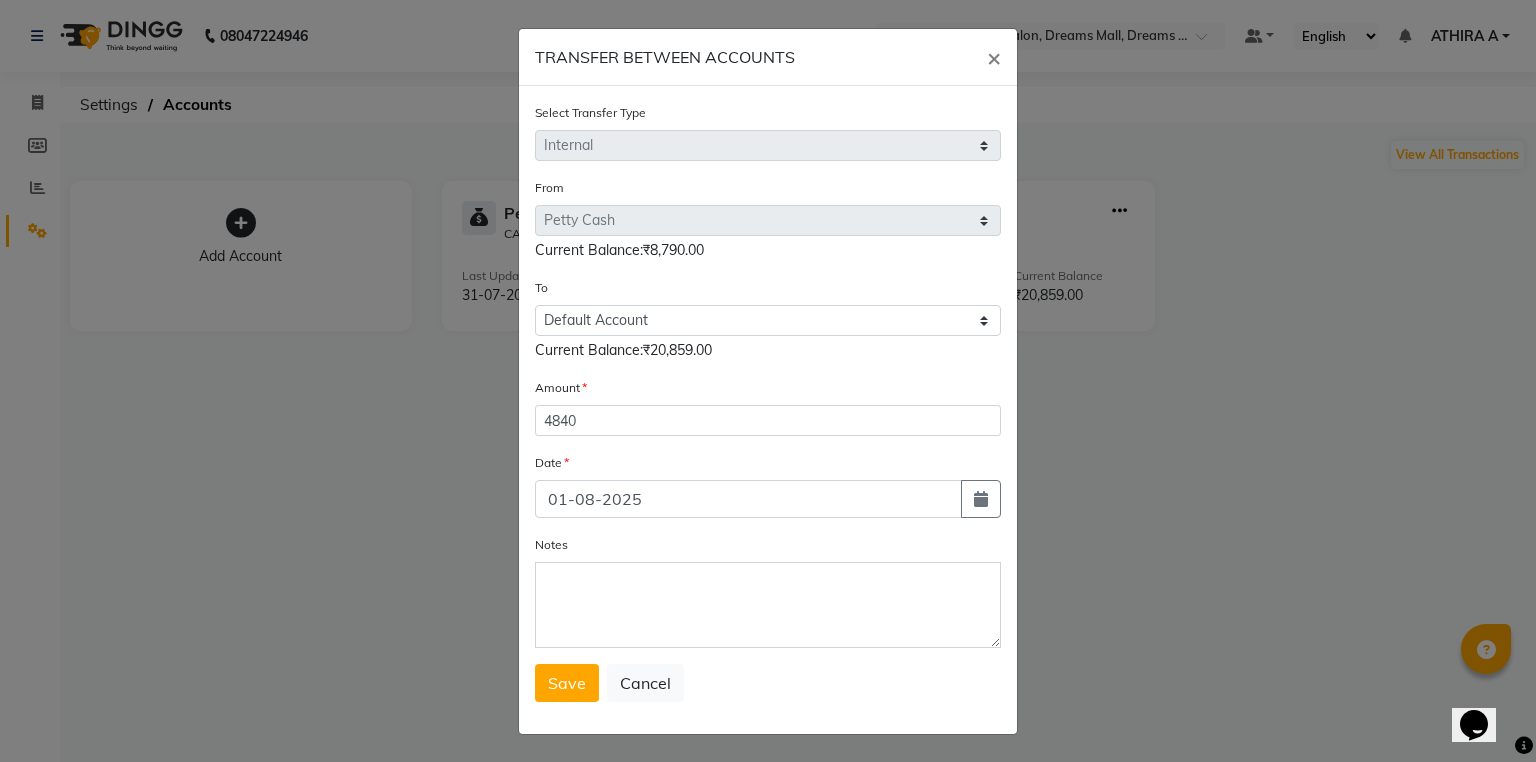 select on "8" 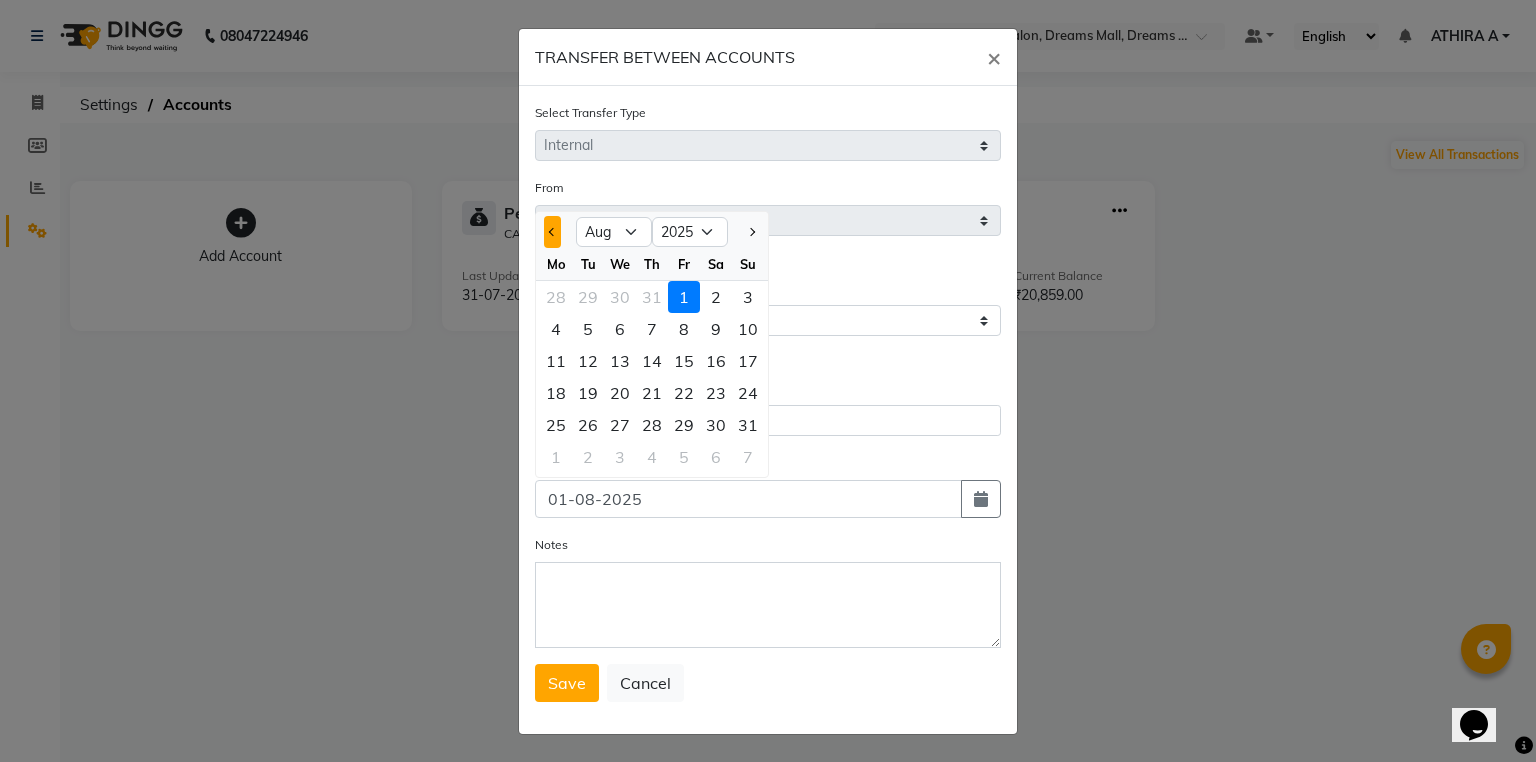 click 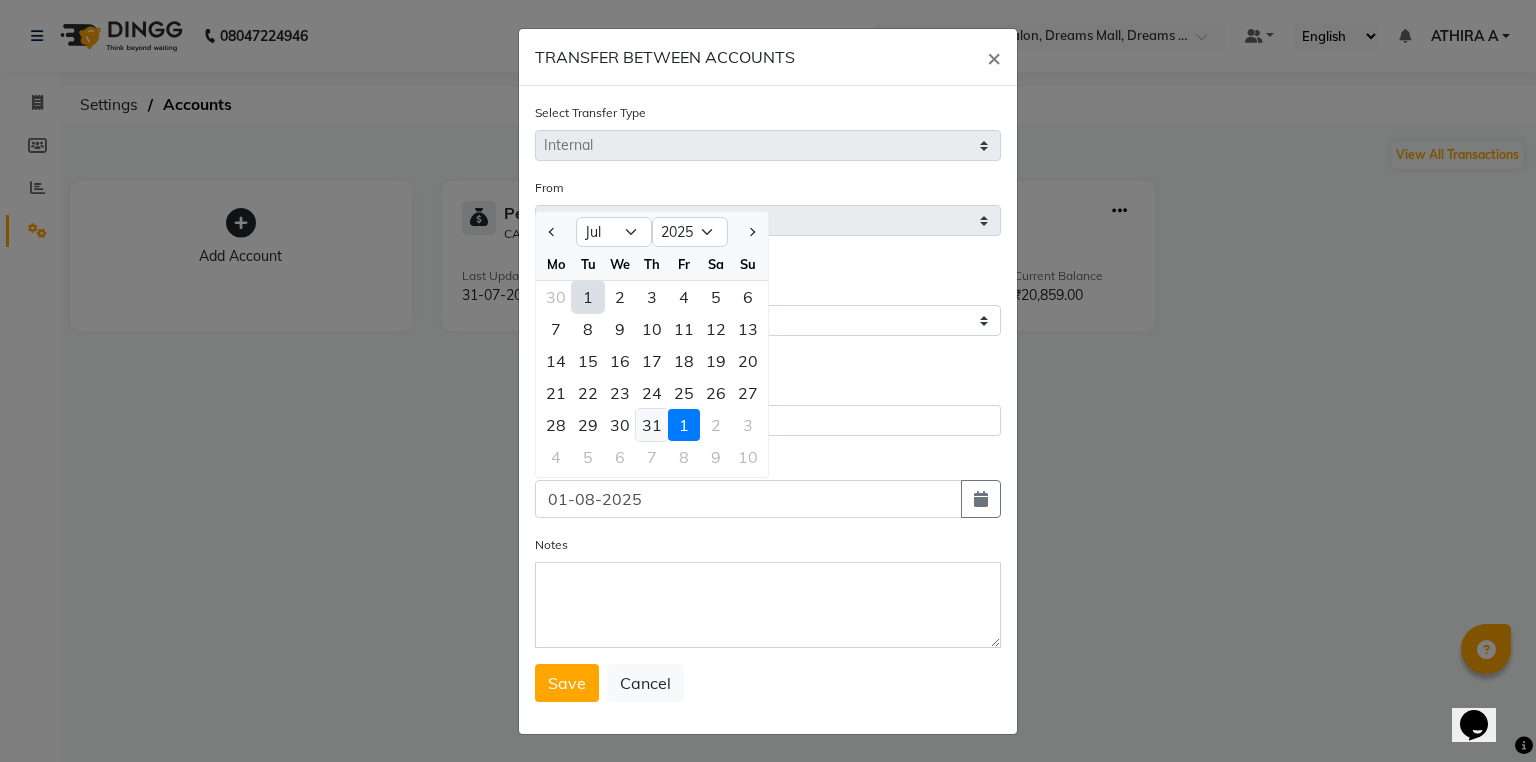 click on "31" 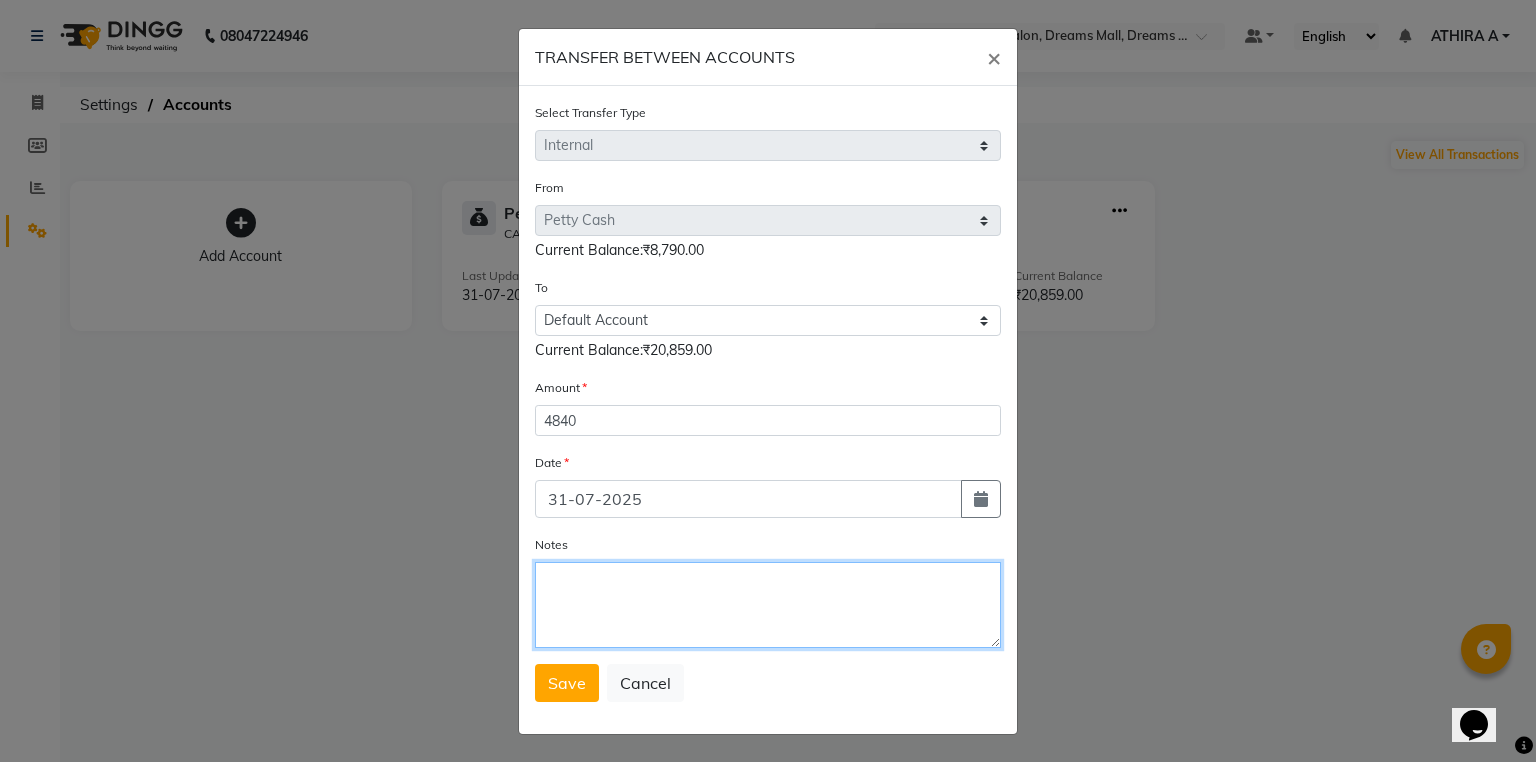 drag, startPoint x: 632, startPoint y: 574, endPoint x: 633, endPoint y: 610, distance: 36.013885 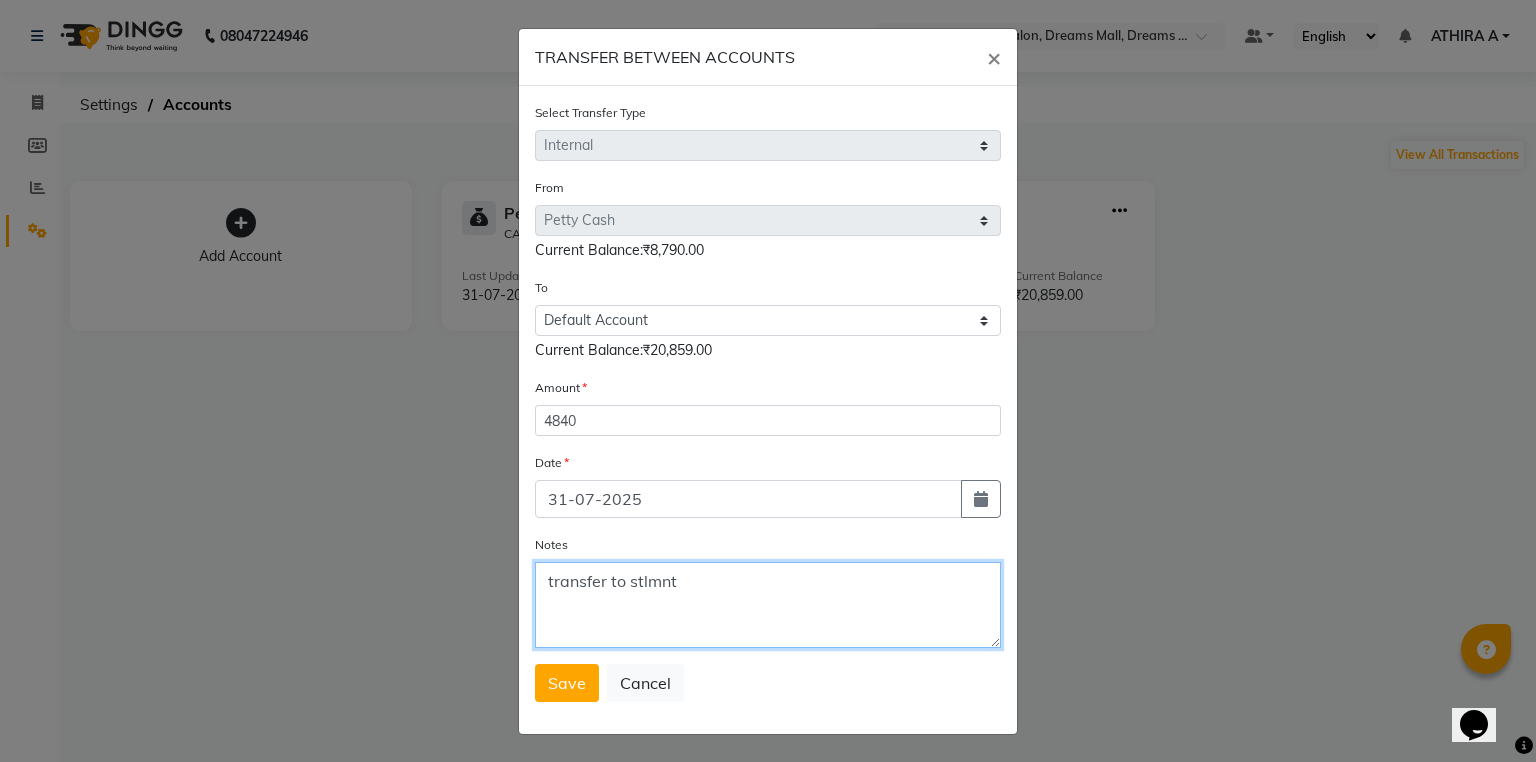 type on "transfer to stlmnt" 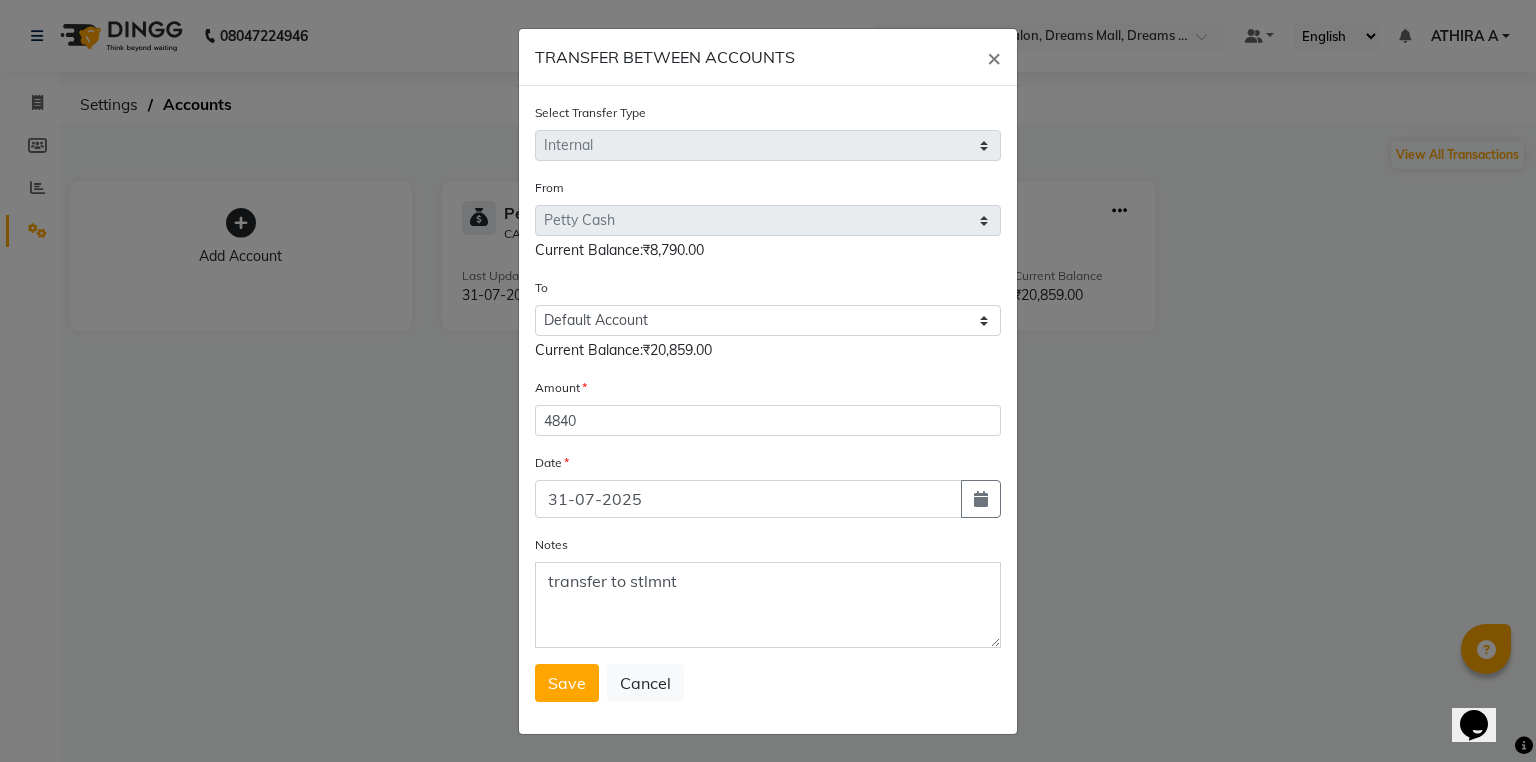 click on "Save   Cancel" 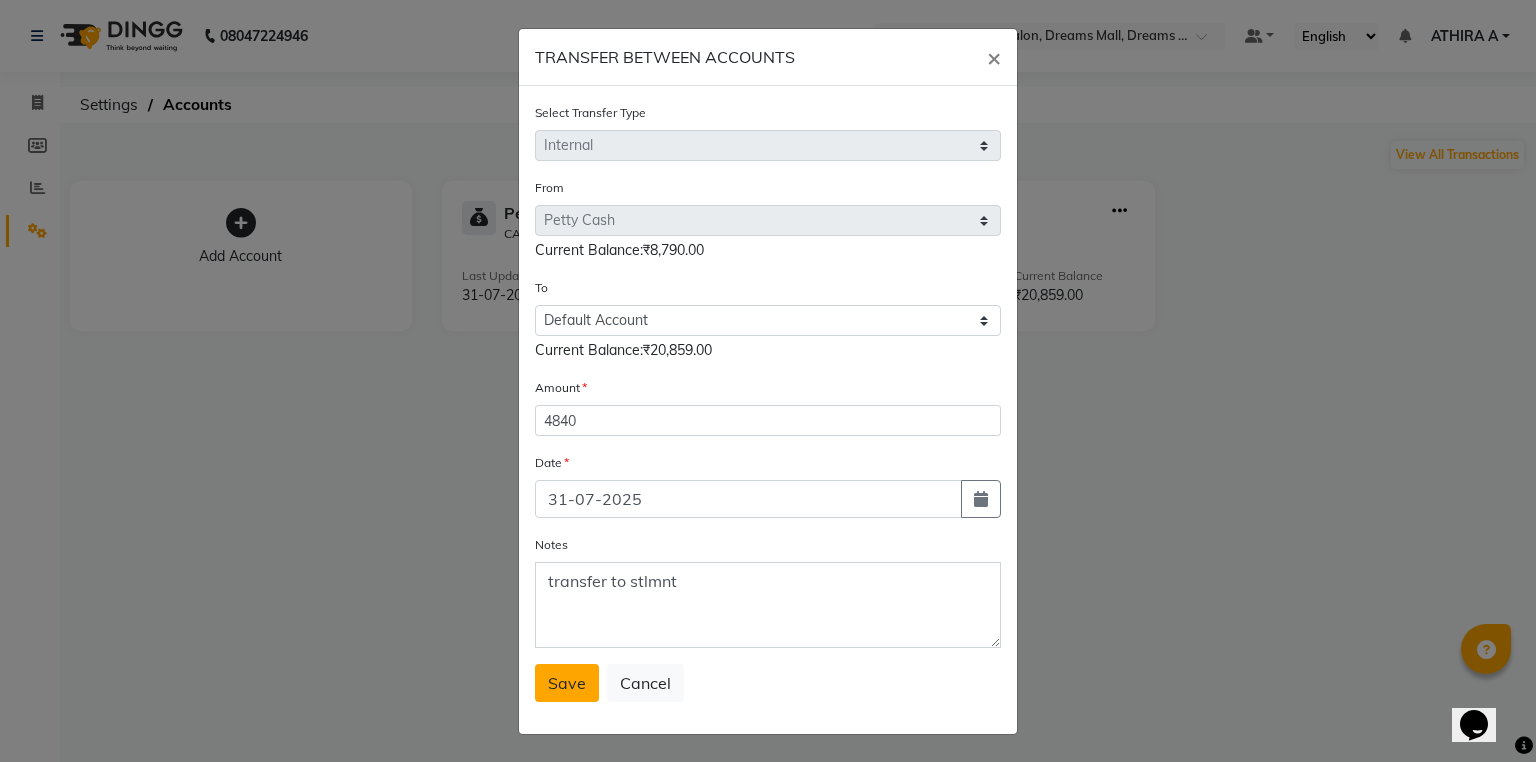 click on "Save" at bounding box center [567, 683] 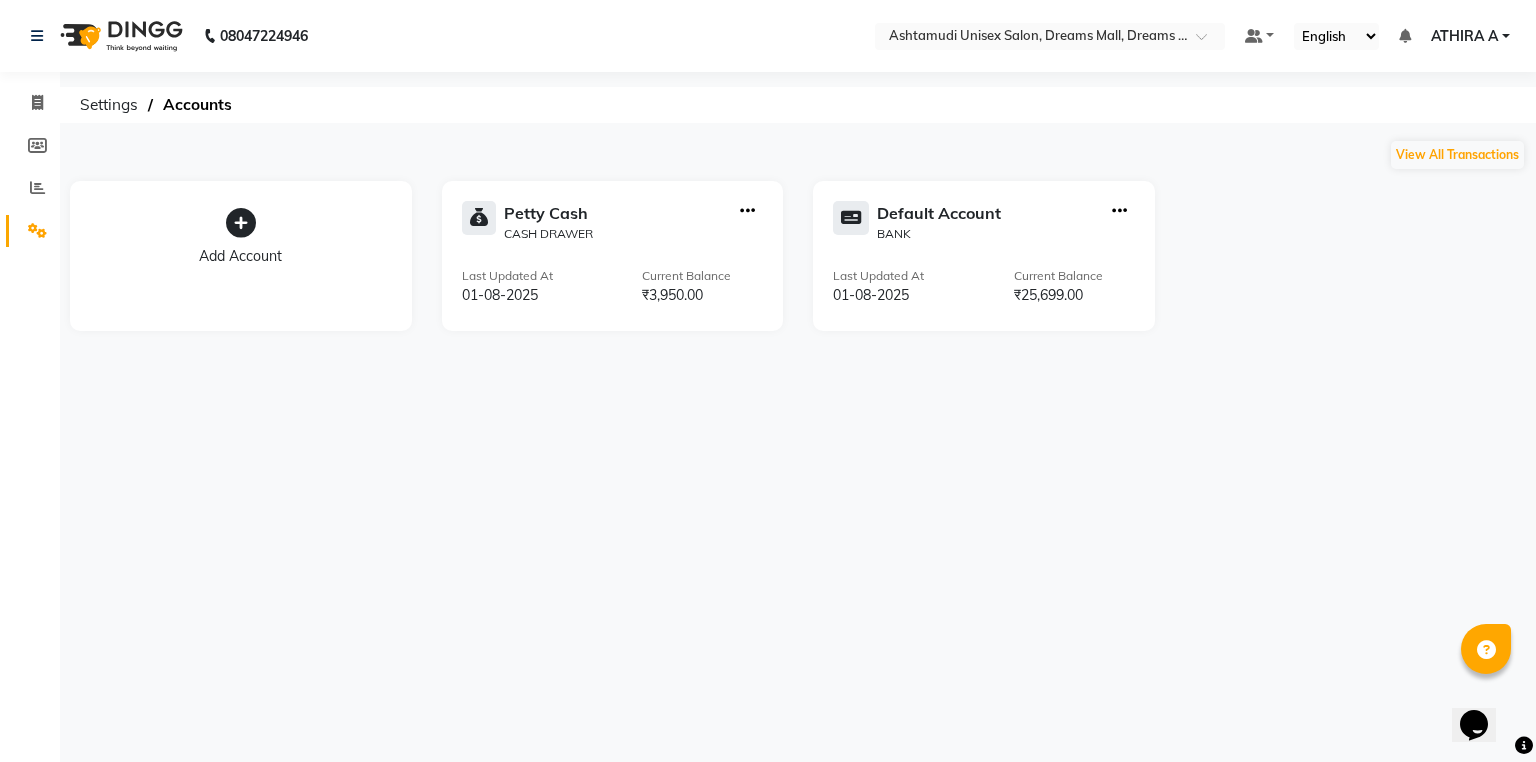 click 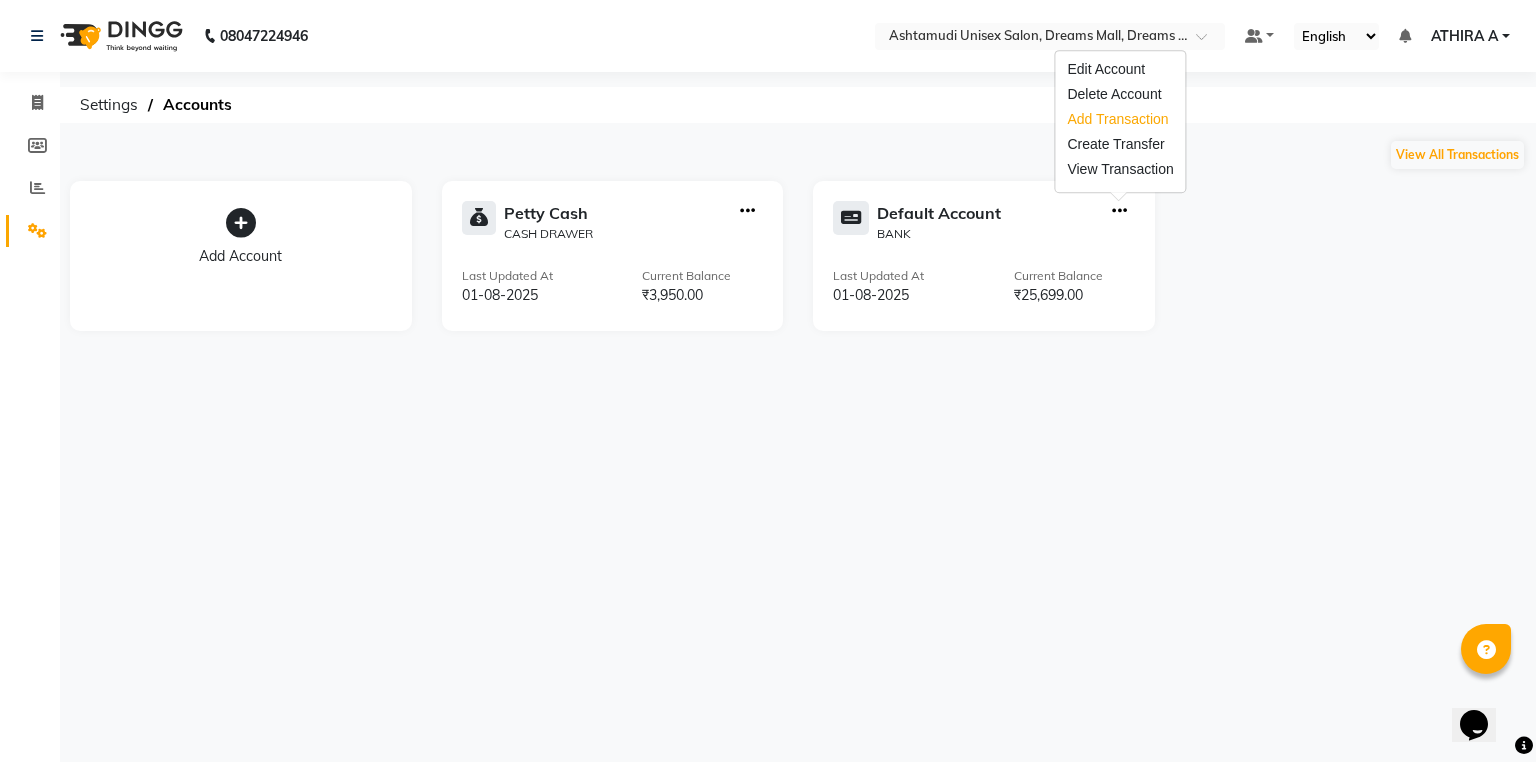 click on "Add Transaction" at bounding box center [1120, 119] 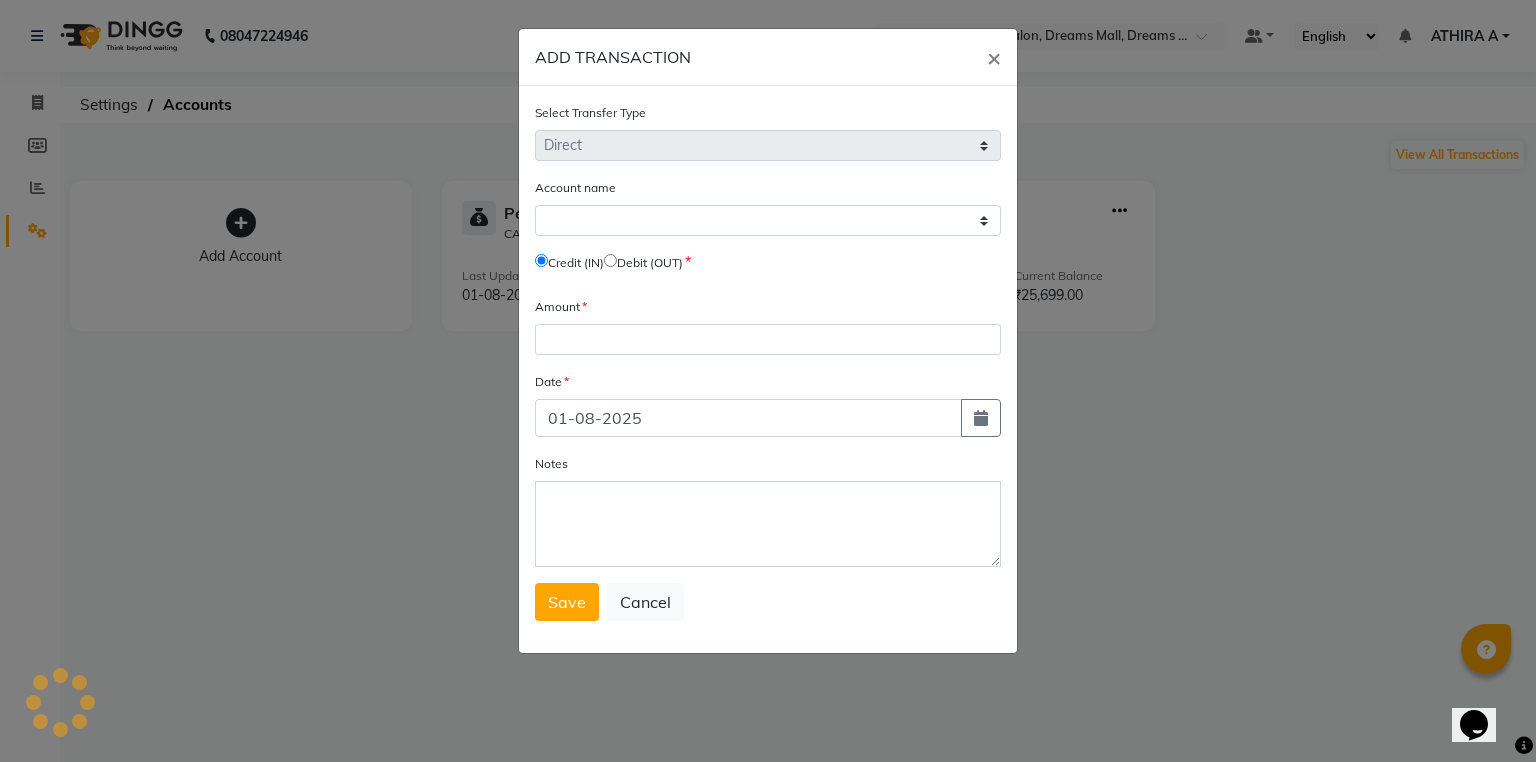 select on "6355" 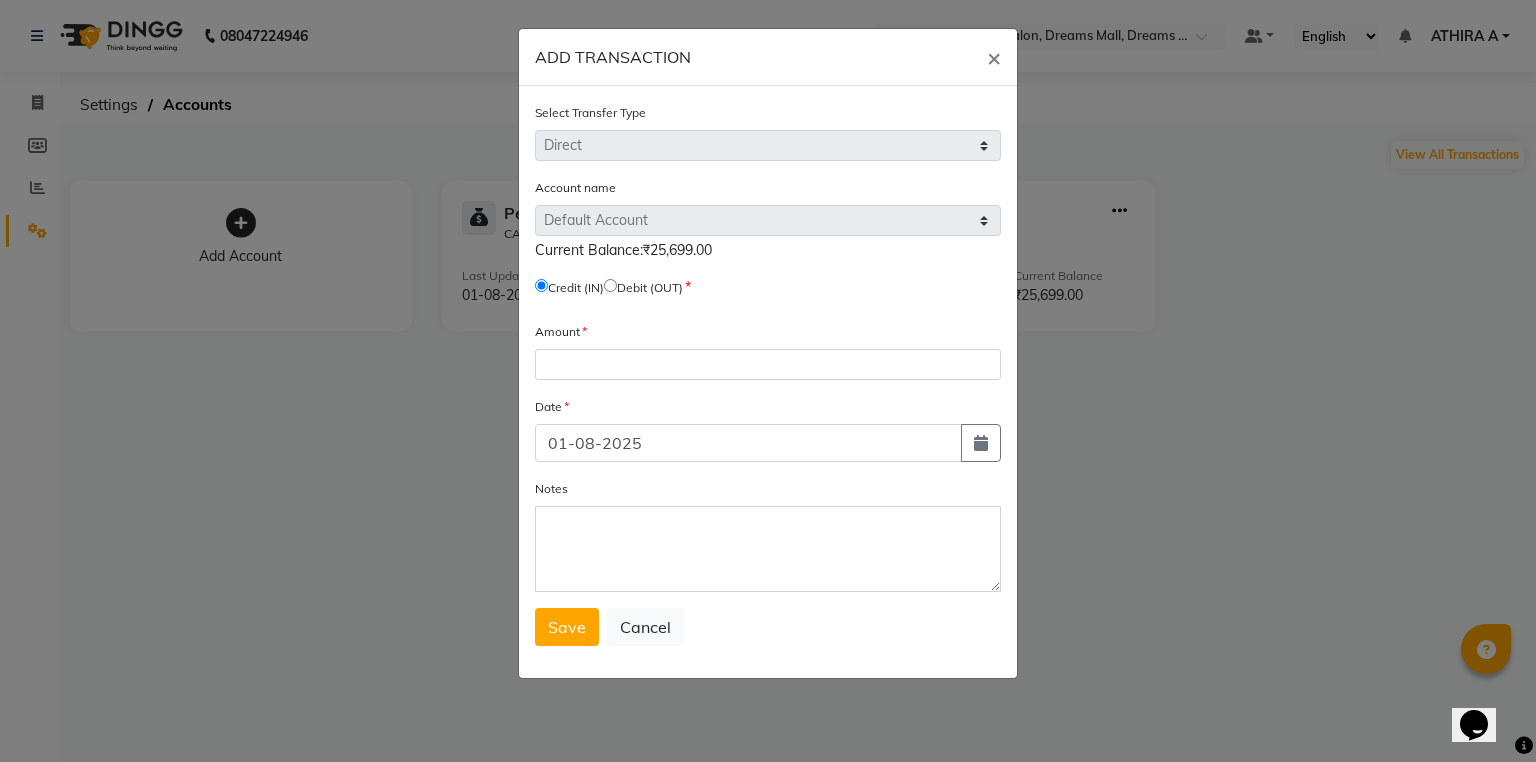 click 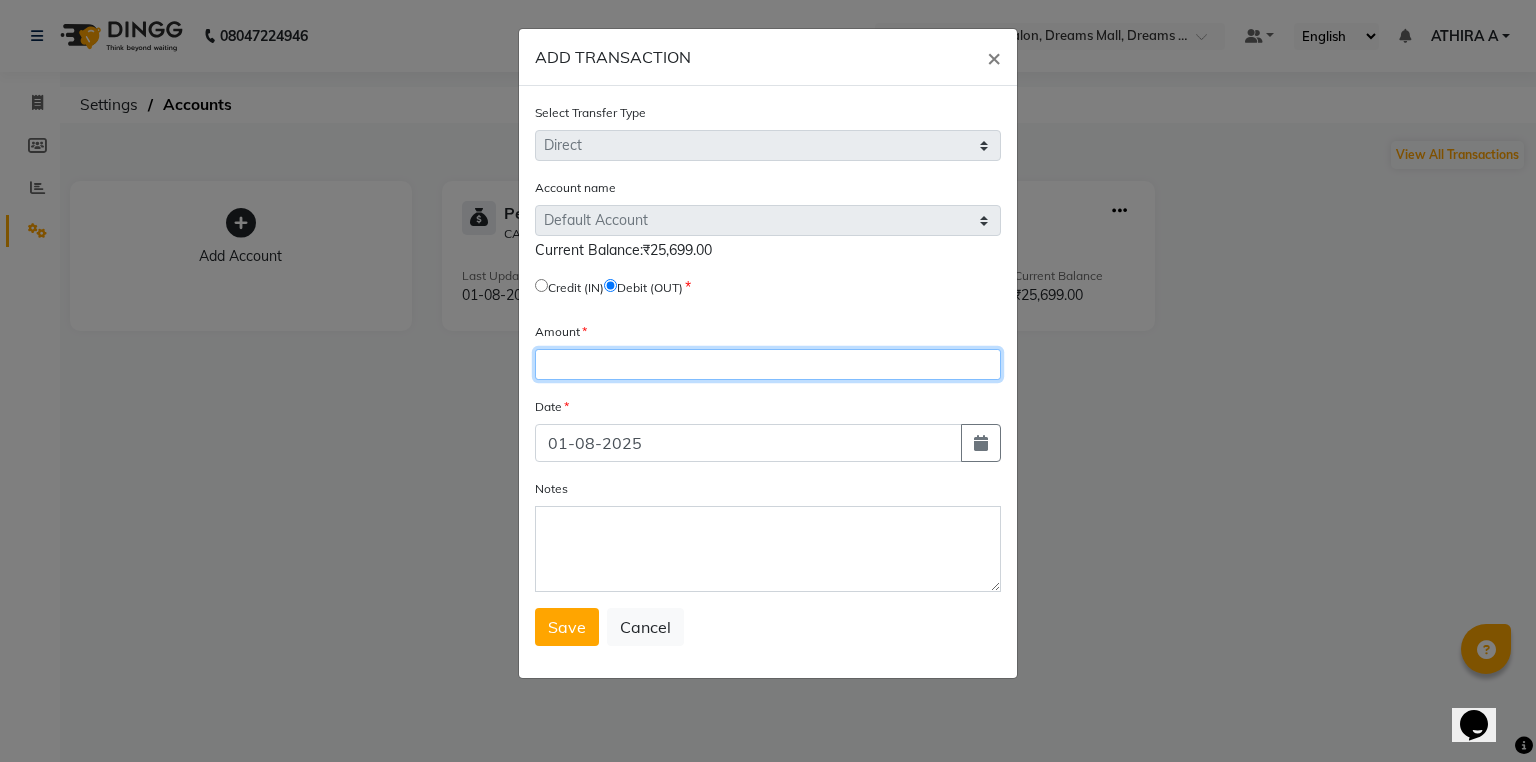 click 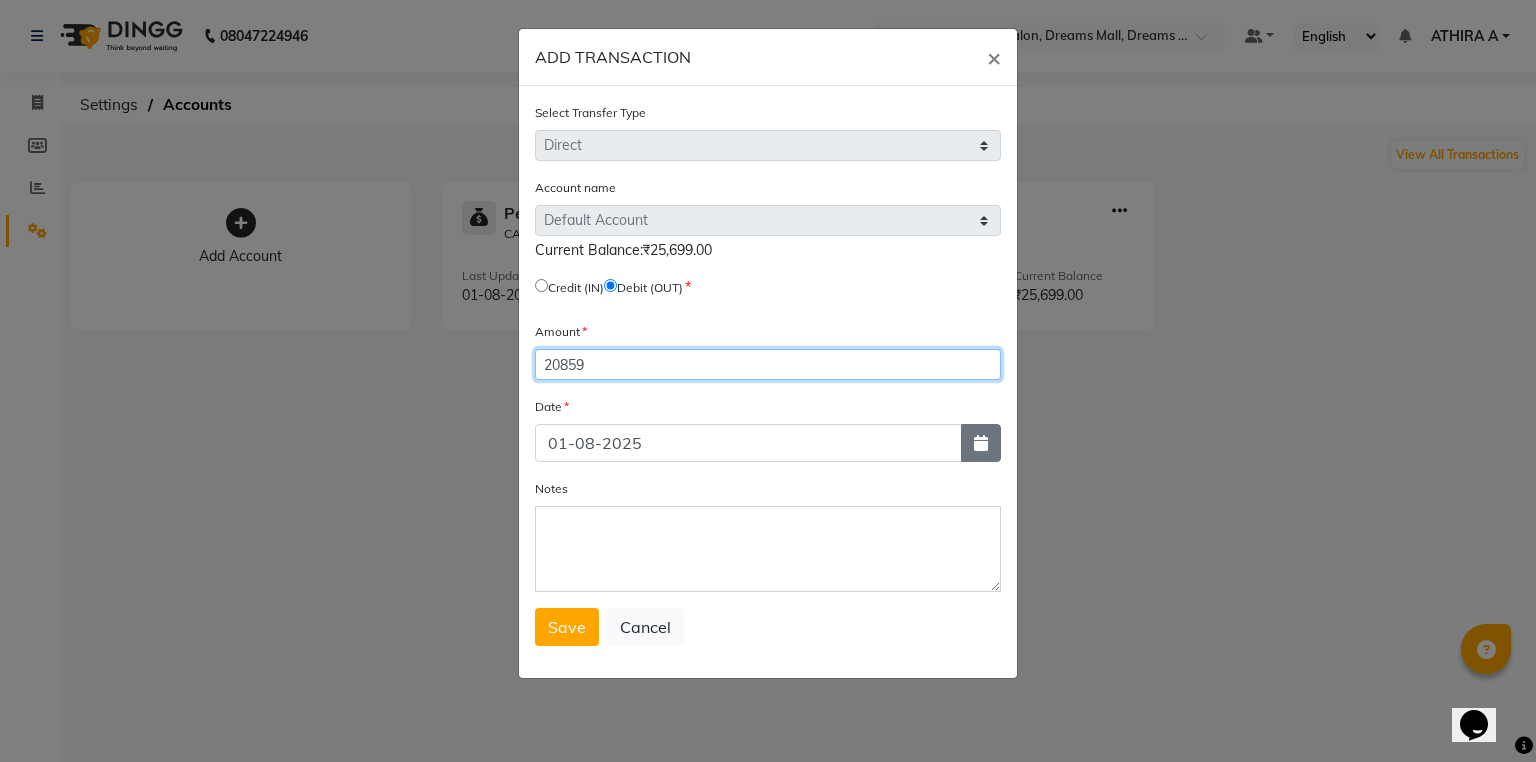 type on "20859" 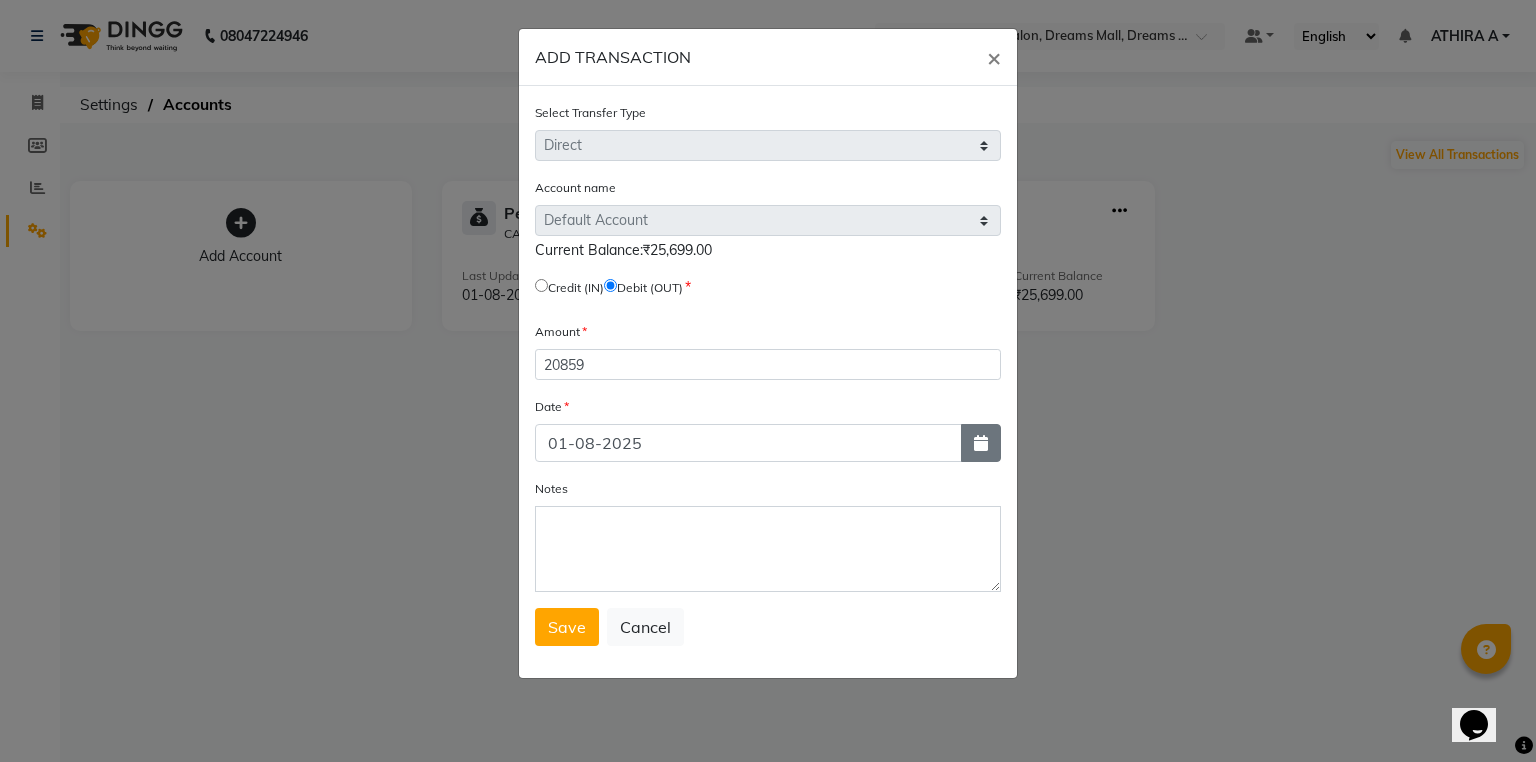 click 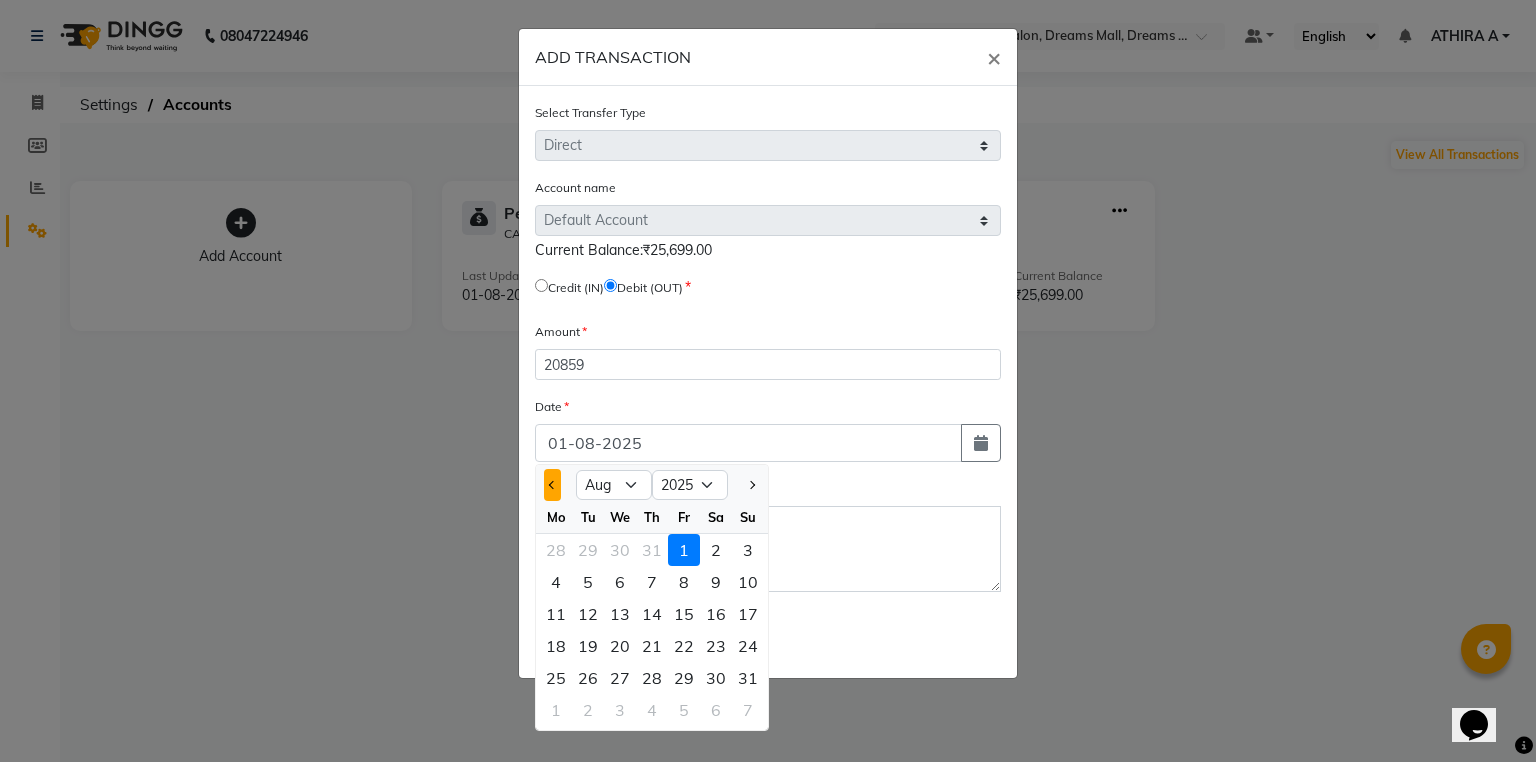 click 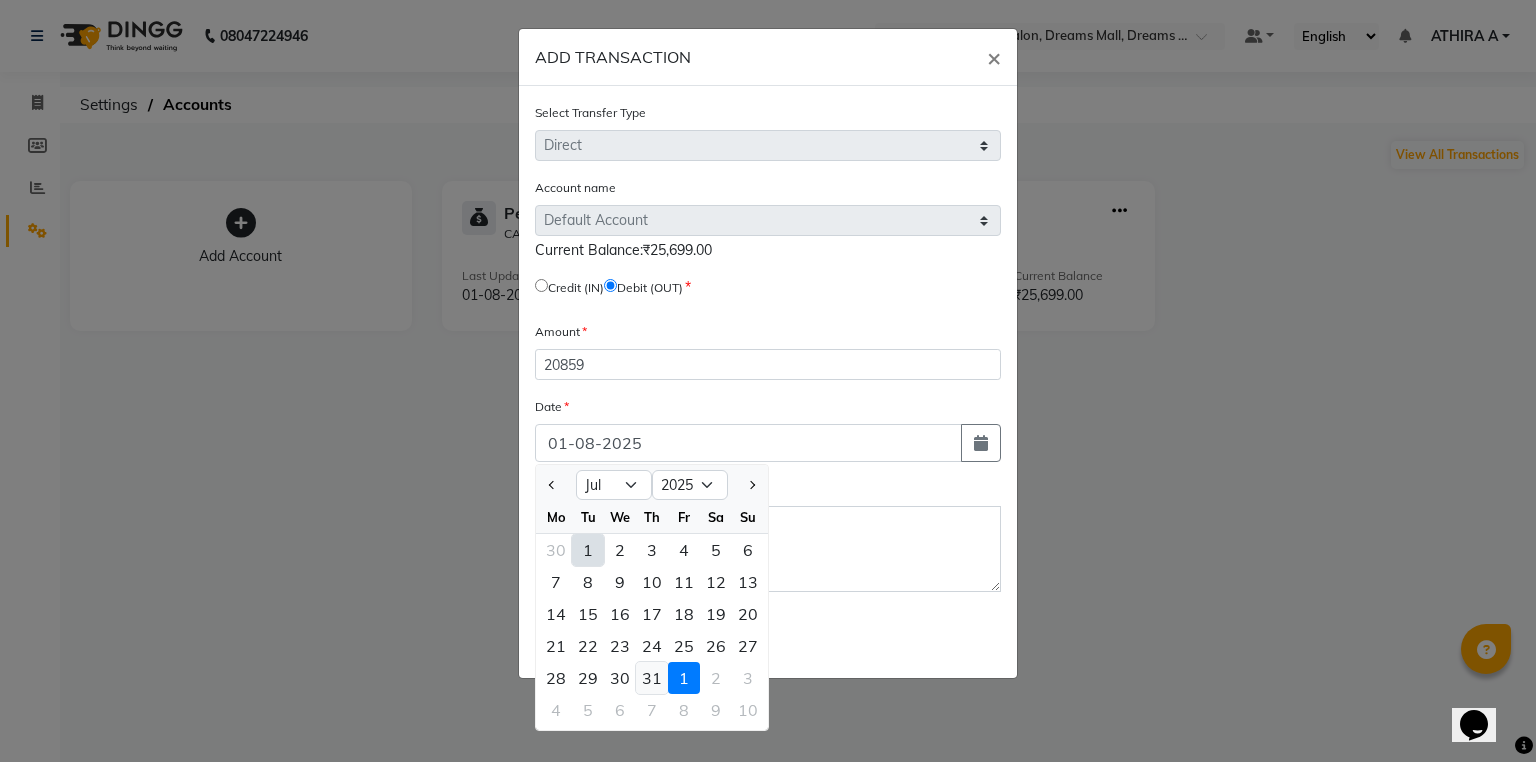 click on "31" 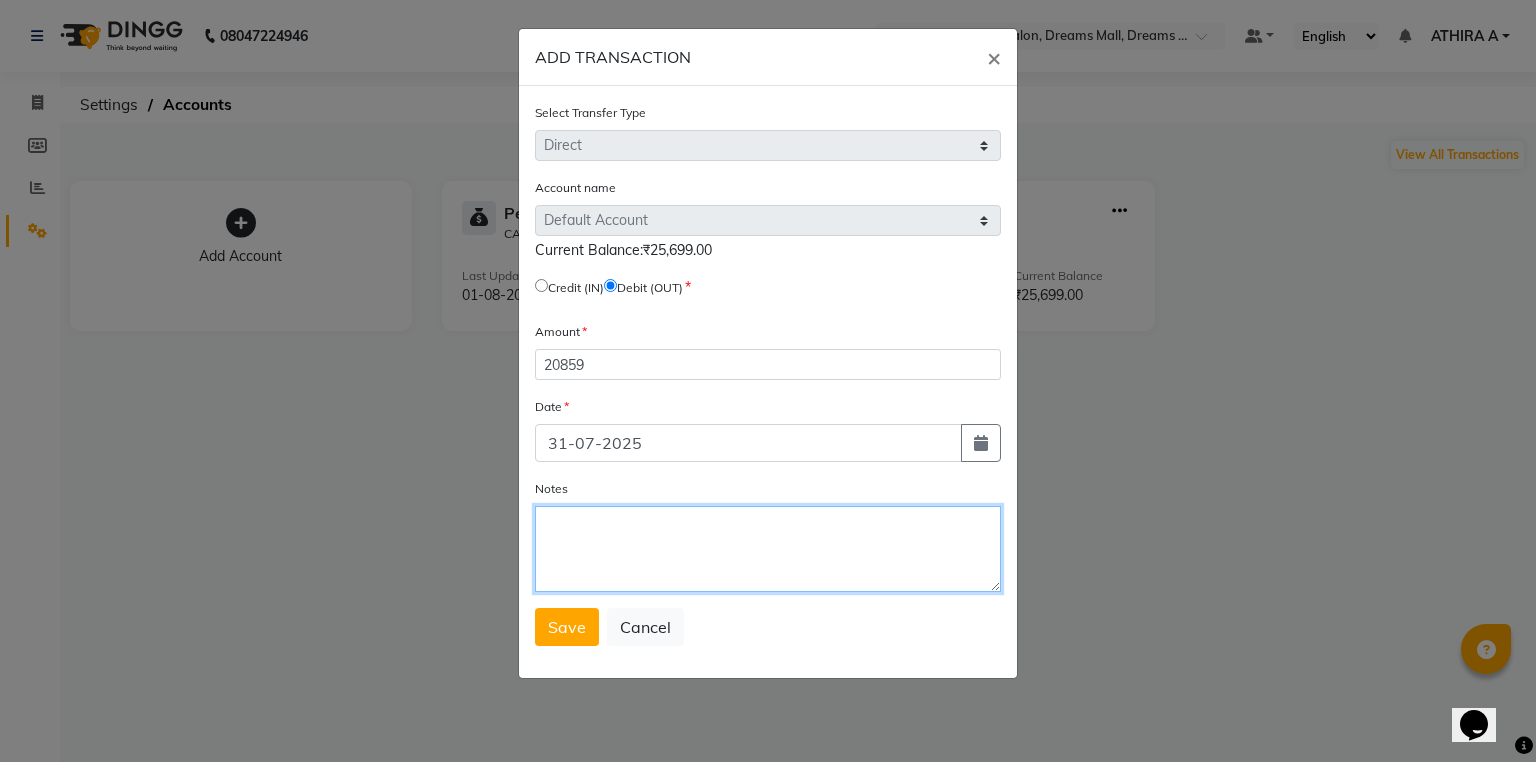 click on "Notes" at bounding box center [768, 549] 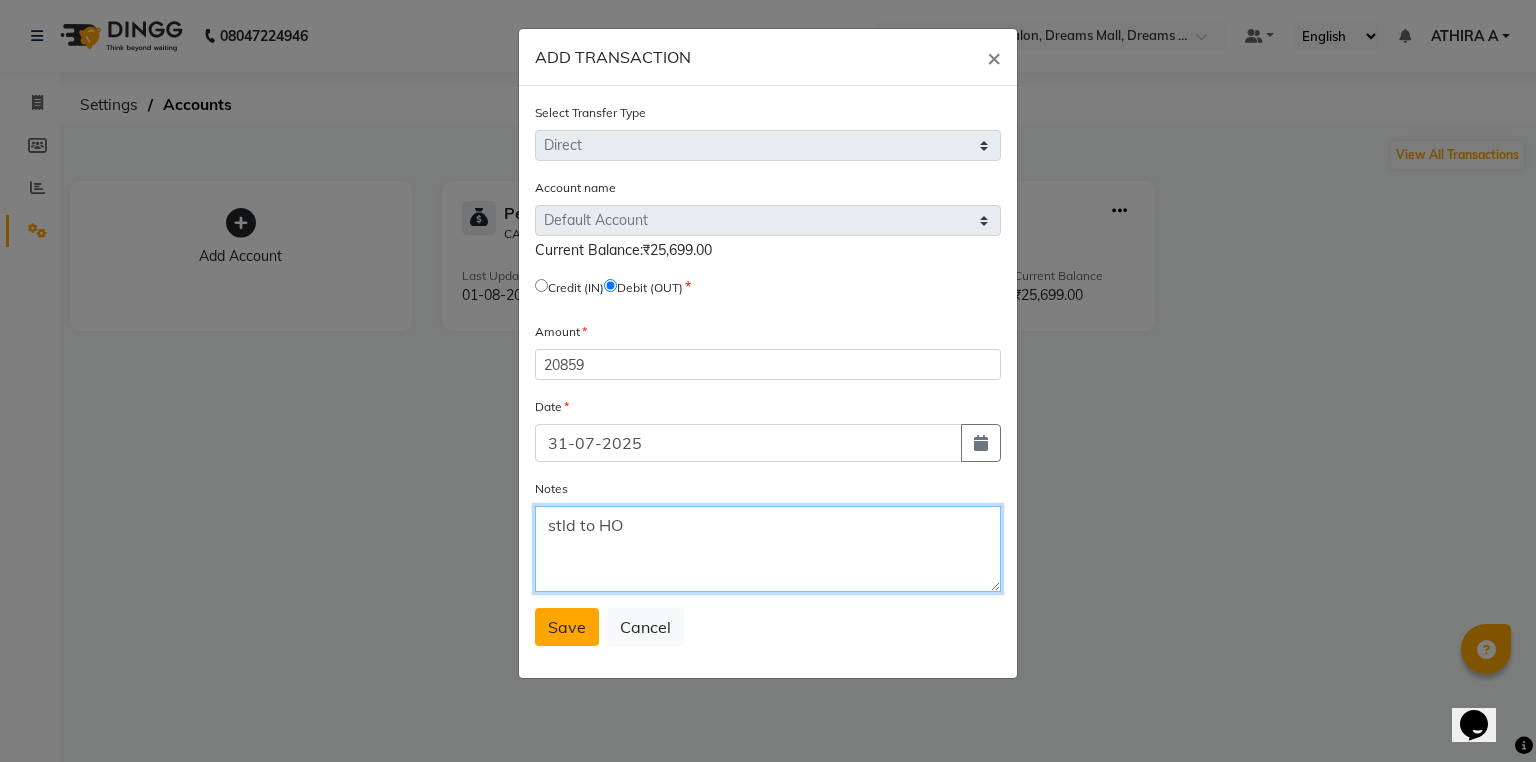 type on "stld to HO" 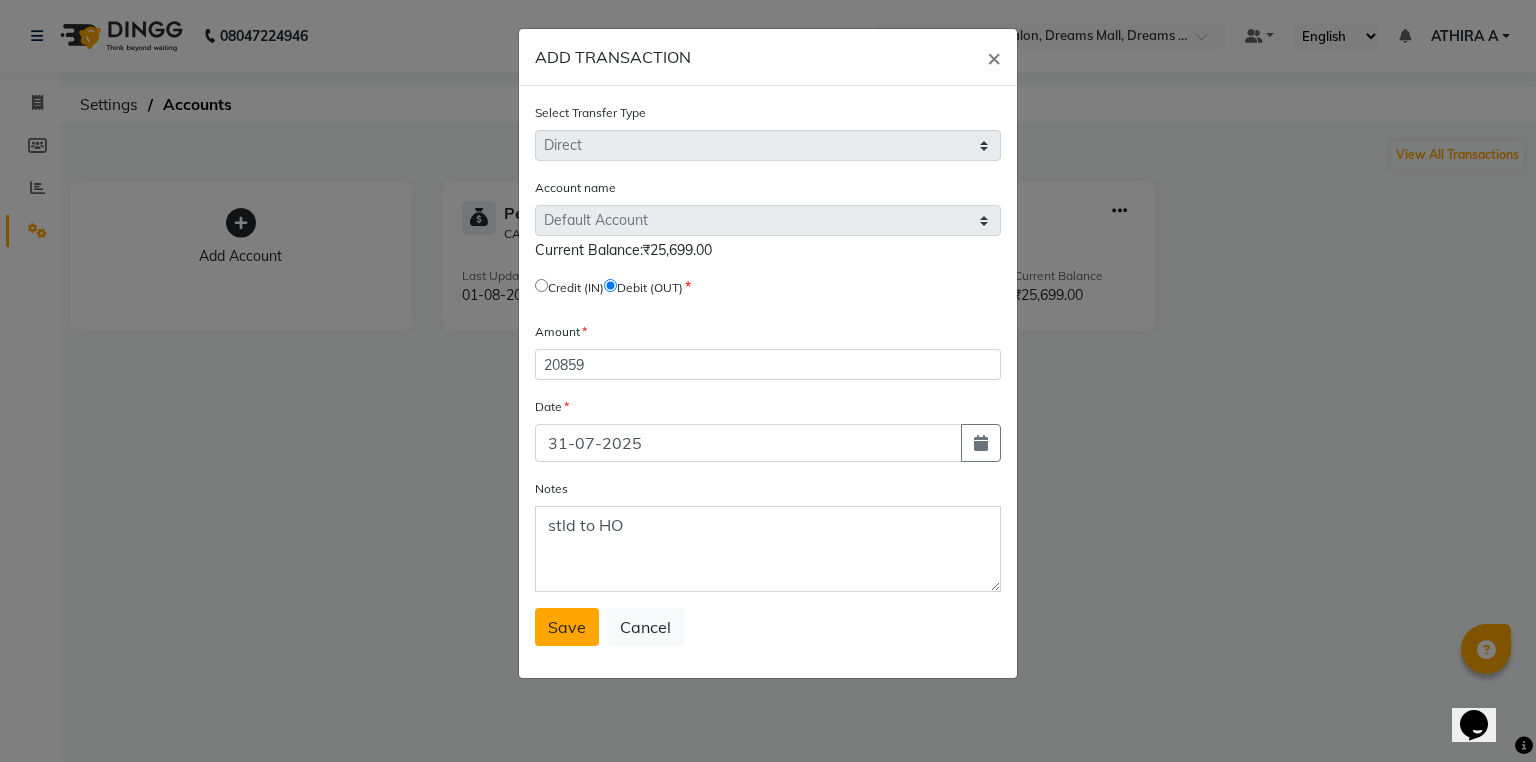 click on "Save" at bounding box center [567, 627] 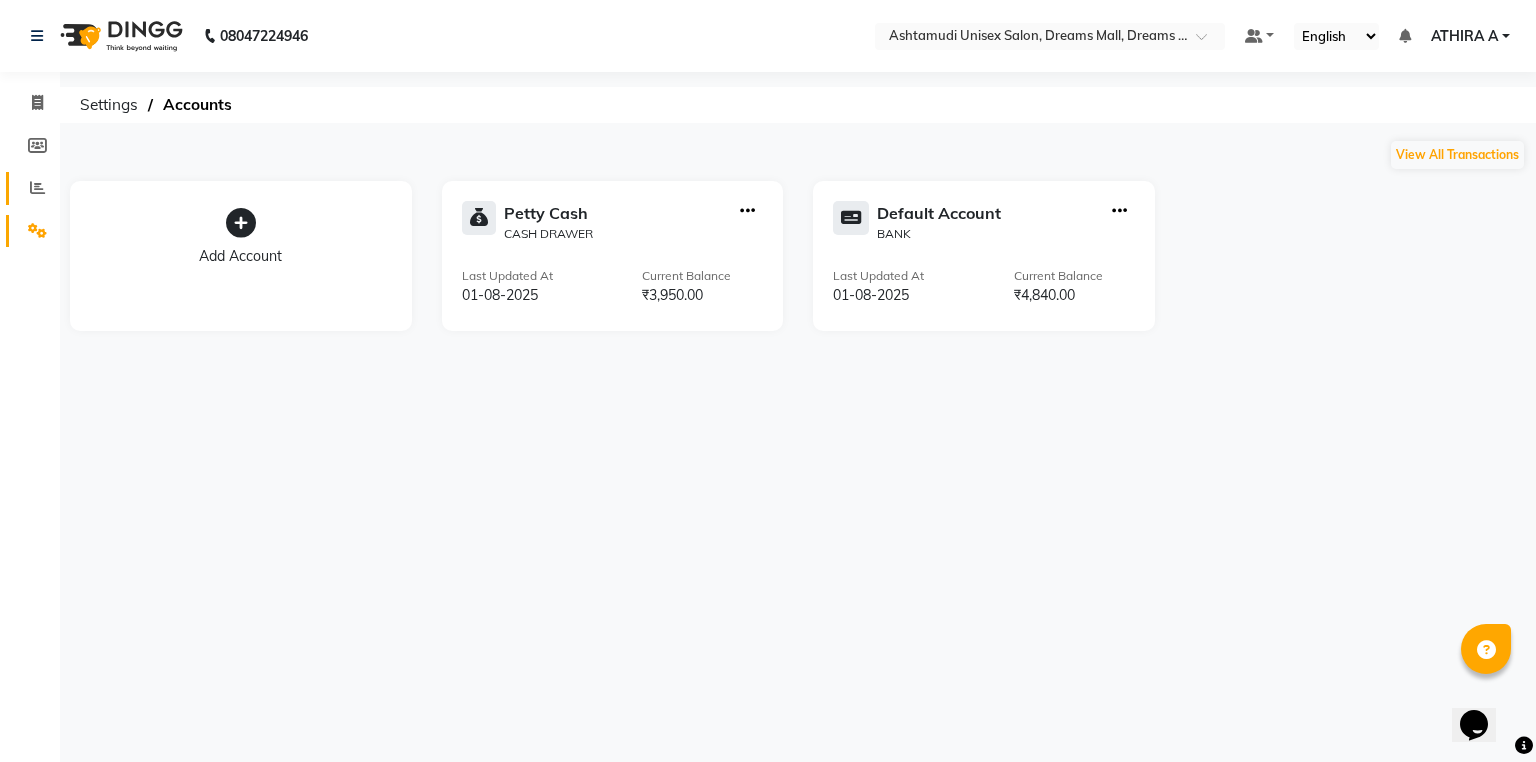 click on "Reports" 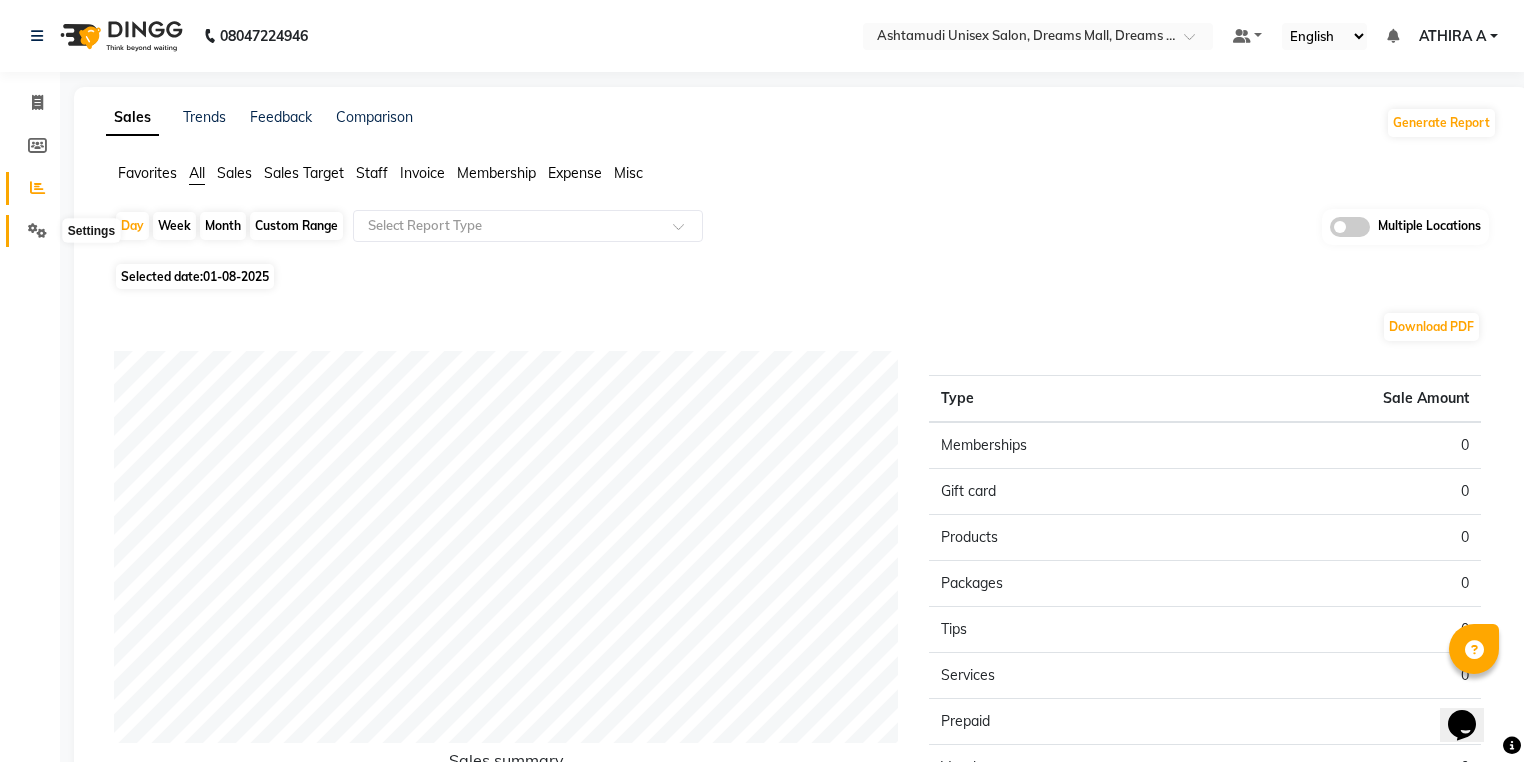 click 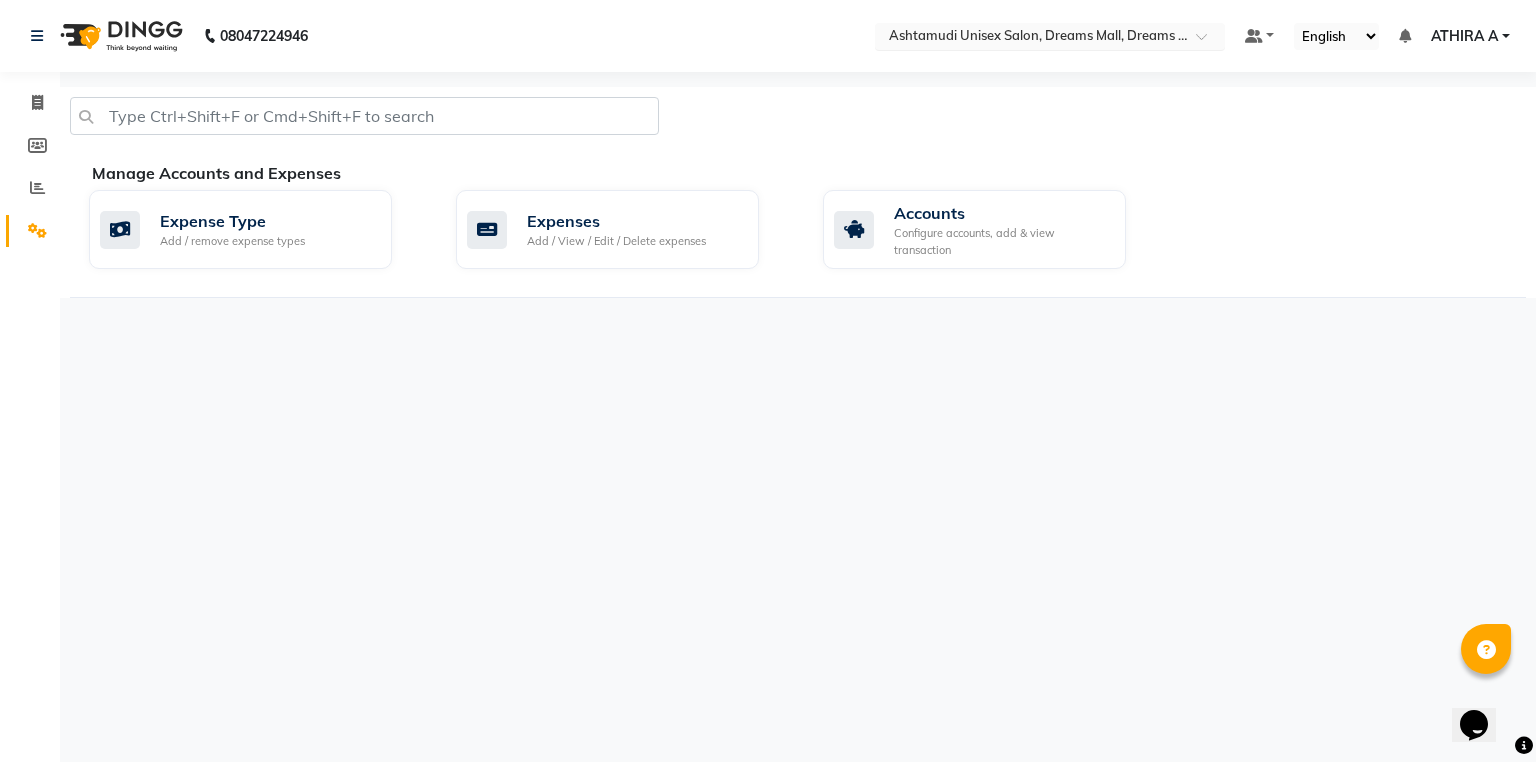 click at bounding box center (1030, 38) 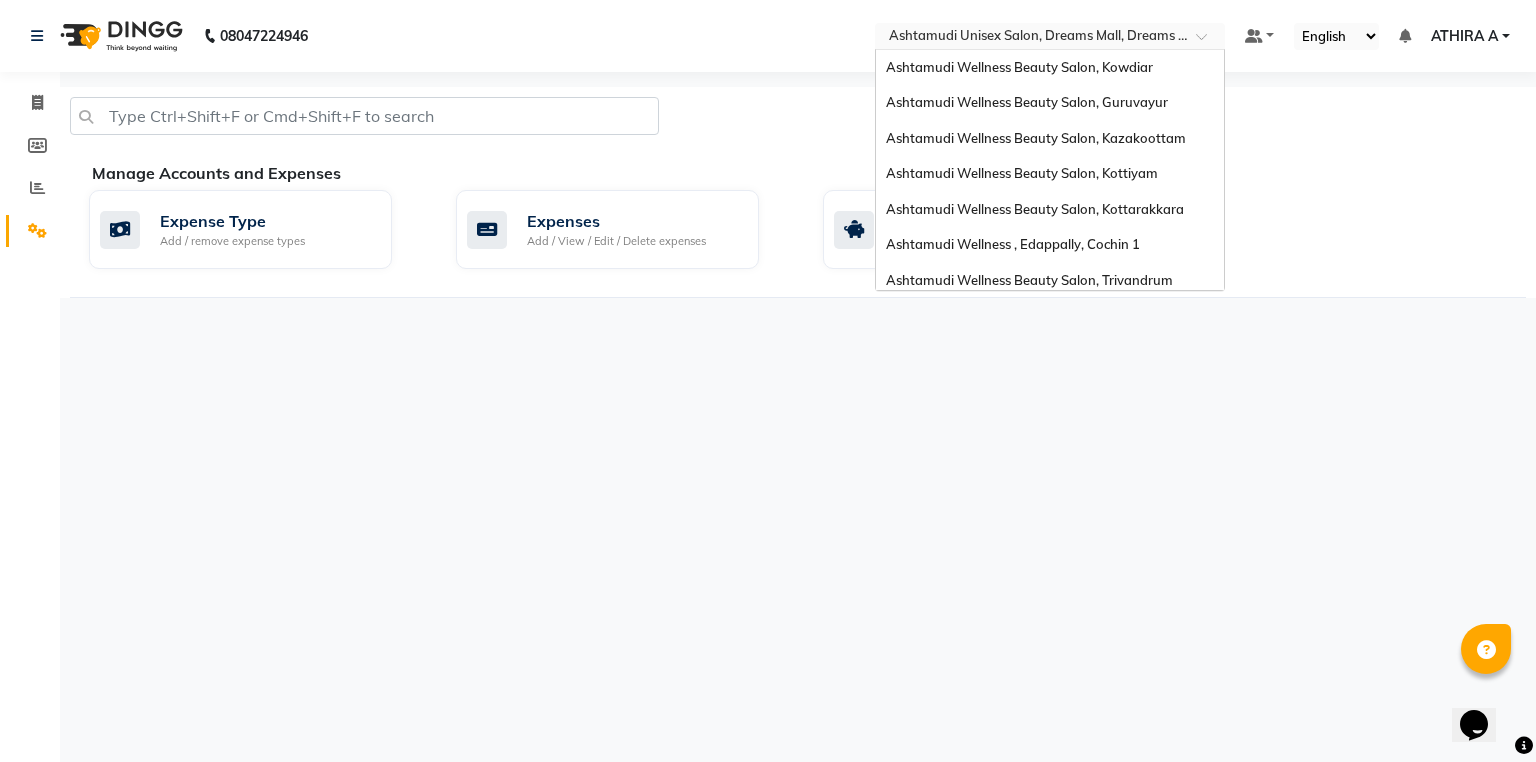 scroll, scrollTop: 312, scrollLeft: 0, axis: vertical 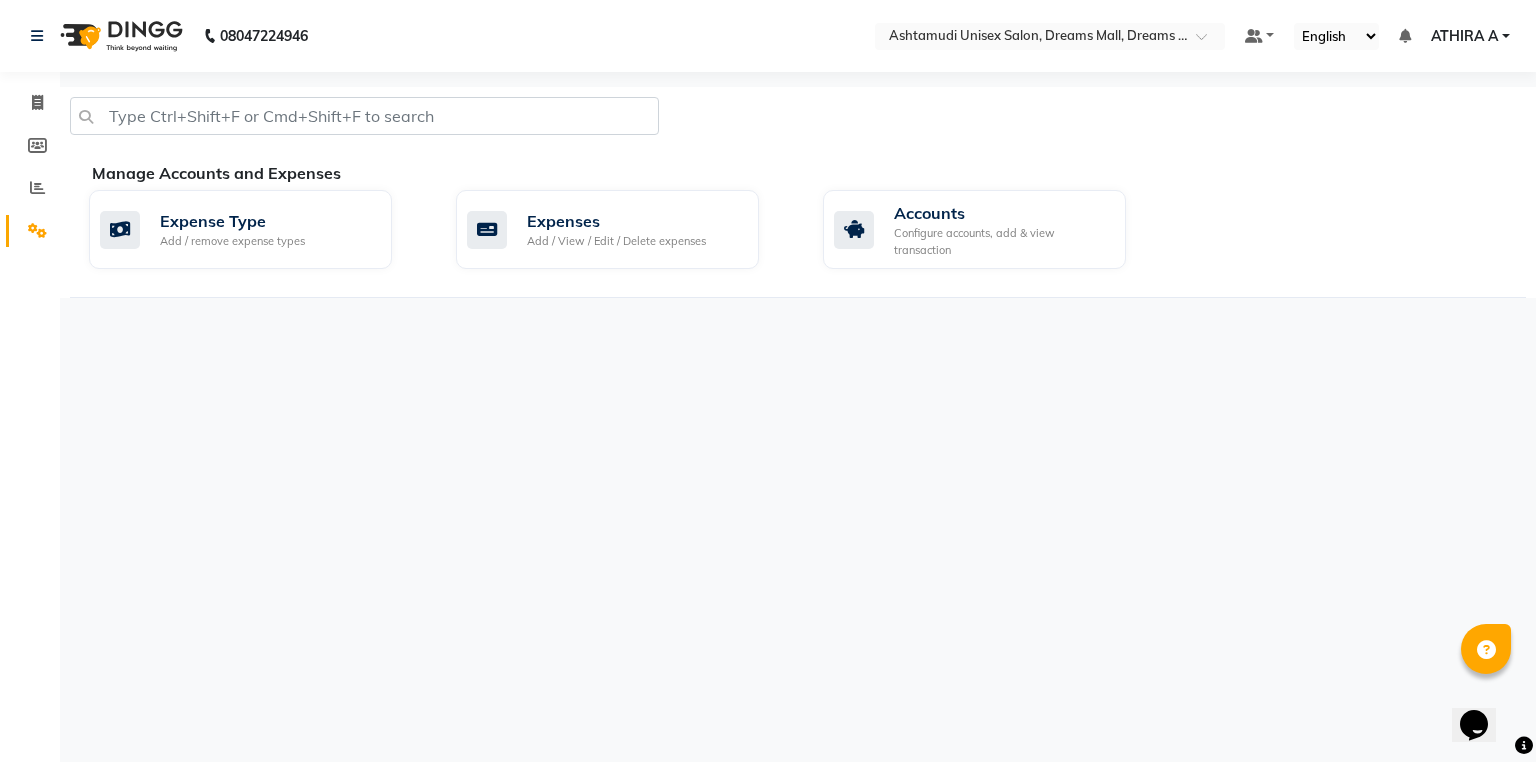 click 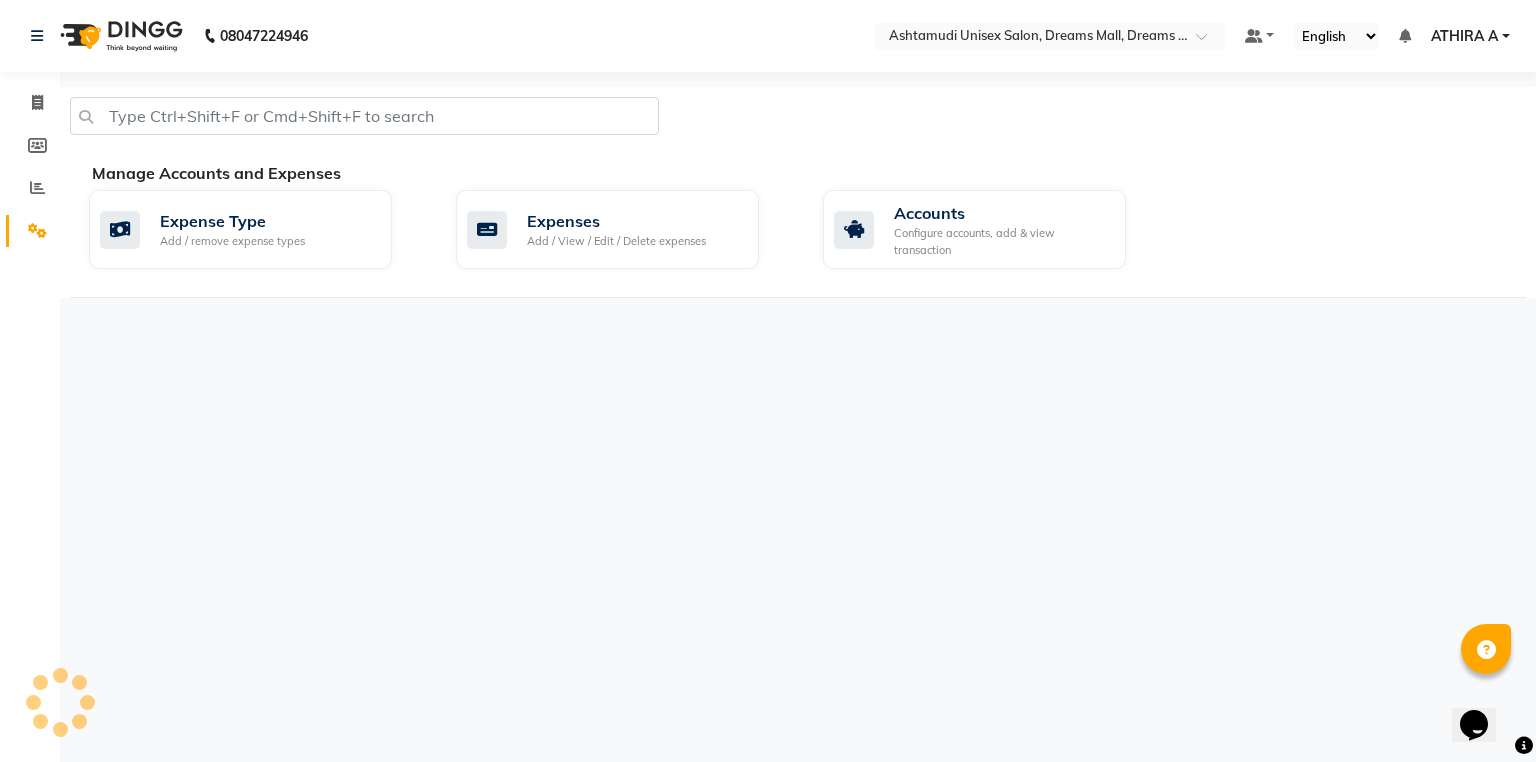 drag, startPoint x: 1456, startPoint y: 36, endPoint x: 1491, endPoint y: 92, distance: 66.037865 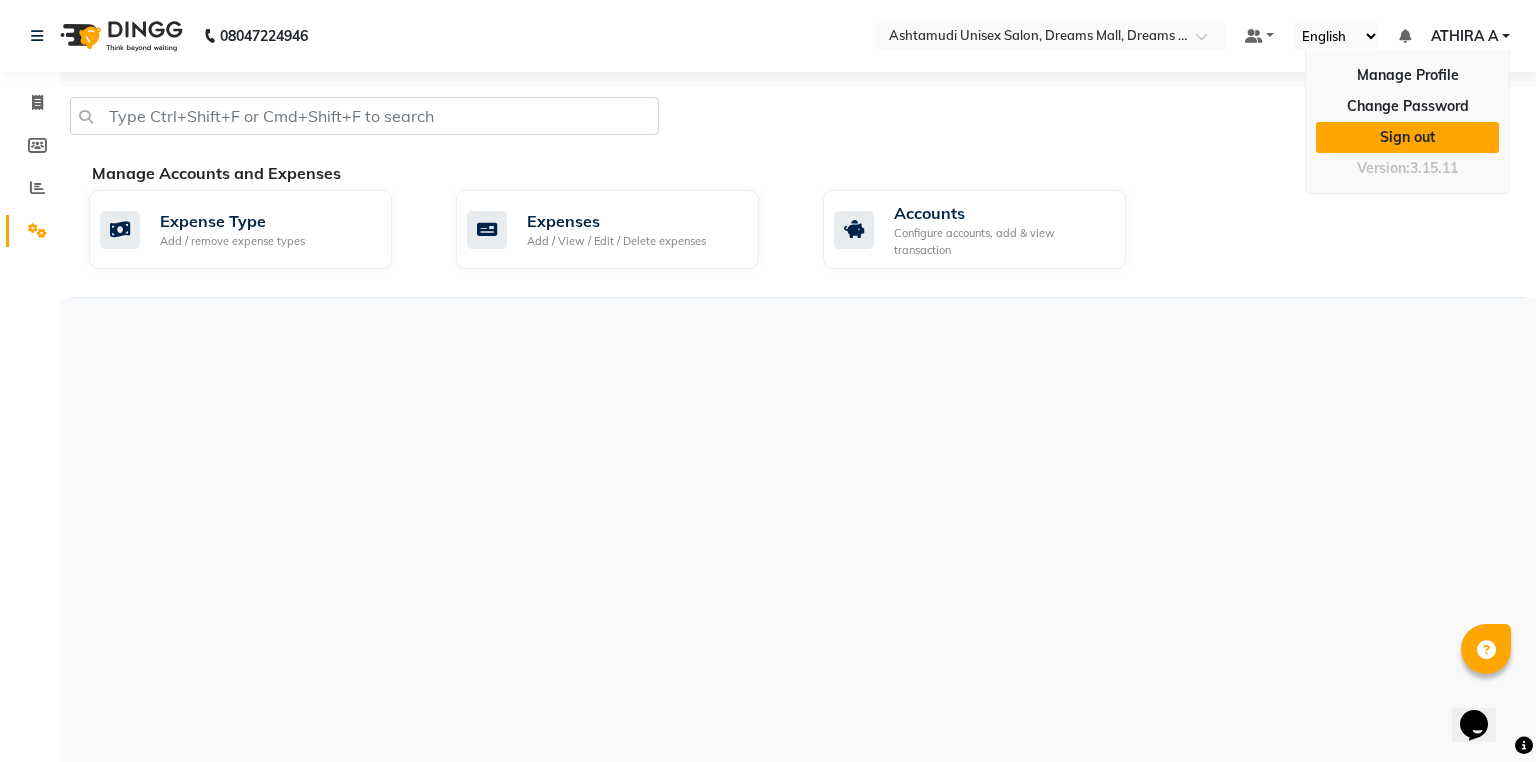 click on "Sign out" at bounding box center (1407, 137) 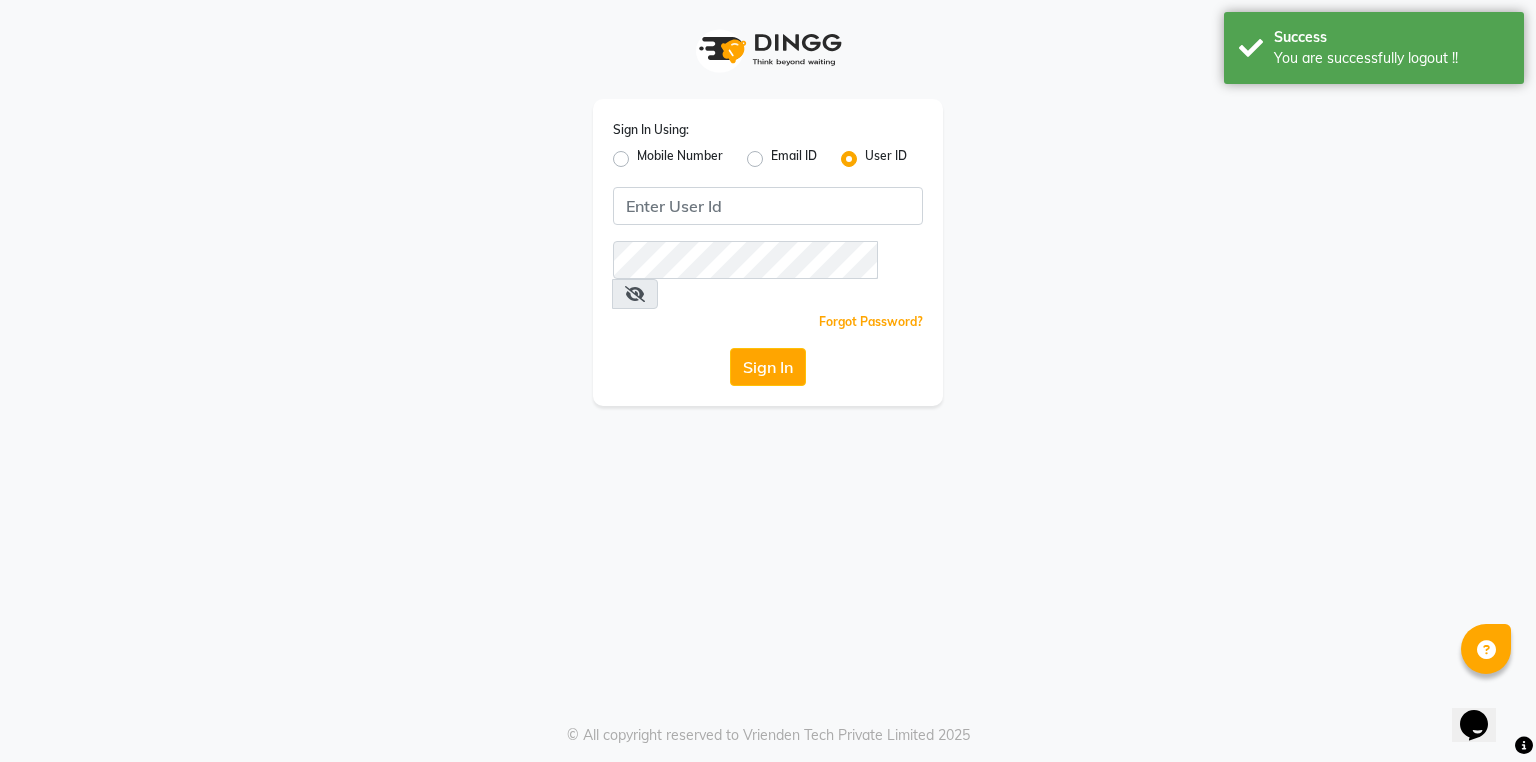click on "Mobile Number" 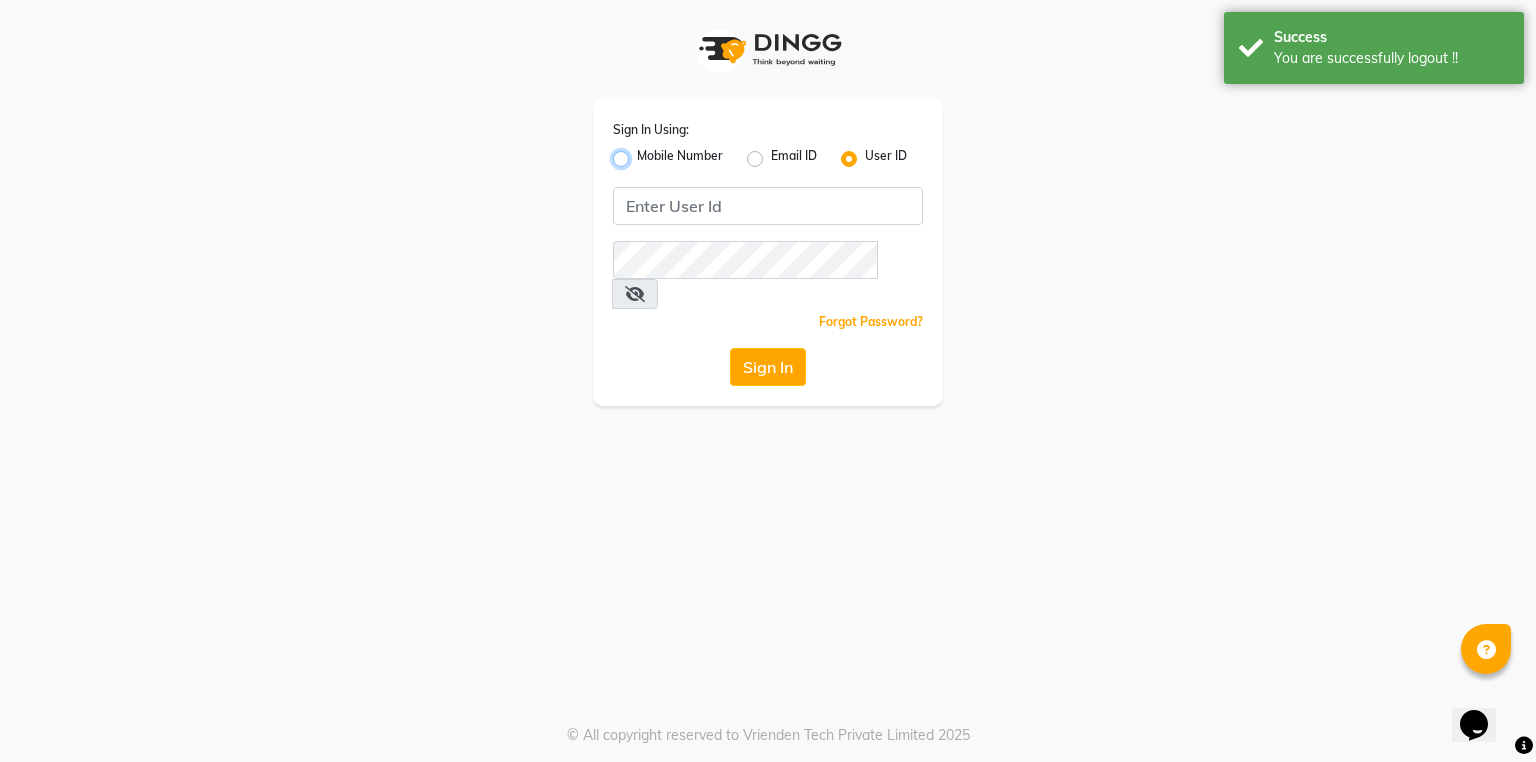 radio on "true" 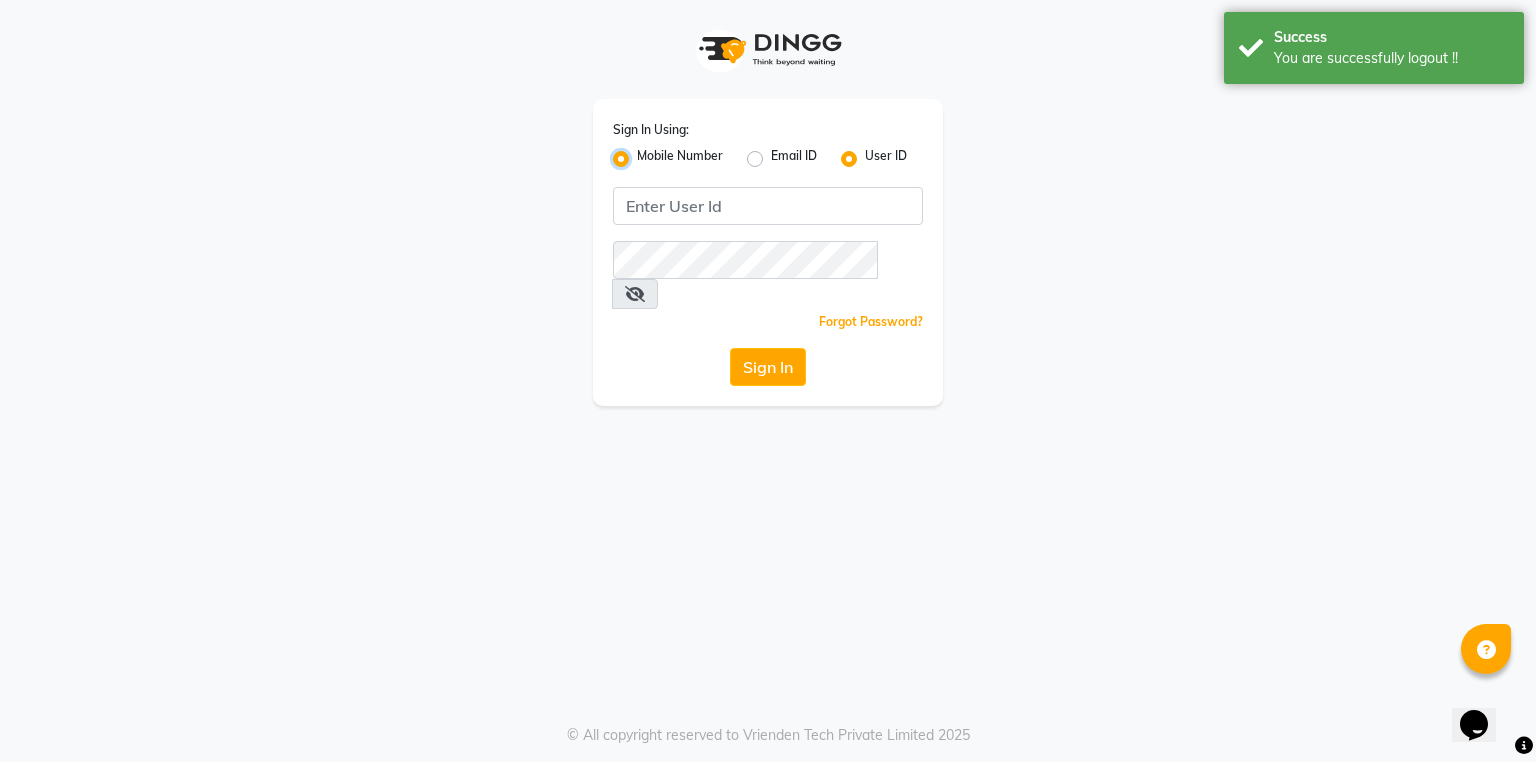 radio on "false" 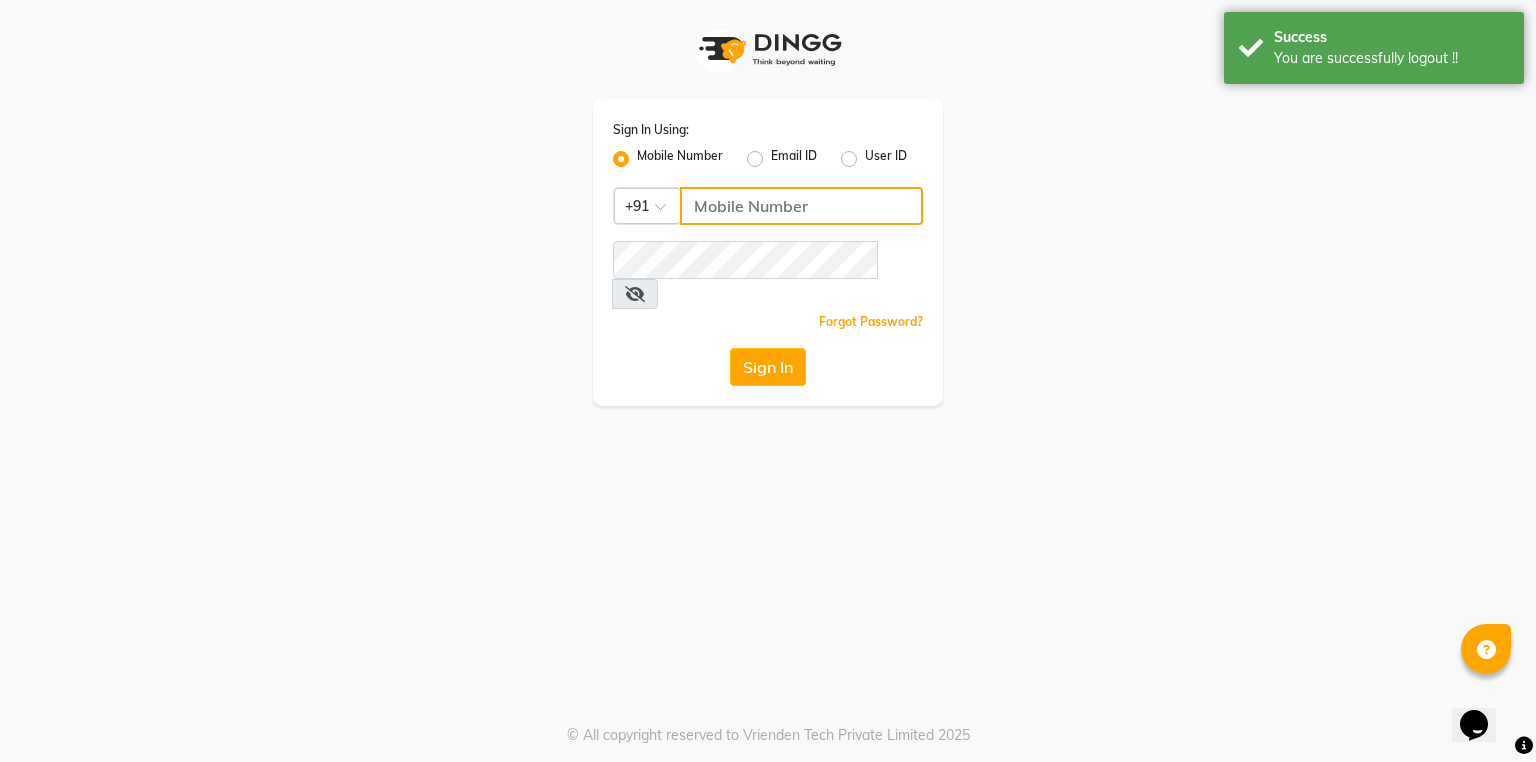 click 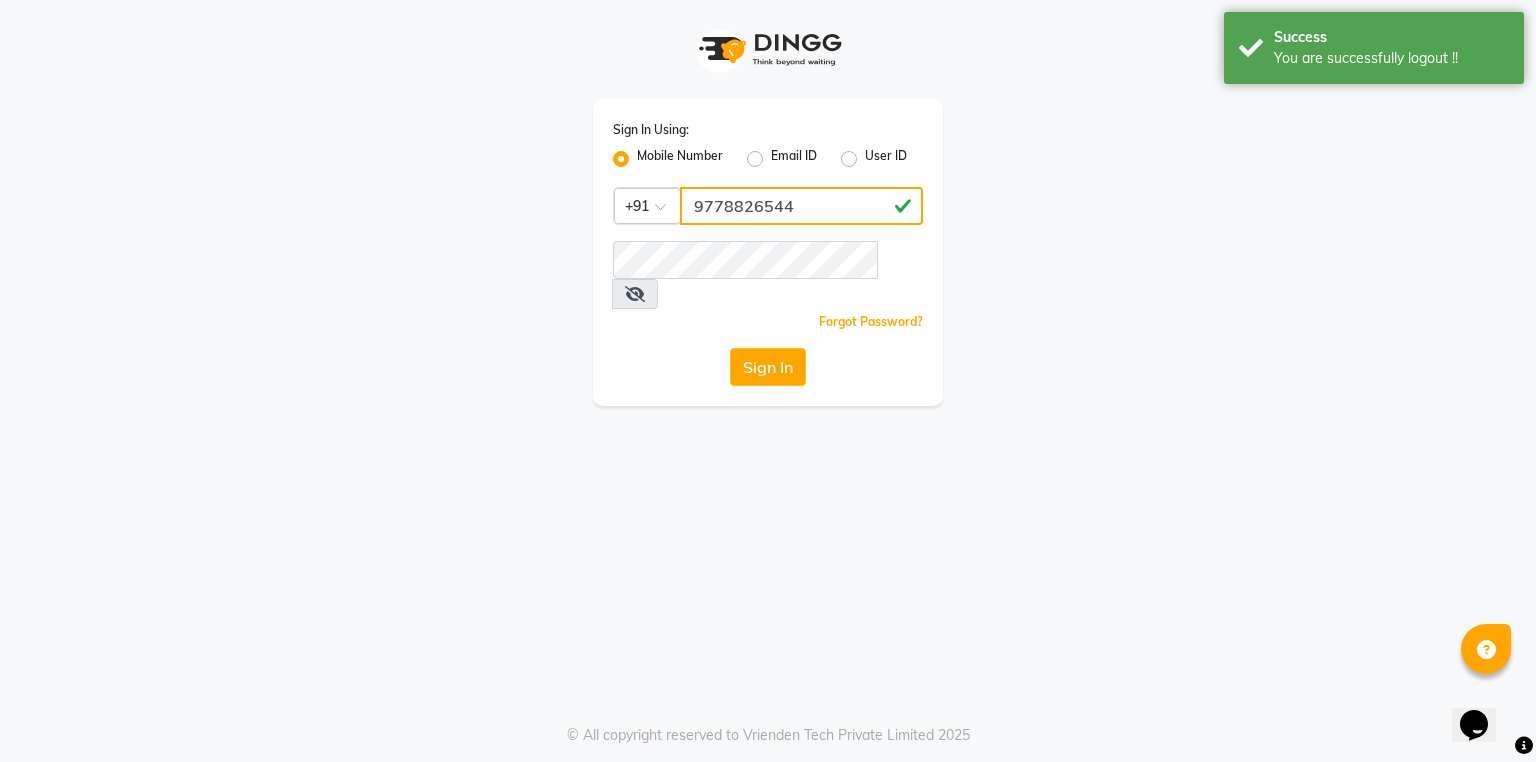 type on "9778826544" 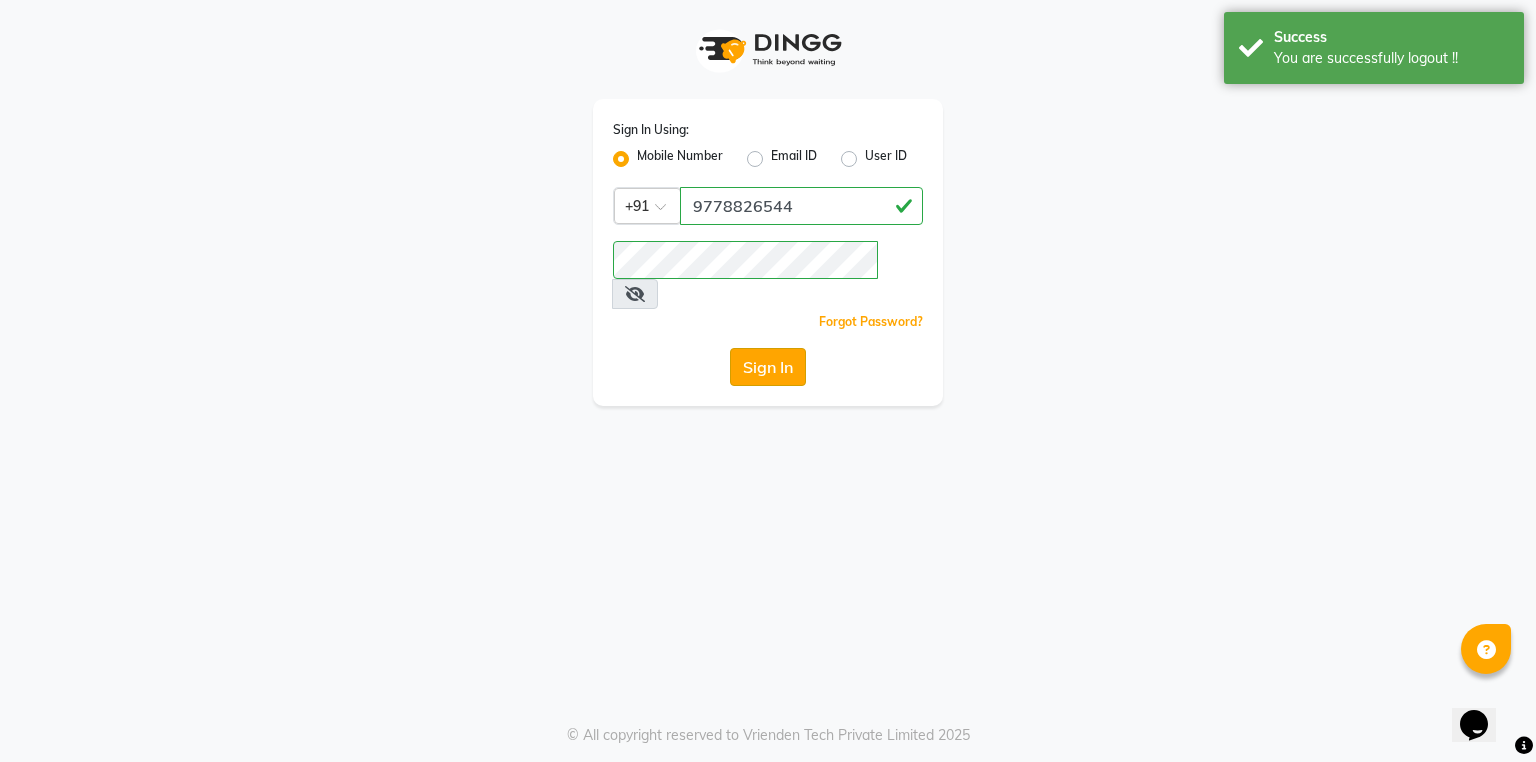 click on "Sign In" 